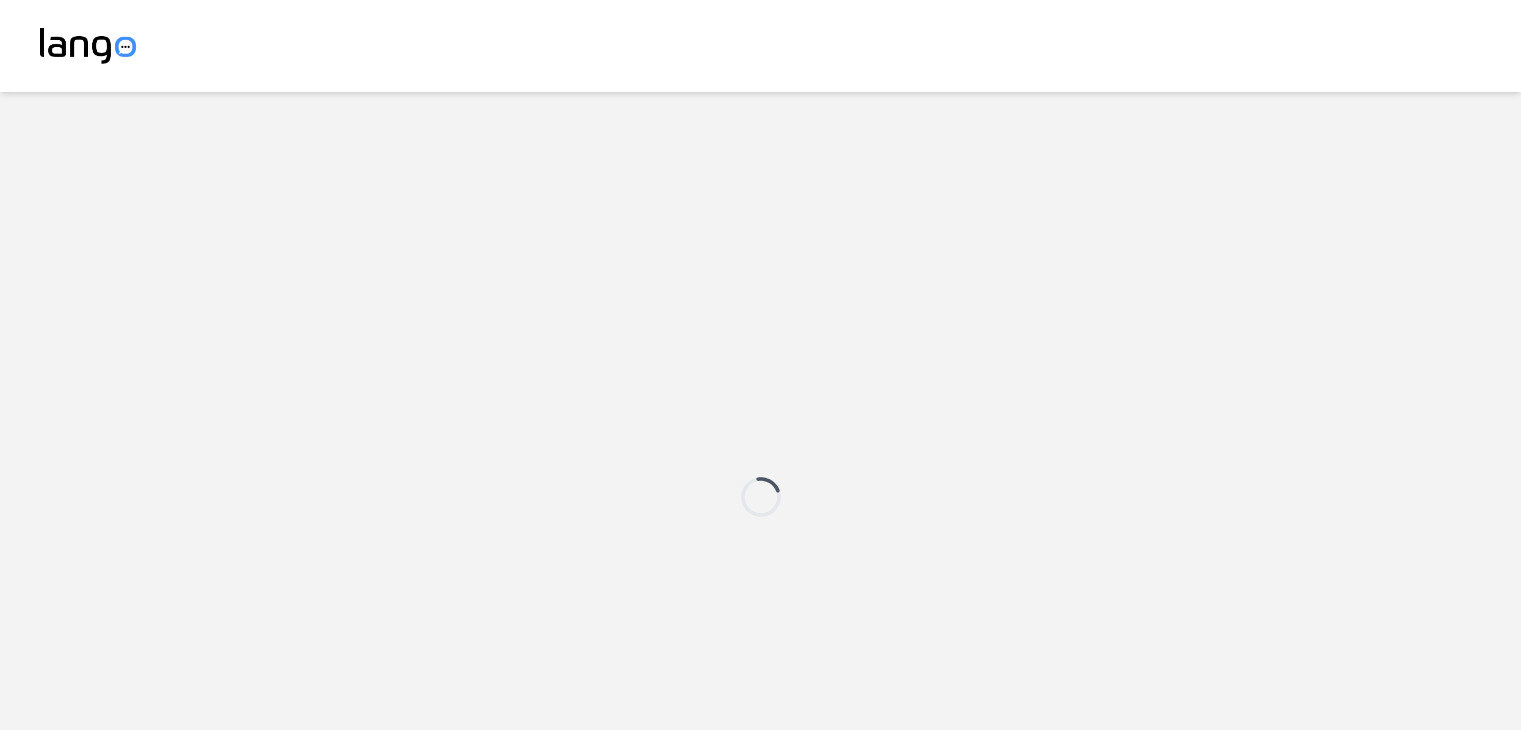 scroll, scrollTop: 0, scrollLeft: 0, axis: both 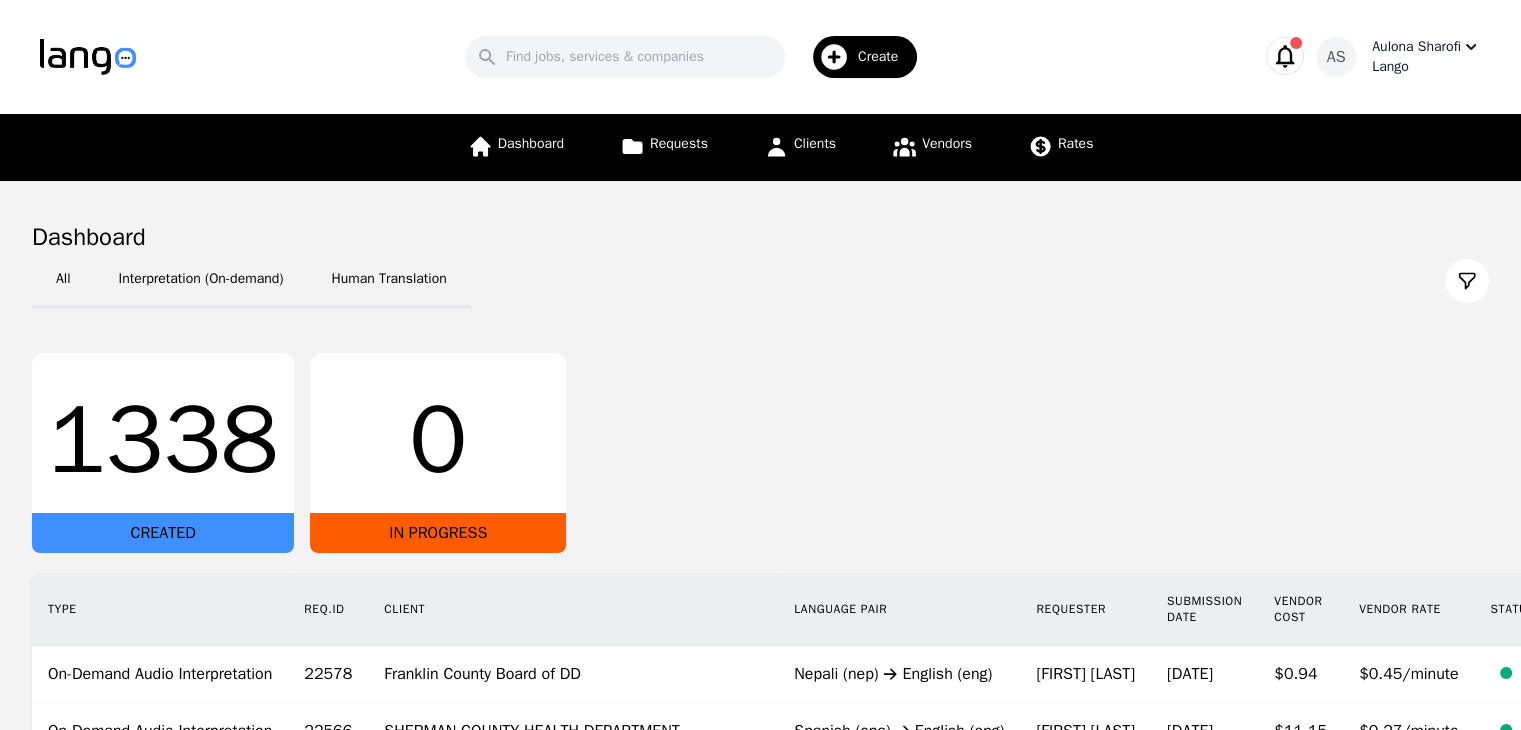 click on "Aulona Sharofi" at bounding box center [1416, 47] 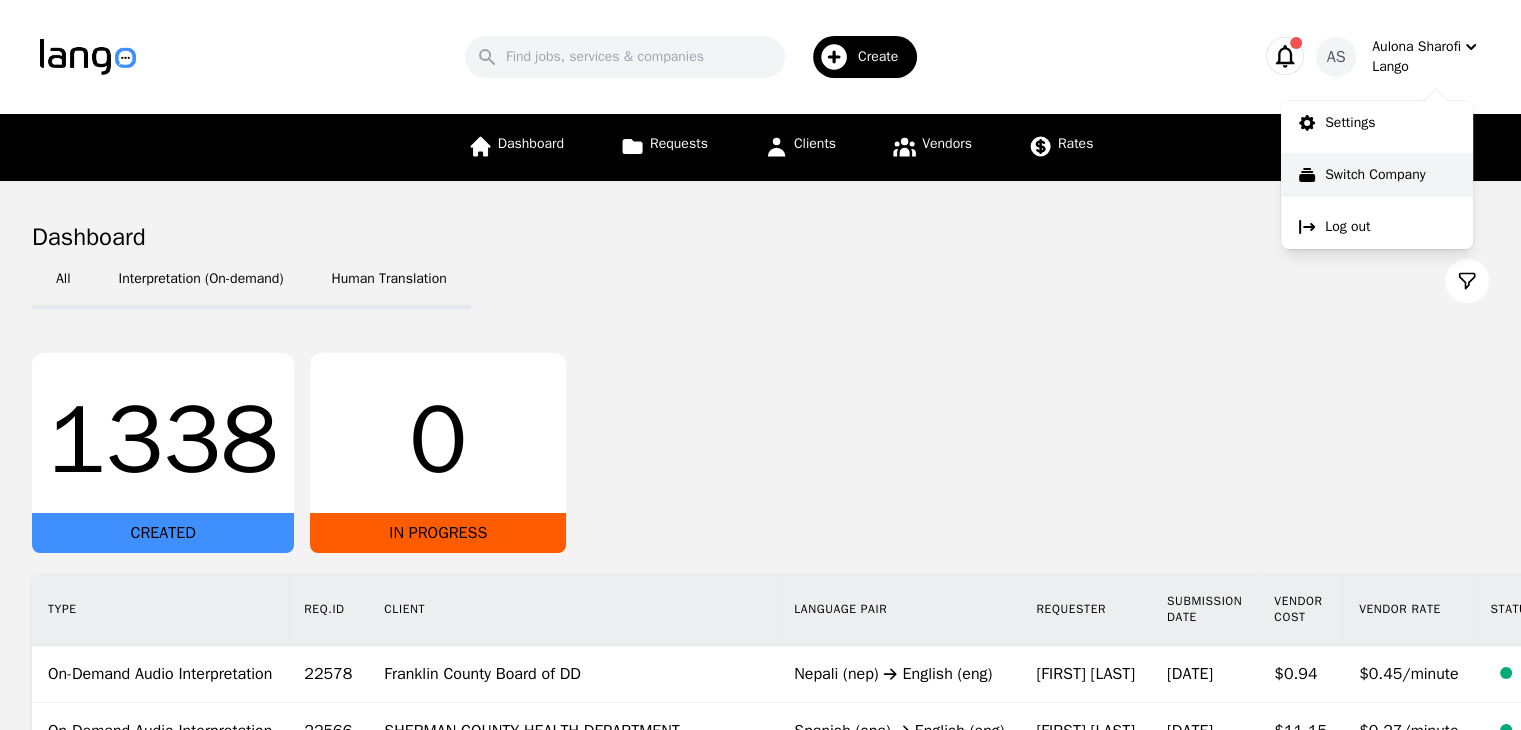 click on "Switch Company" at bounding box center (1377, 175) 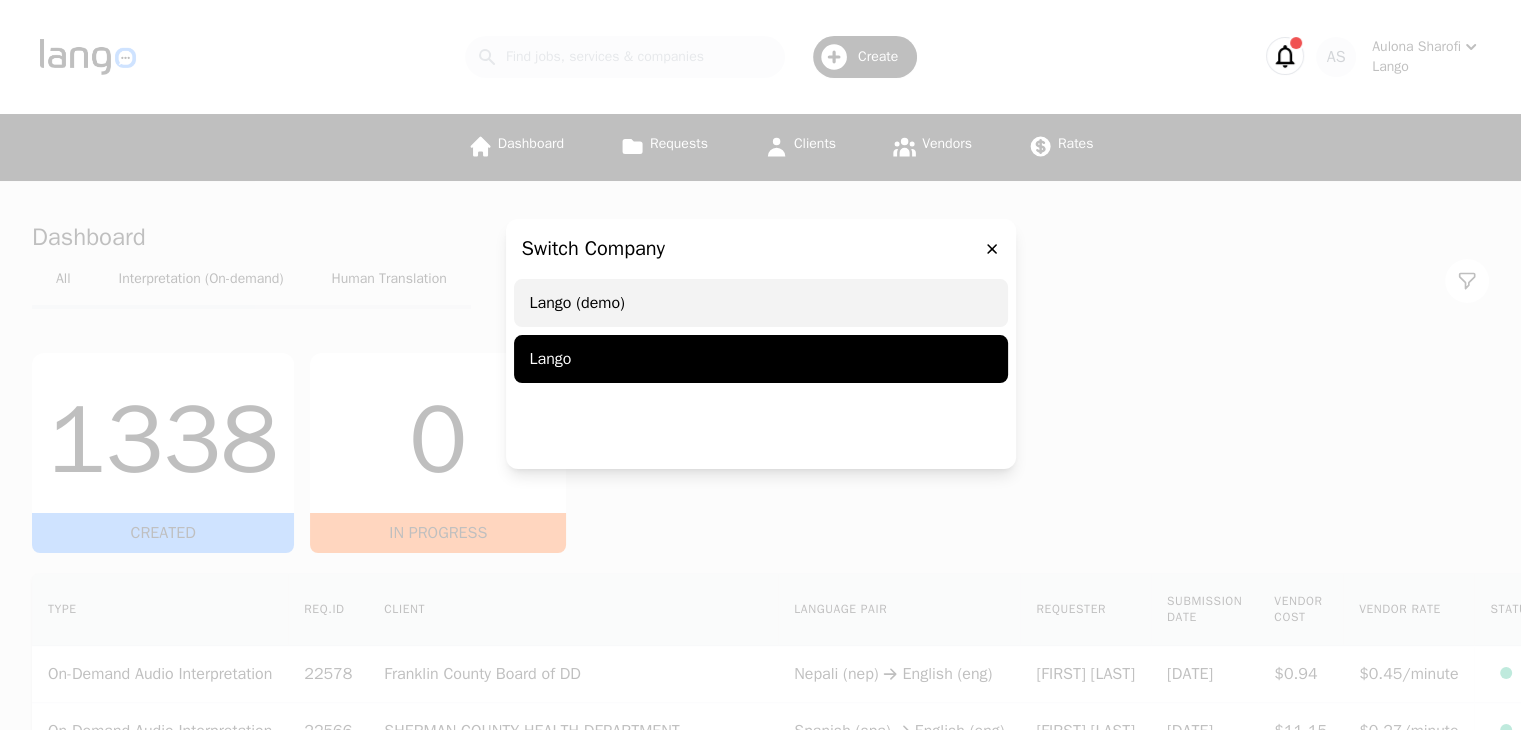 click on "Lango (demo)" at bounding box center [761, 303] 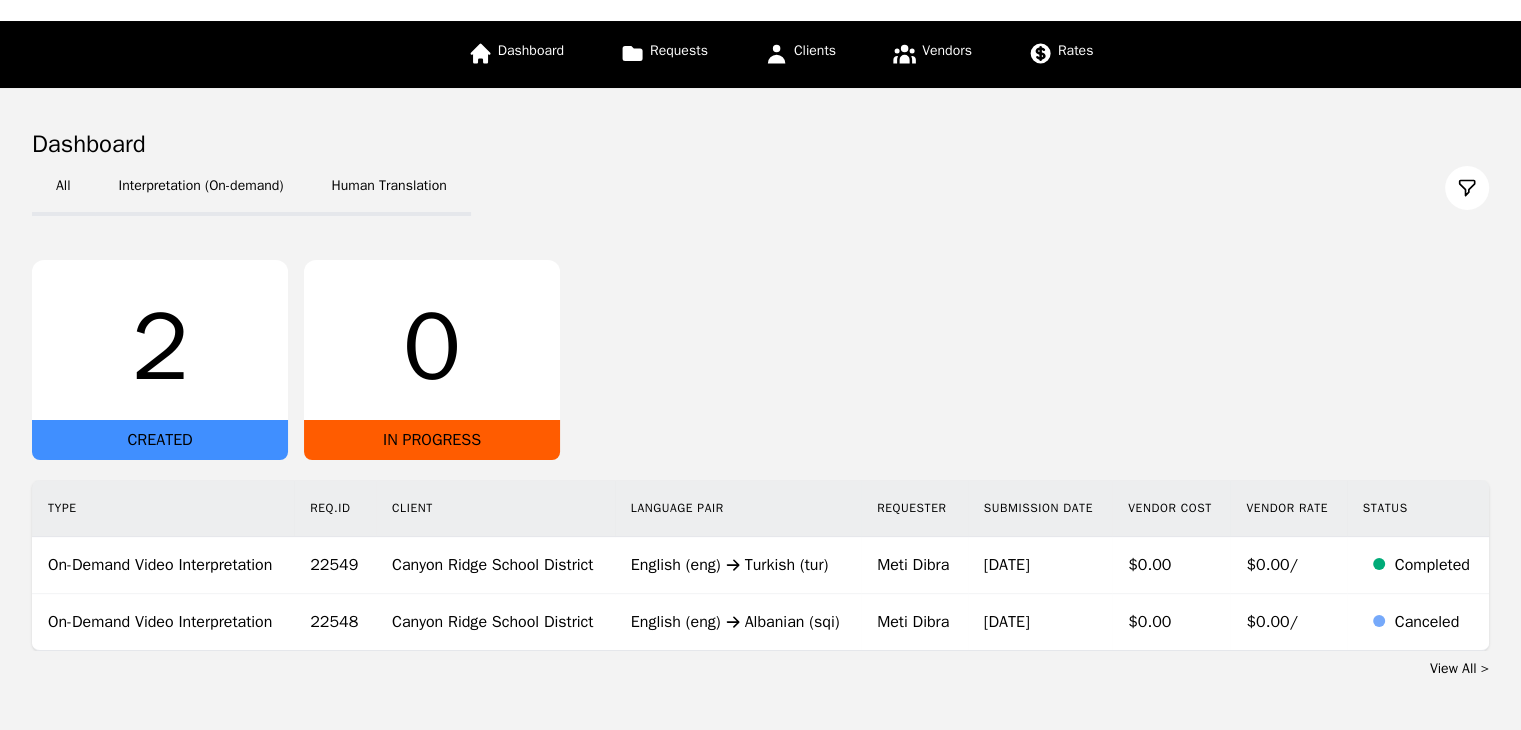 scroll, scrollTop: 0, scrollLeft: 0, axis: both 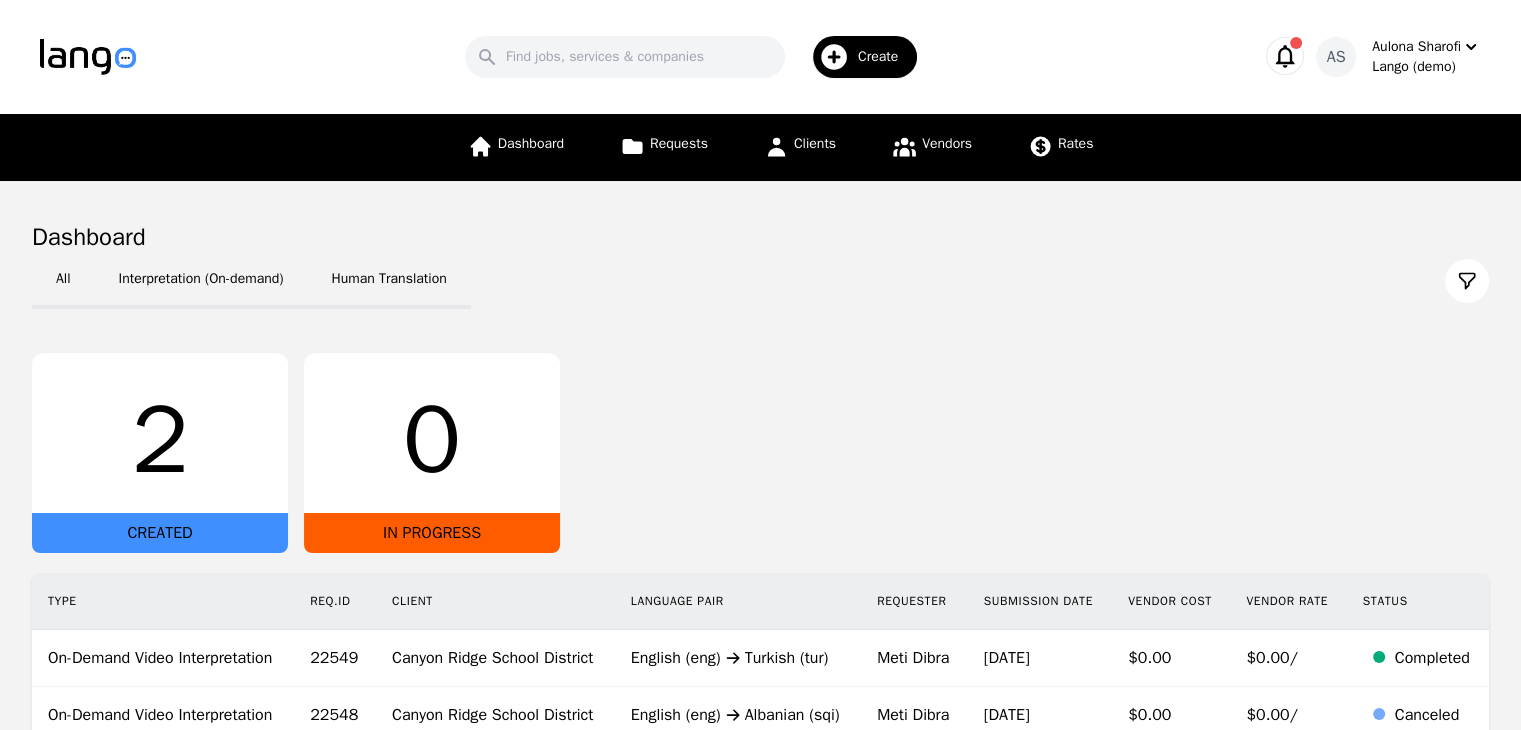 click on "Create" at bounding box center [885, 57] 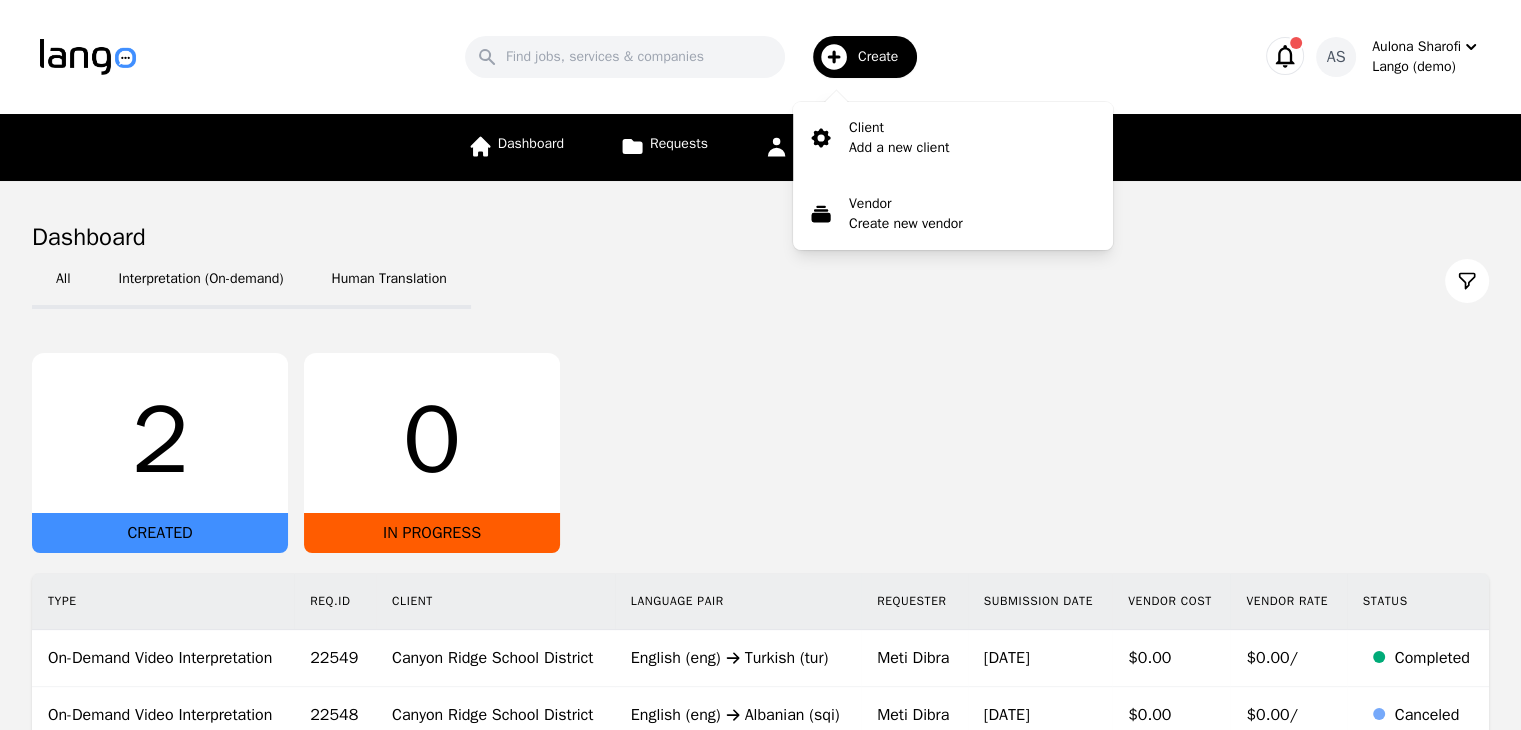 click on "All Interpretation (On-demand) Human Translation 2 CREATED 0 IN PROGRESS Type Req.ID Client Language Pair Requester Submission Date Vendor Cost Vendor Rate Status On-Demand Video Interpretation 22549 Canyon Ridge School District English (eng) Turkish (tur) Meti Dibra 8/7/2025 $0.00 $0.00/ Completed On-Demand Video Interpretation 22548 Canyon Ridge School District English (eng) Albanian (sqi) Meti Dibra 8/7/2025 $0.00 $0.00/ Canceled" at bounding box center (760, 498) 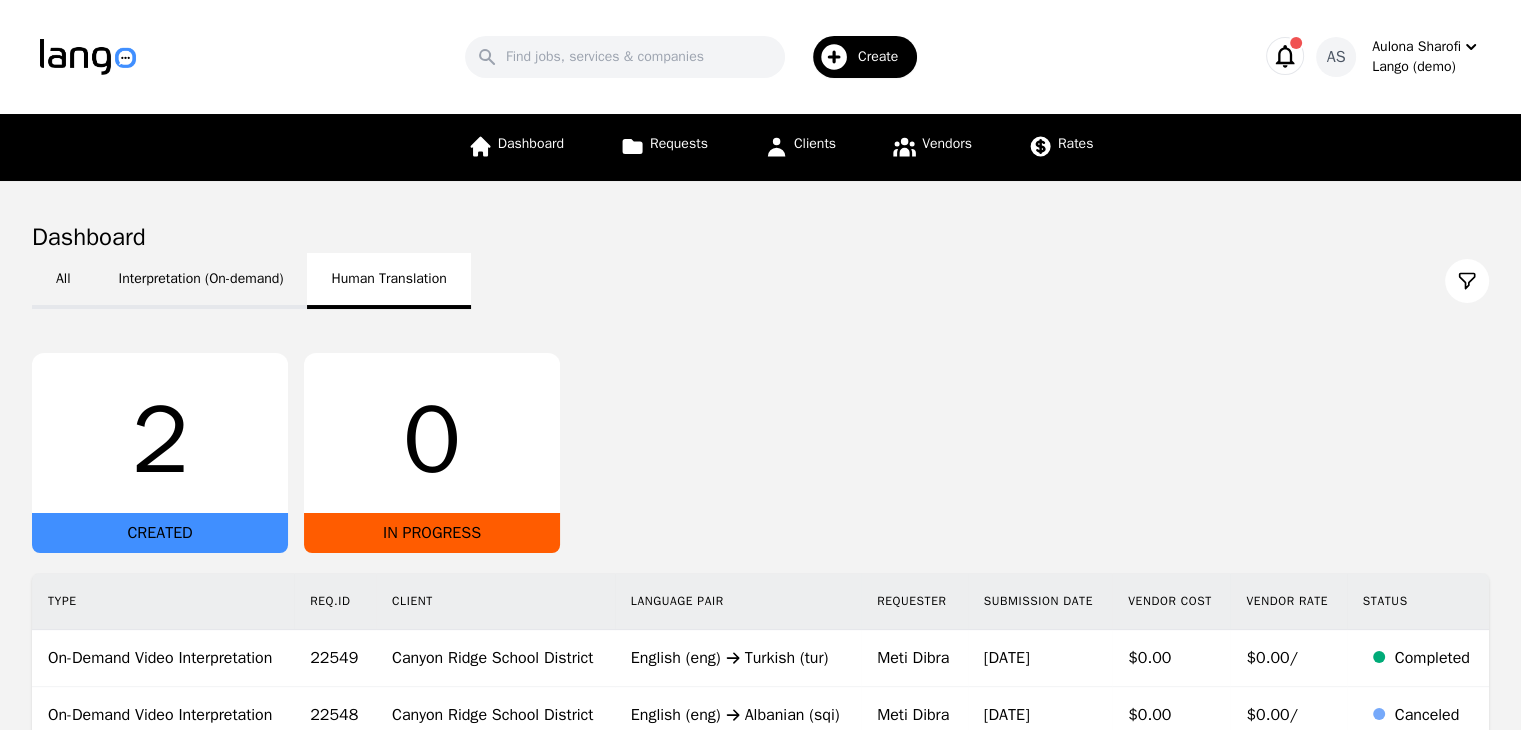 click on "Human Translation" at bounding box center [388, 281] 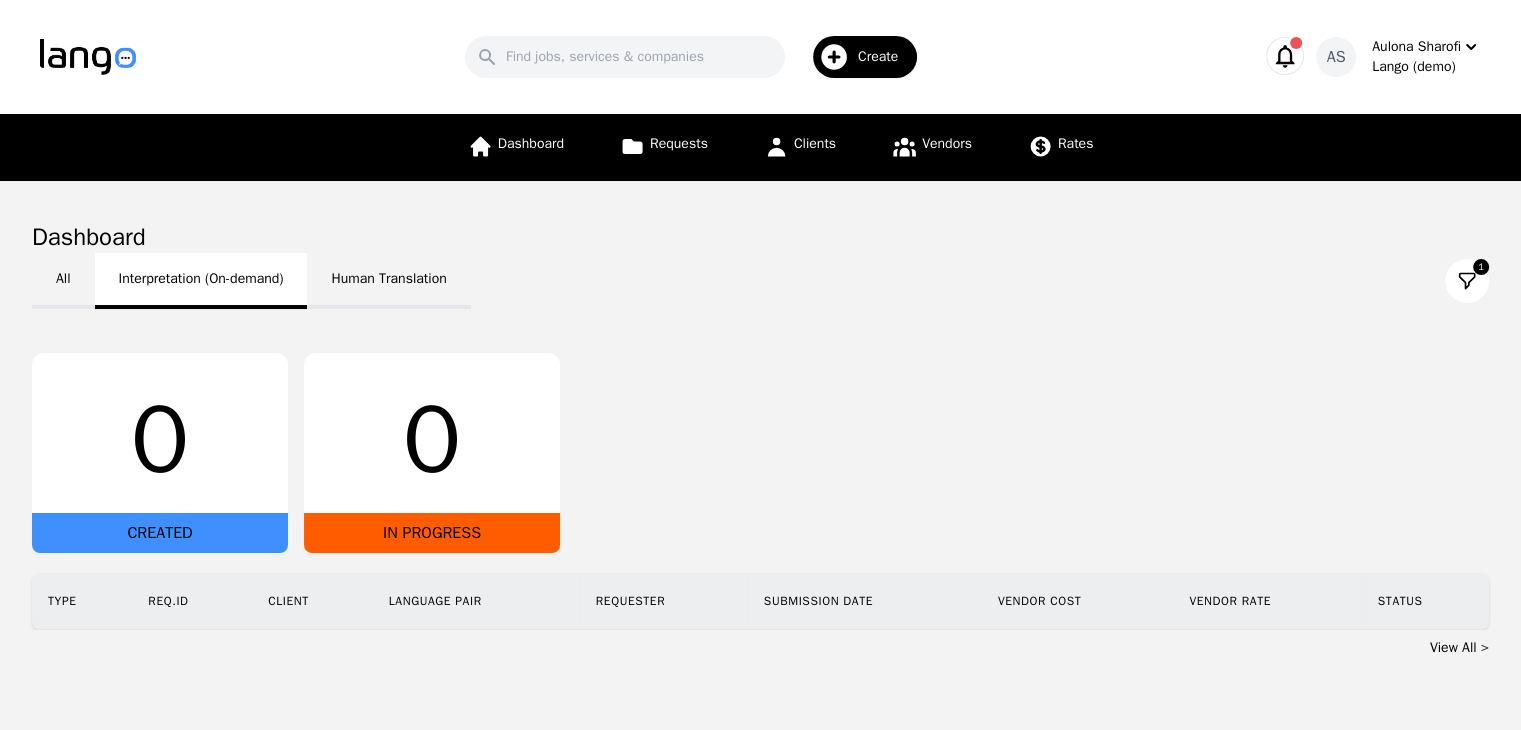 click on "Interpretation (On-demand)" at bounding box center (201, 281) 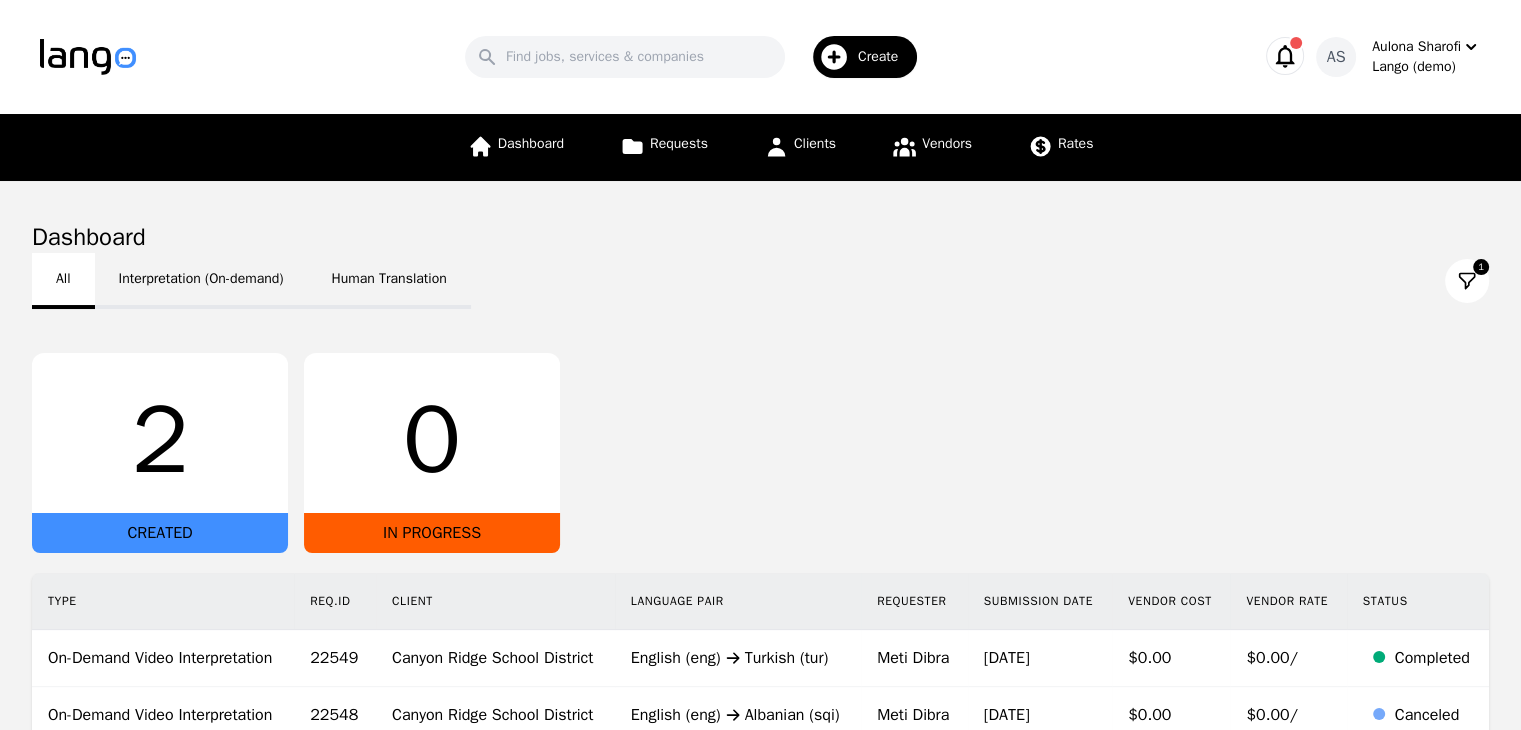 click on "All" at bounding box center (63, 281) 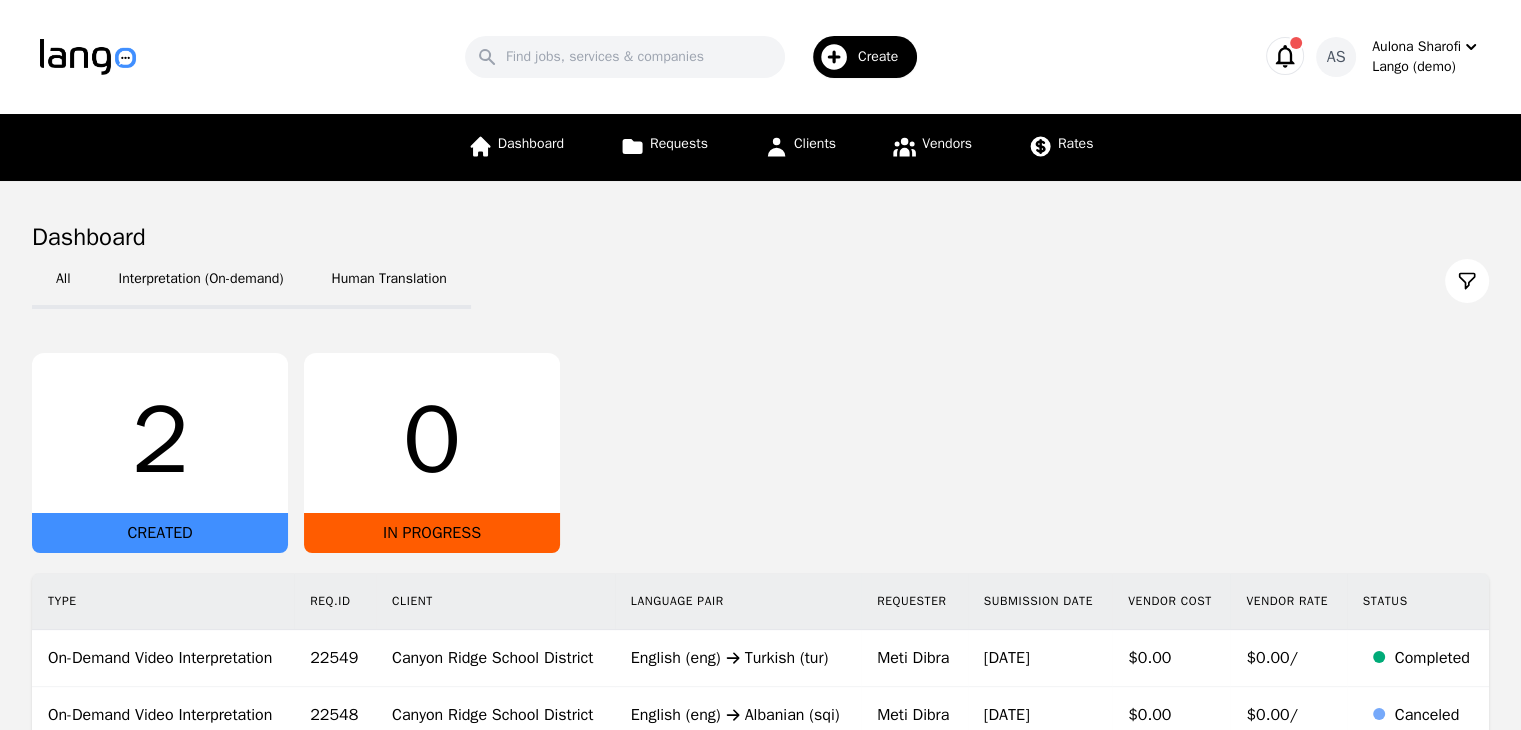 click at bounding box center (1296, 43) 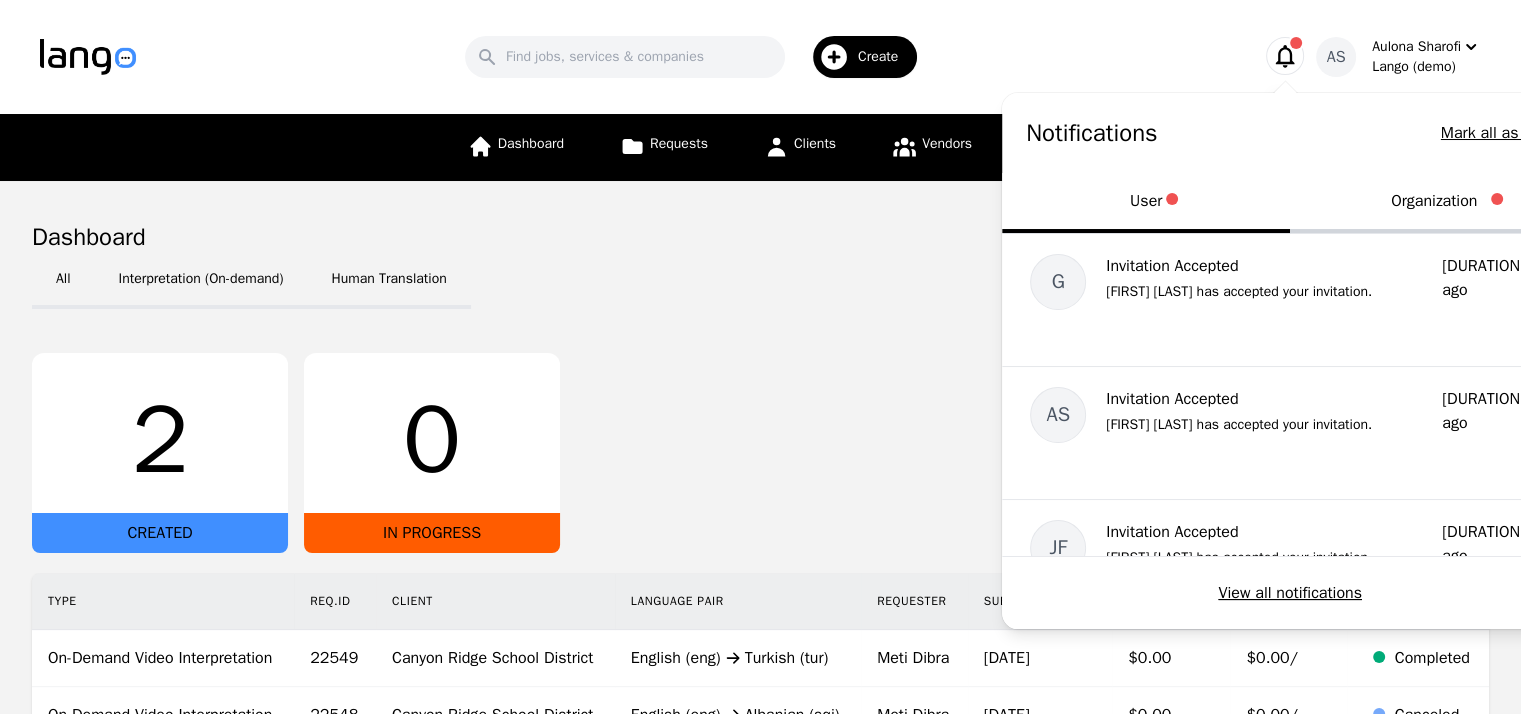 click on "Organization" at bounding box center [1434, 203] 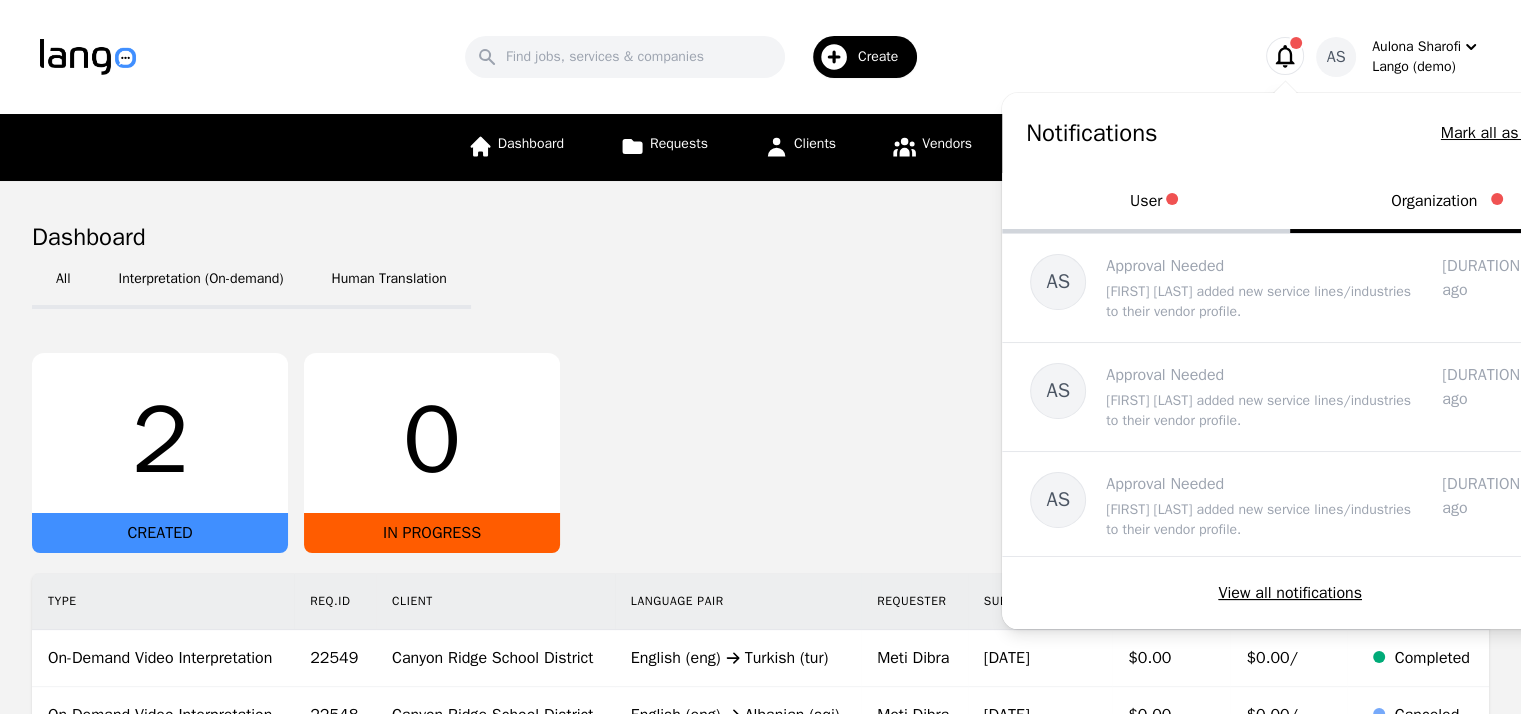 click on "User" at bounding box center [1146, 203] 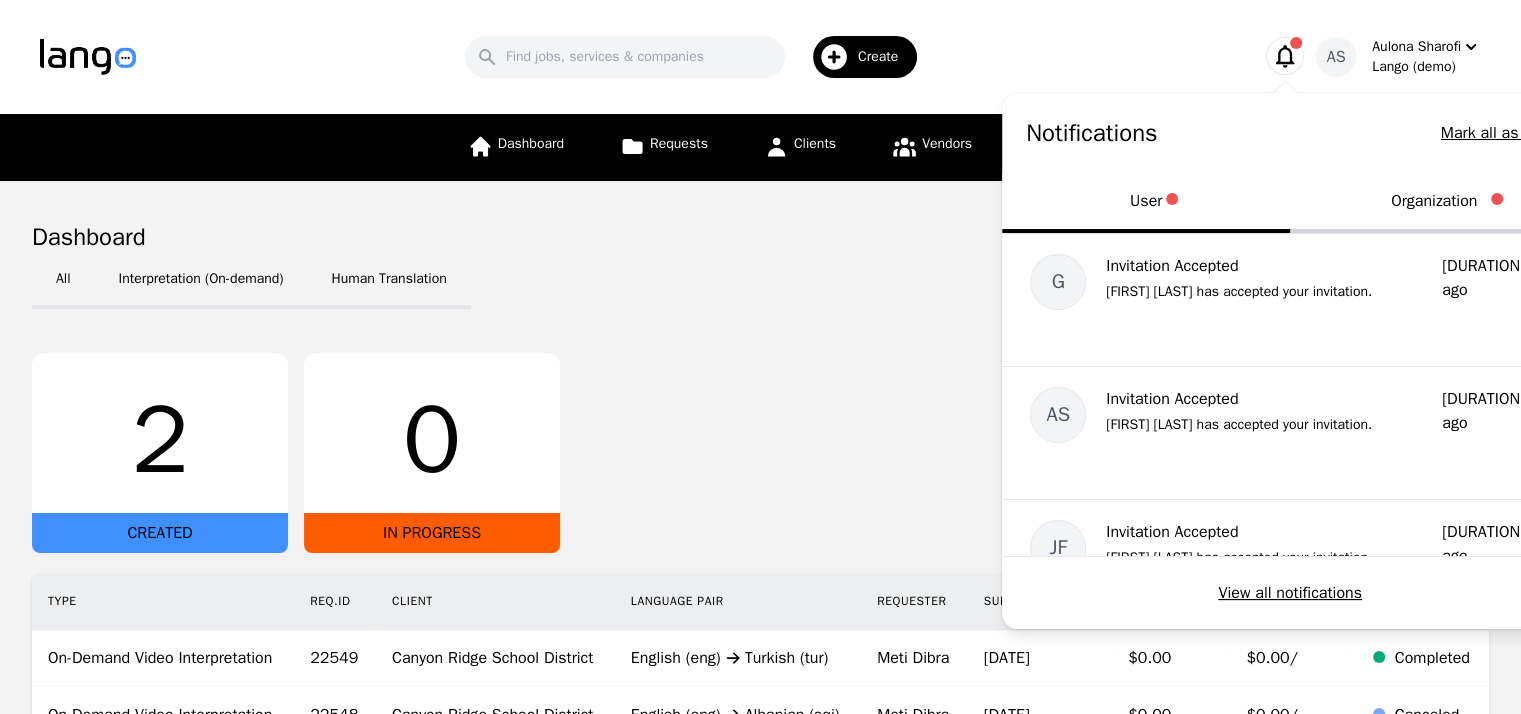 click on "2 CREATED 0 IN PROGRESS" at bounding box center (760, 453) 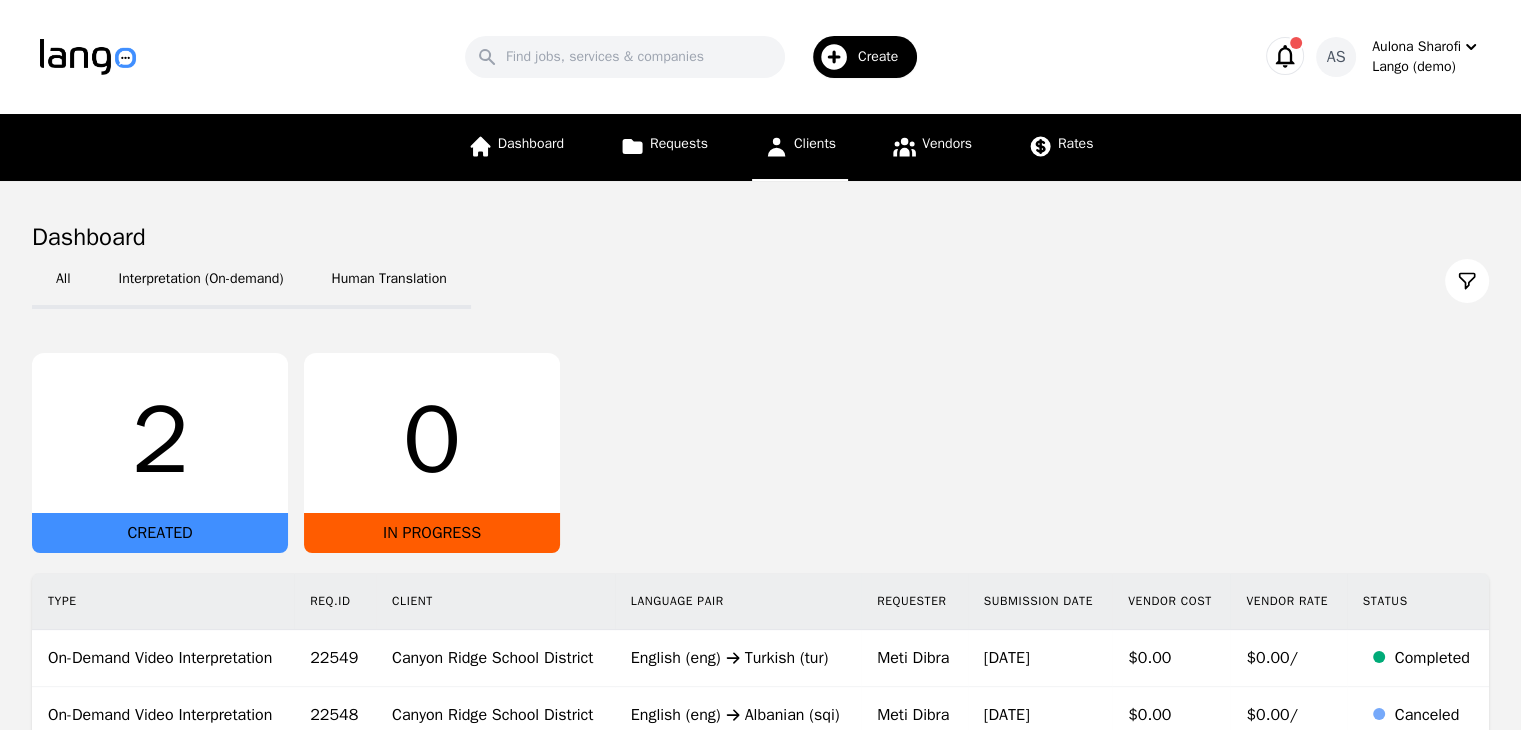 click on "Clients" at bounding box center (815, 143) 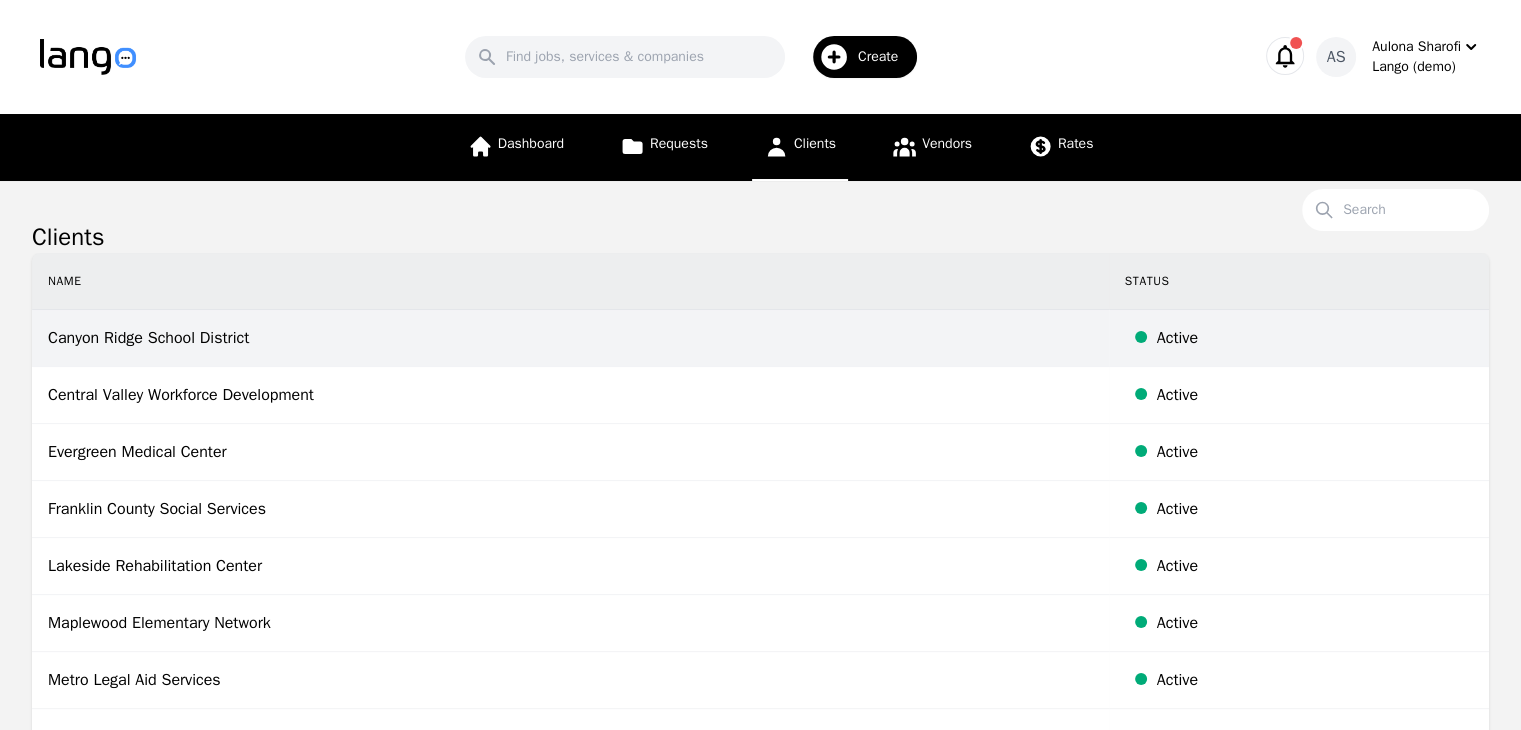 click on "Canyon Ridge School District" at bounding box center (570, 338) 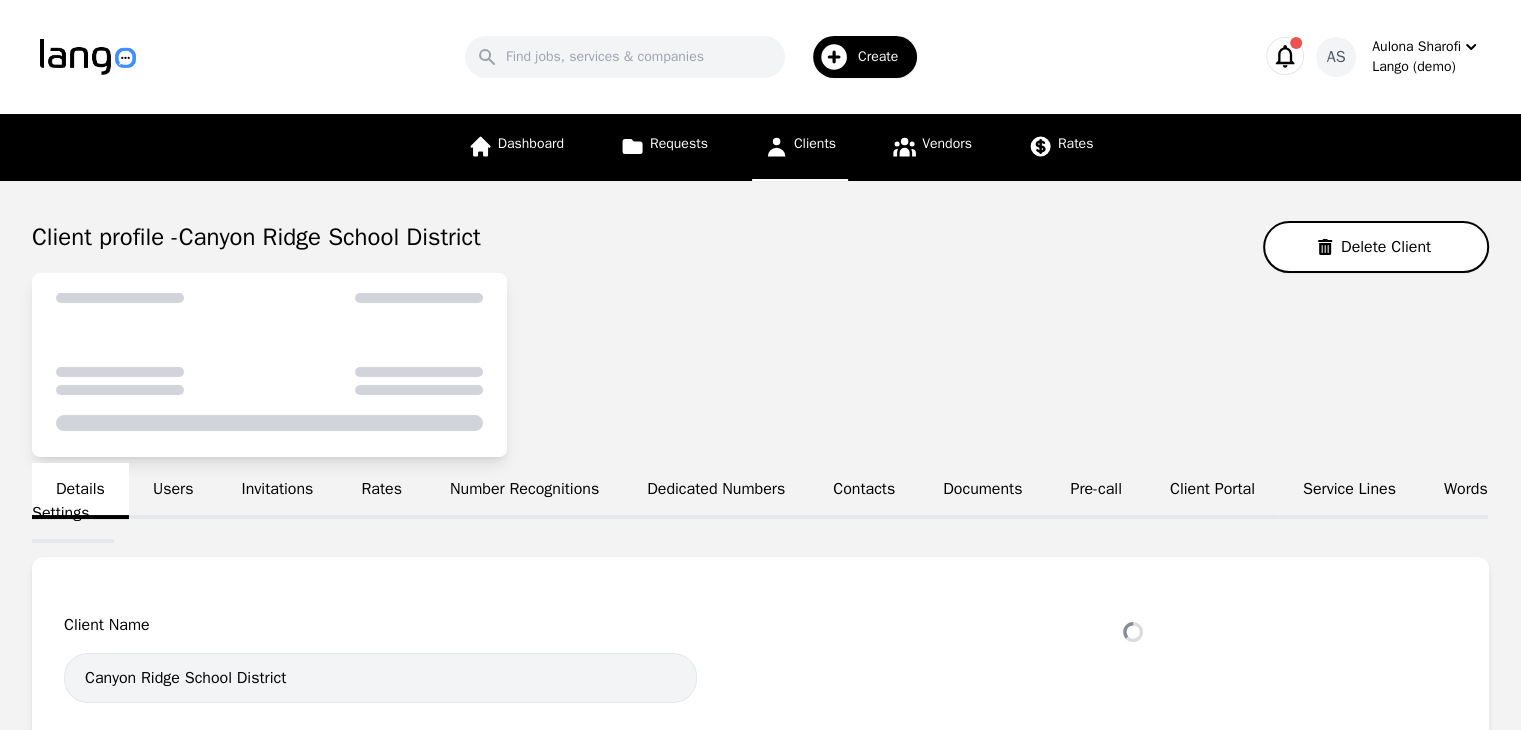 select on "active" 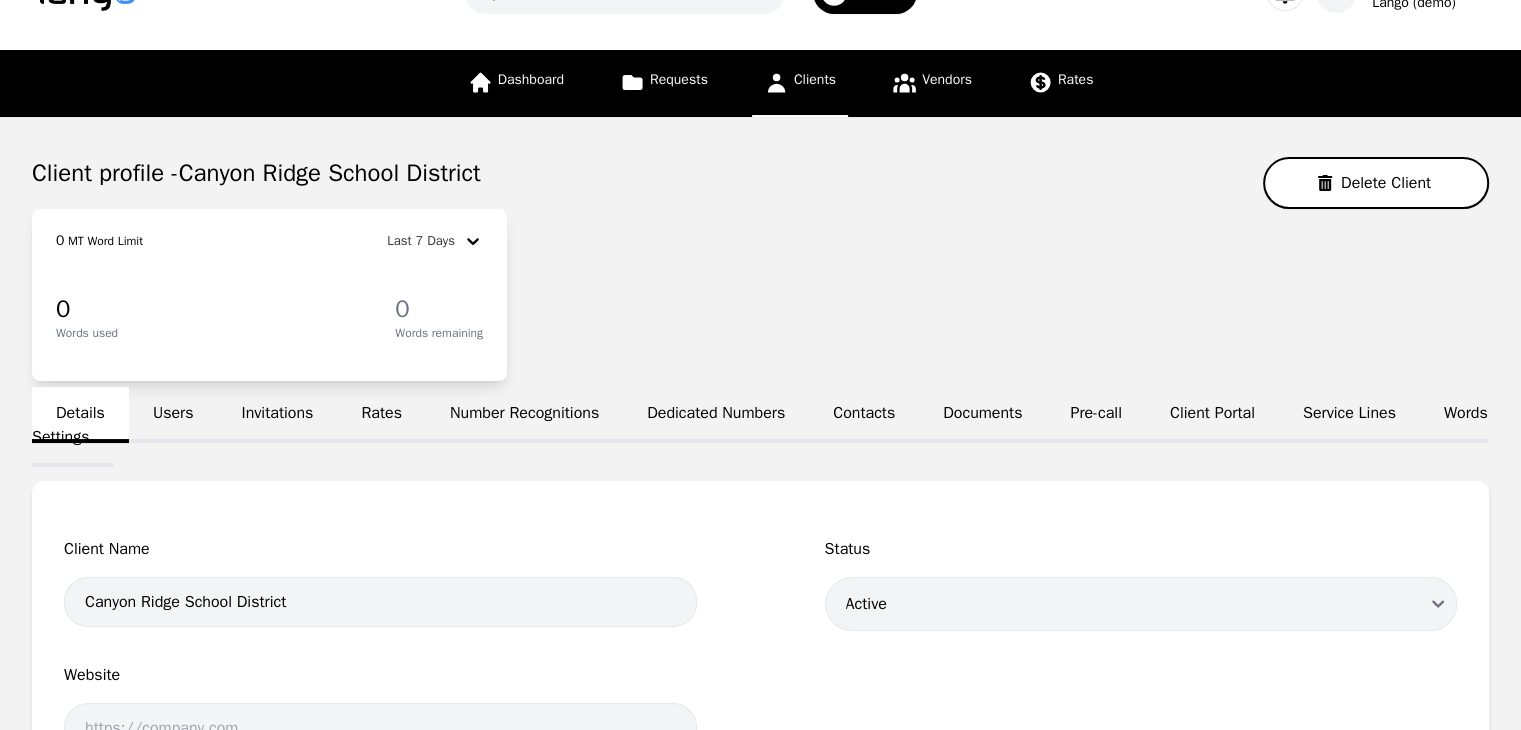 scroll, scrollTop: 200, scrollLeft: 0, axis: vertical 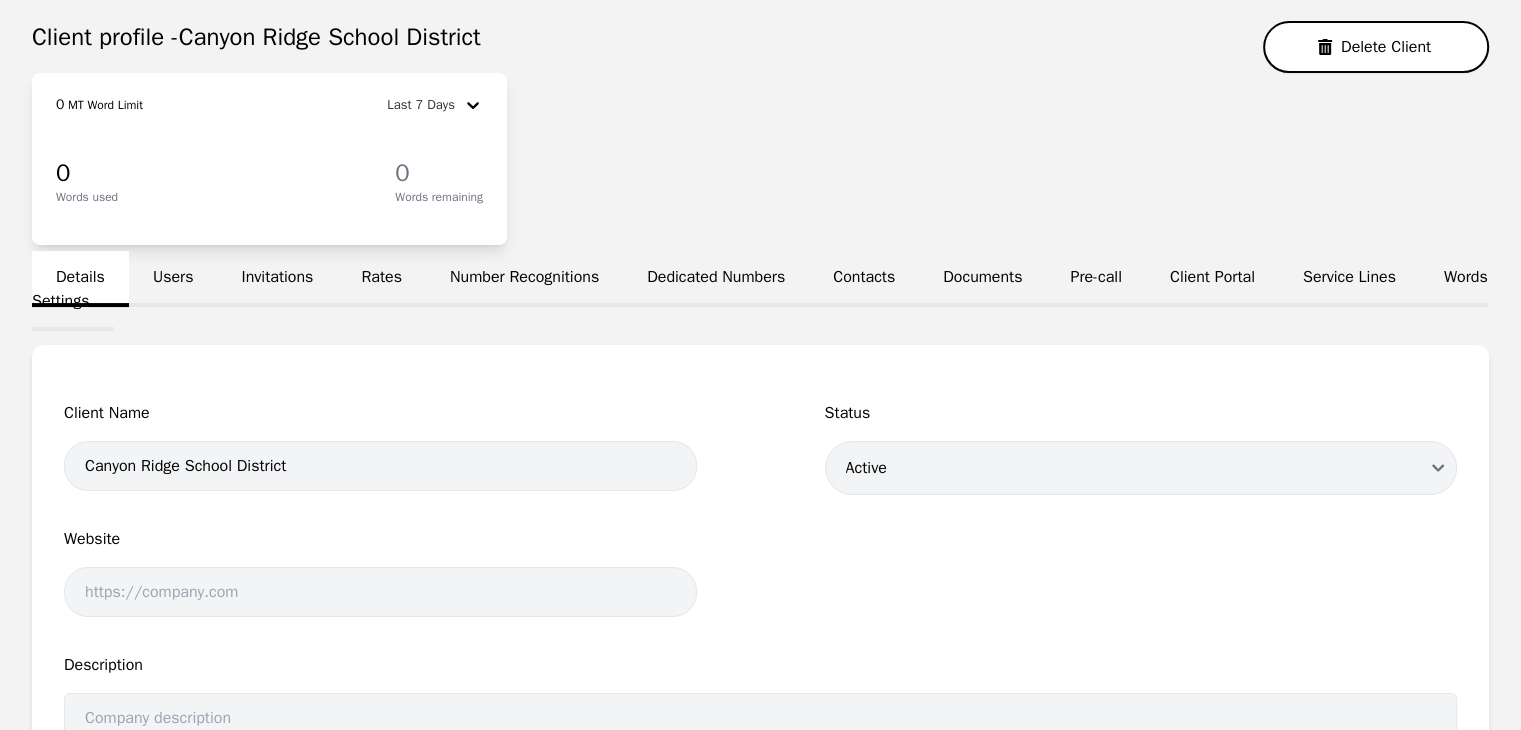 click on "Users" at bounding box center (173, 279) 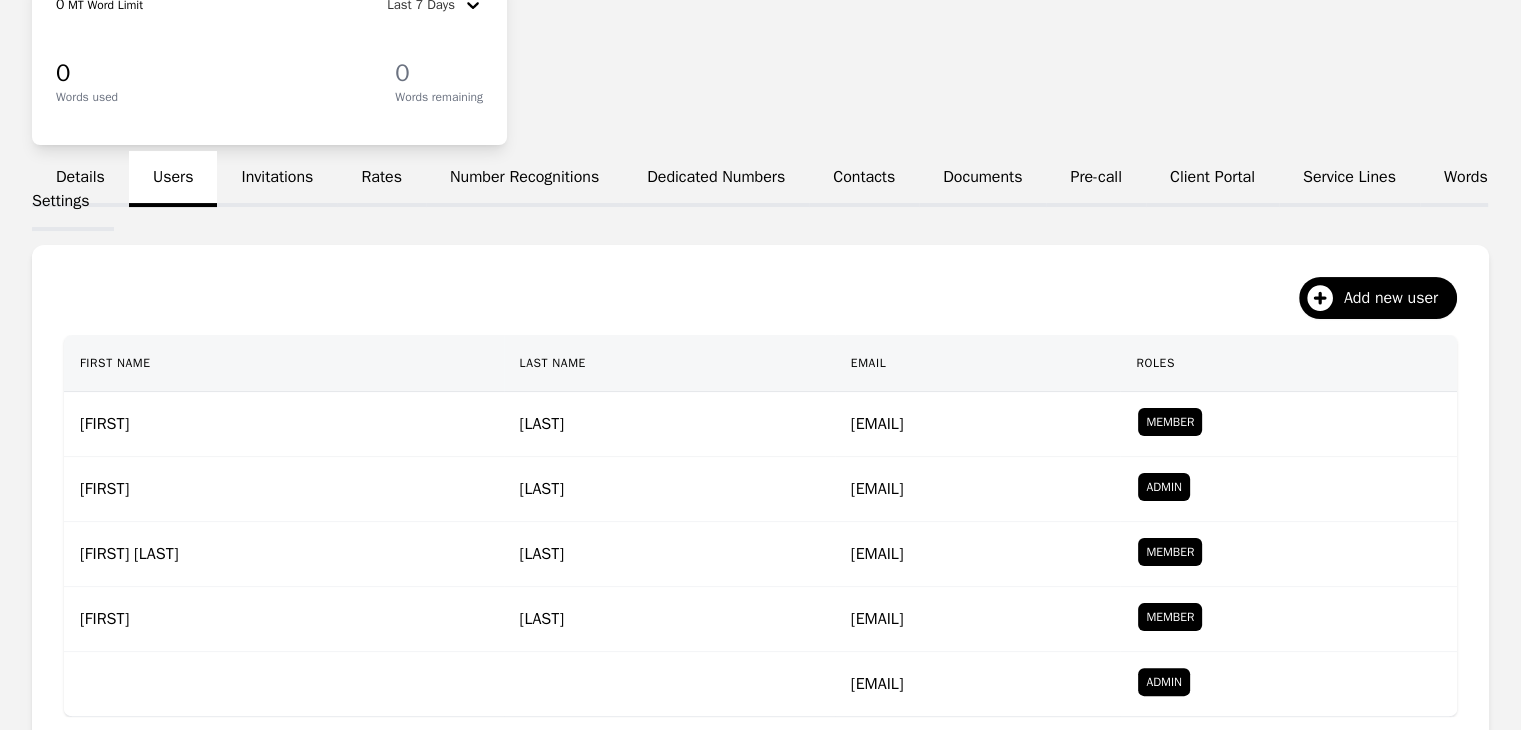 click on "Invitations" at bounding box center [277, 179] 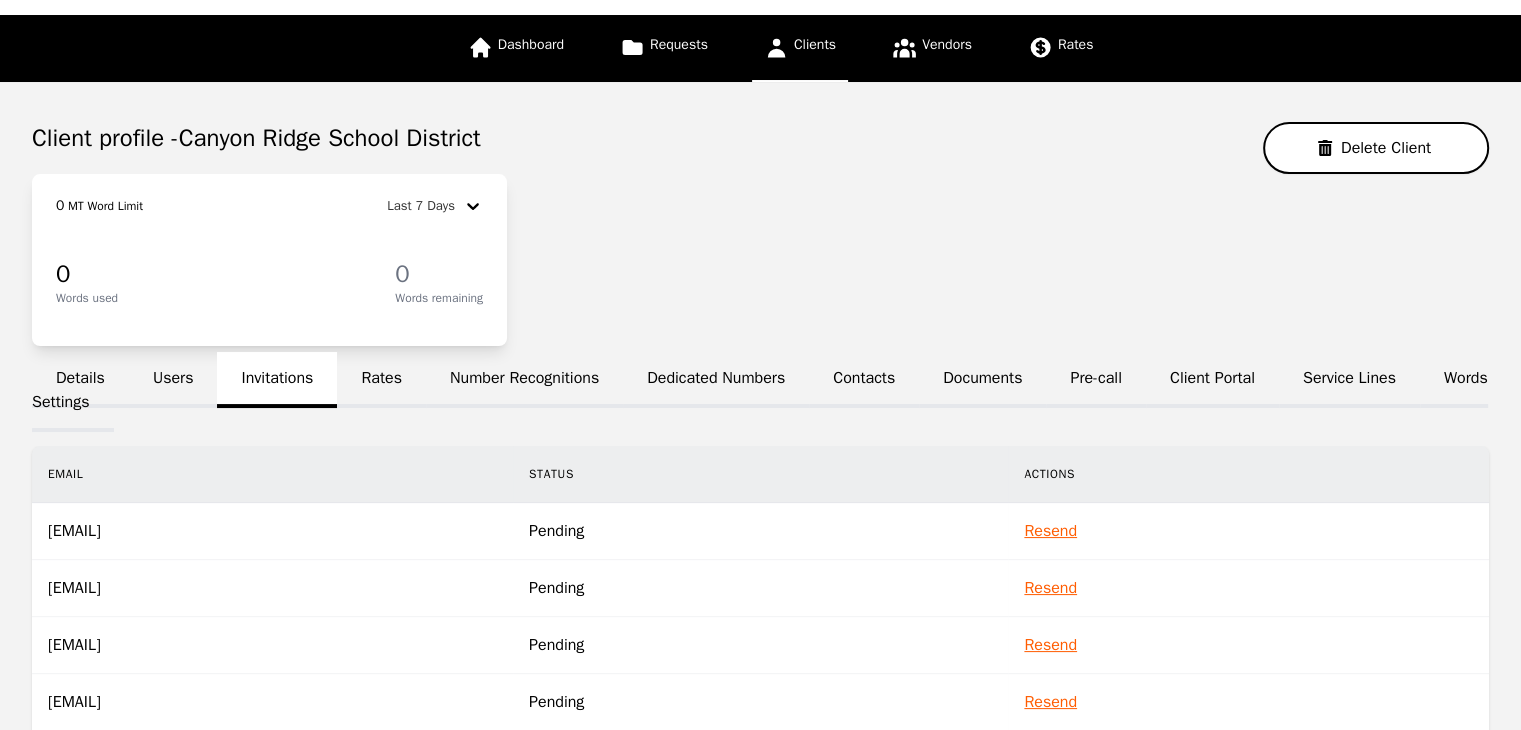 scroll, scrollTop: 300, scrollLeft: 0, axis: vertical 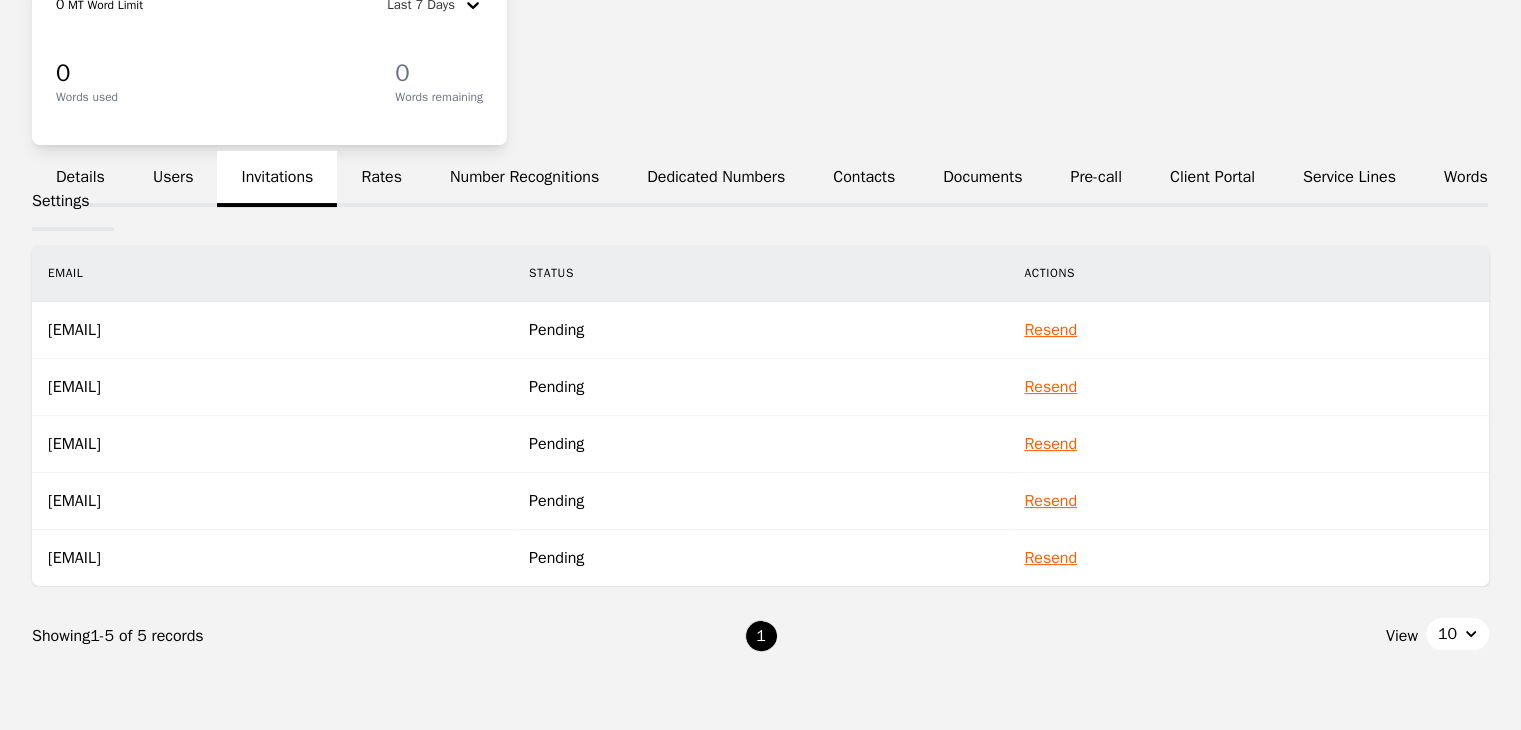click on "Service Lines" at bounding box center [1349, 179] 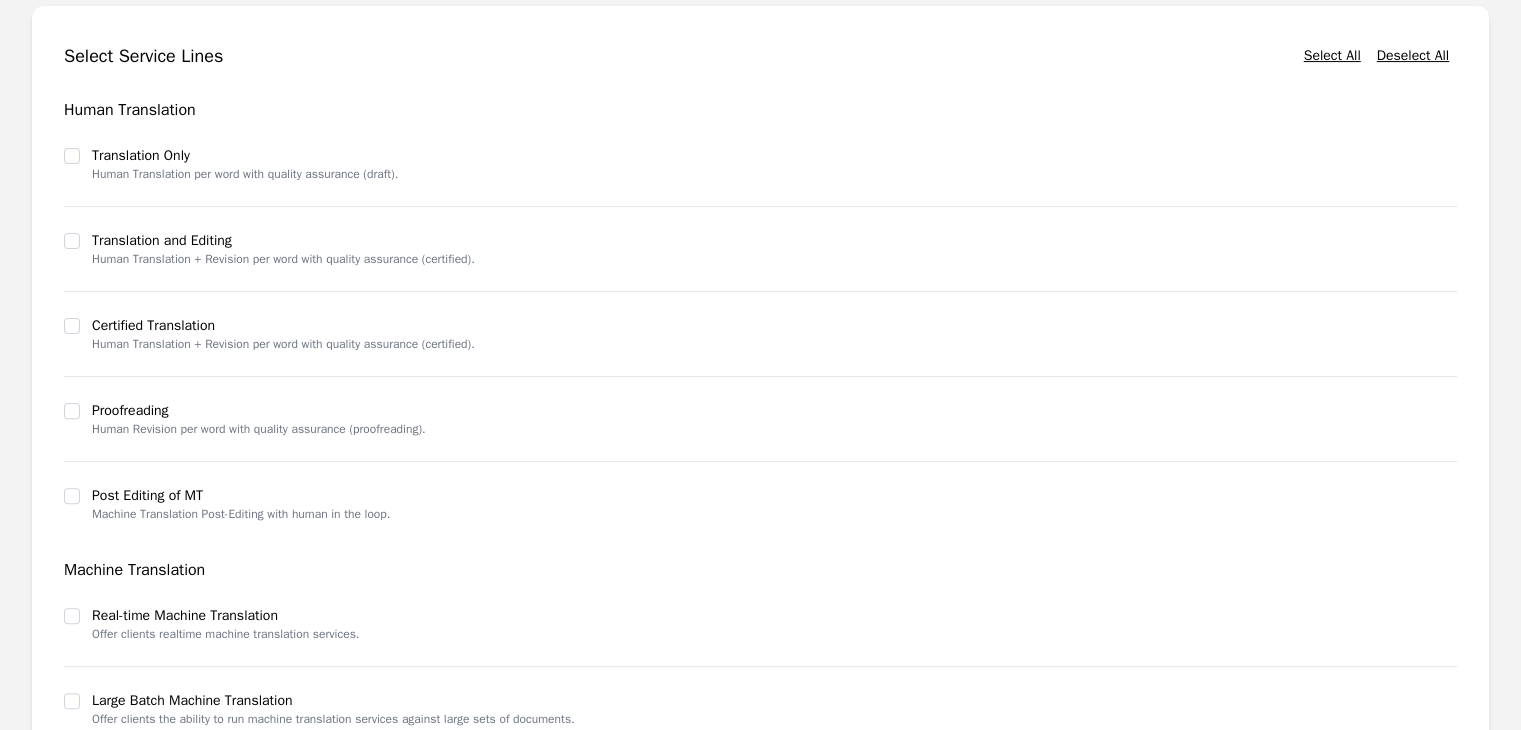 scroll, scrollTop: 800, scrollLeft: 0, axis: vertical 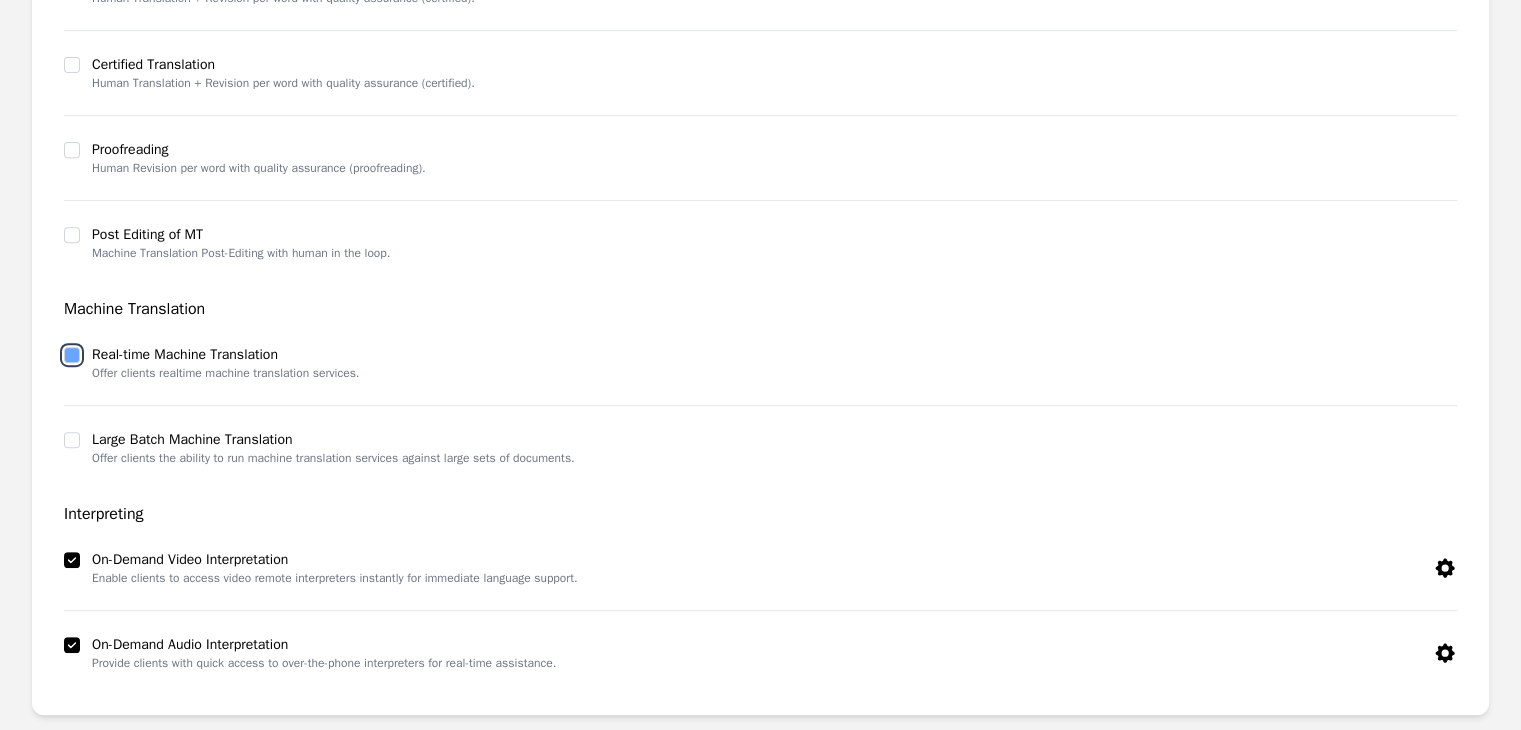 click at bounding box center (72, 355) 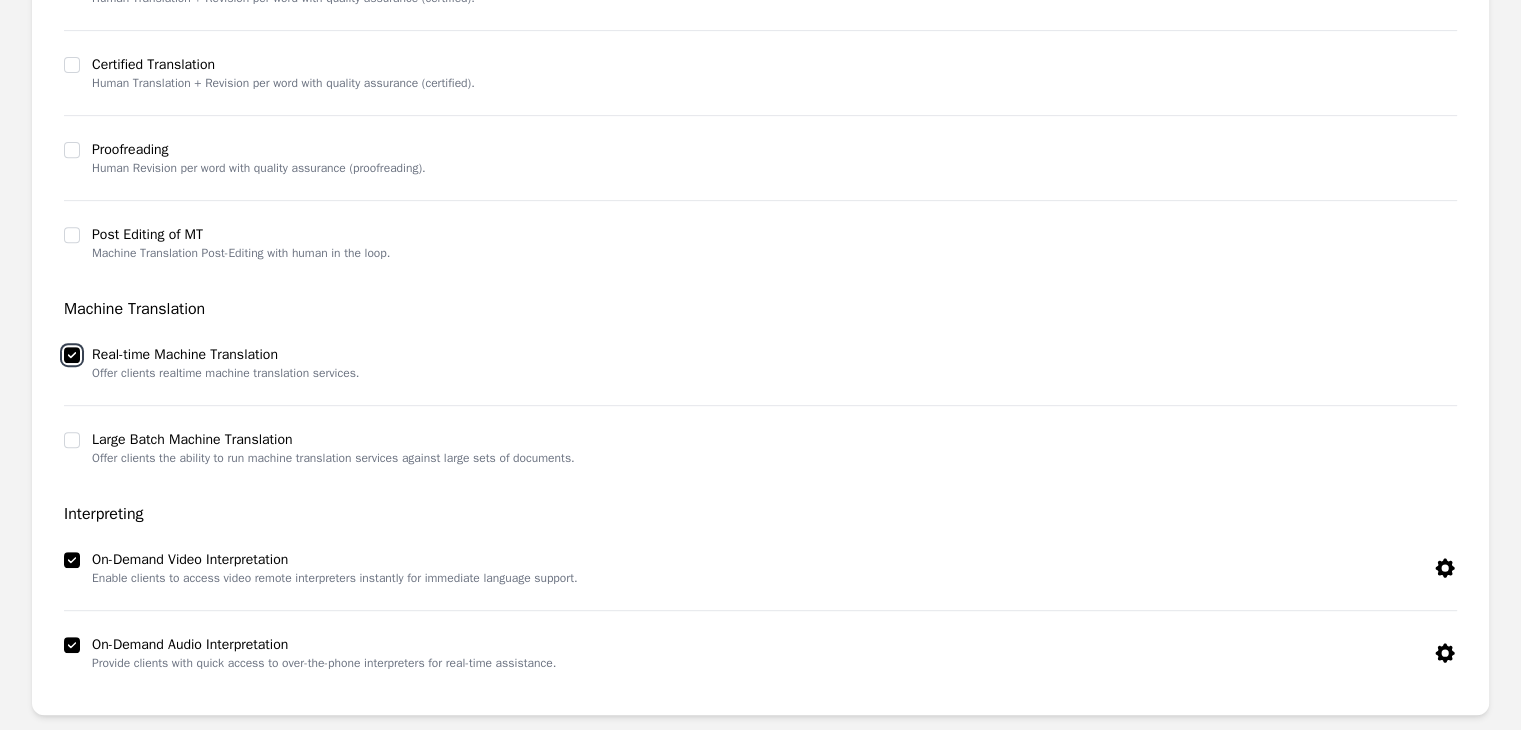 checkbox on "true" 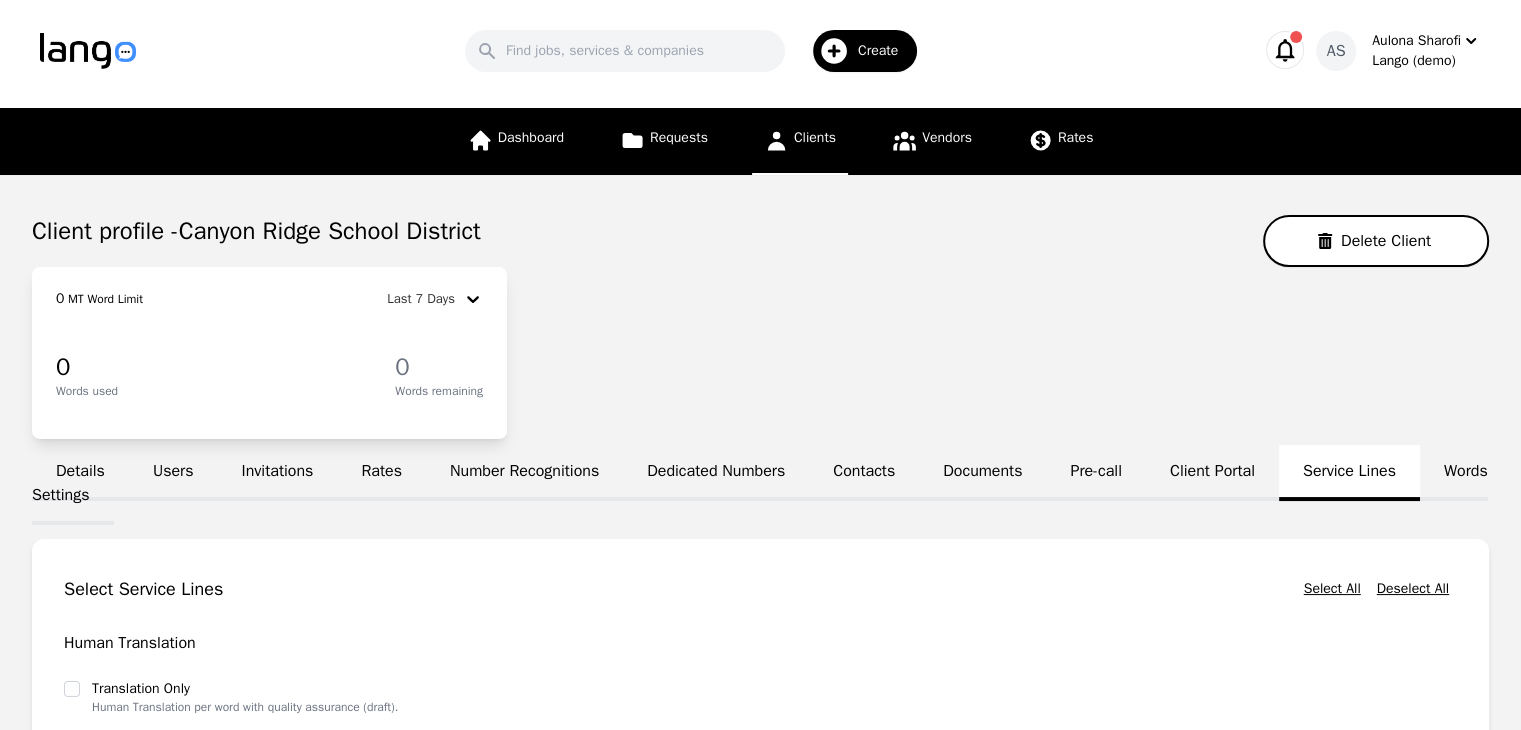scroll, scrollTop: 0, scrollLeft: 0, axis: both 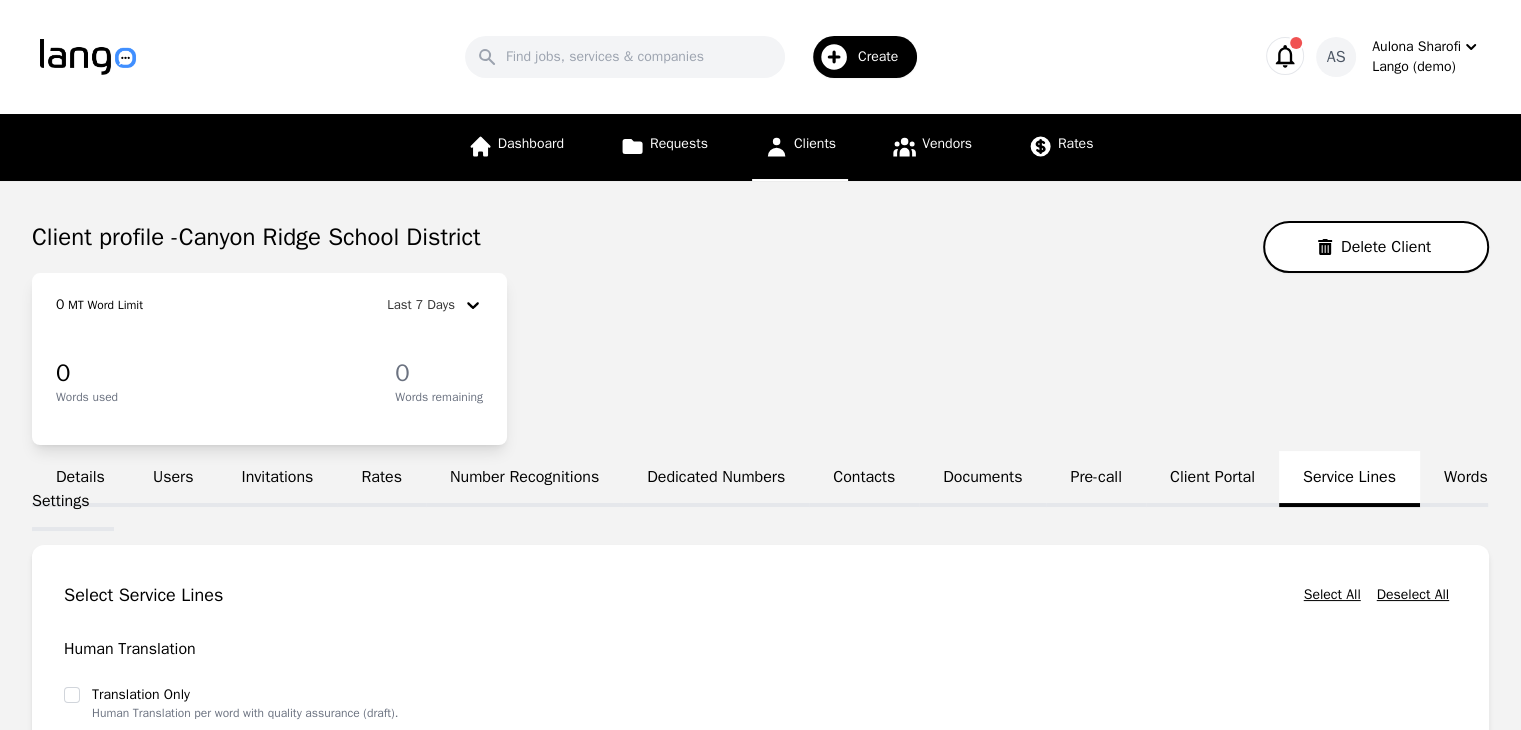 click on "Details" at bounding box center (80, 479) 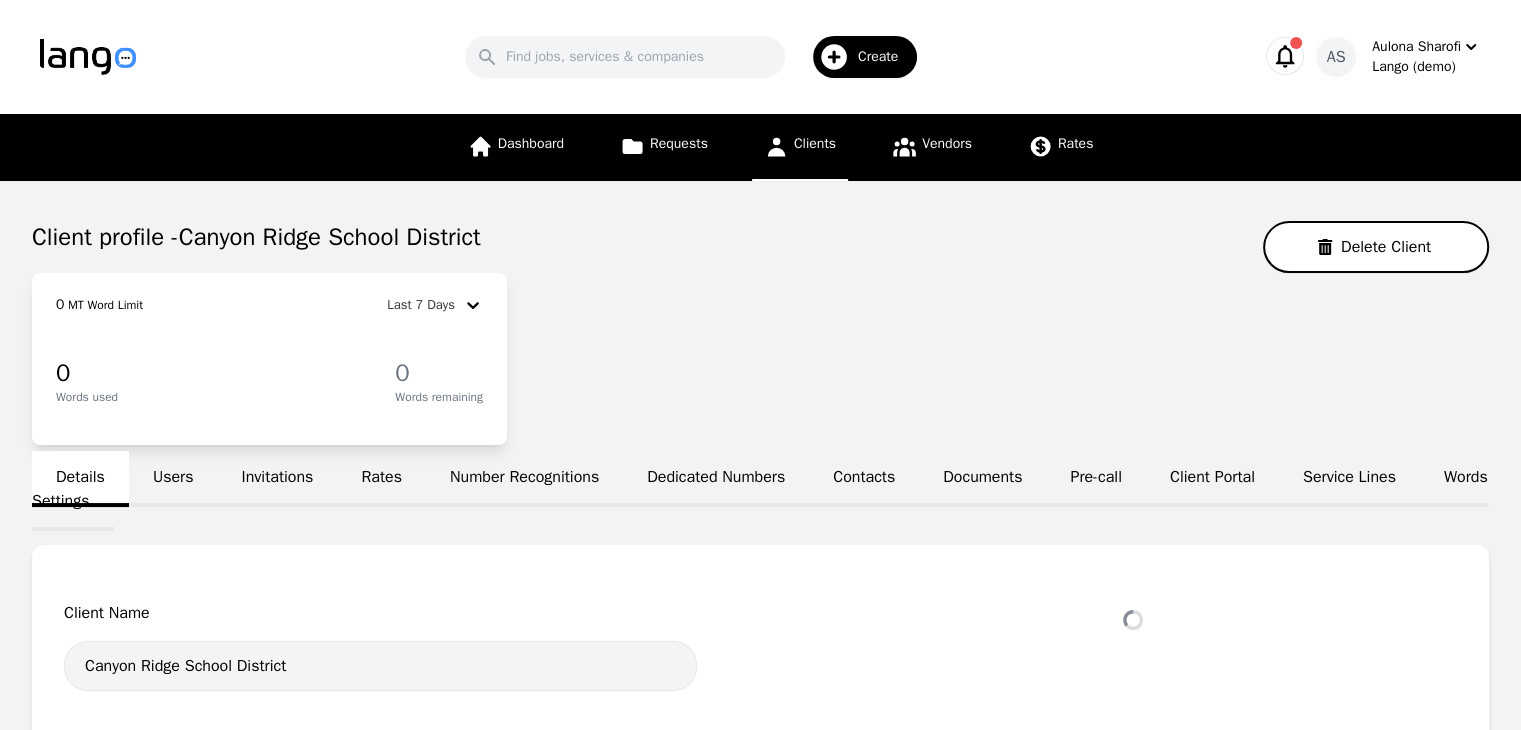 select on "active" 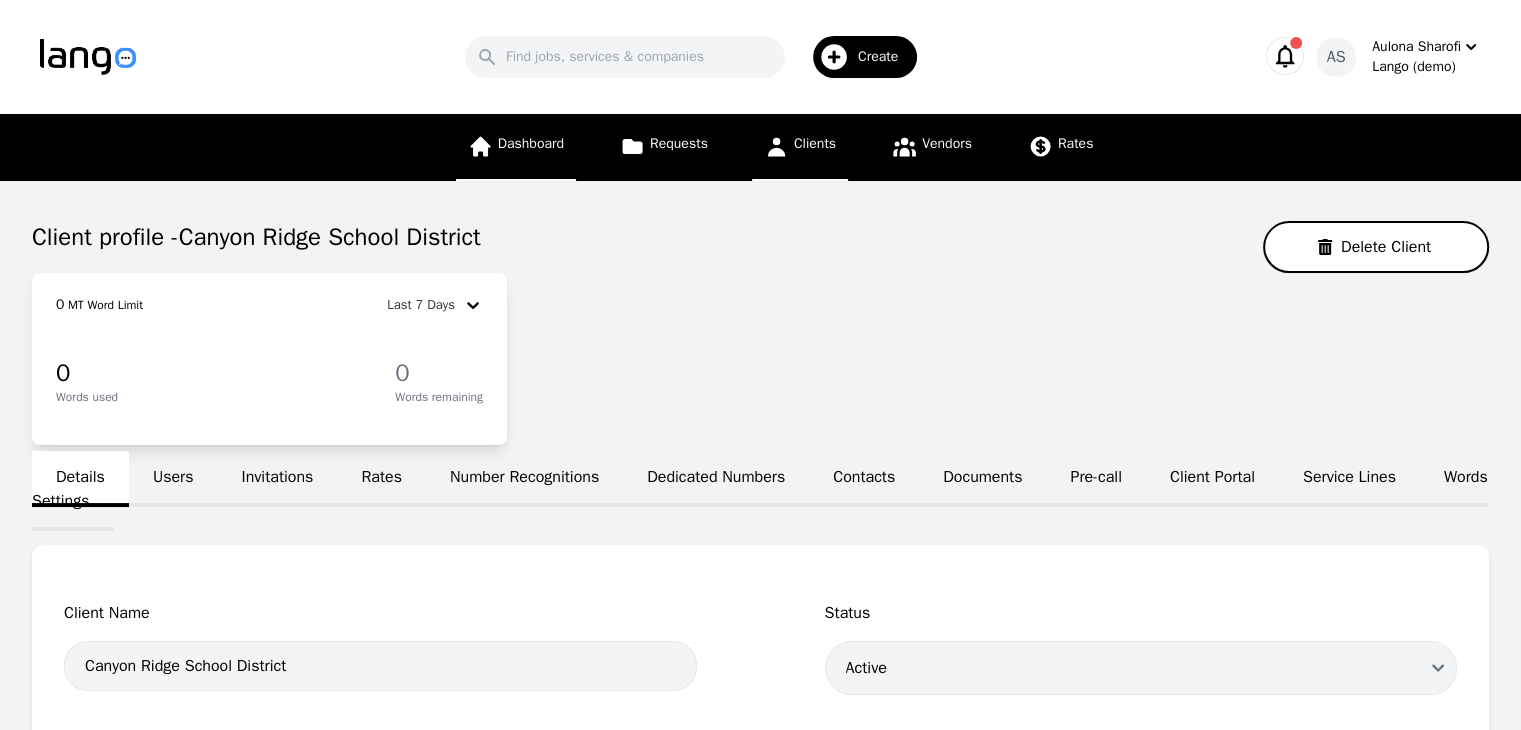 click on "Dashboard" at bounding box center (516, 147) 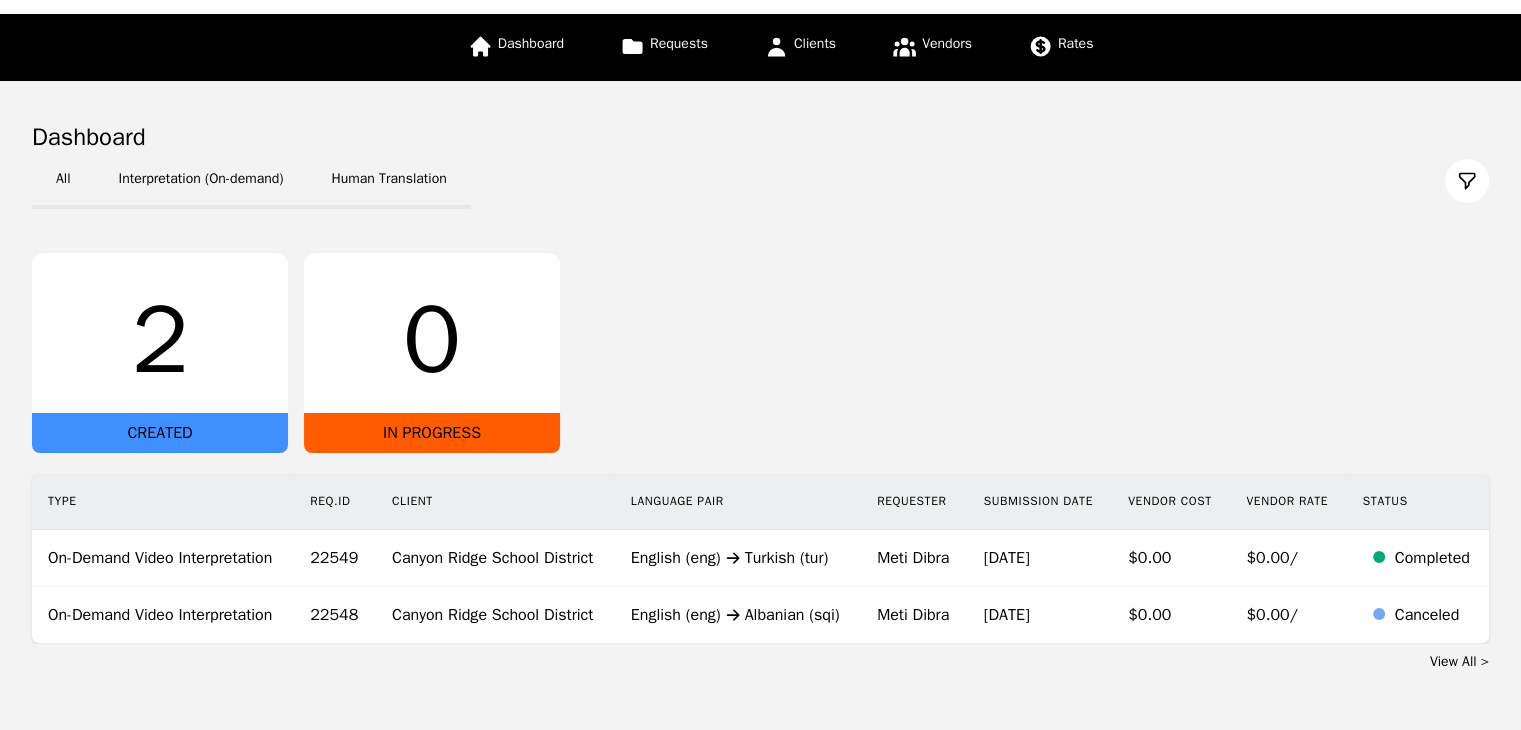 scroll, scrollTop: 0, scrollLeft: 0, axis: both 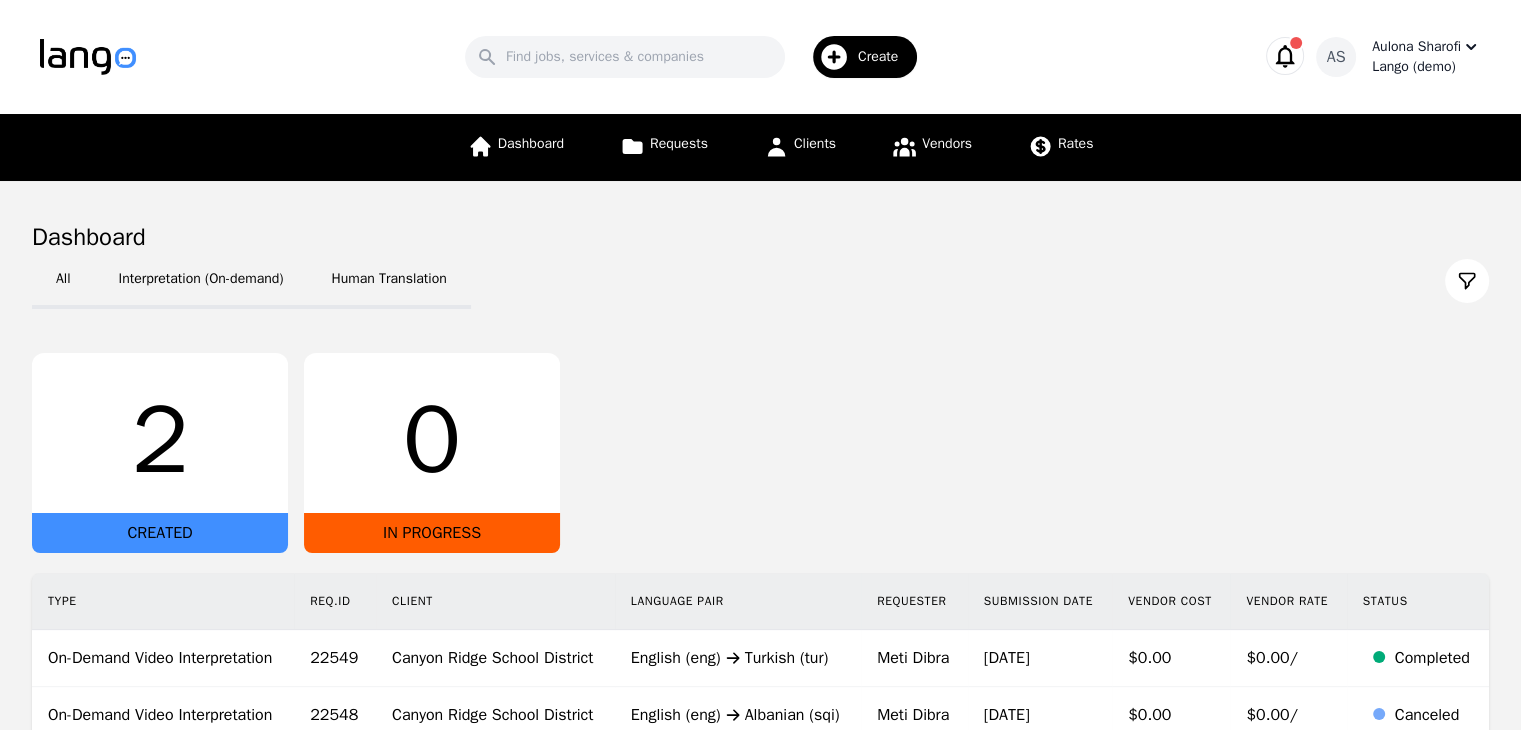 click on "Lango (demo)" at bounding box center [1426, 67] 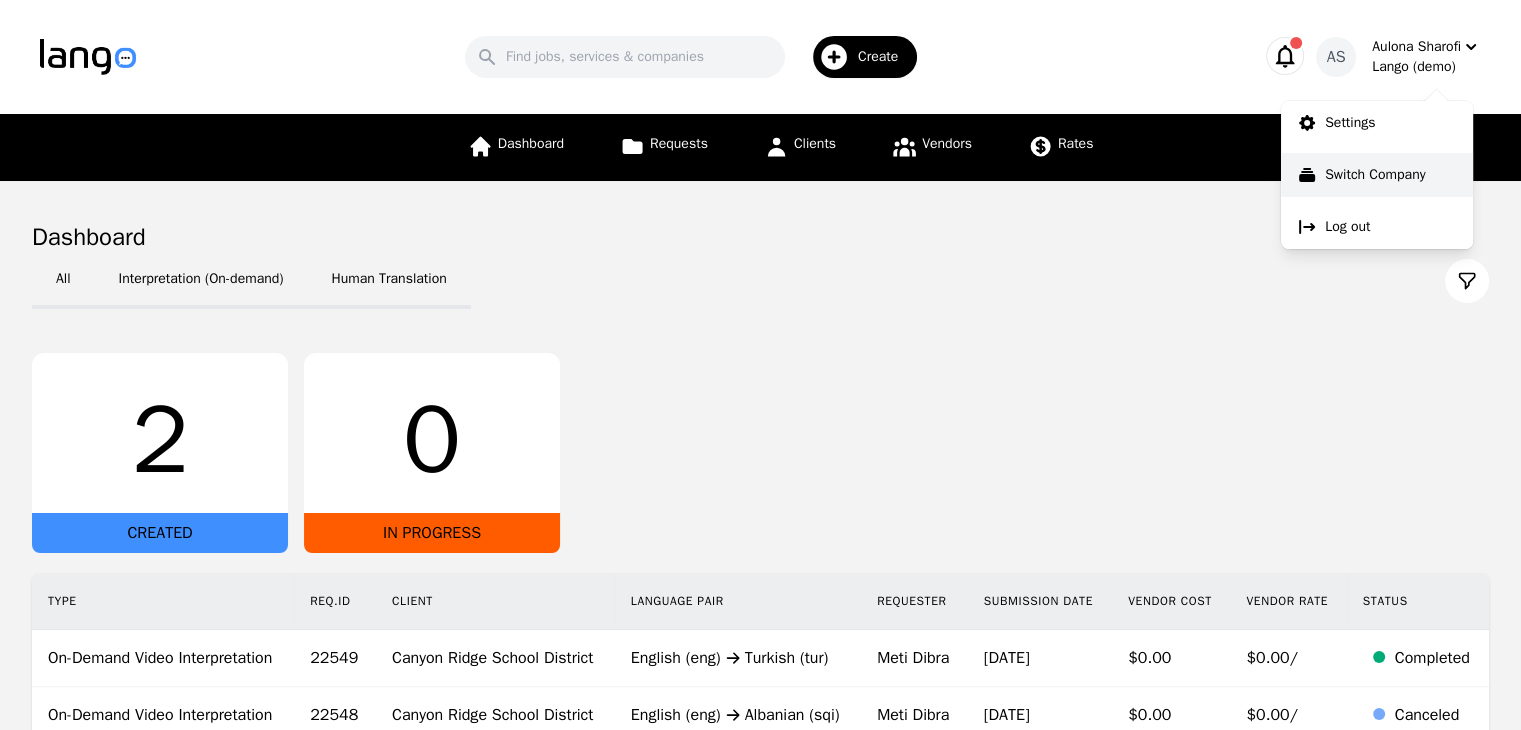 click on "Switch Company" at bounding box center (1375, 175) 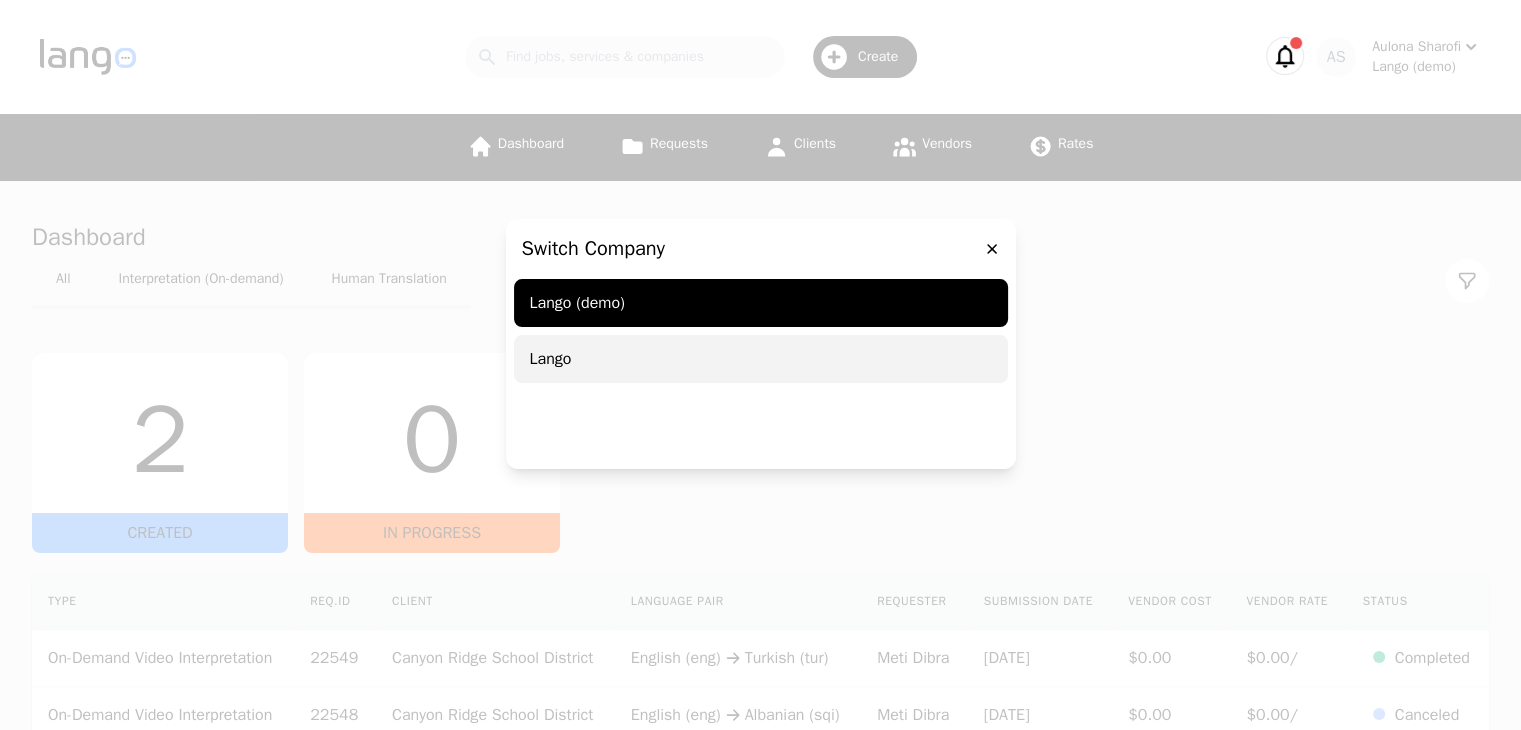 click on "Lango" at bounding box center [761, 359] 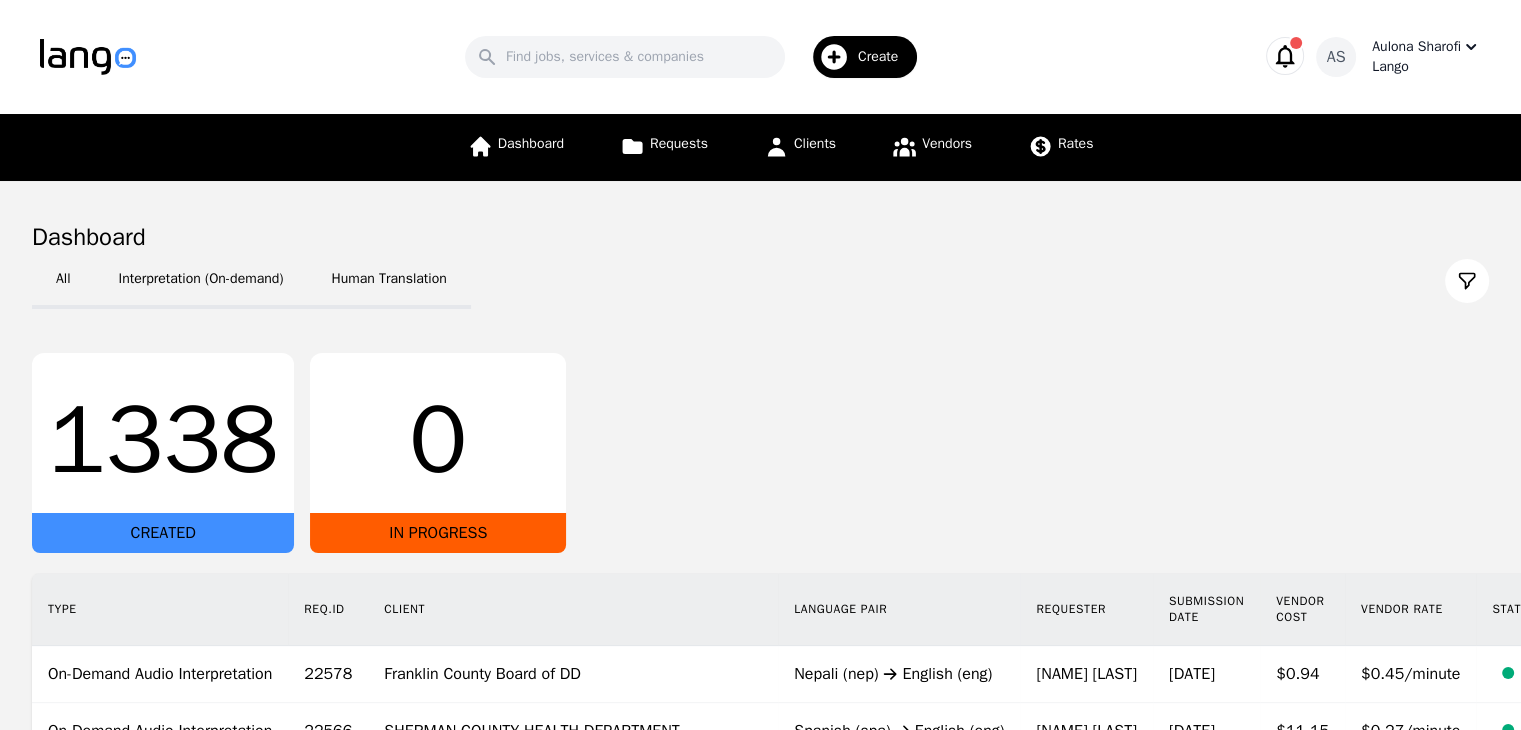 click on "Lango" at bounding box center (1426, 67) 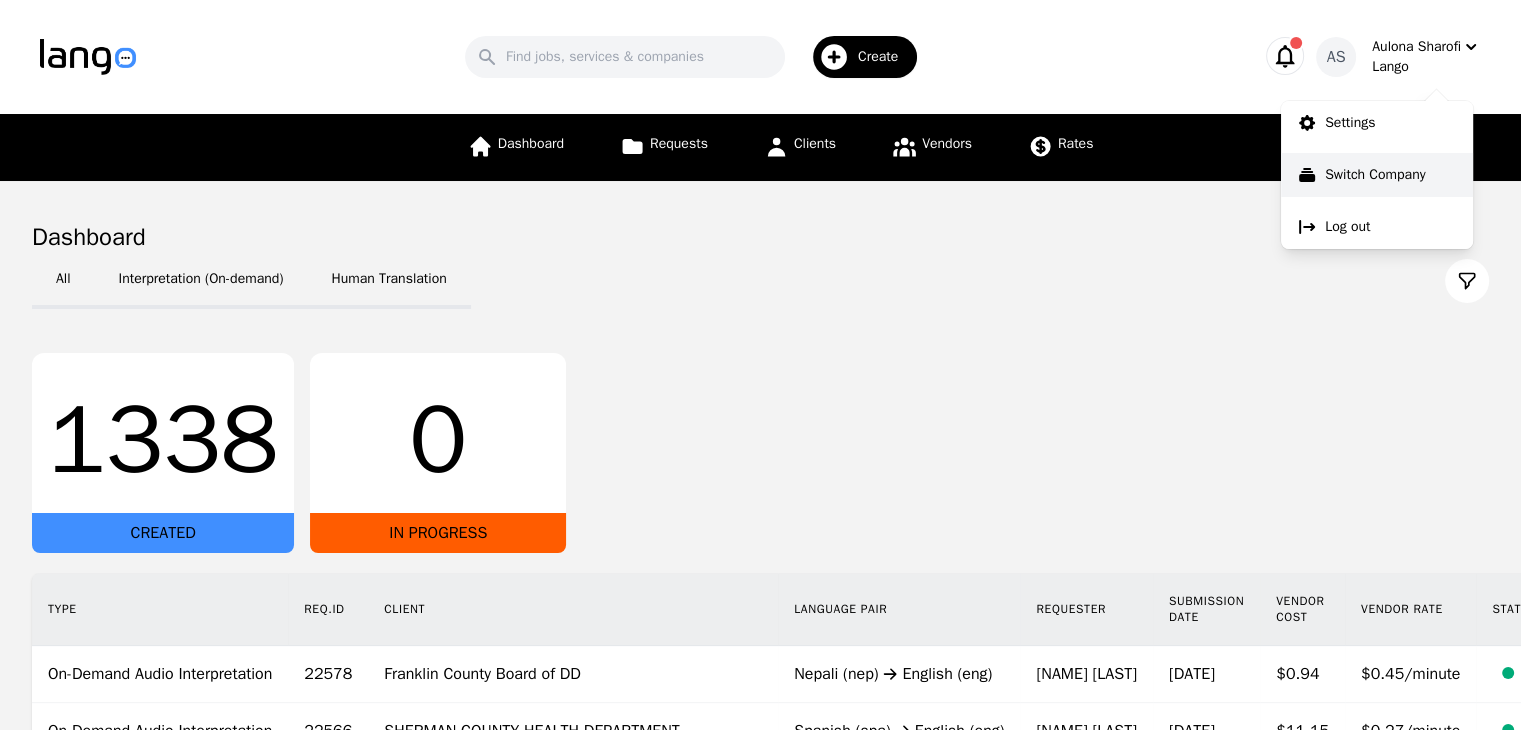 click on "Switch Company" at bounding box center [1375, 175] 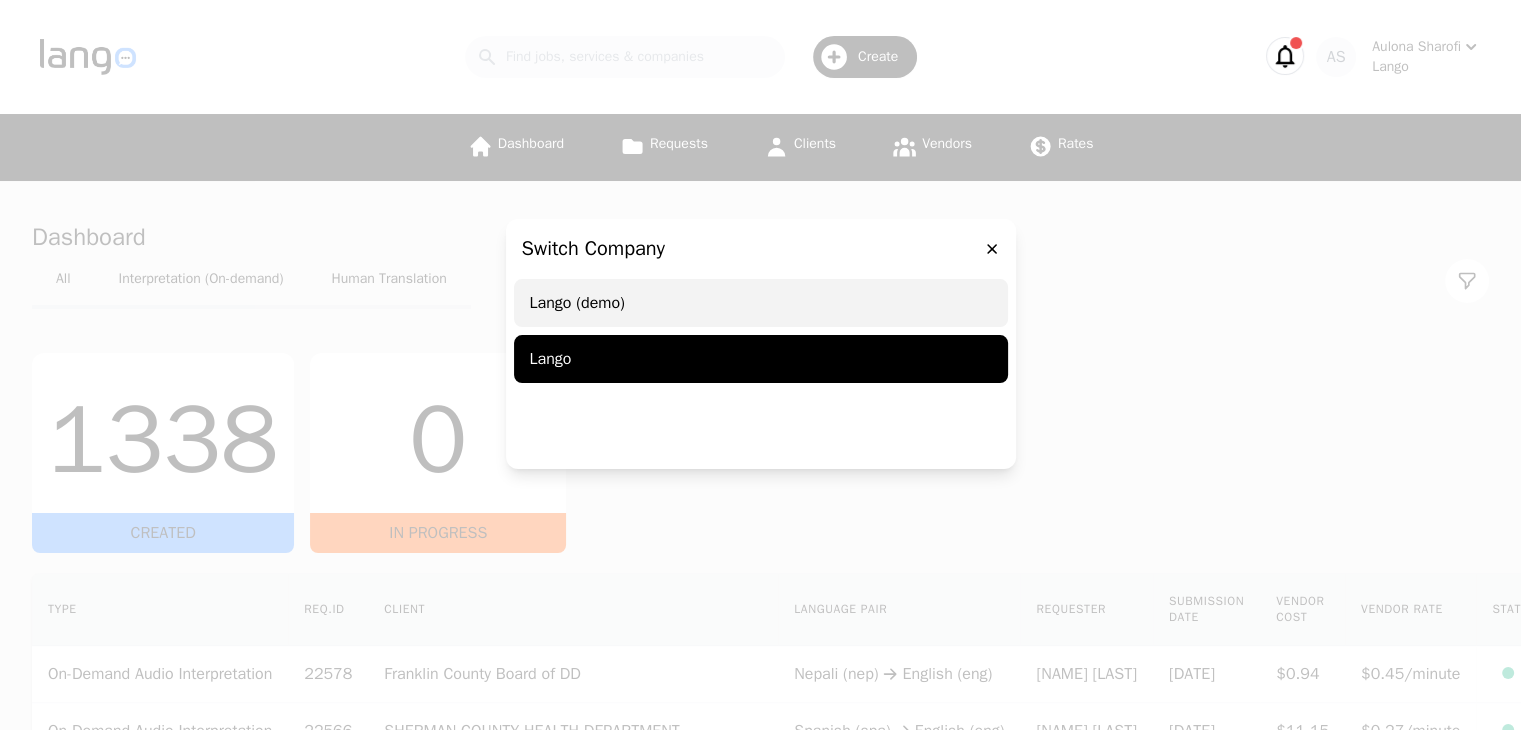 click on "Lango (demo)" at bounding box center (761, 303) 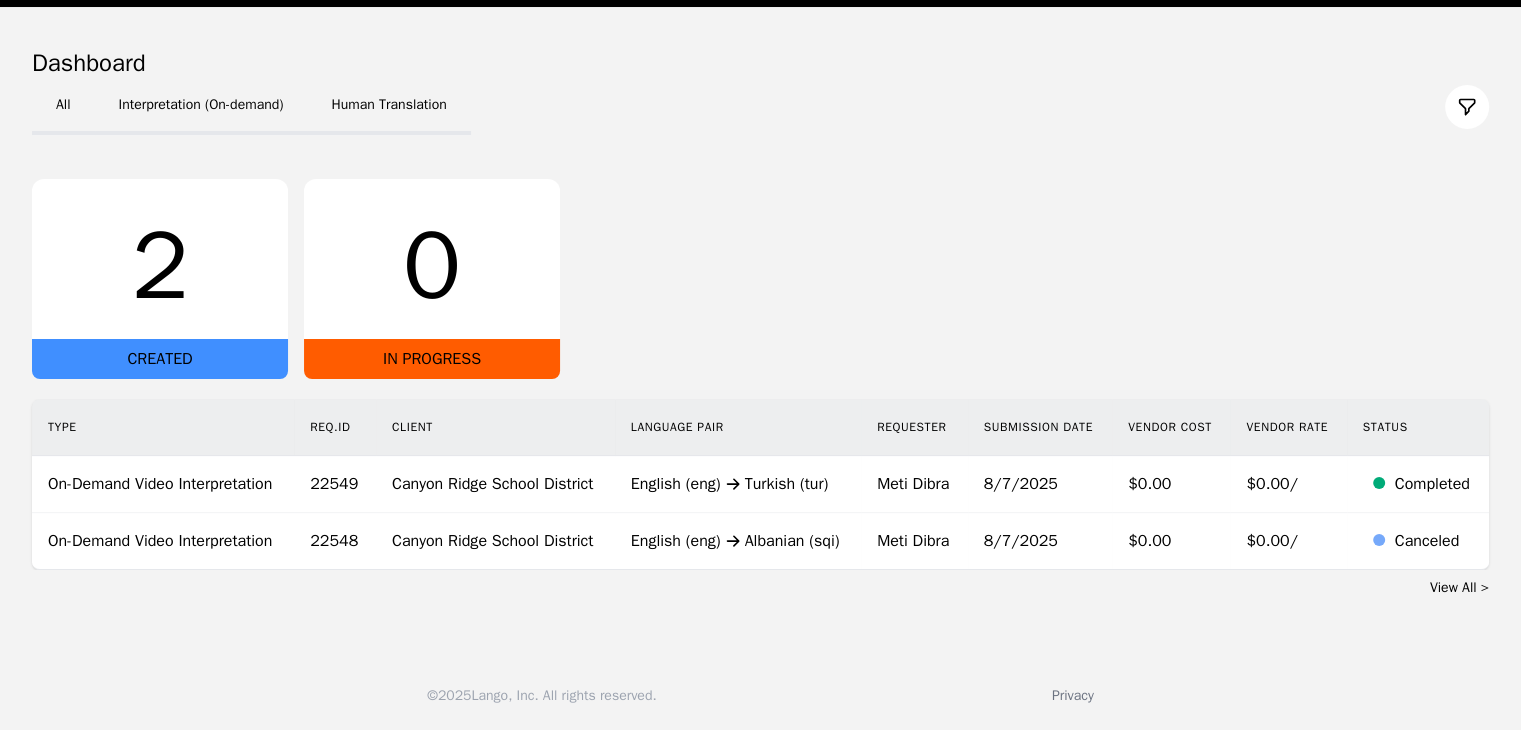 scroll, scrollTop: 0, scrollLeft: 0, axis: both 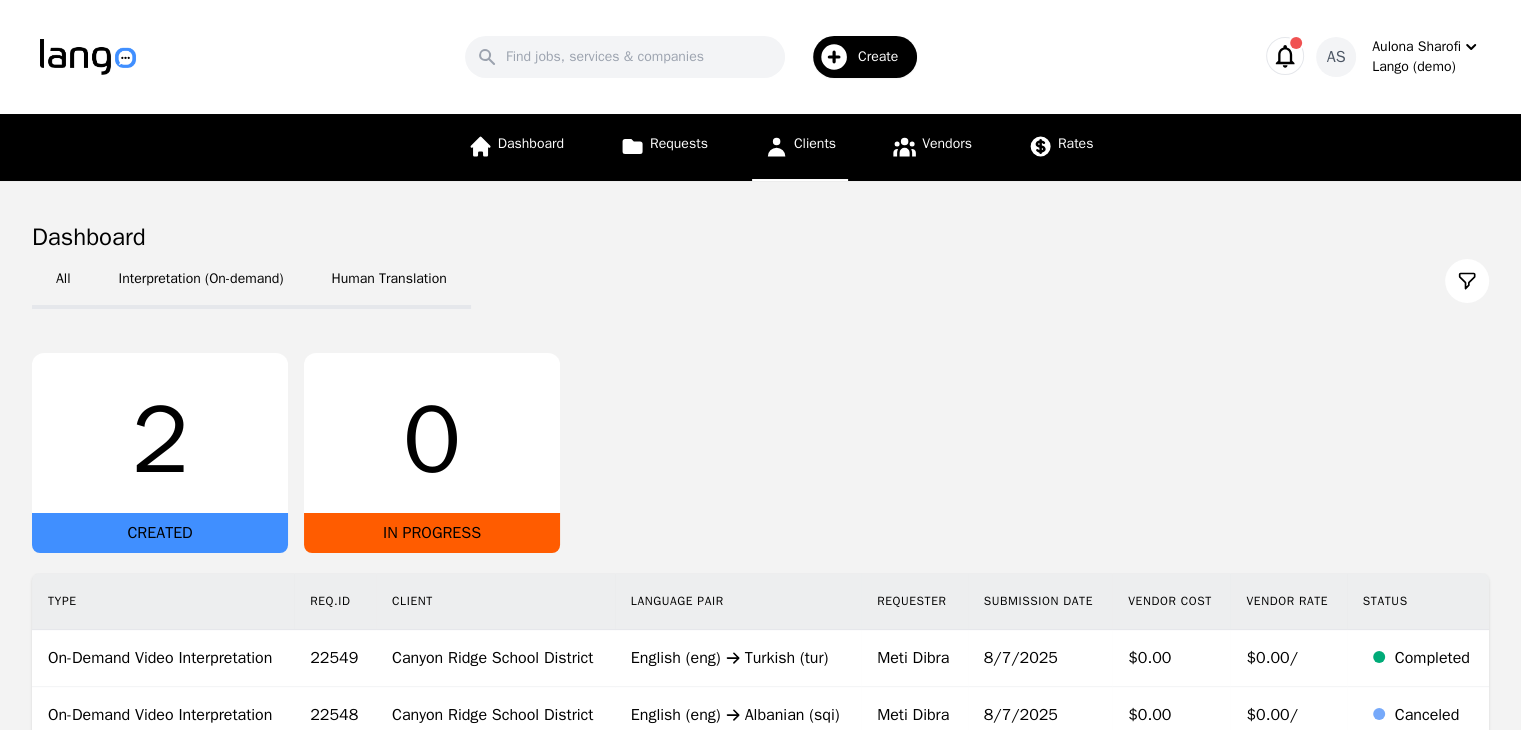 click on "Clients" at bounding box center (800, 147) 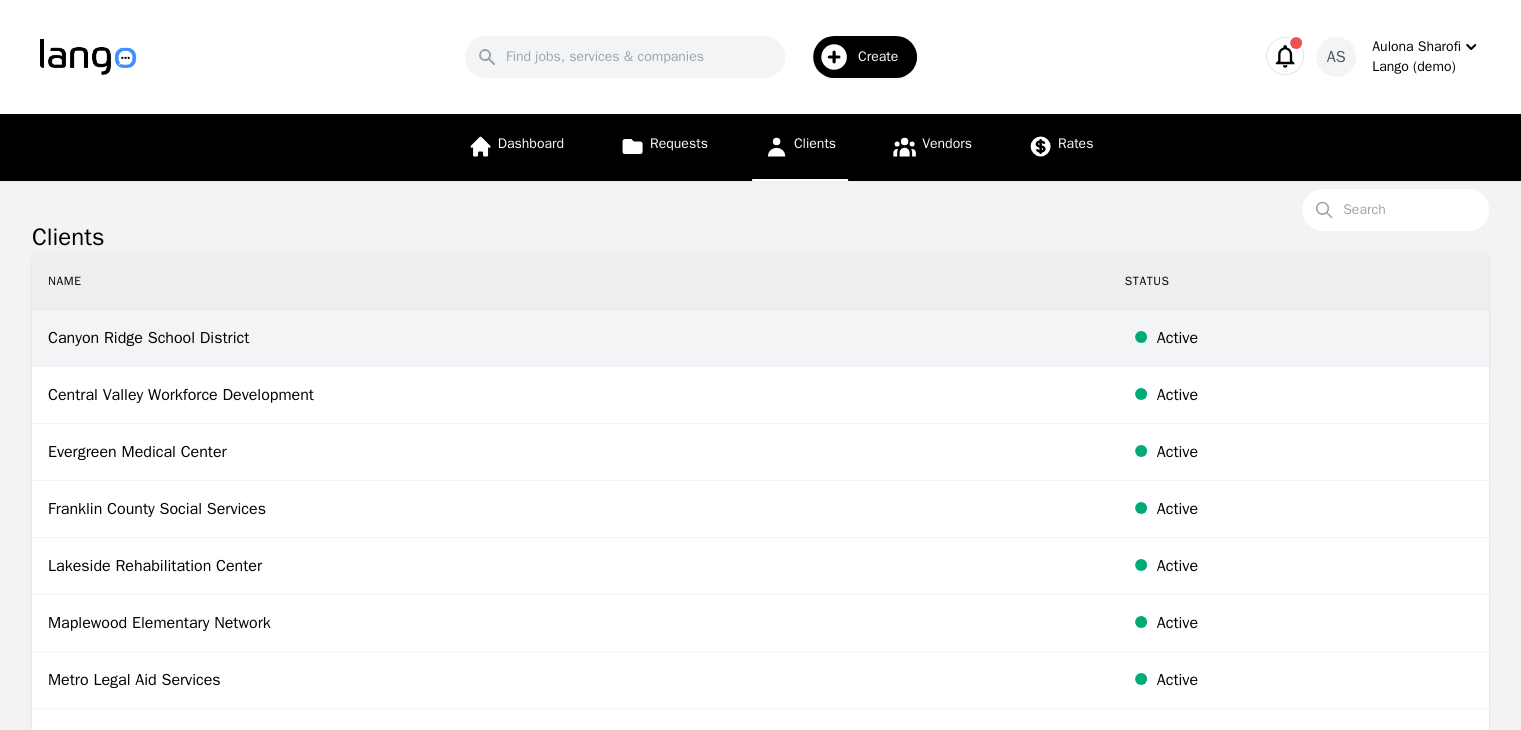 click on "Canyon Ridge School District" at bounding box center (570, 338) 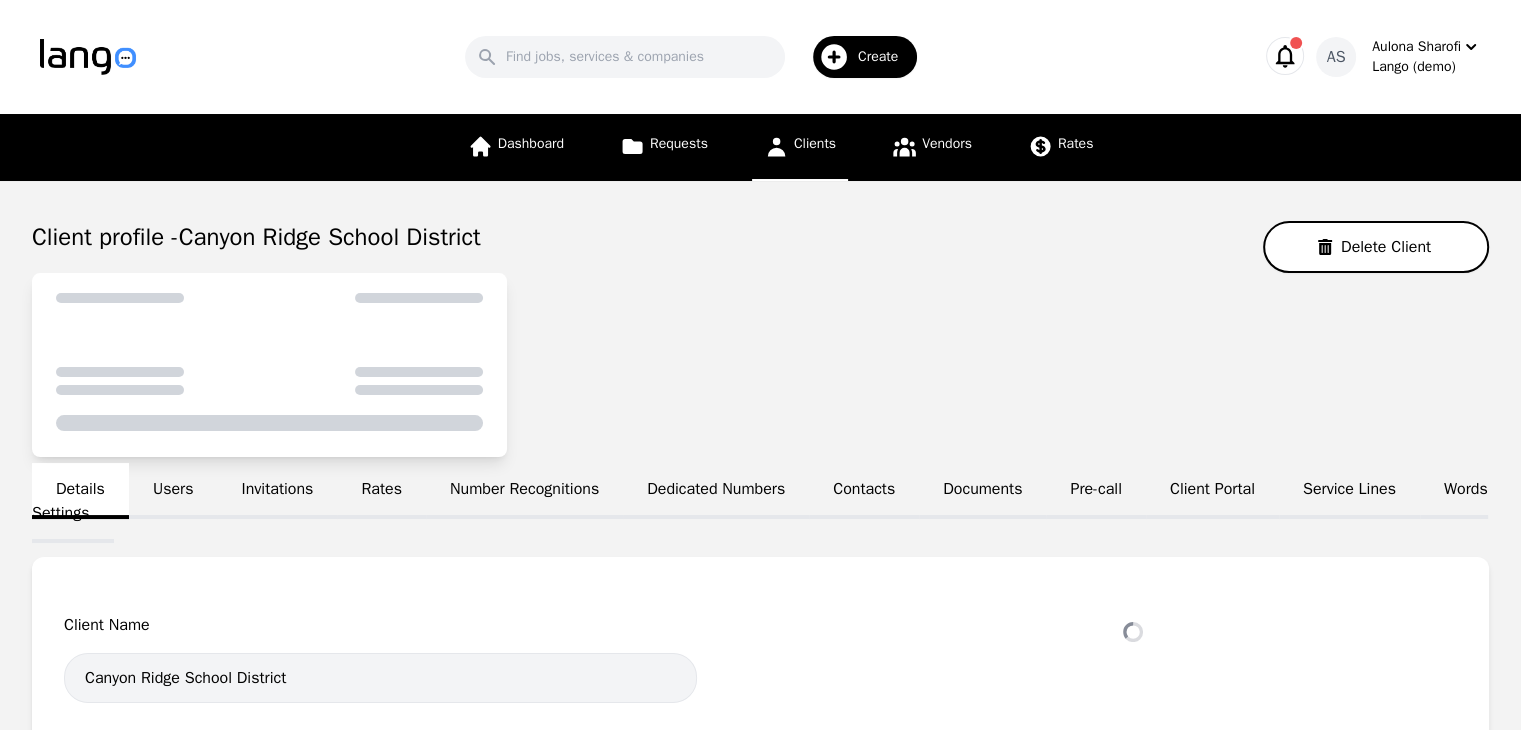 select on "active" 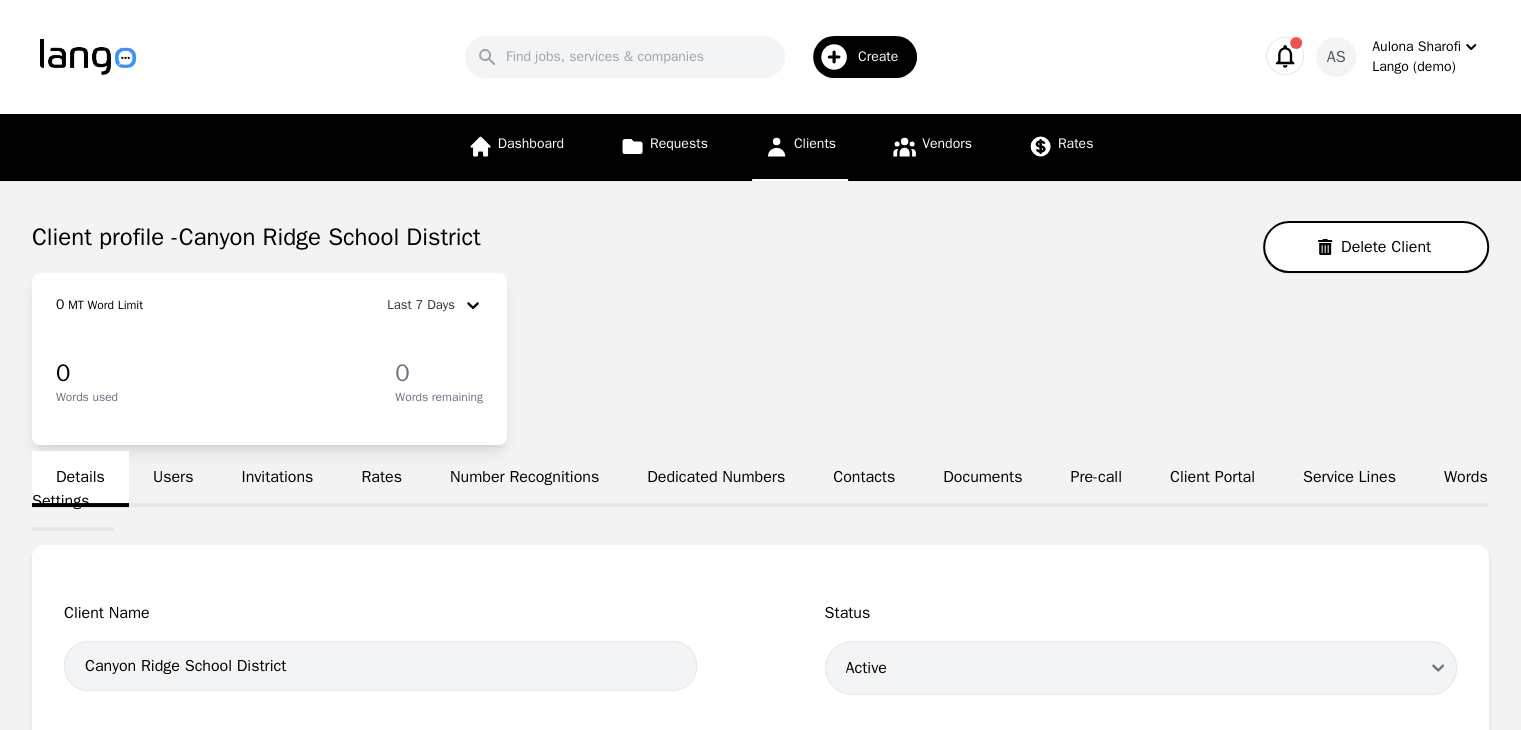 click on "Users" at bounding box center (173, 479) 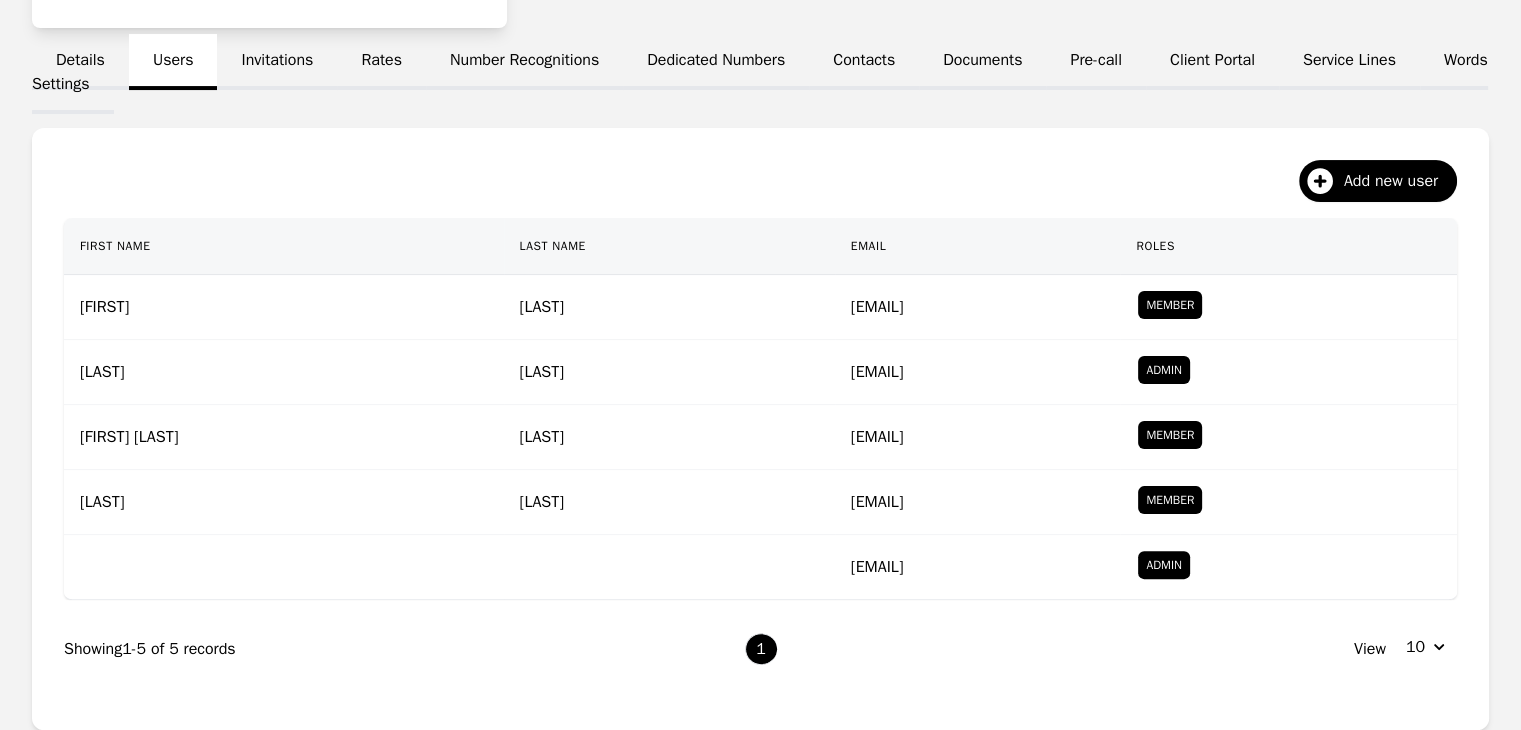 scroll, scrollTop: 436, scrollLeft: 0, axis: vertical 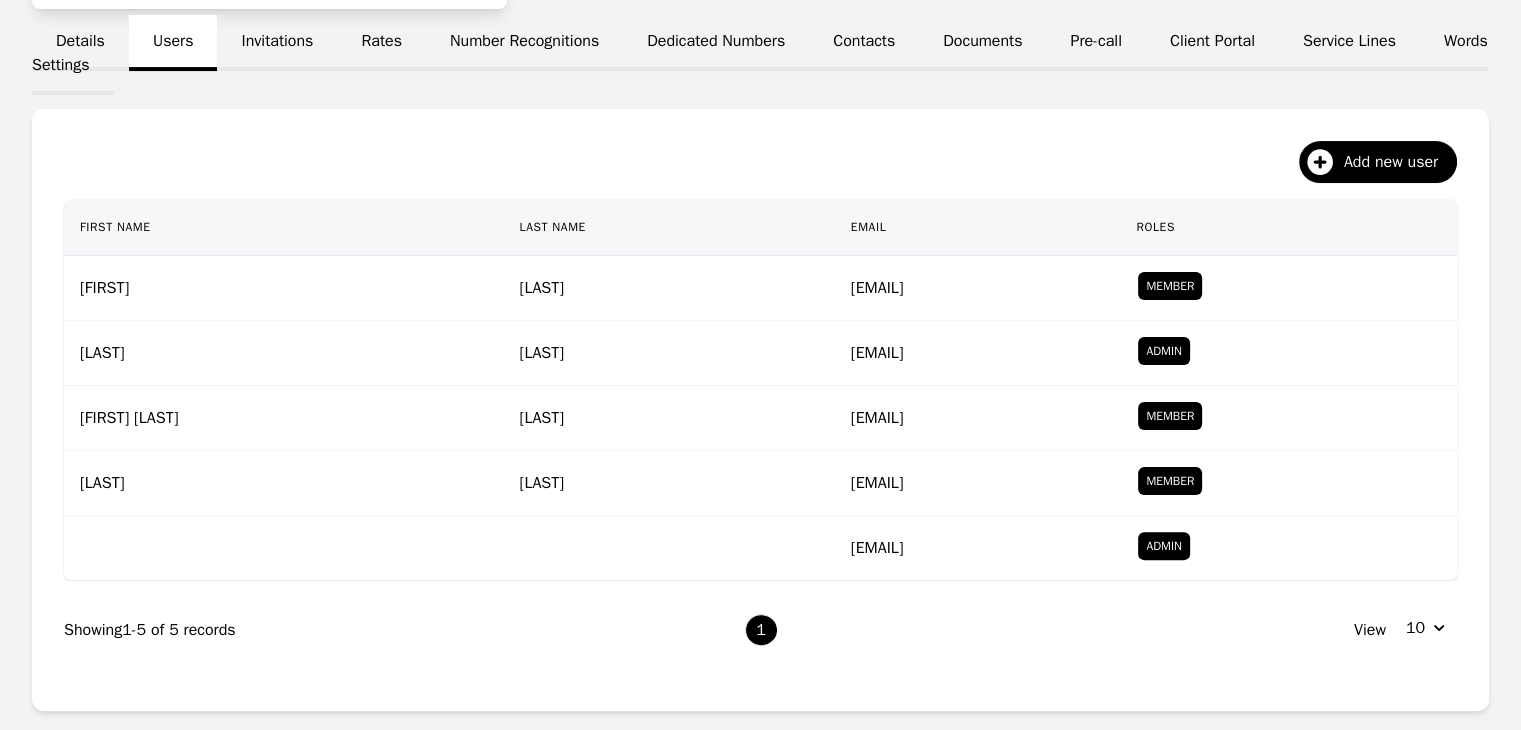 click on "Invitations" at bounding box center [277, 43] 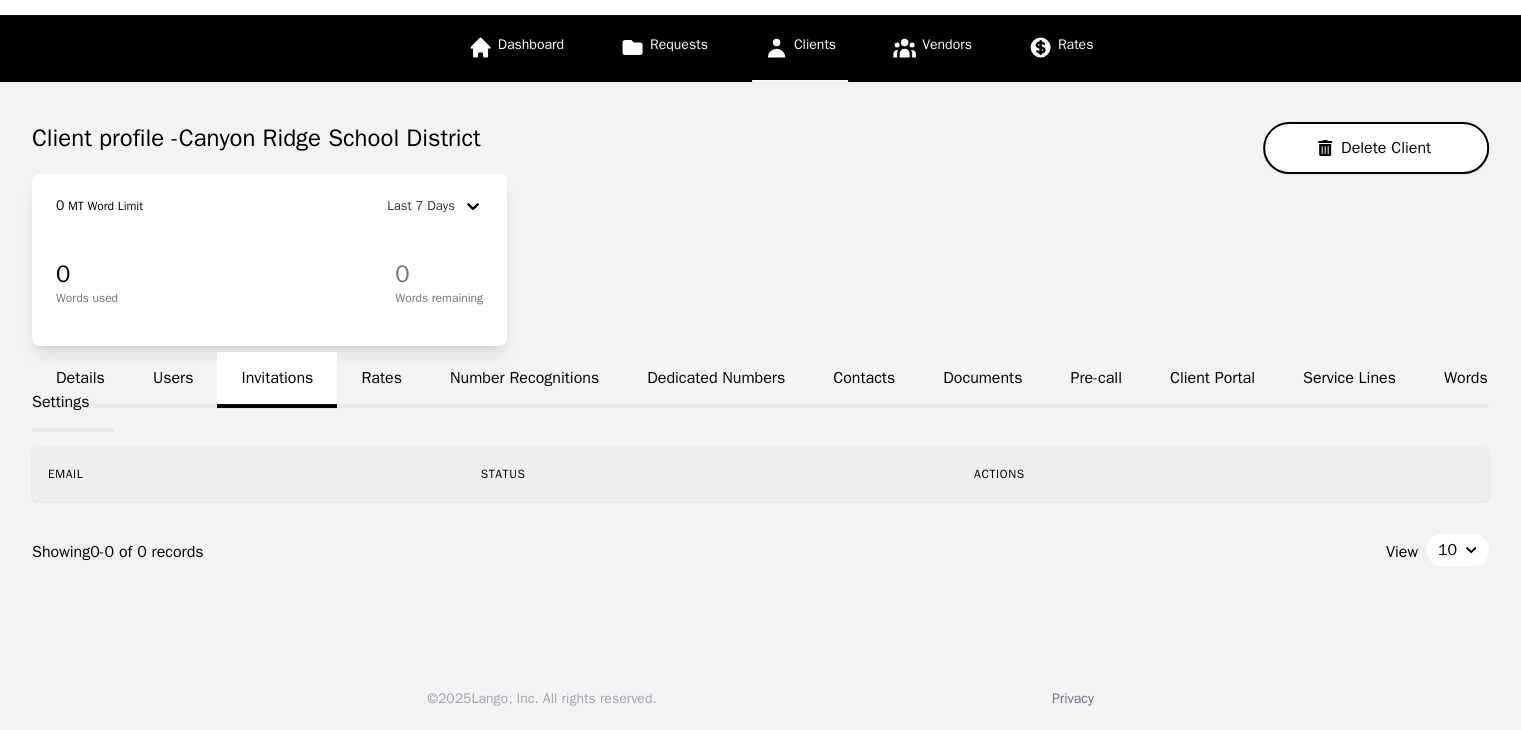 scroll, scrollTop: 383, scrollLeft: 0, axis: vertical 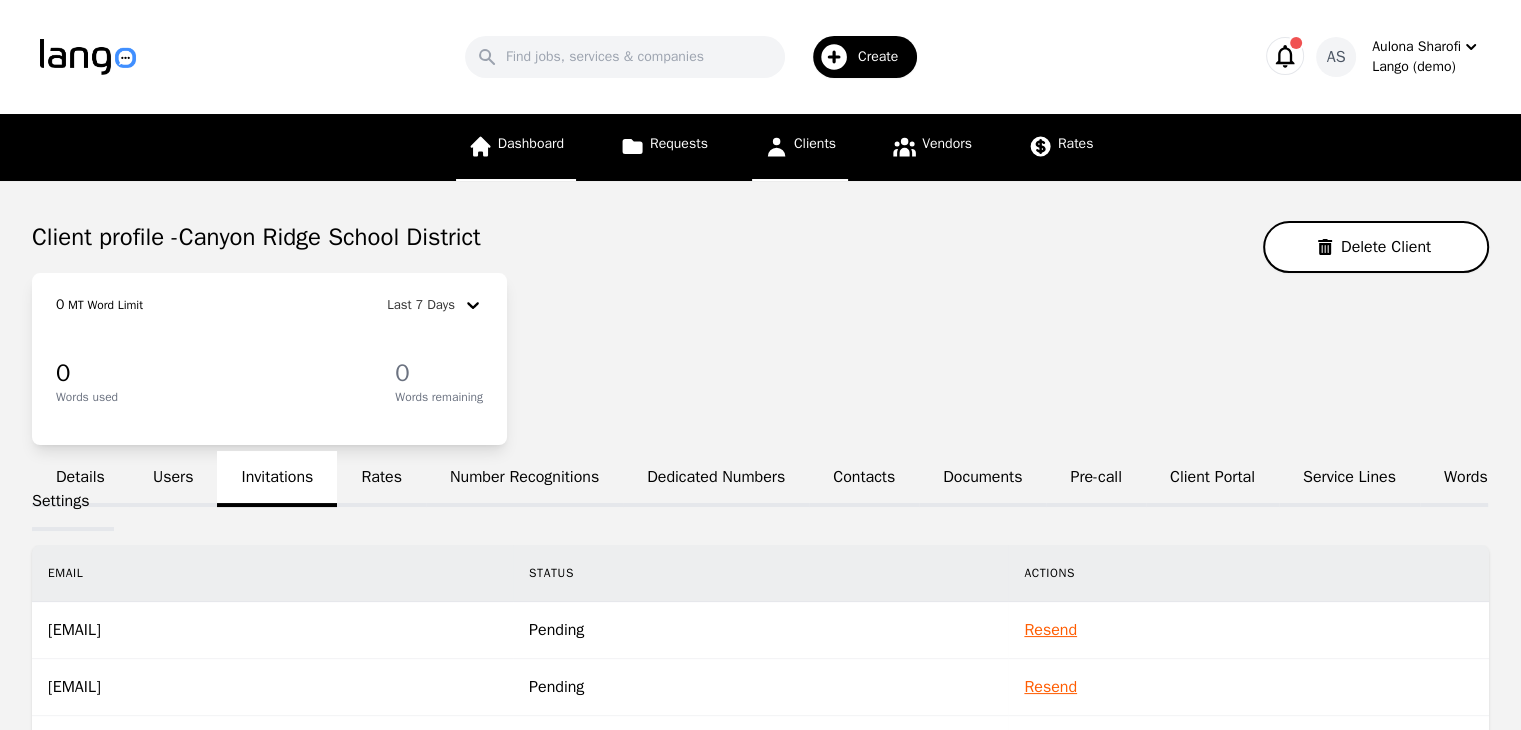 click on "Dashboard" at bounding box center [531, 143] 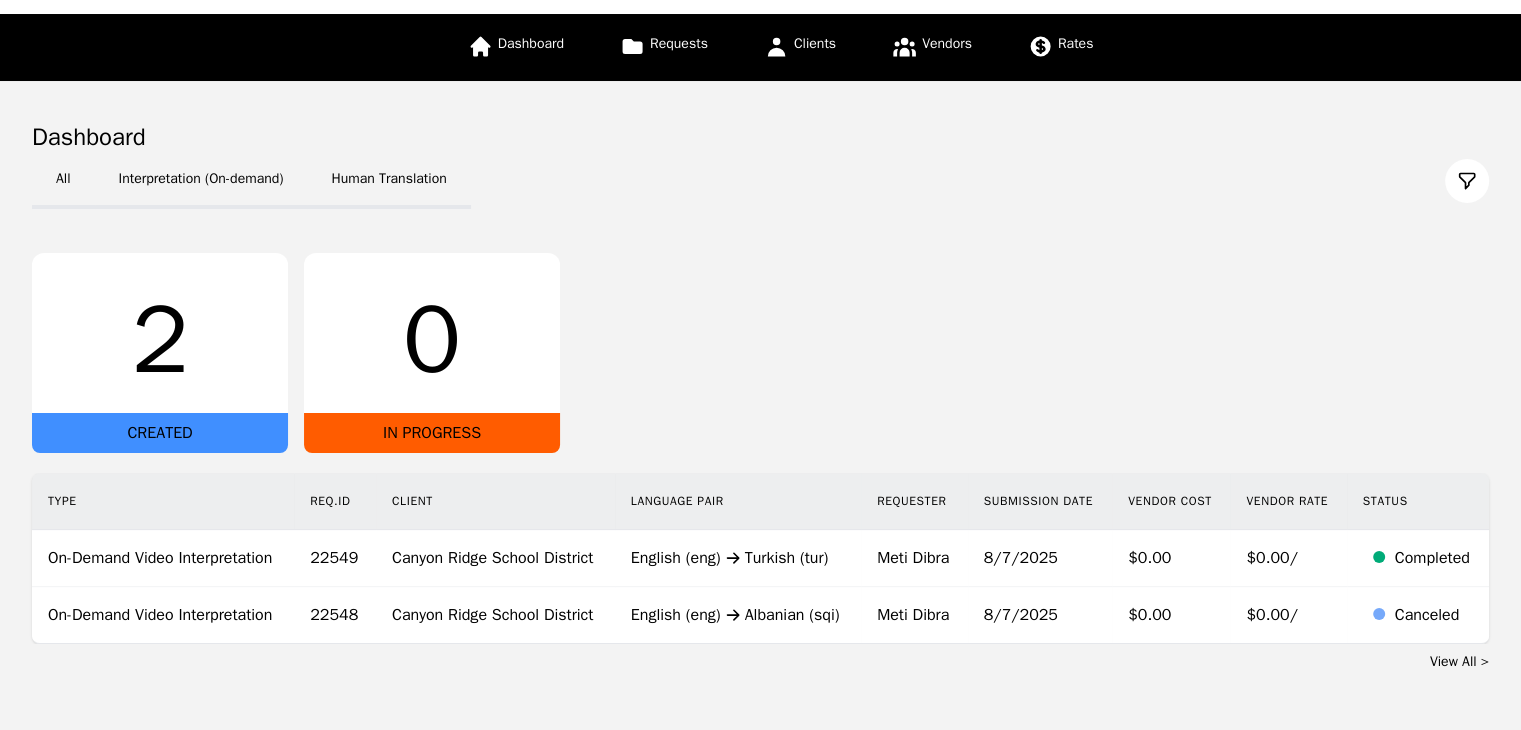 scroll, scrollTop: 0, scrollLeft: 0, axis: both 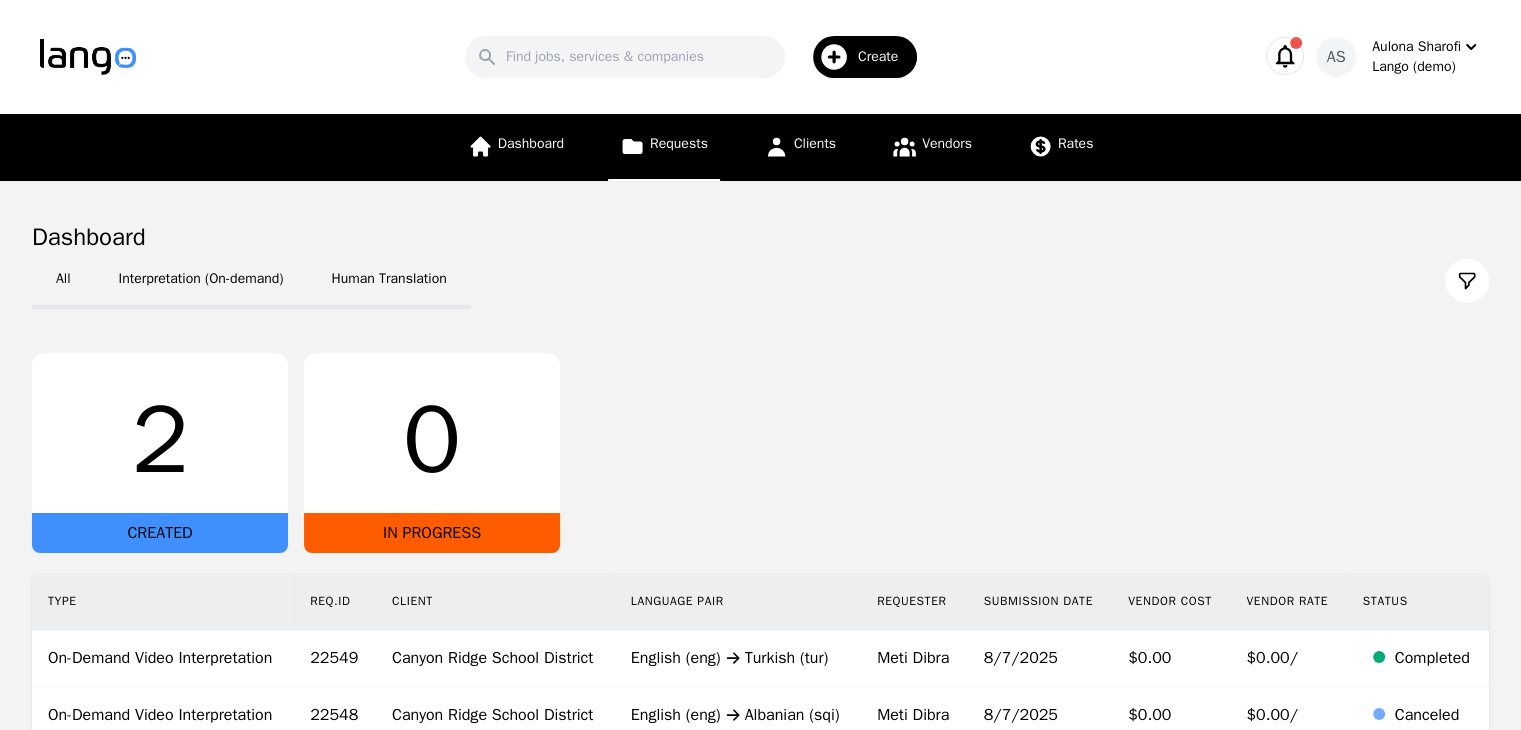 click on "Requests" at bounding box center (679, 143) 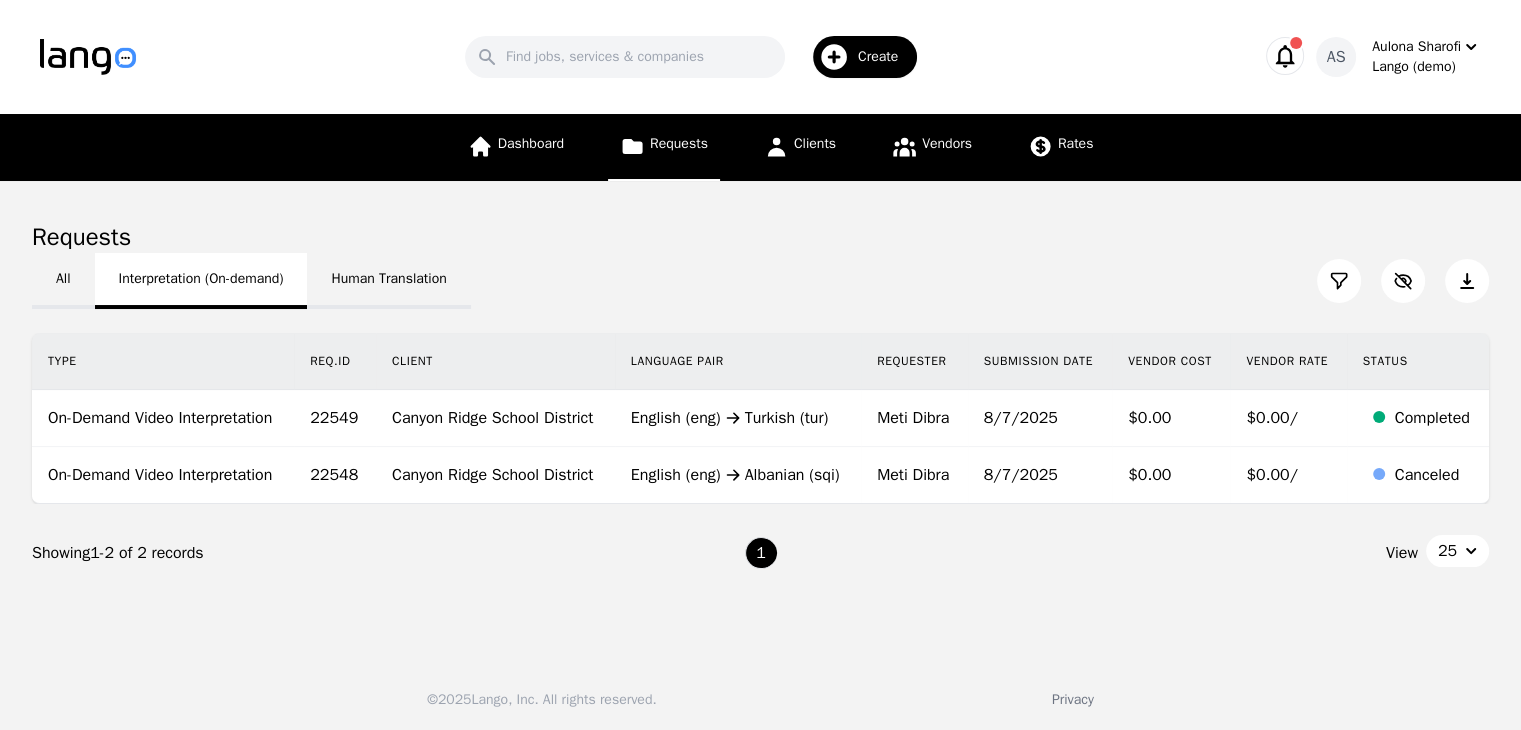 click on "Interpretation (On-demand)" at bounding box center (201, 281) 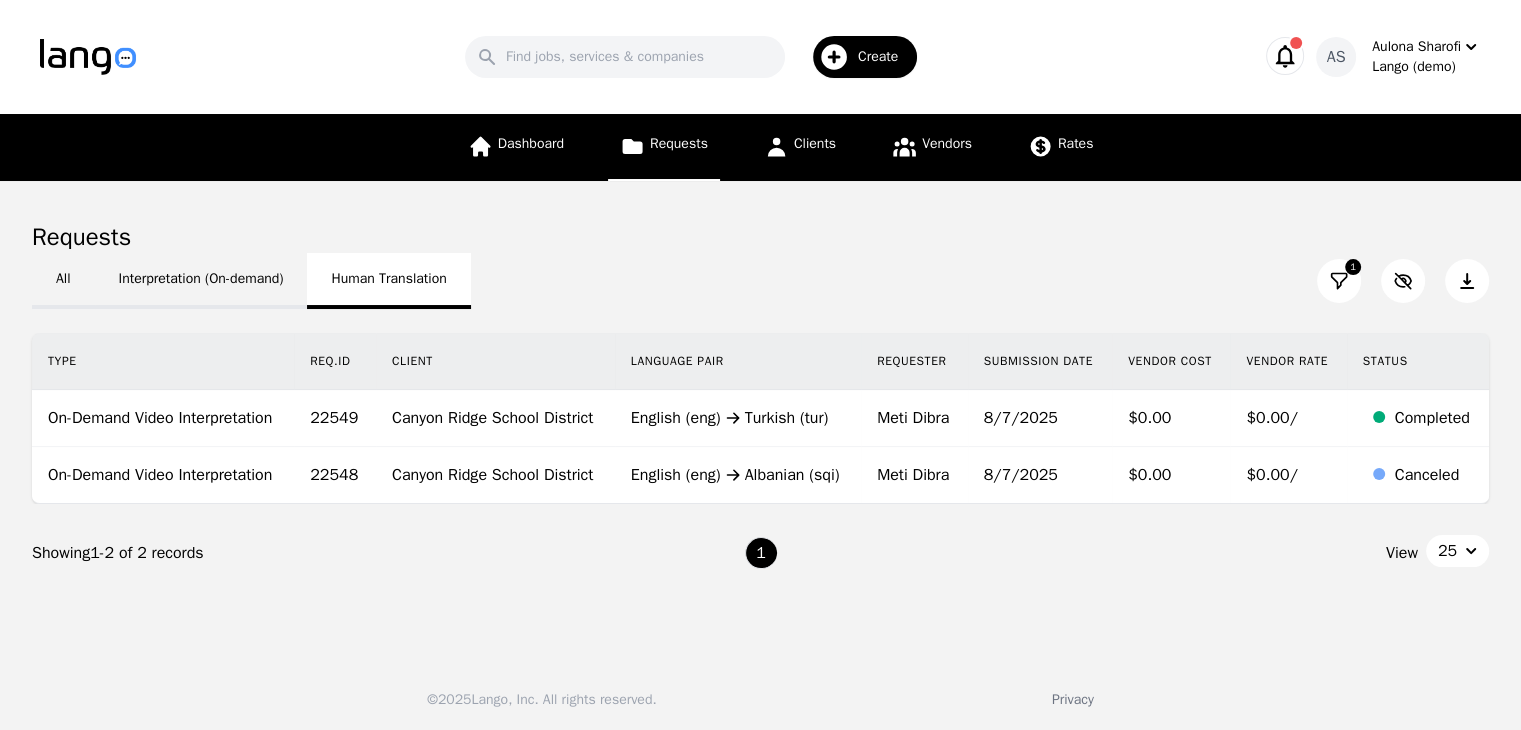 click on "Human Translation" at bounding box center (388, 281) 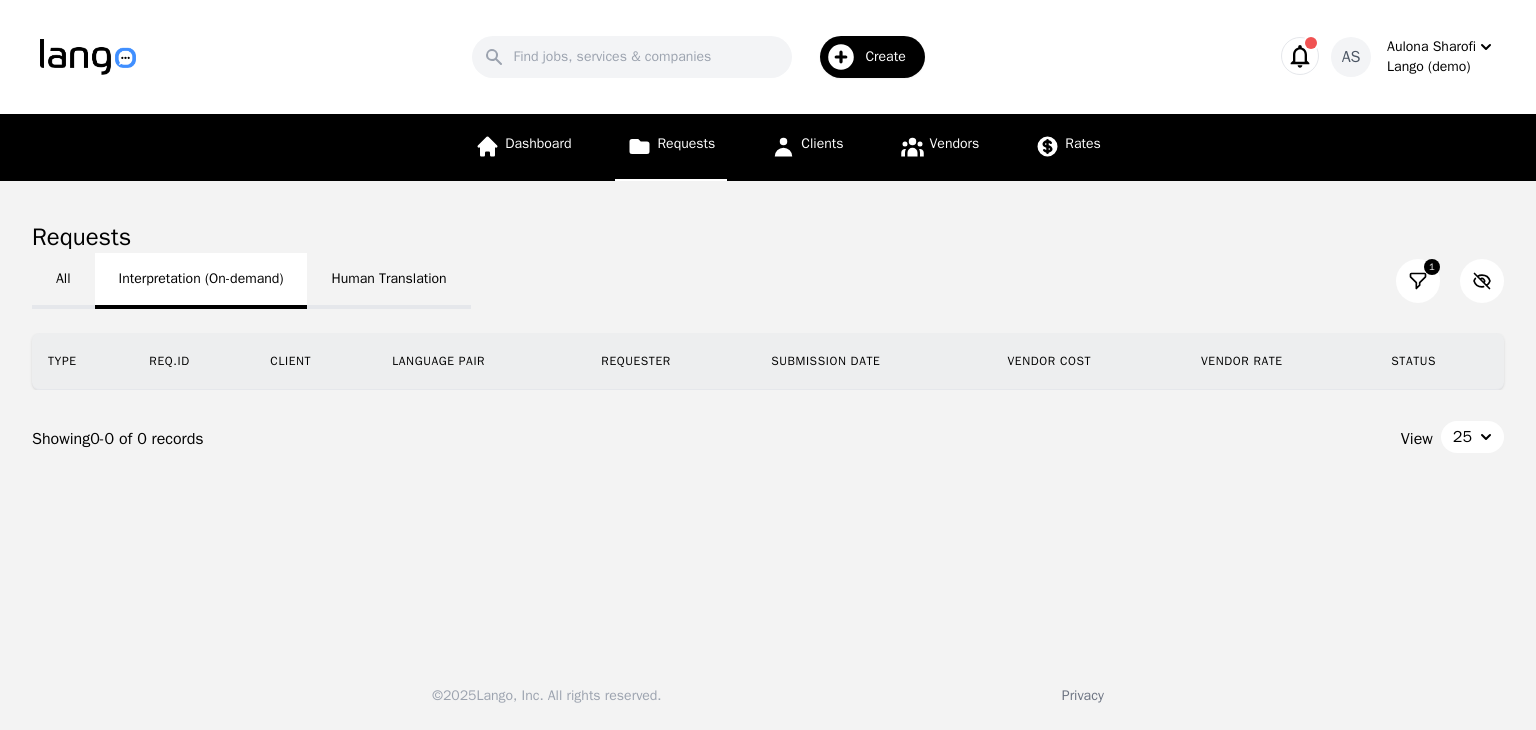 click on "Interpretation (On-demand)" at bounding box center [201, 281] 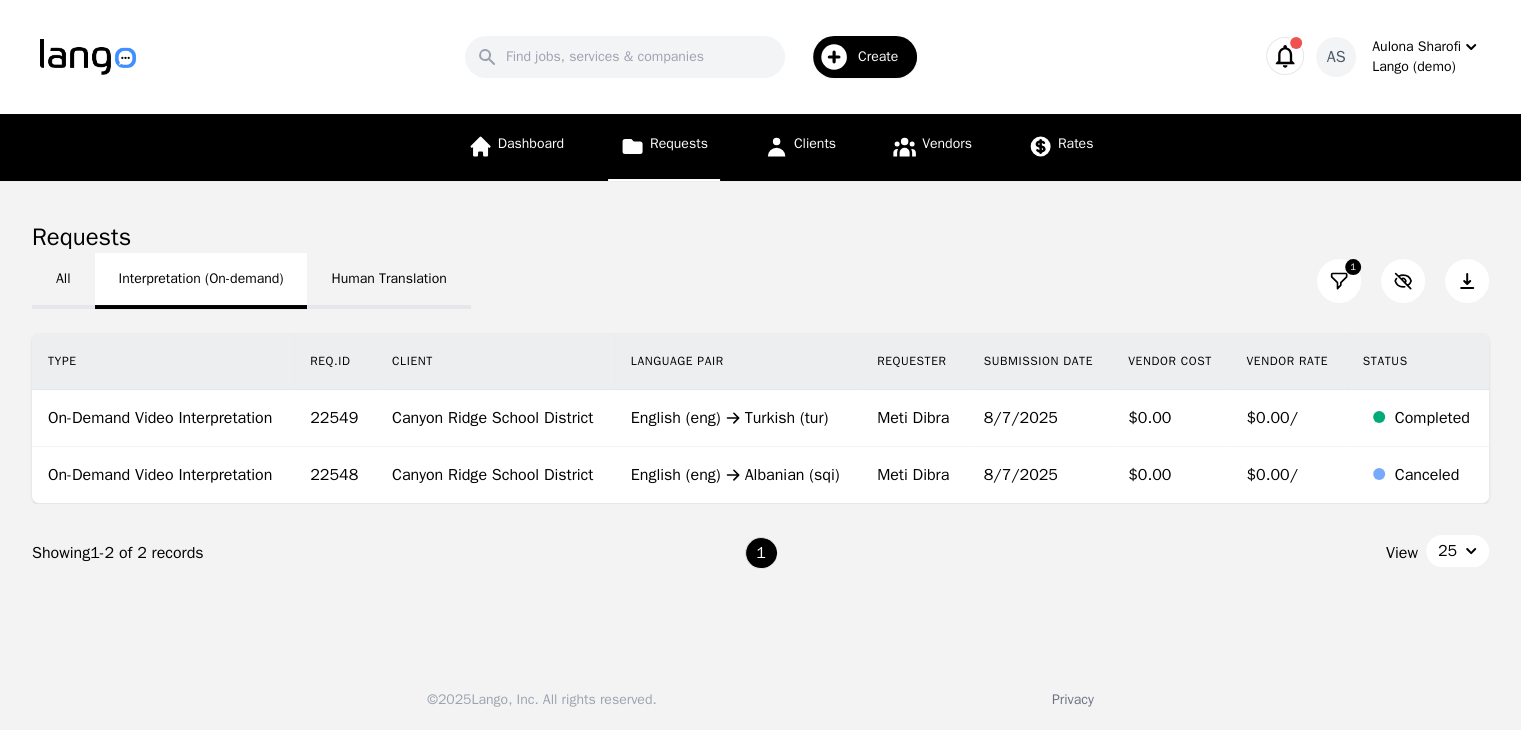 click on "Interpretation (On-demand)" at bounding box center (201, 281) 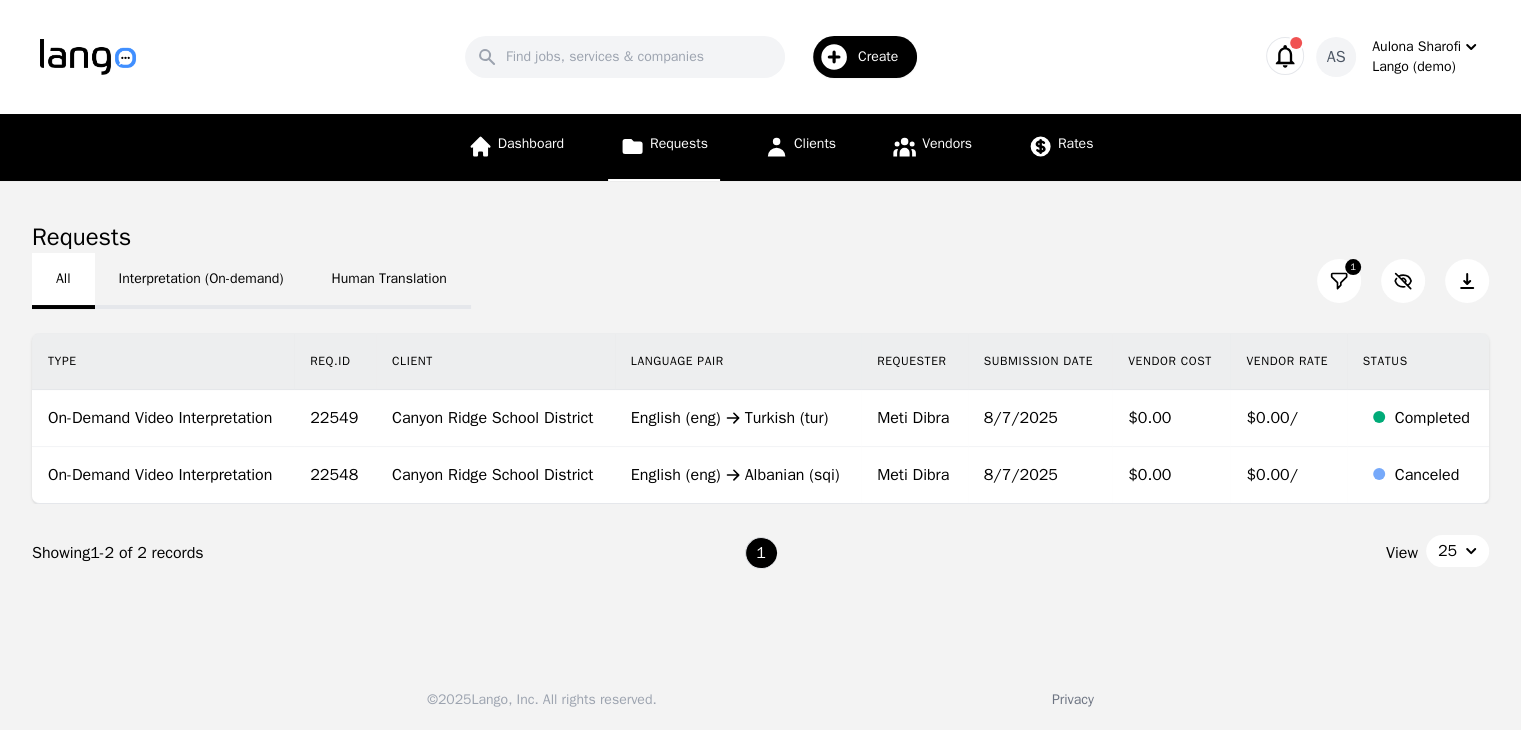 click on "All" at bounding box center [63, 281] 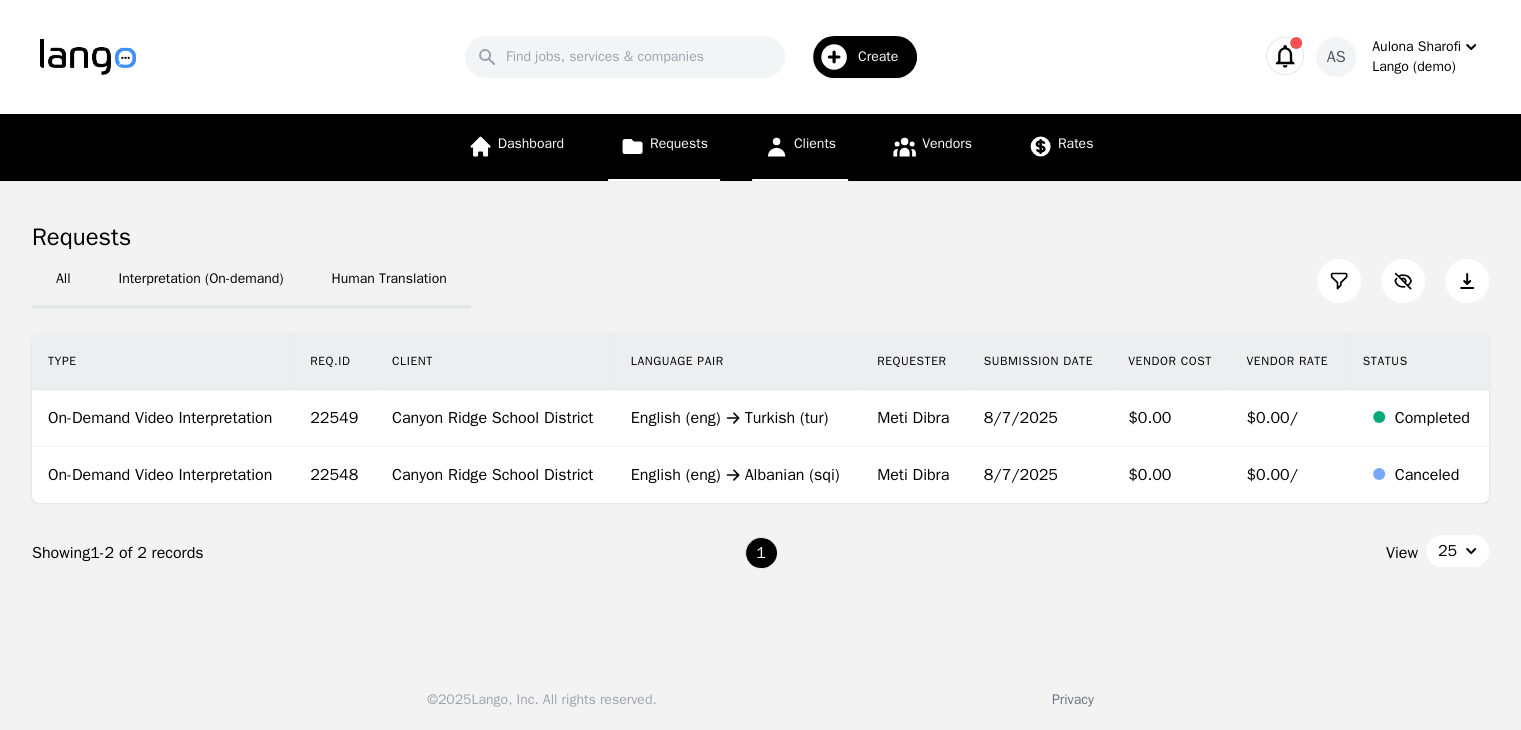 click on "Clients" at bounding box center (800, 147) 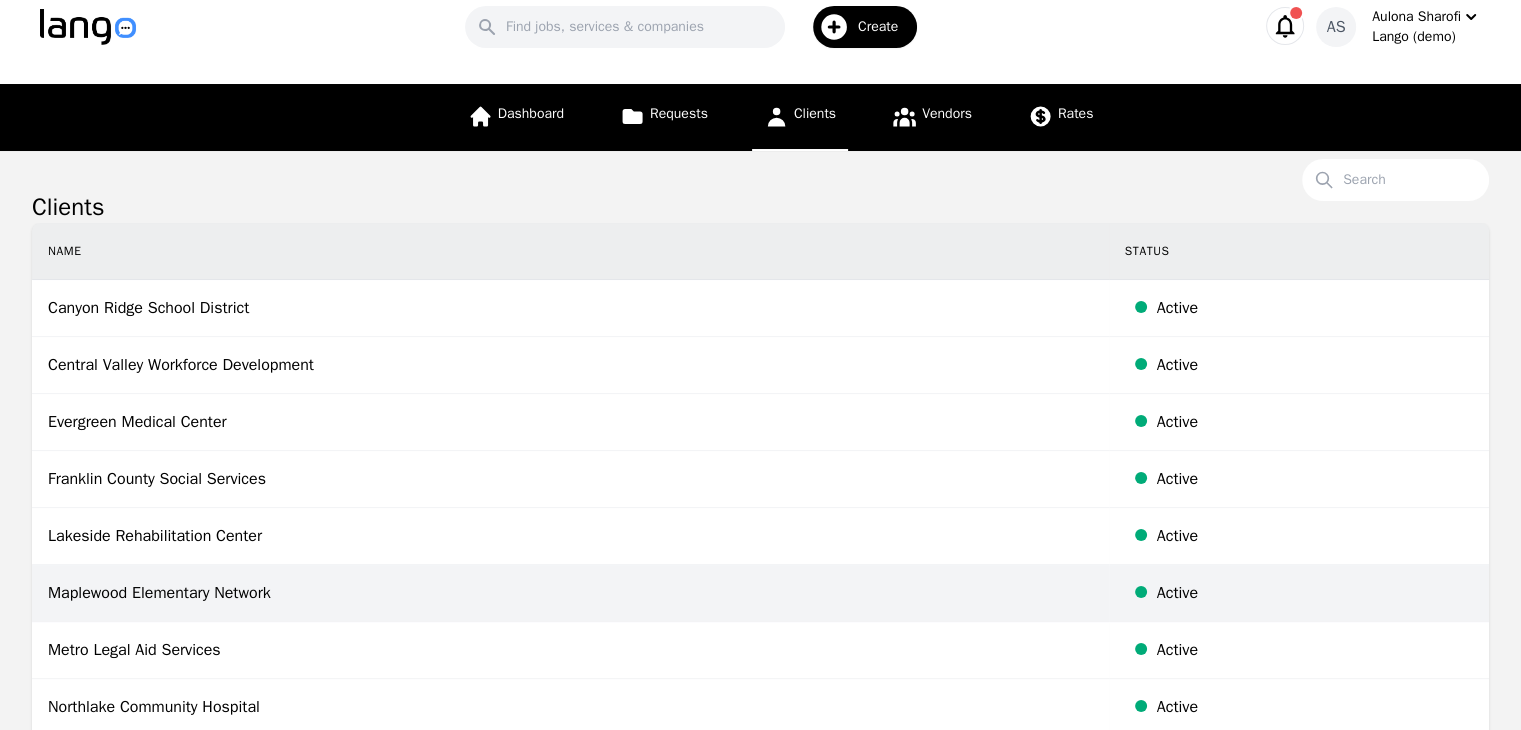 scroll, scrollTop: 0, scrollLeft: 0, axis: both 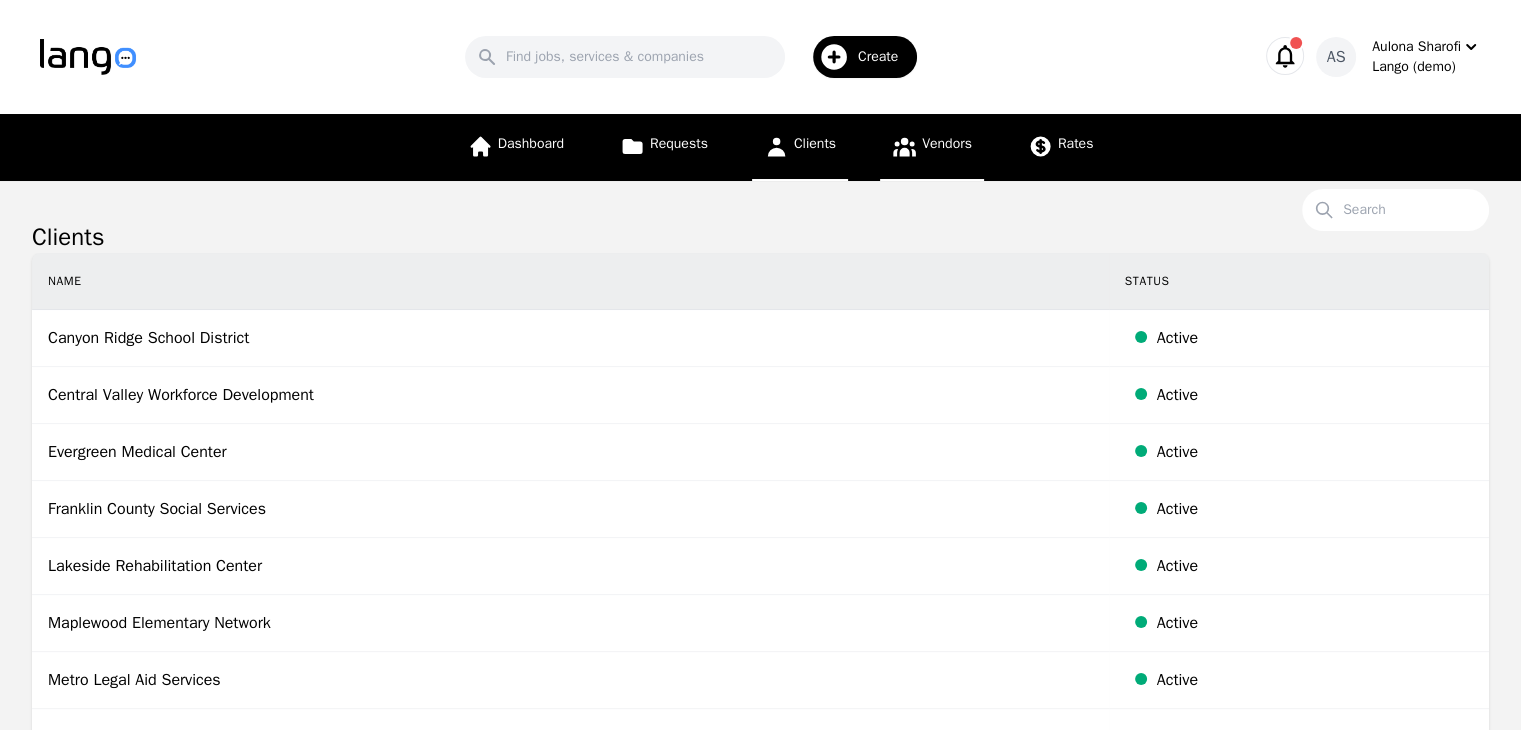 click on "Vendors" at bounding box center (947, 143) 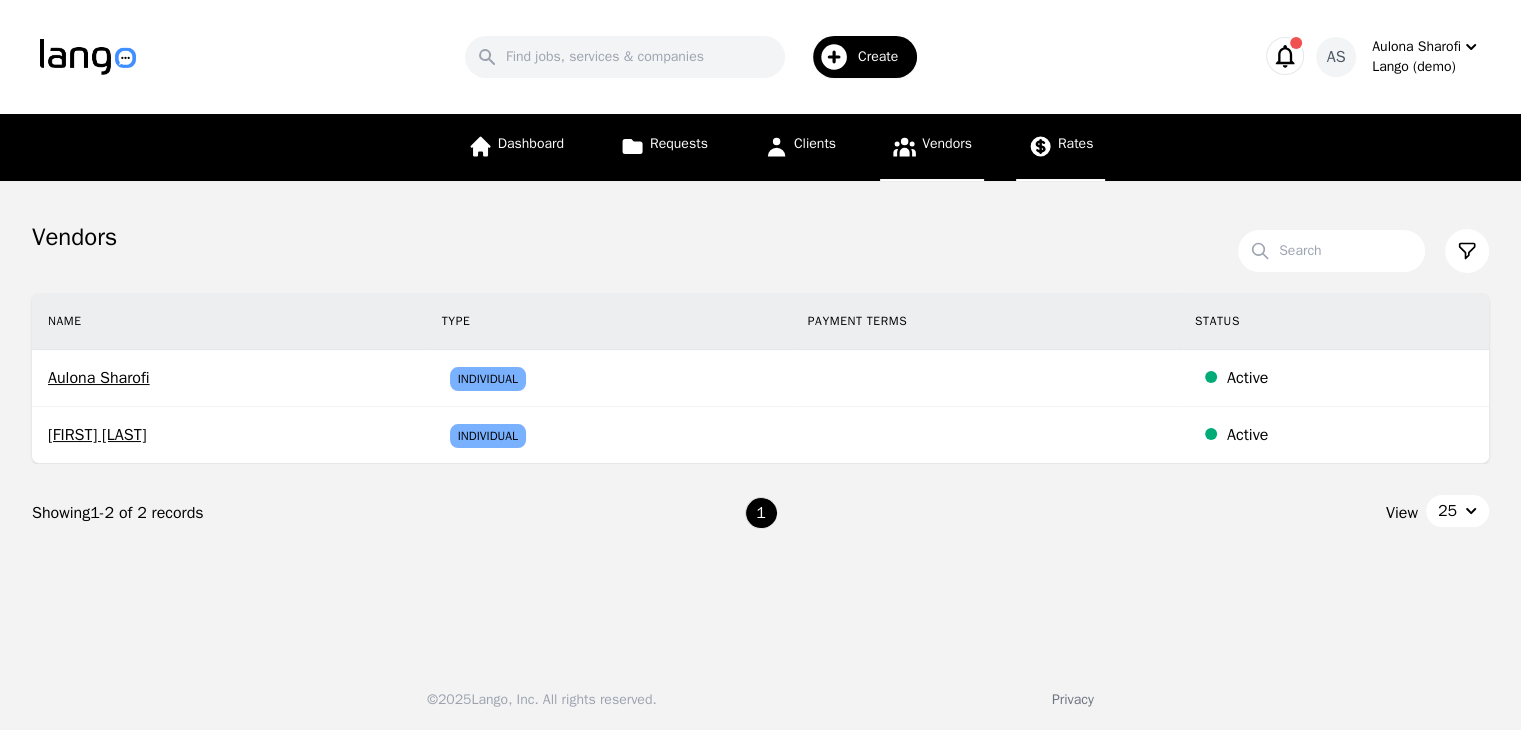 click on "Rates" at bounding box center (1076, 143) 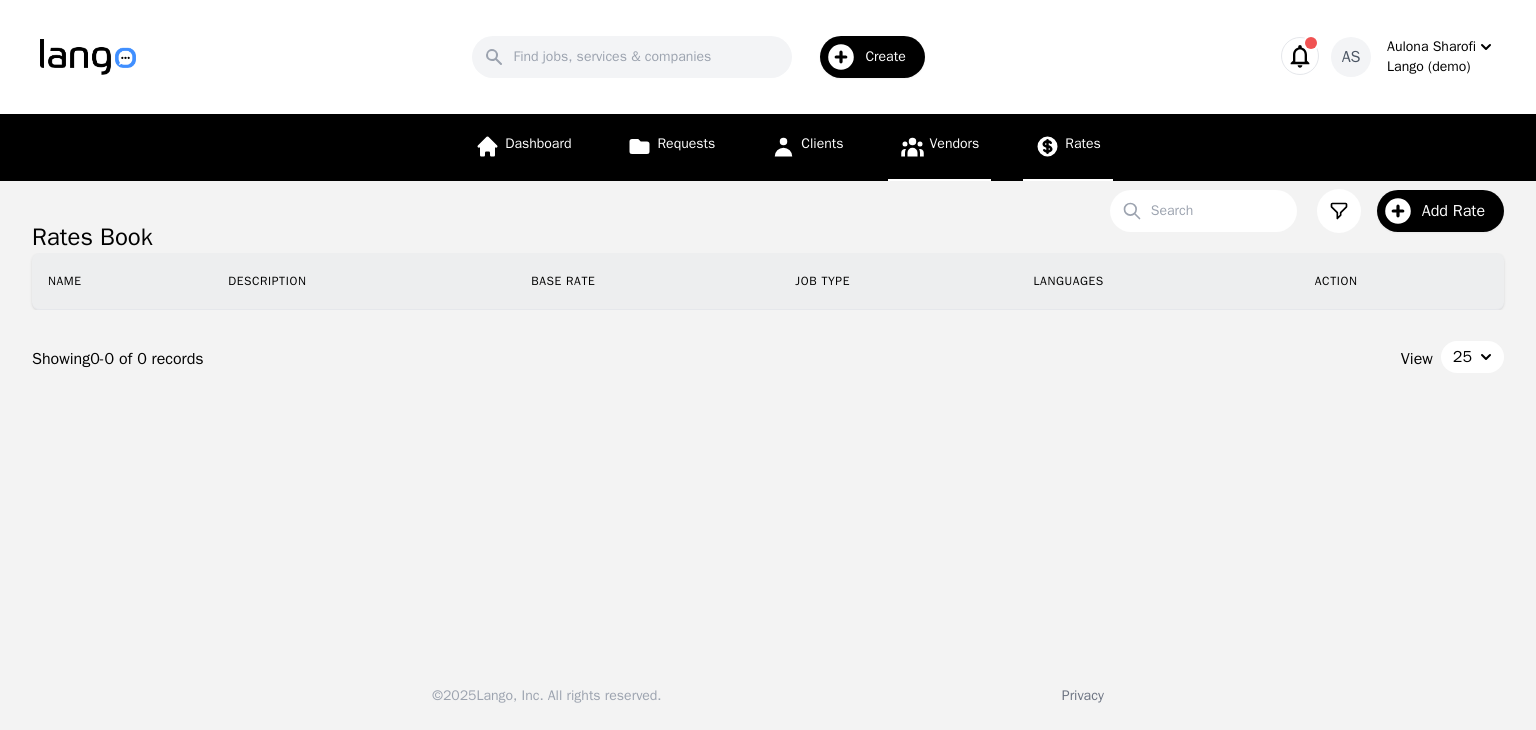 click on "Vendors" at bounding box center (940, 147) 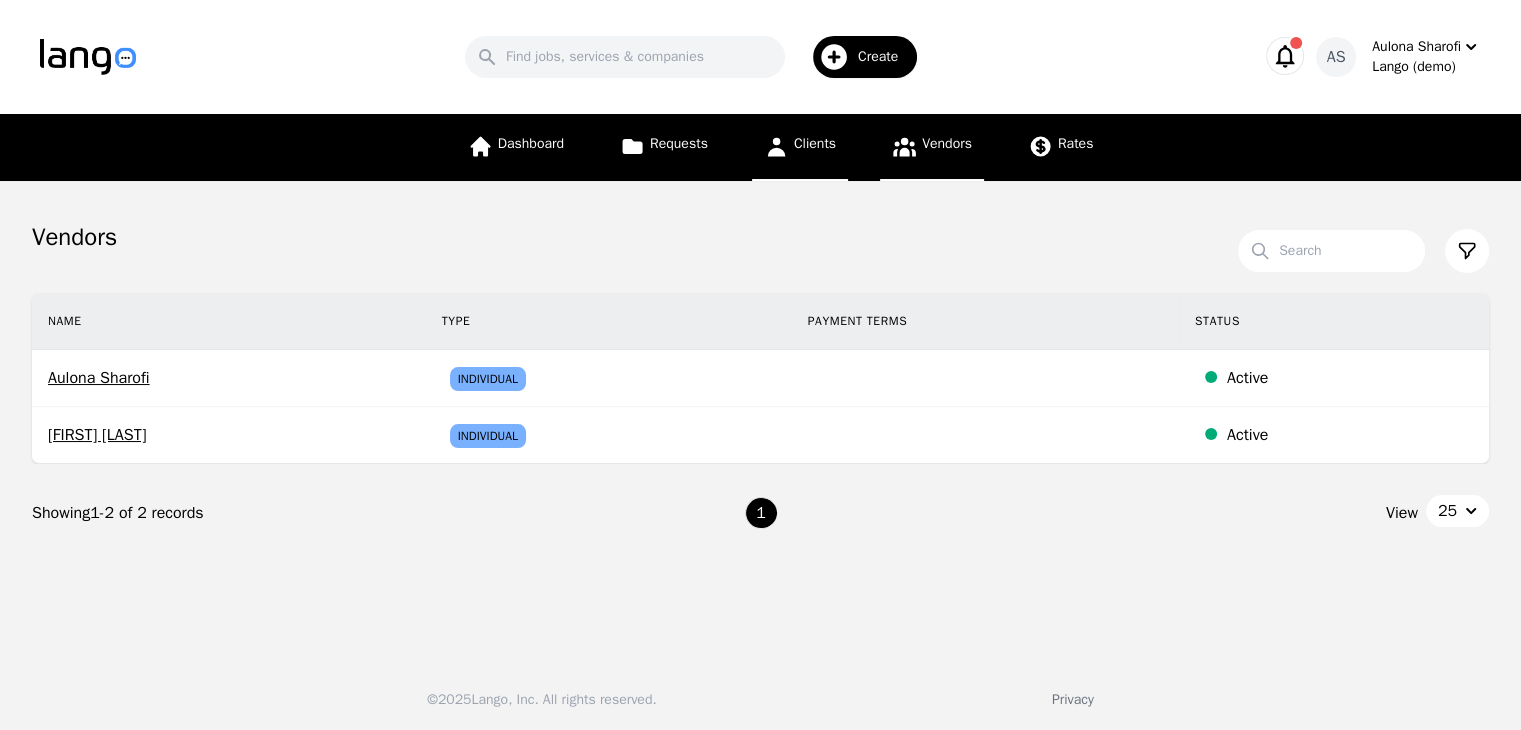 click on "Clients" at bounding box center (815, 143) 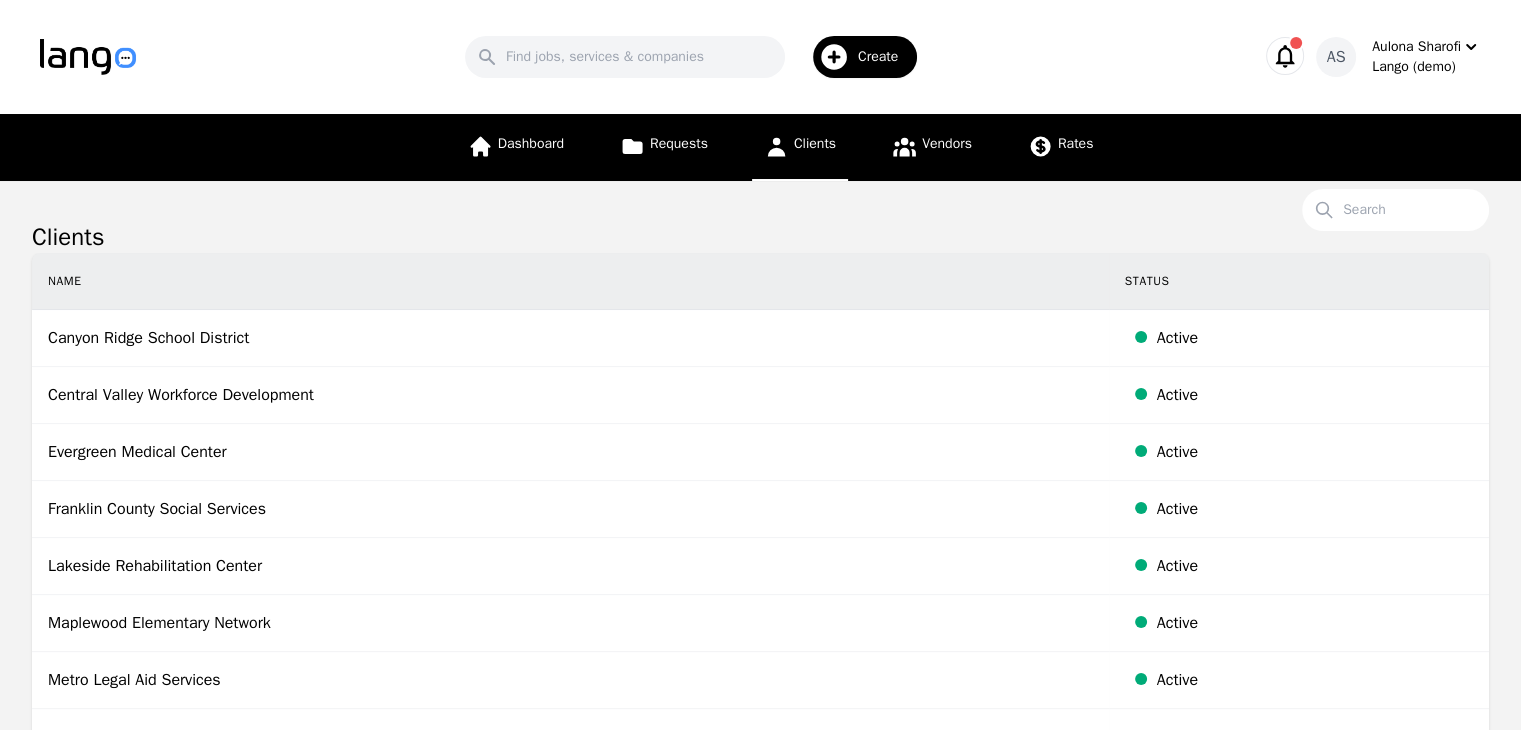 click on "Create" at bounding box center (885, 57) 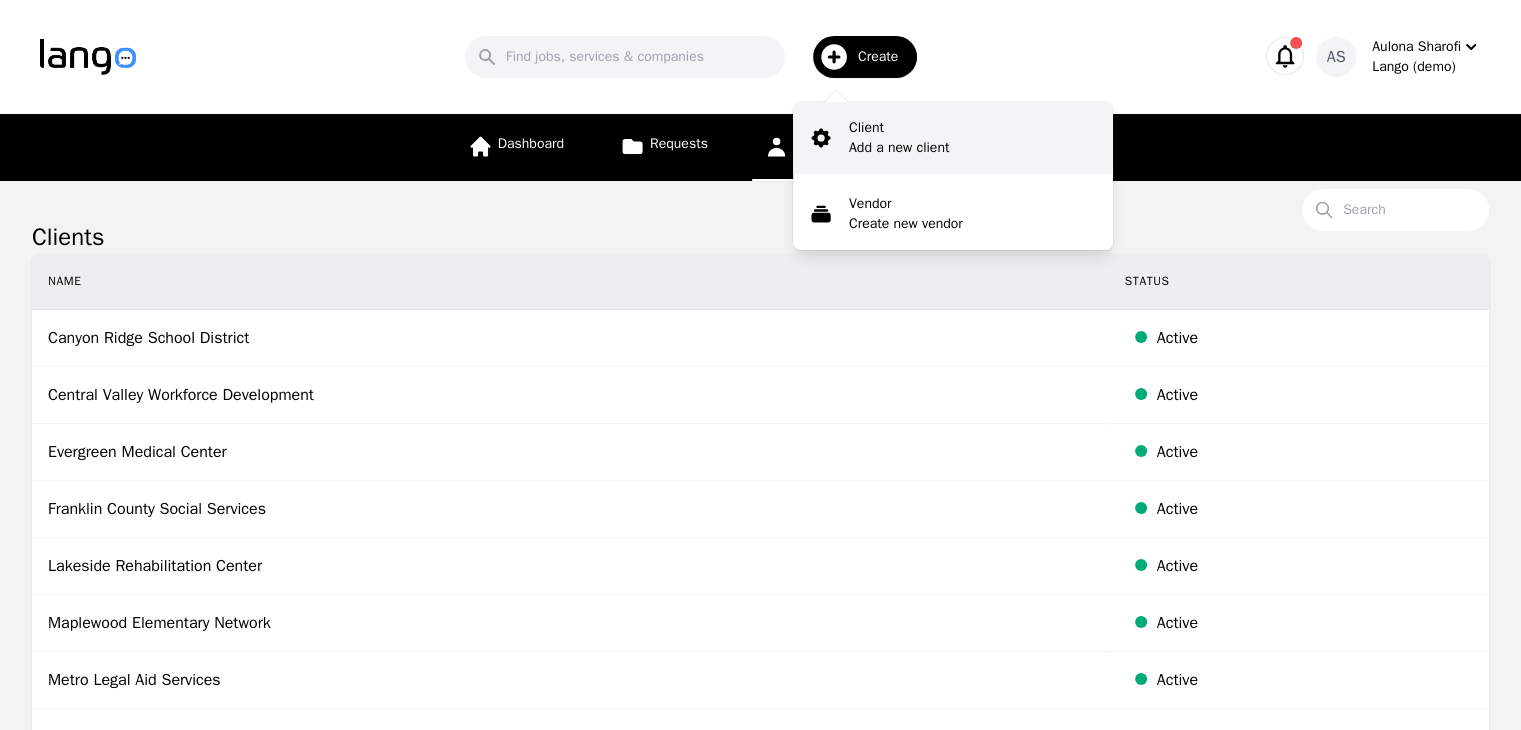 click on "Add a new client" at bounding box center [899, 148] 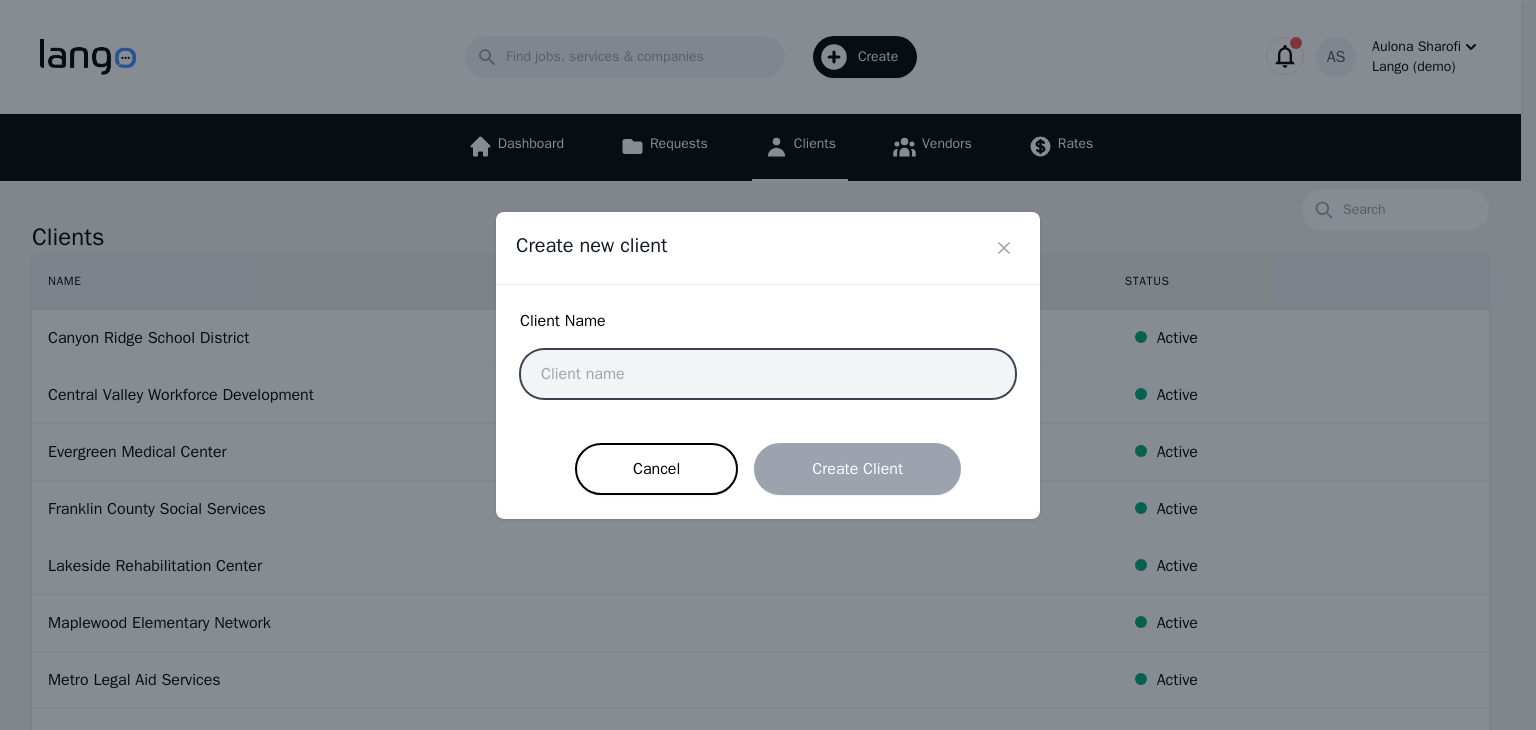 click at bounding box center [768, 374] 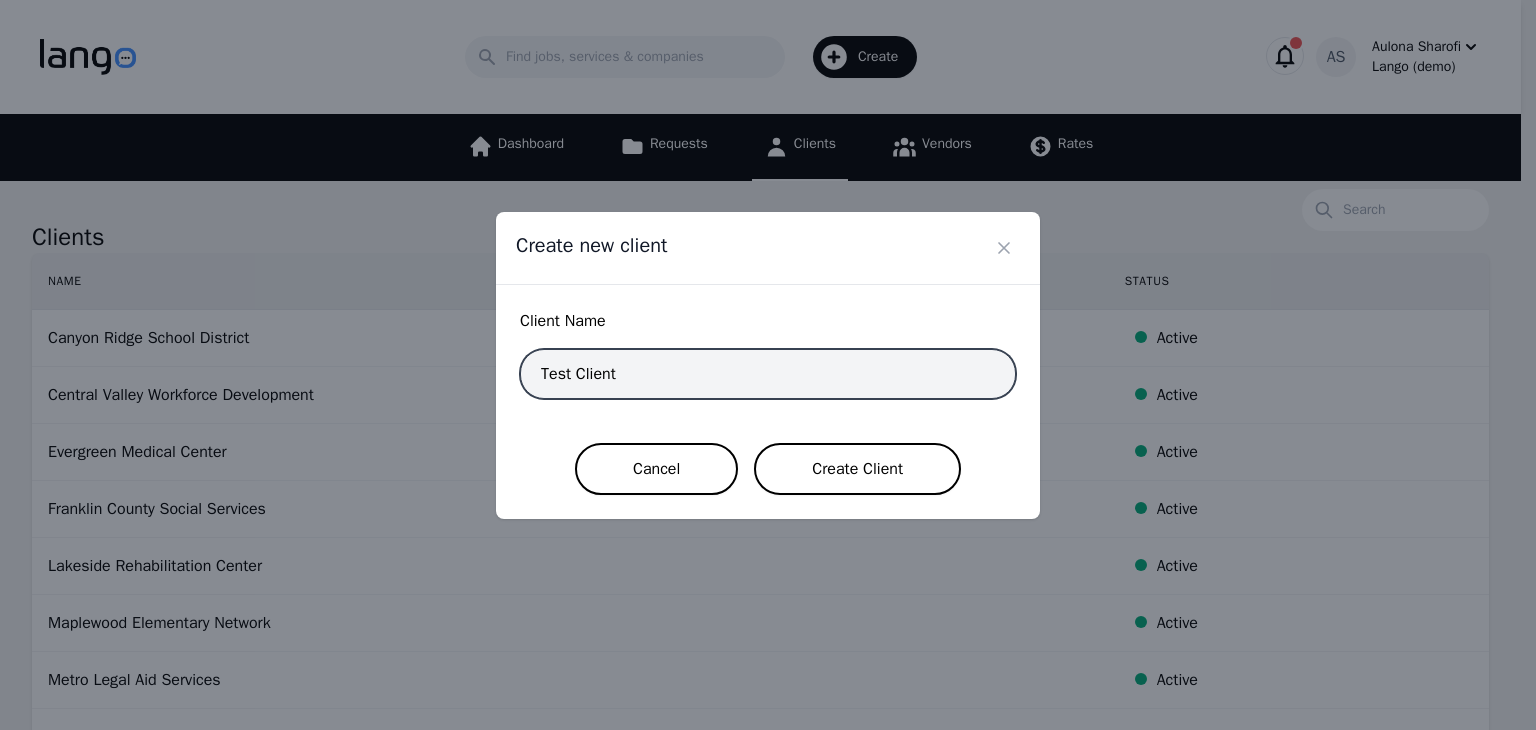 type on "Test Client" 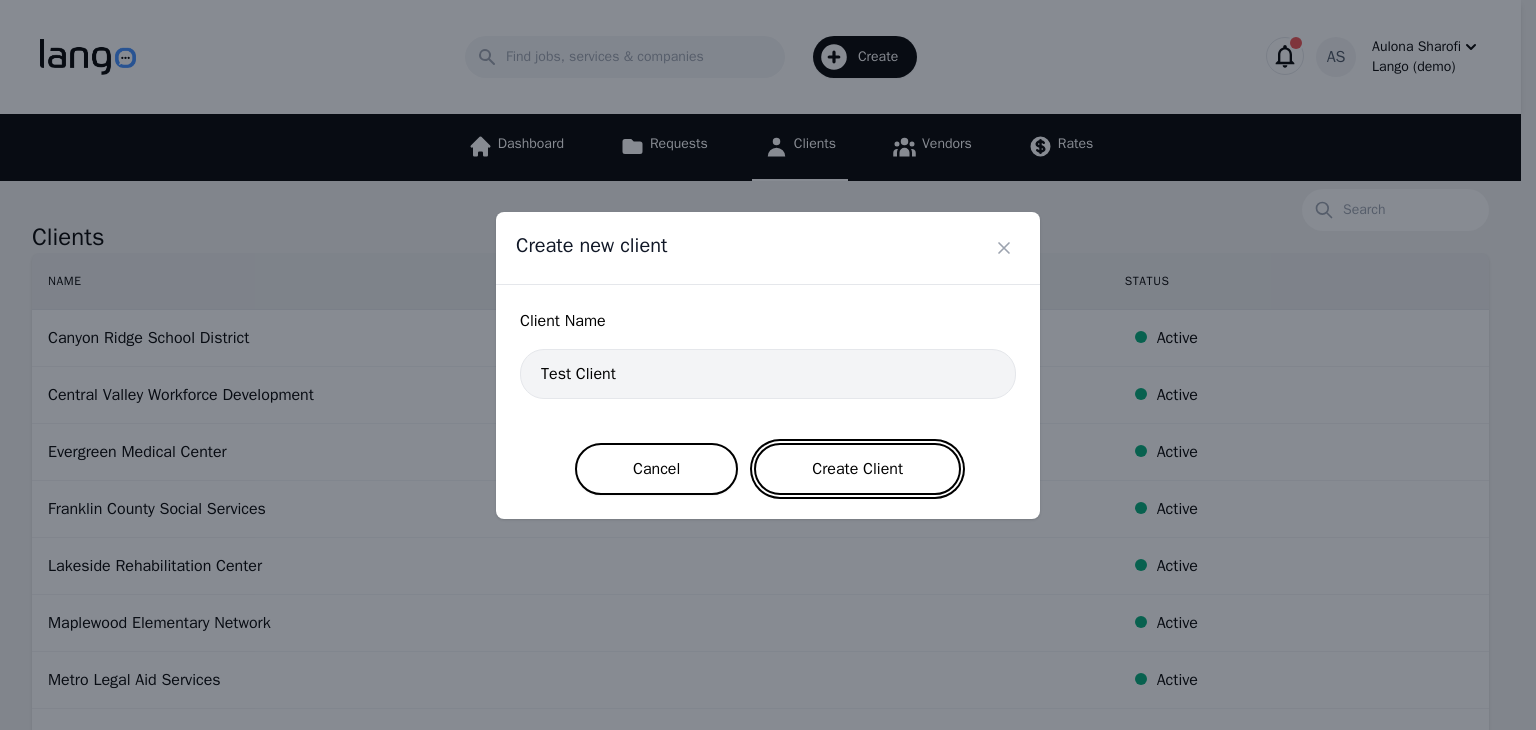 click on "Create Client" at bounding box center [857, 469] 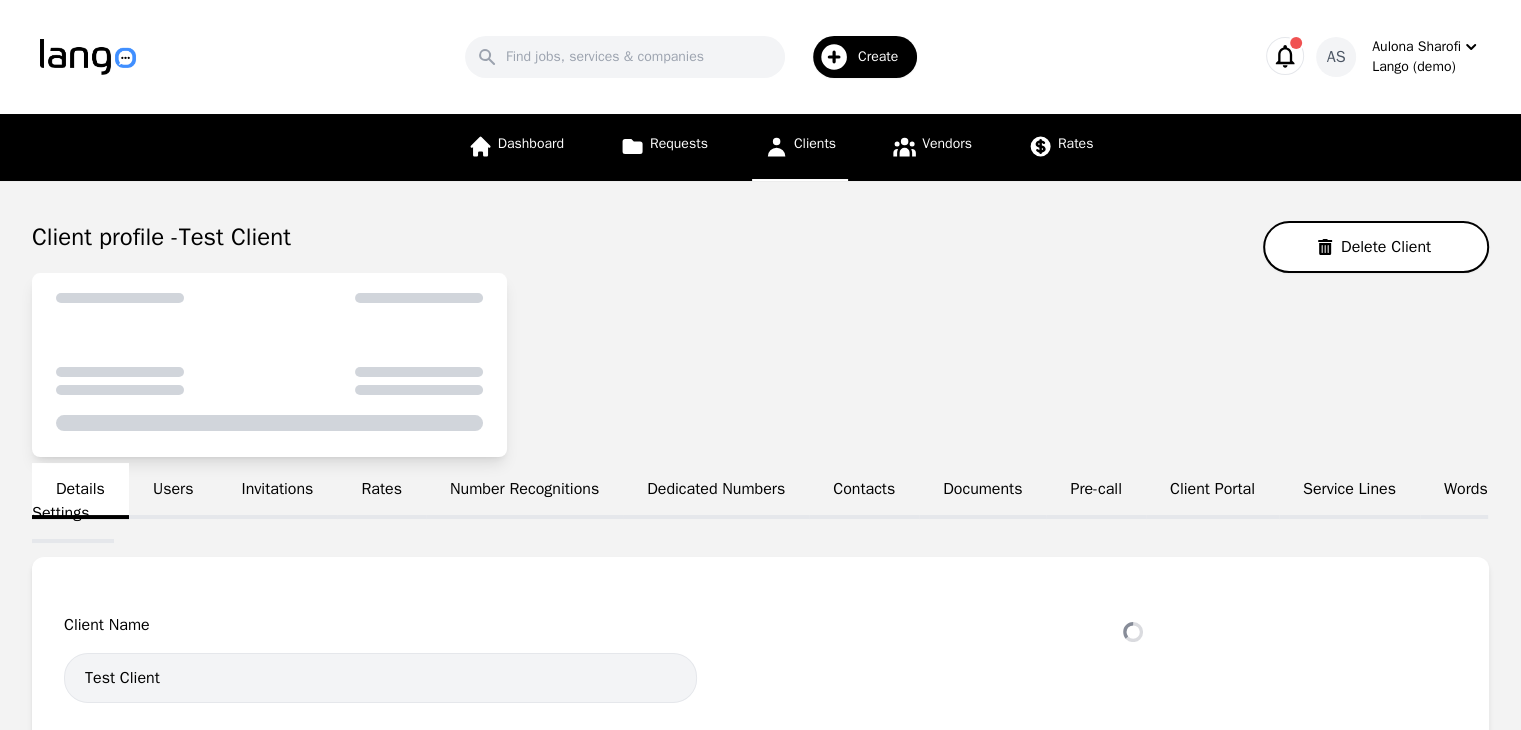 select on "active" 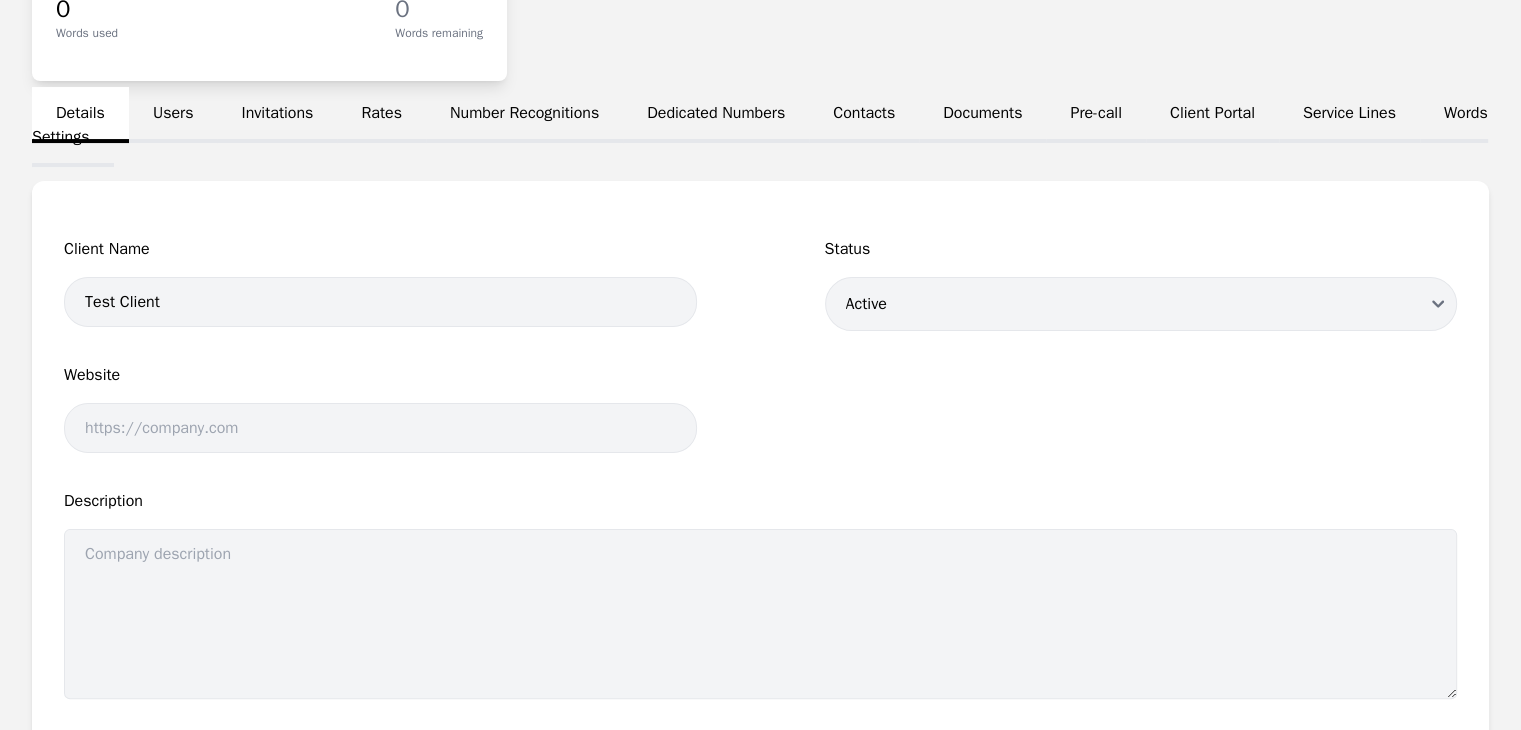 scroll, scrollTop: 400, scrollLeft: 0, axis: vertical 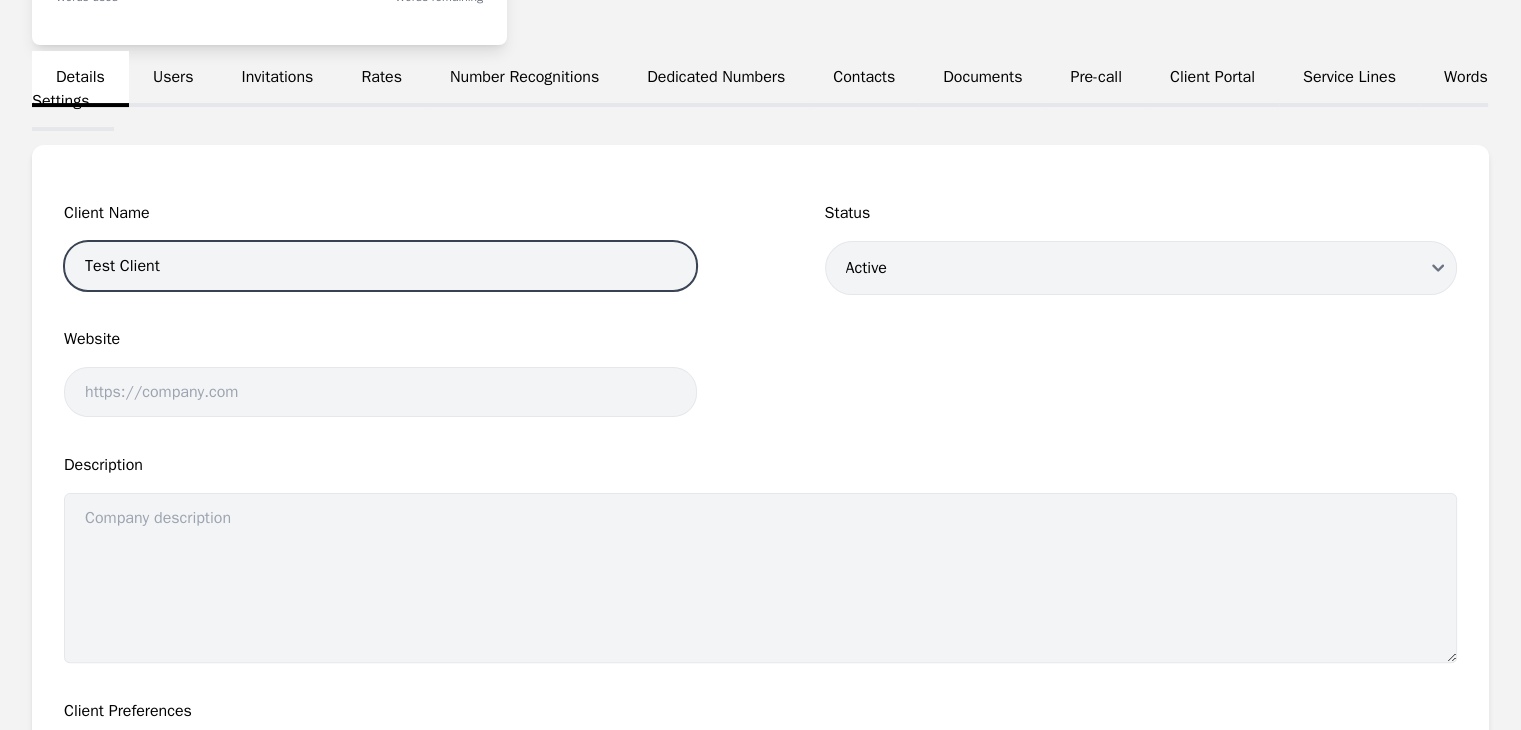 click on "Test Client" at bounding box center [380, 266] 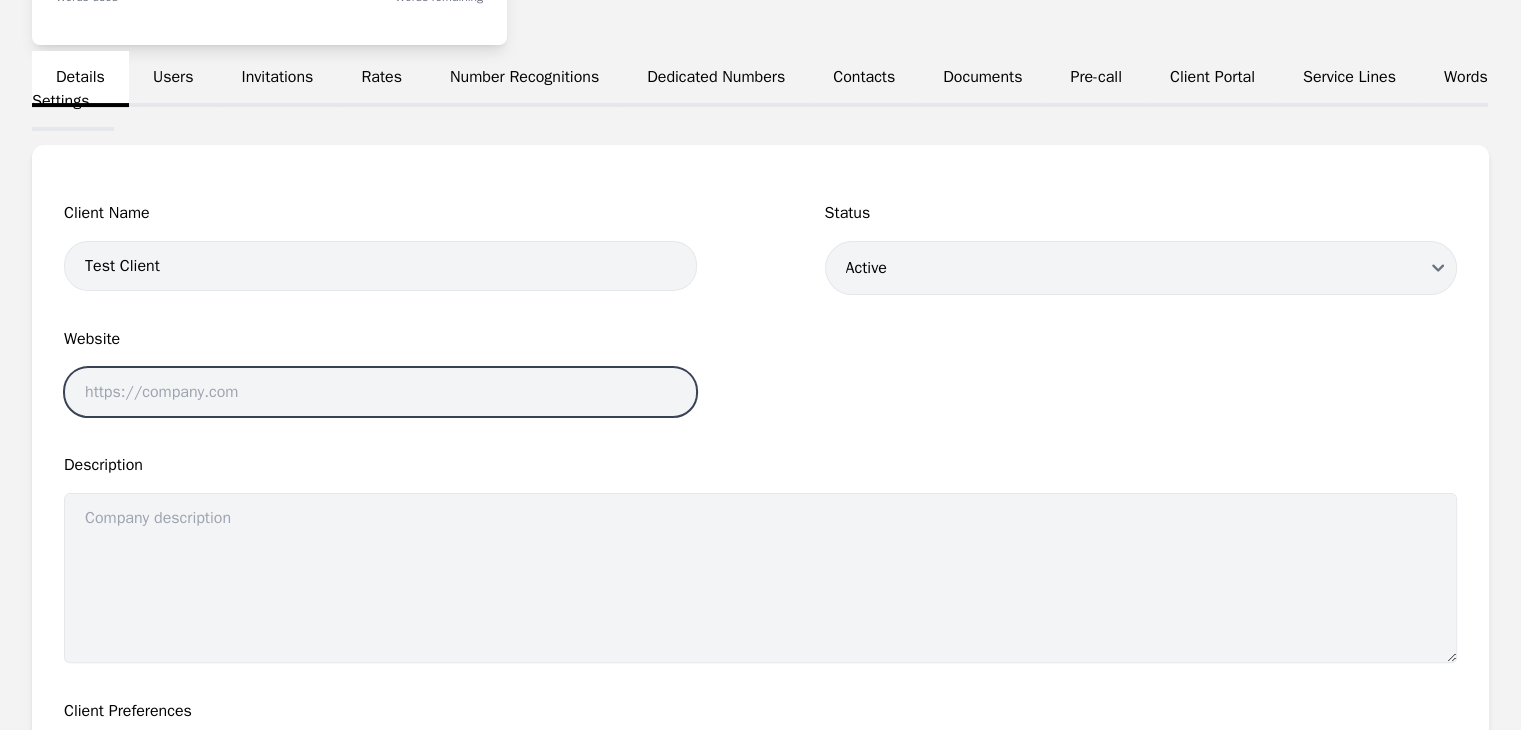 click at bounding box center (380, 392) 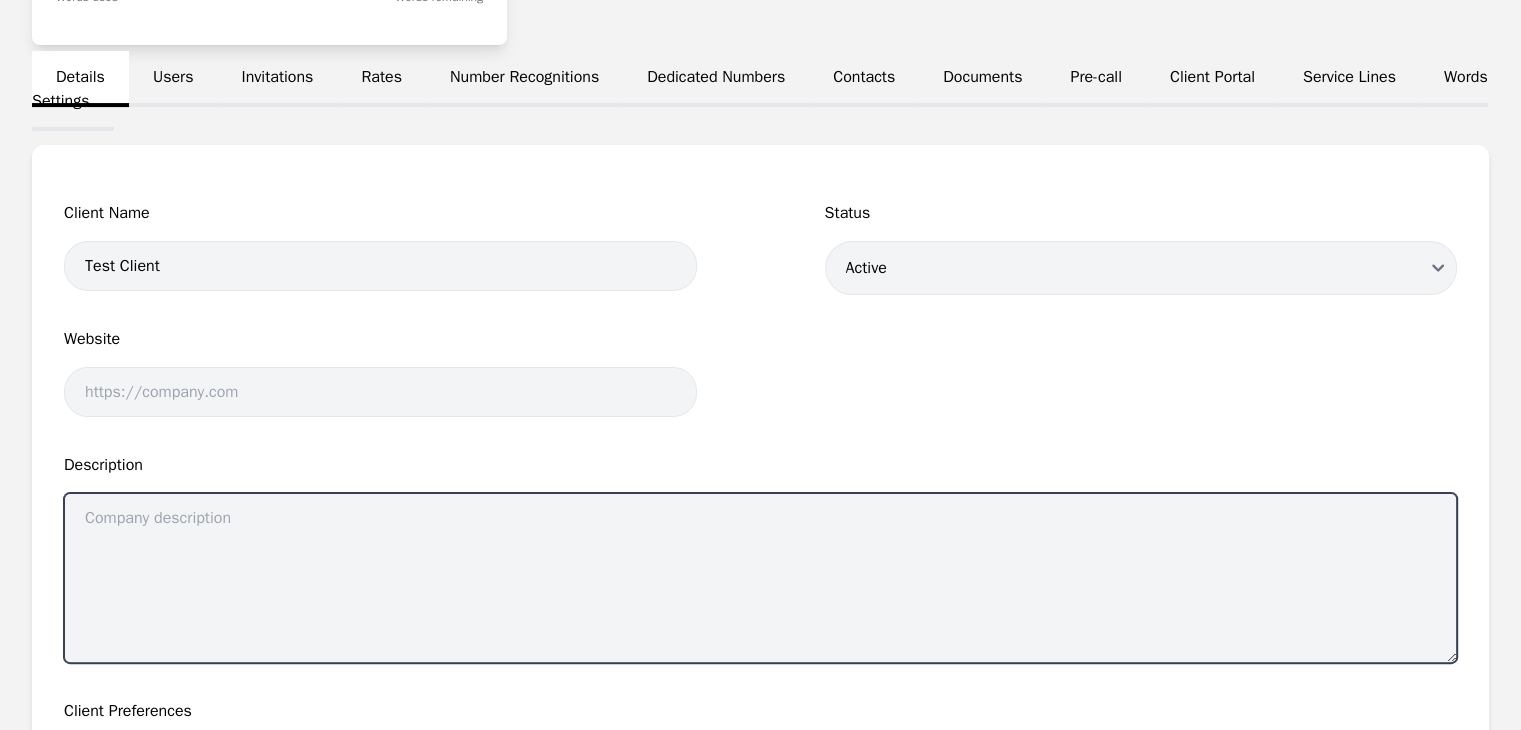 click at bounding box center [760, 578] 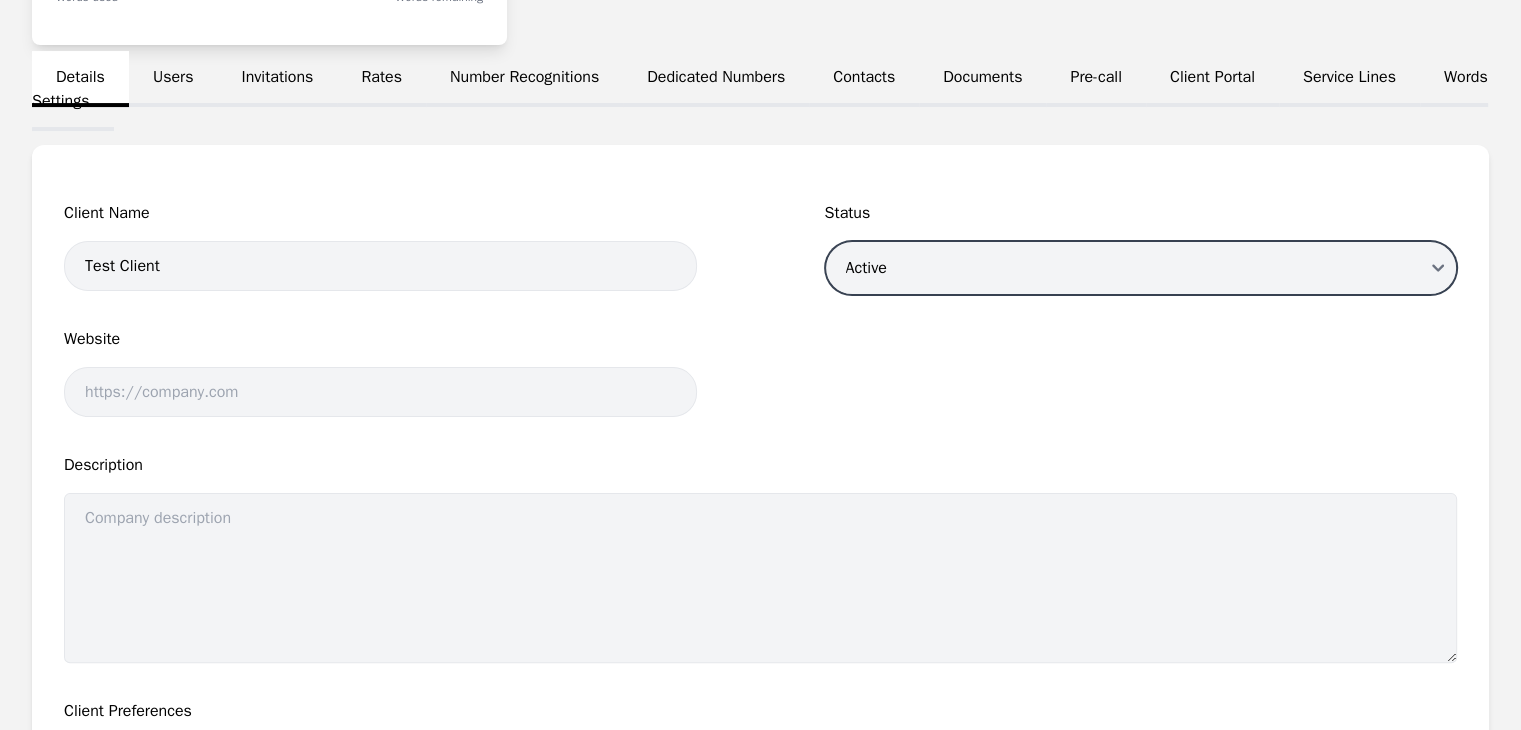 click on "Draft Active Disabled" at bounding box center [1141, 268] 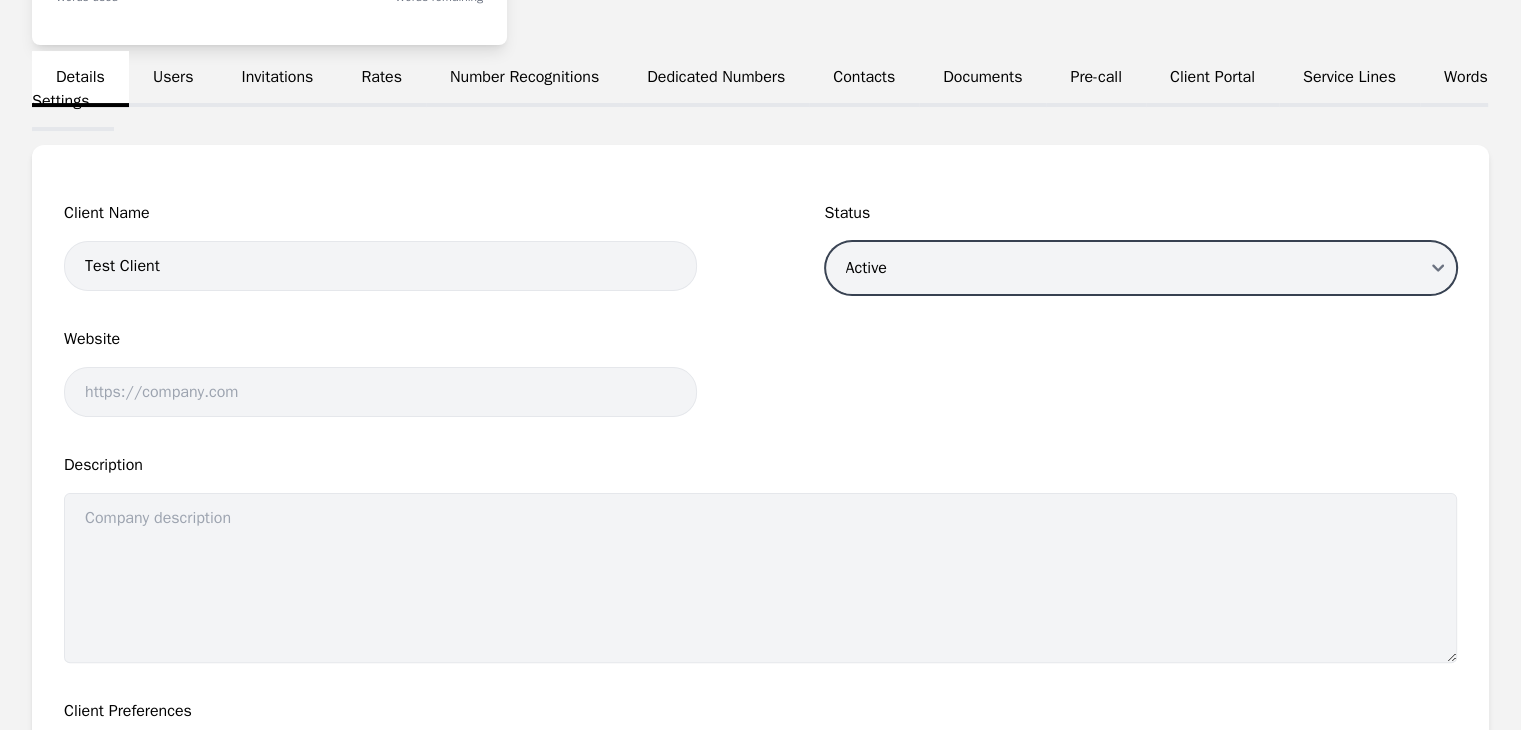 click on "Draft Active Disabled" at bounding box center (1141, 268) 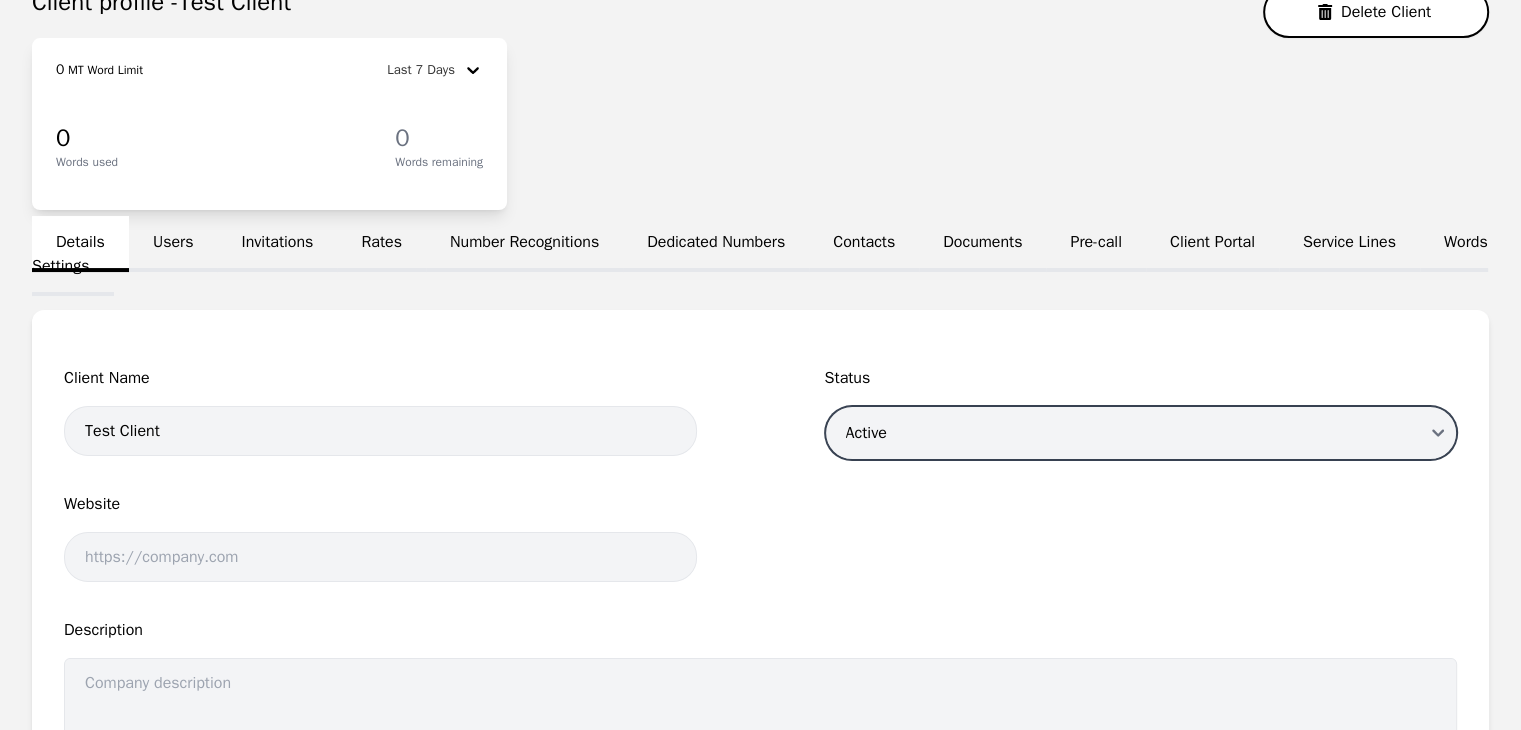 scroll, scrollTop: 200, scrollLeft: 0, axis: vertical 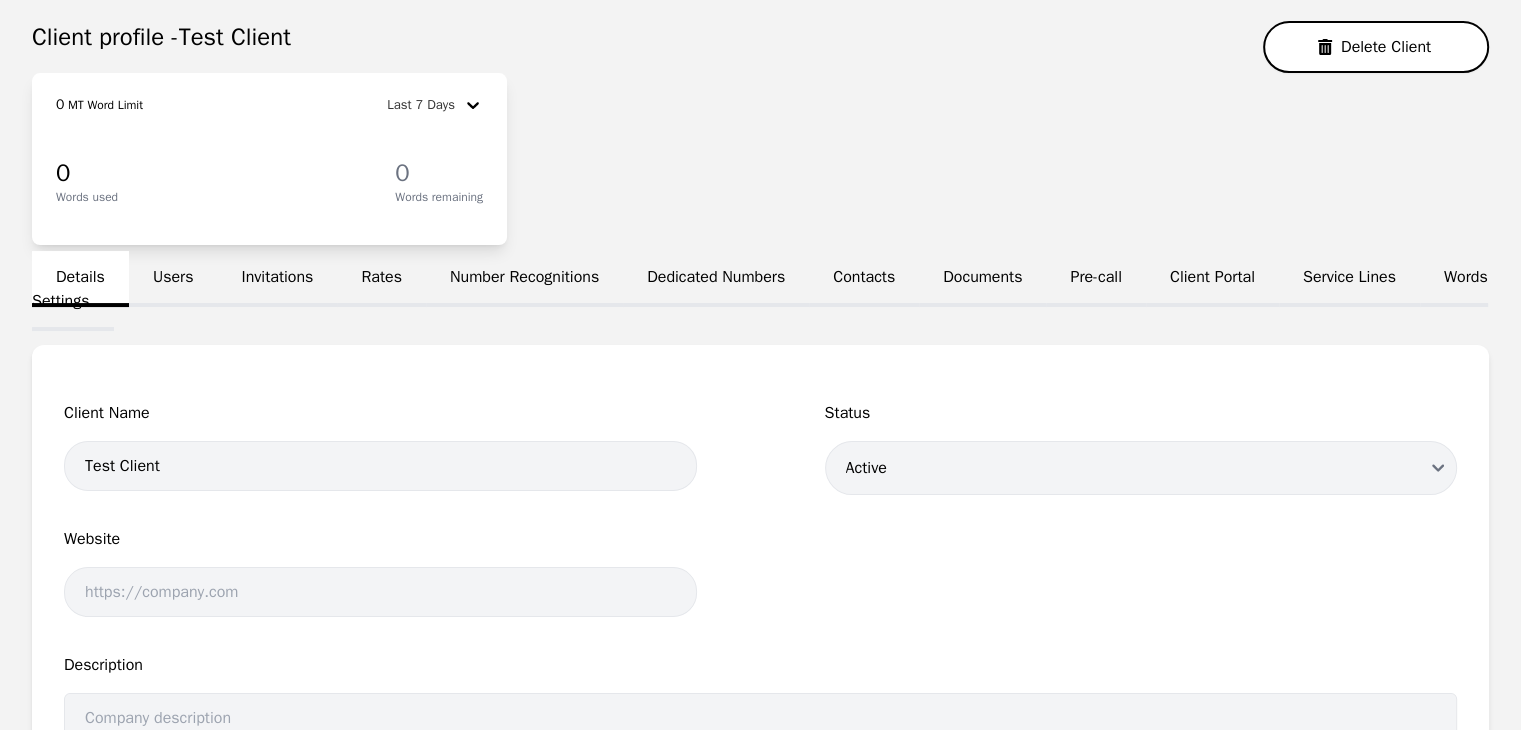 click on "Users" at bounding box center [173, 279] 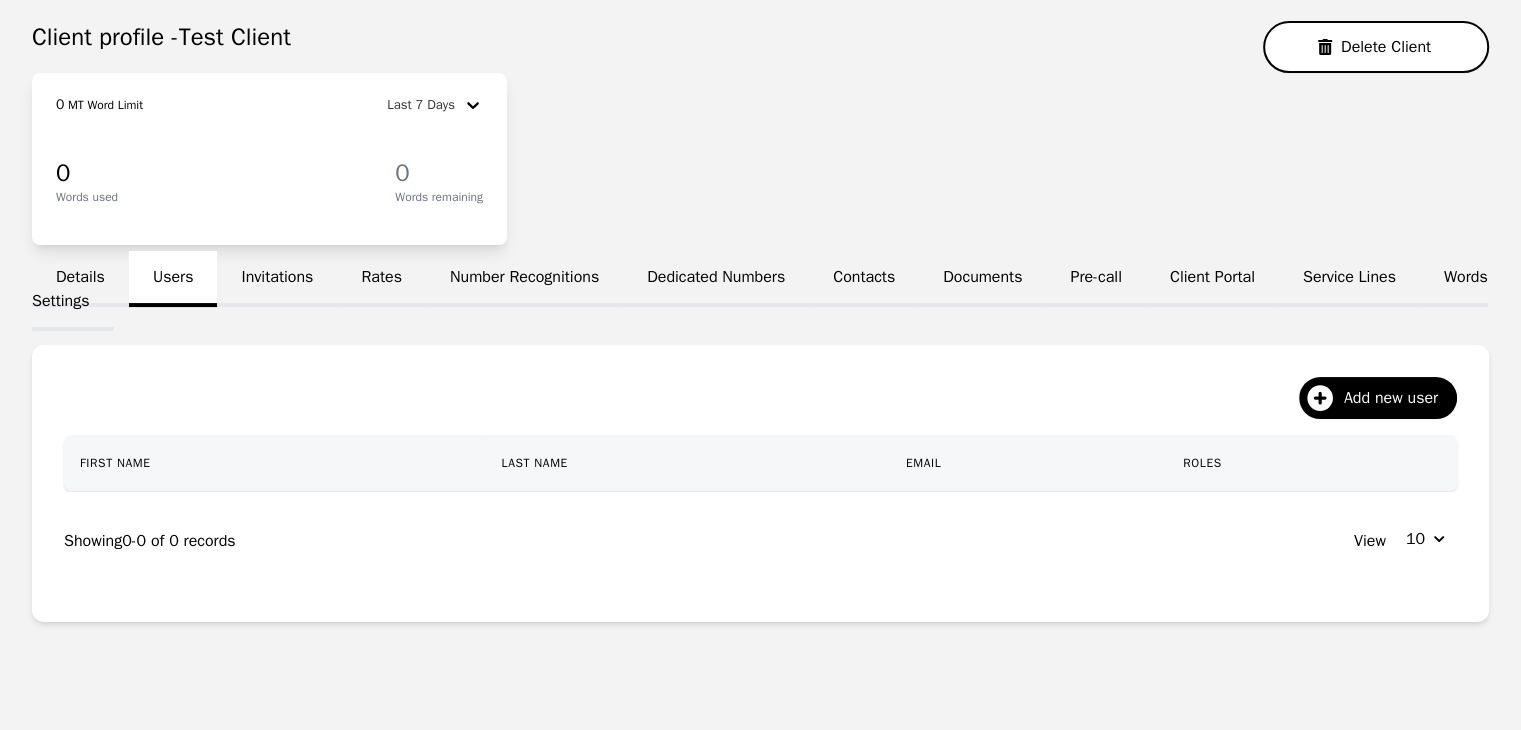 click on "Details" at bounding box center [80, 279] 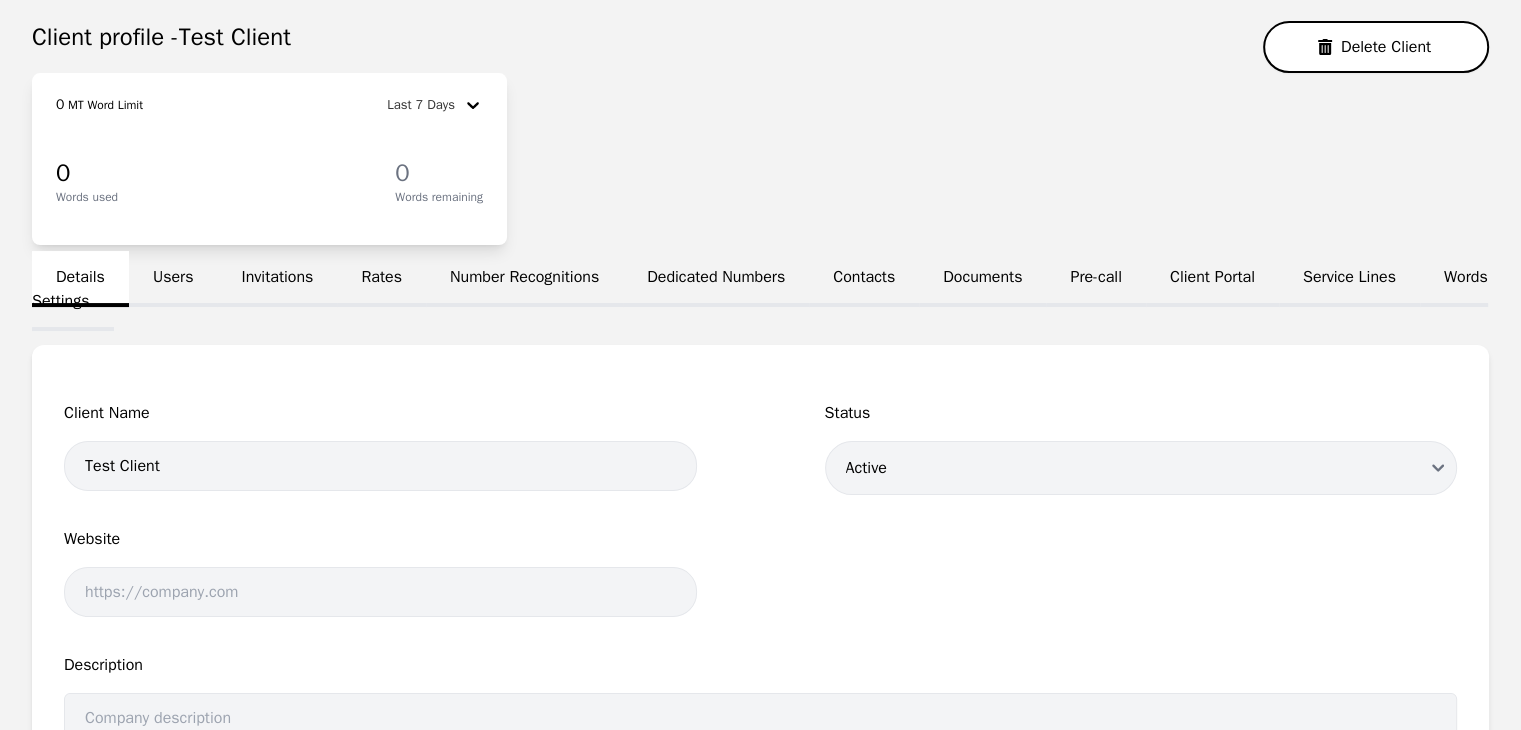 click on "Users" at bounding box center (173, 279) 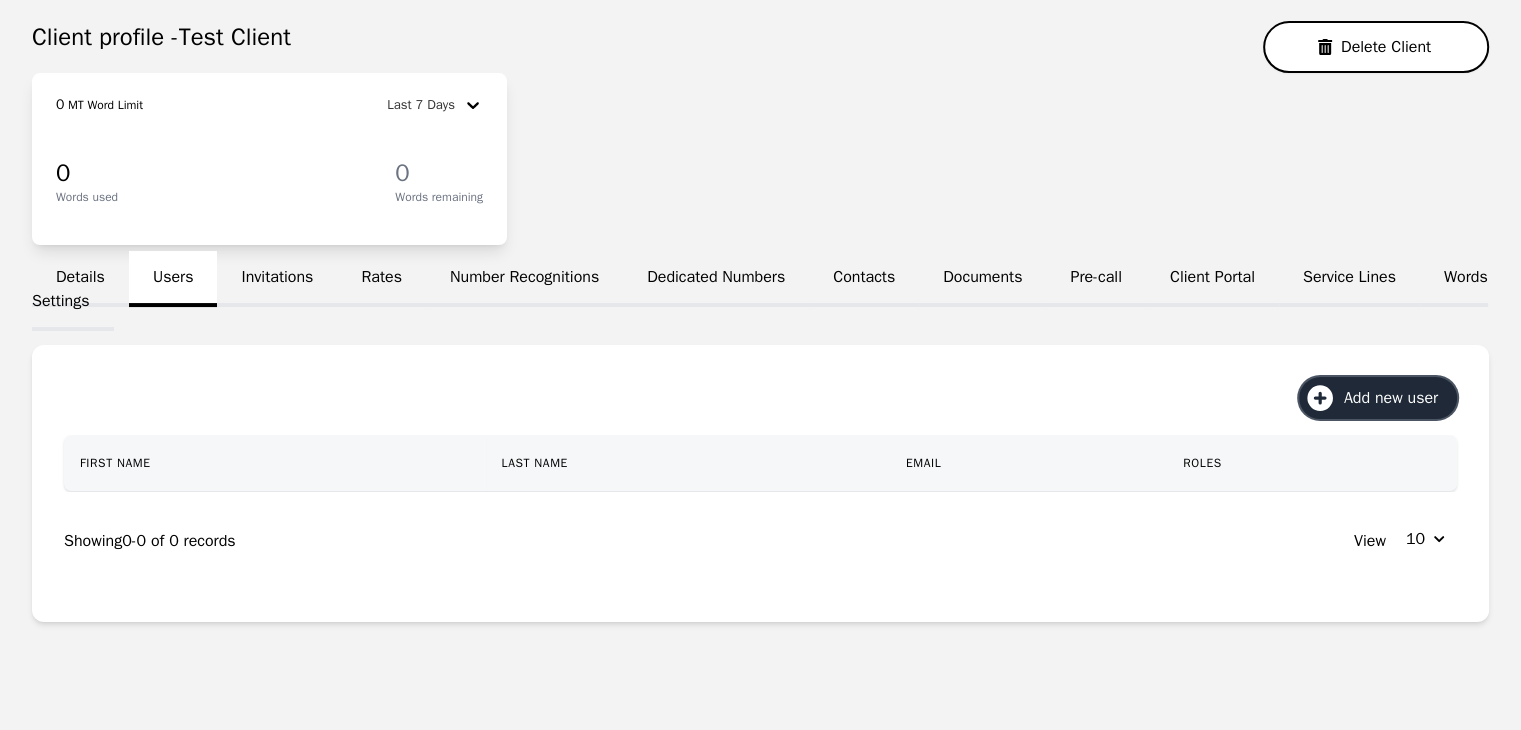 click on "Add new user" at bounding box center (1398, 398) 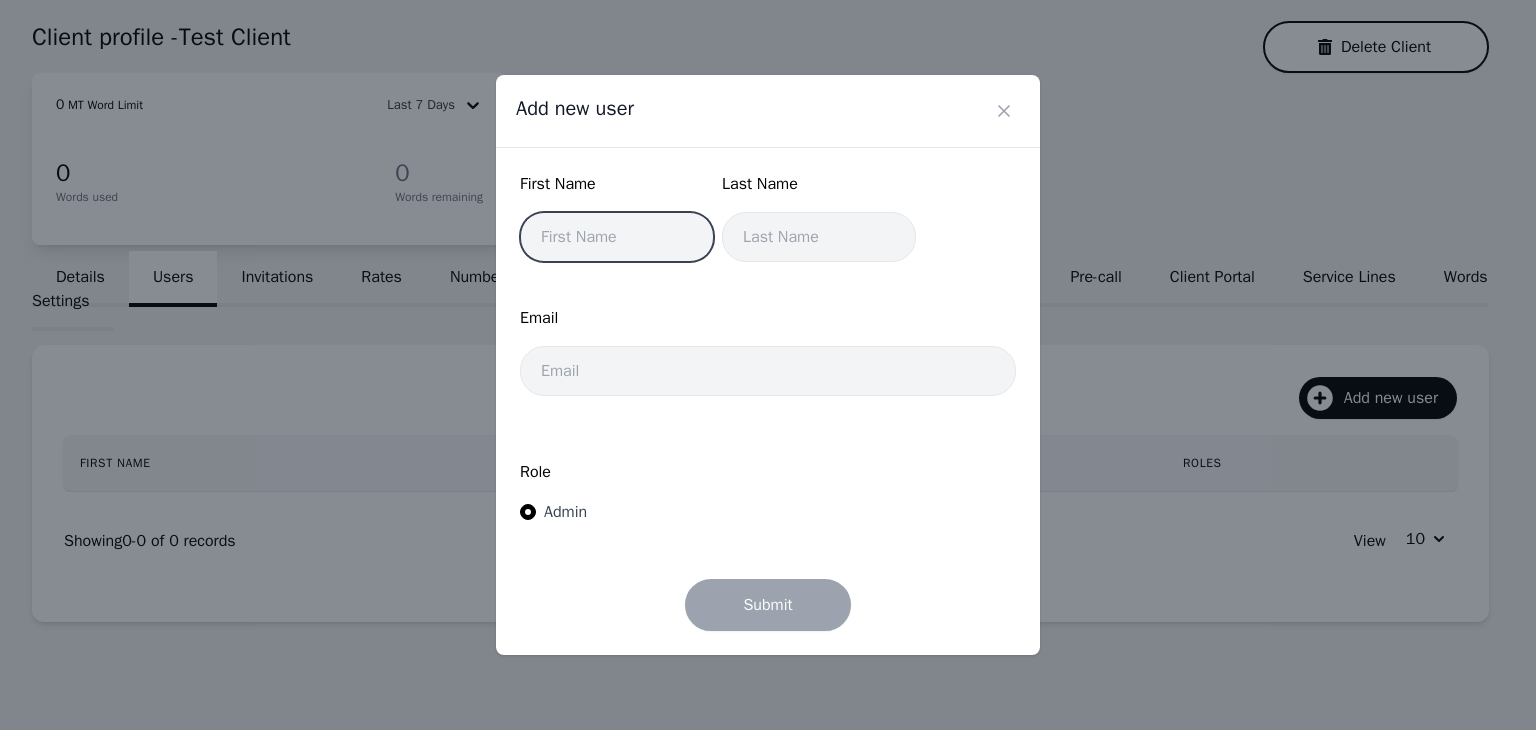 click at bounding box center [617, 237] 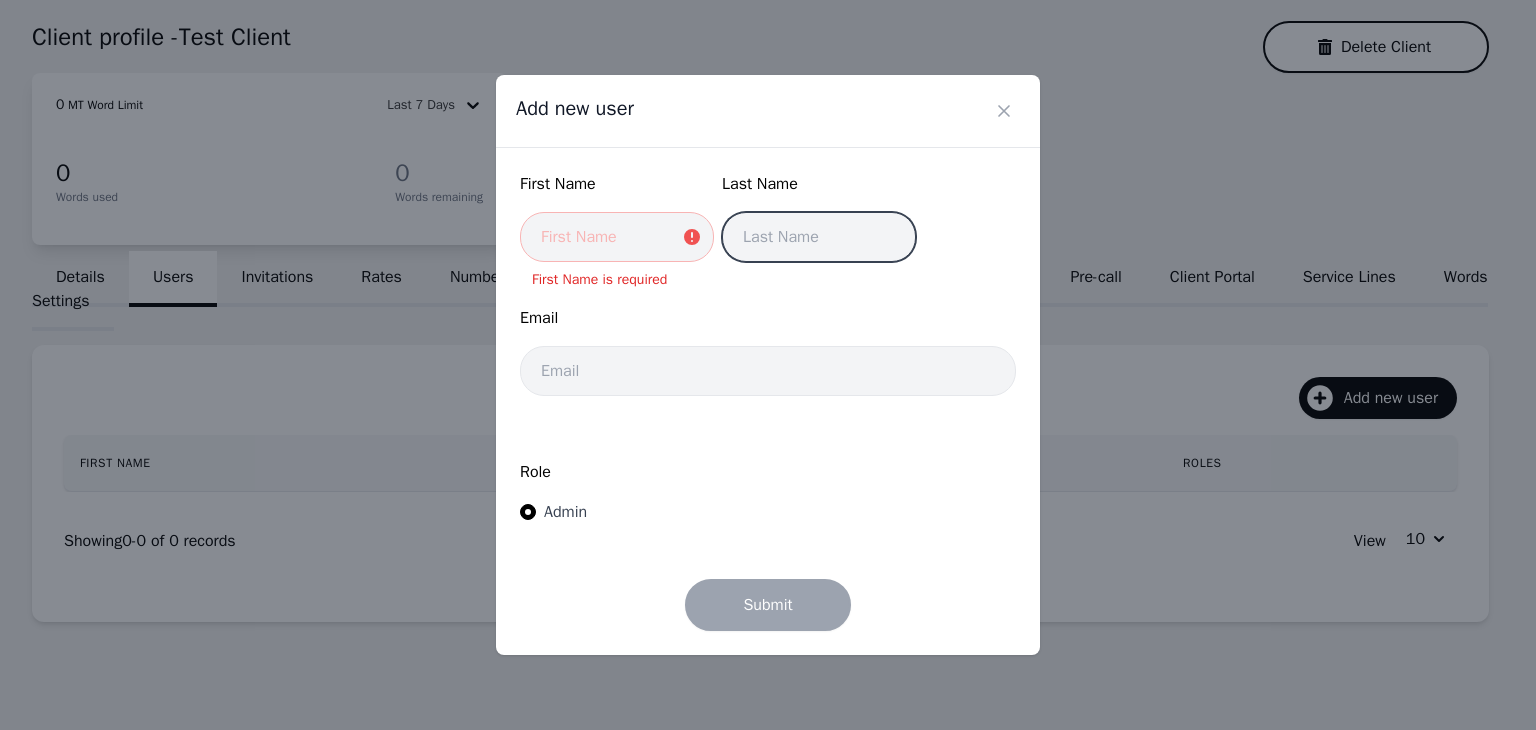 click at bounding box center [819, 237] 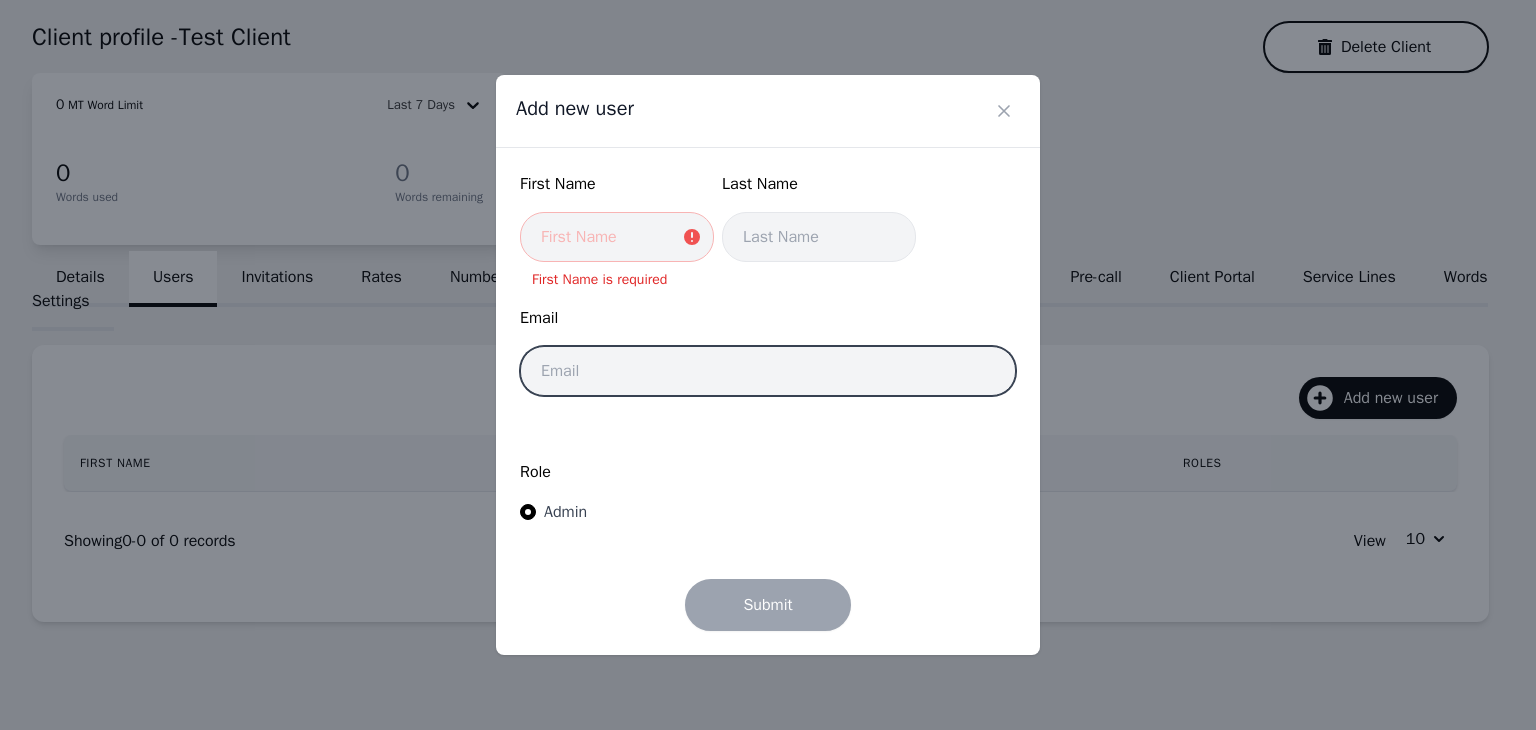 click at bounding box center [768, 371] 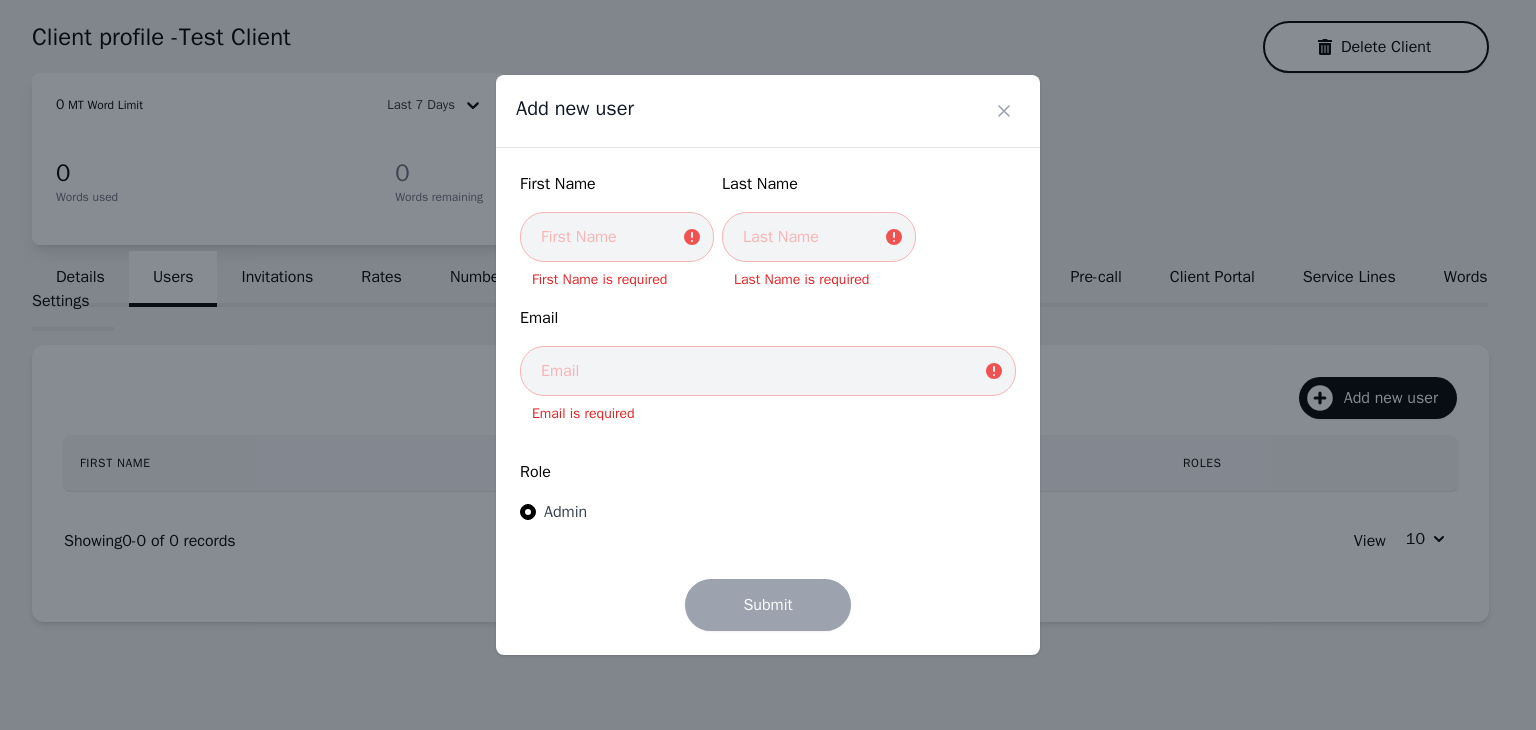 click on "Role Admin" at bounding box center (768, 493) 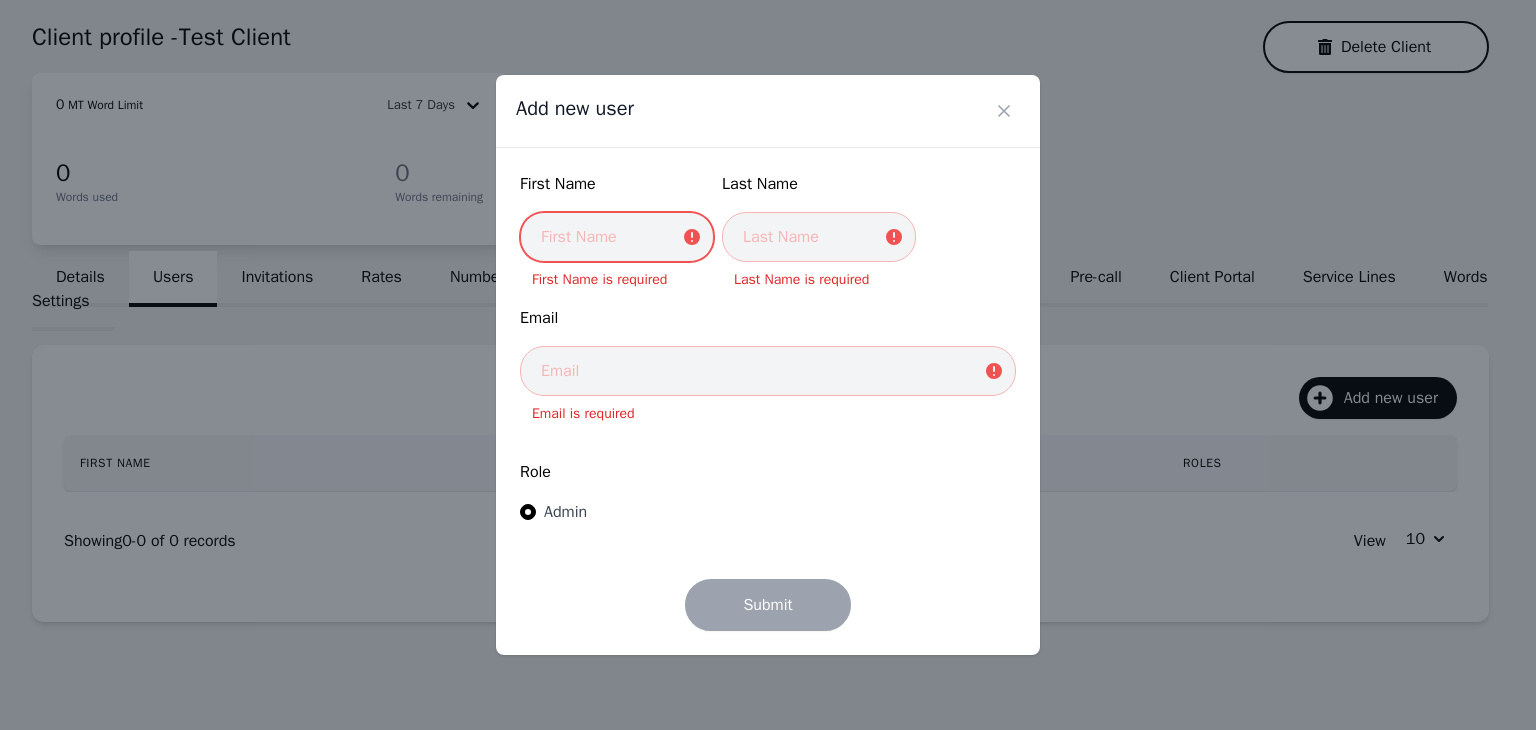click at bounding box center [617, 237] 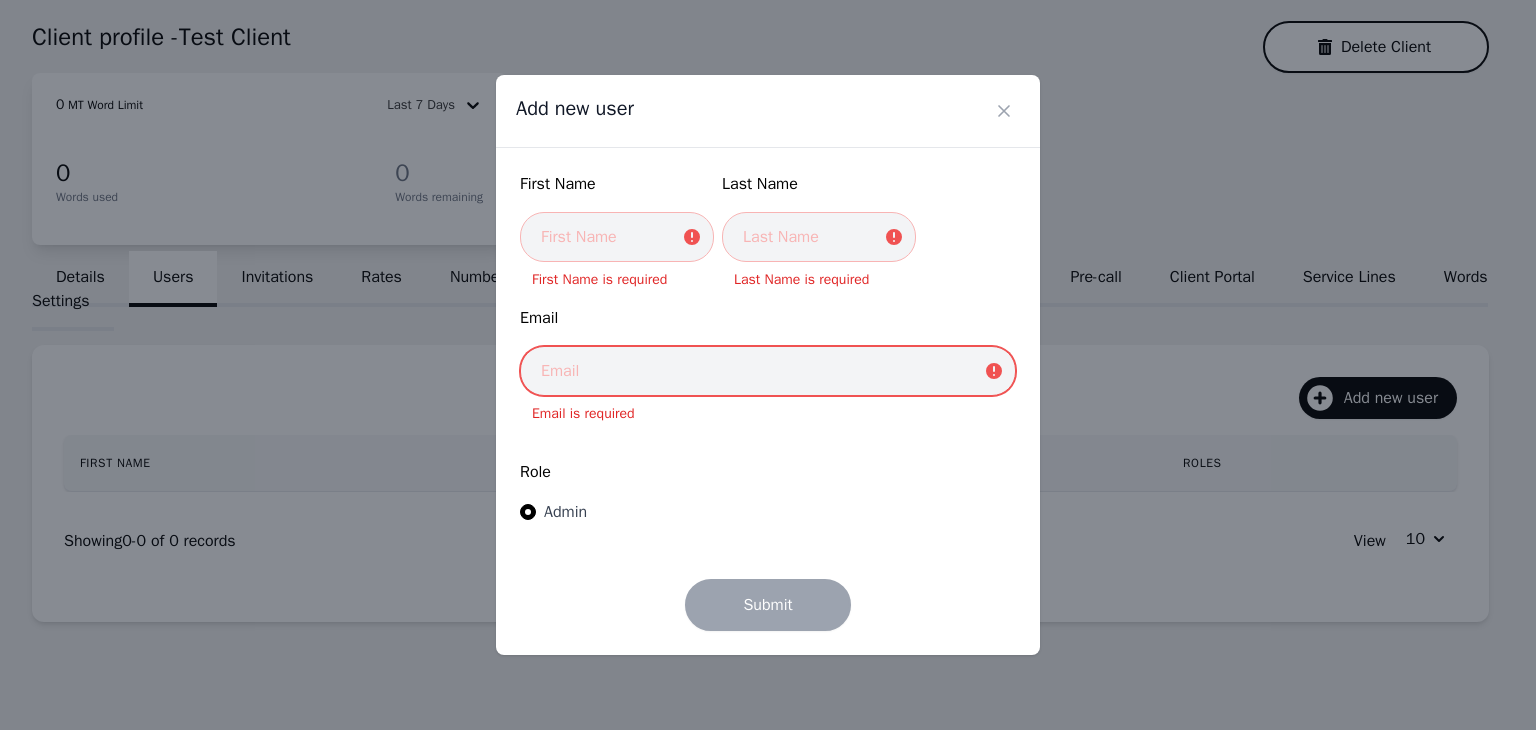 click at bounding box center [768, 371] 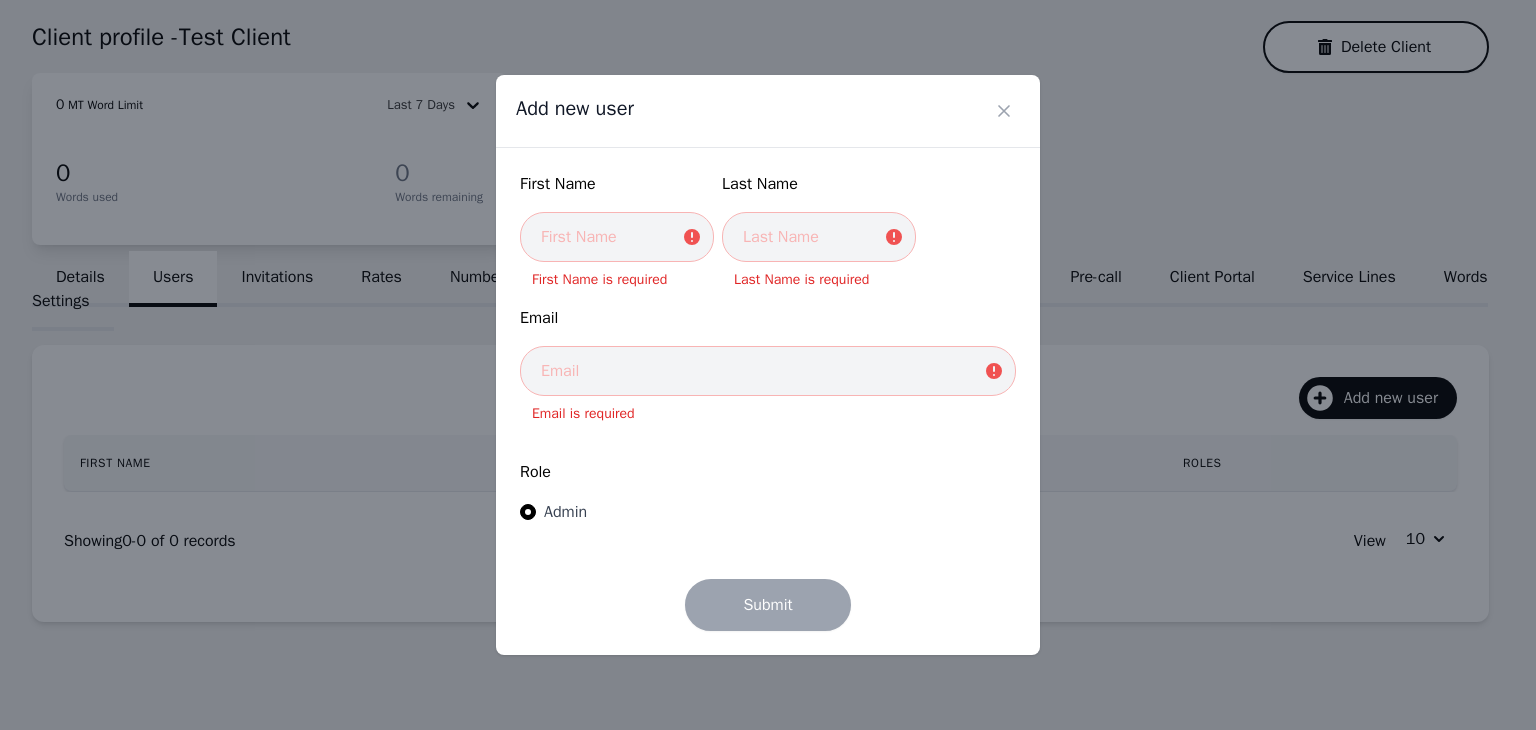 click on "Role Admin" at bounding box center (768, 493) 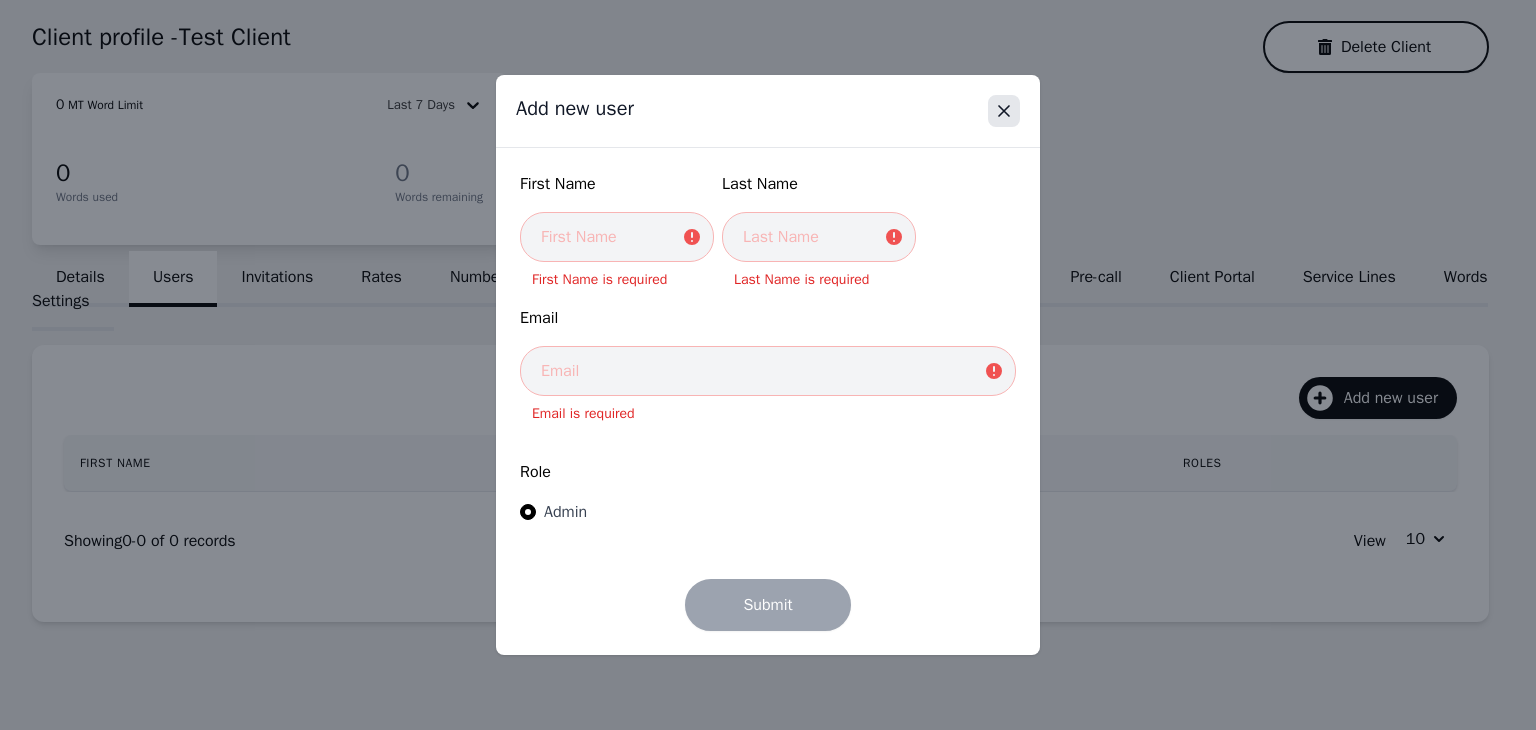 click 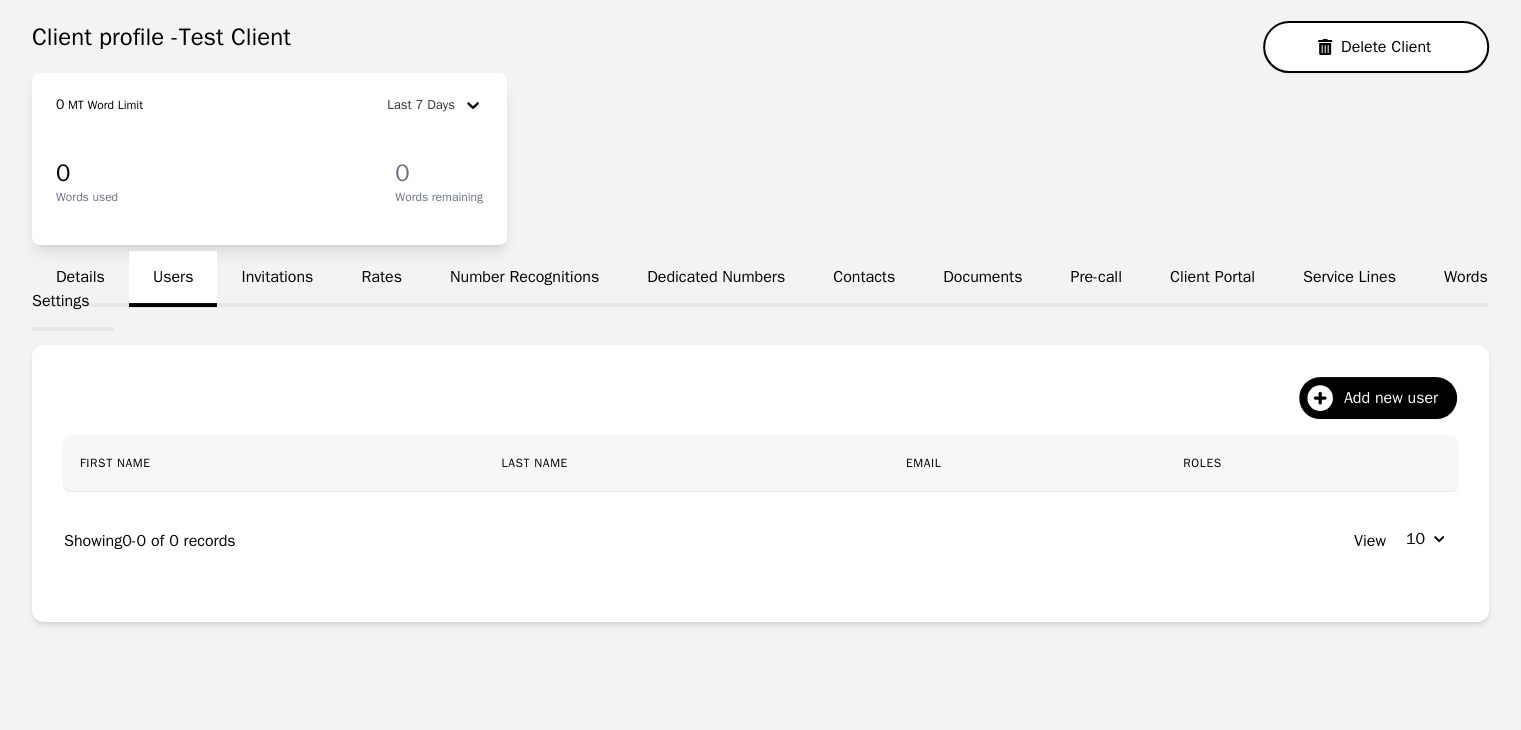 click on "Invitations" at bounding box center (277, 279) 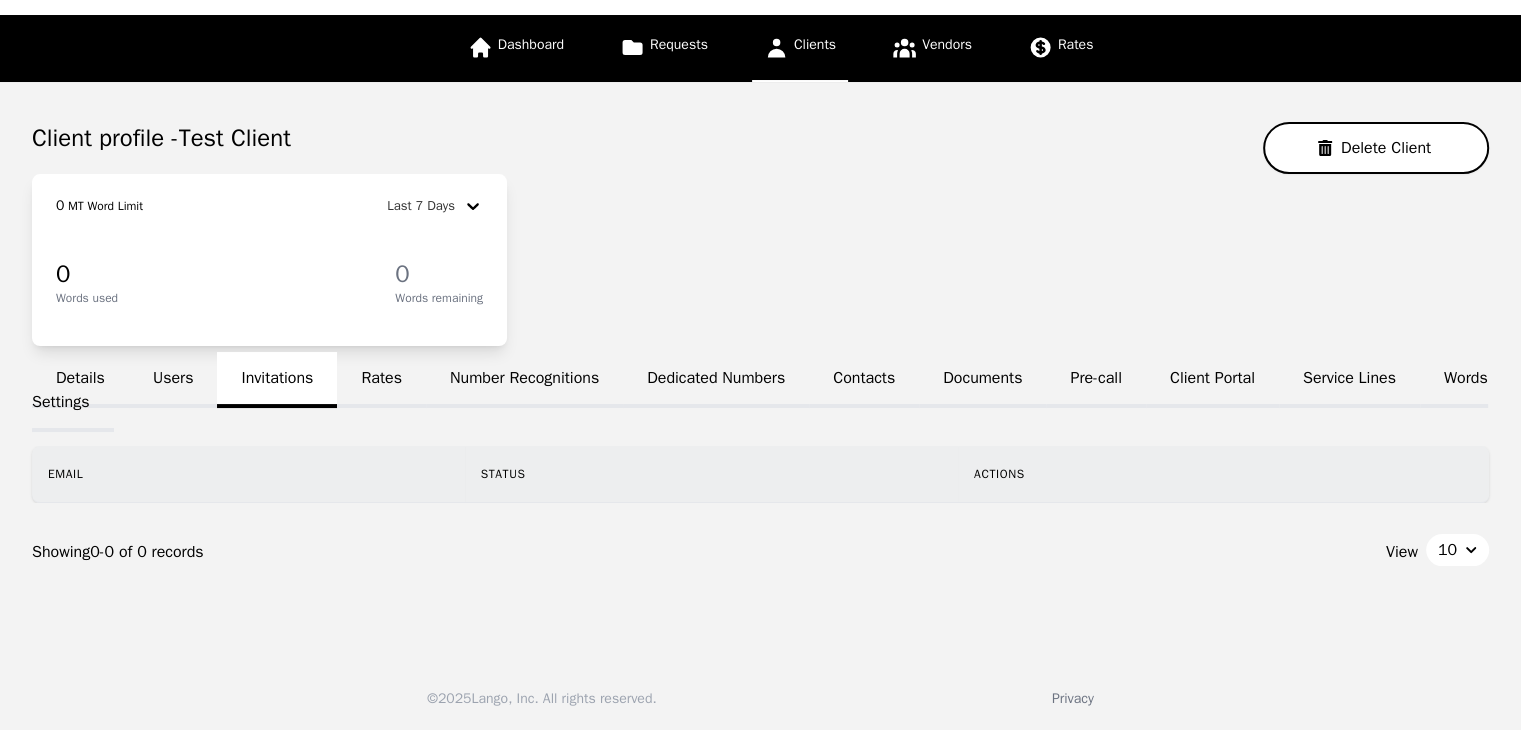 click on "Clients" at bounding box center [815, 44] 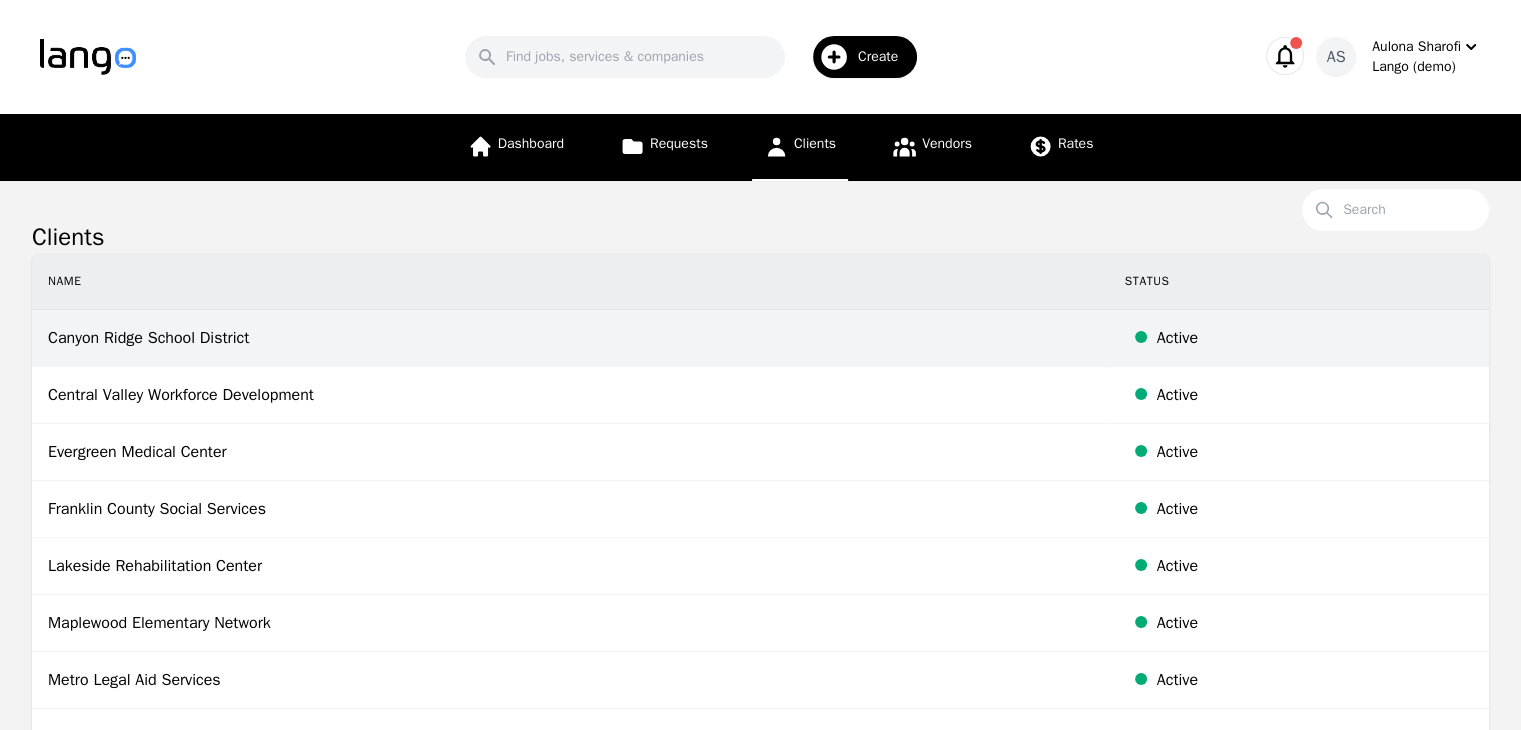 click on "Canyon Ridge School District" at bounding box center [570, 338] 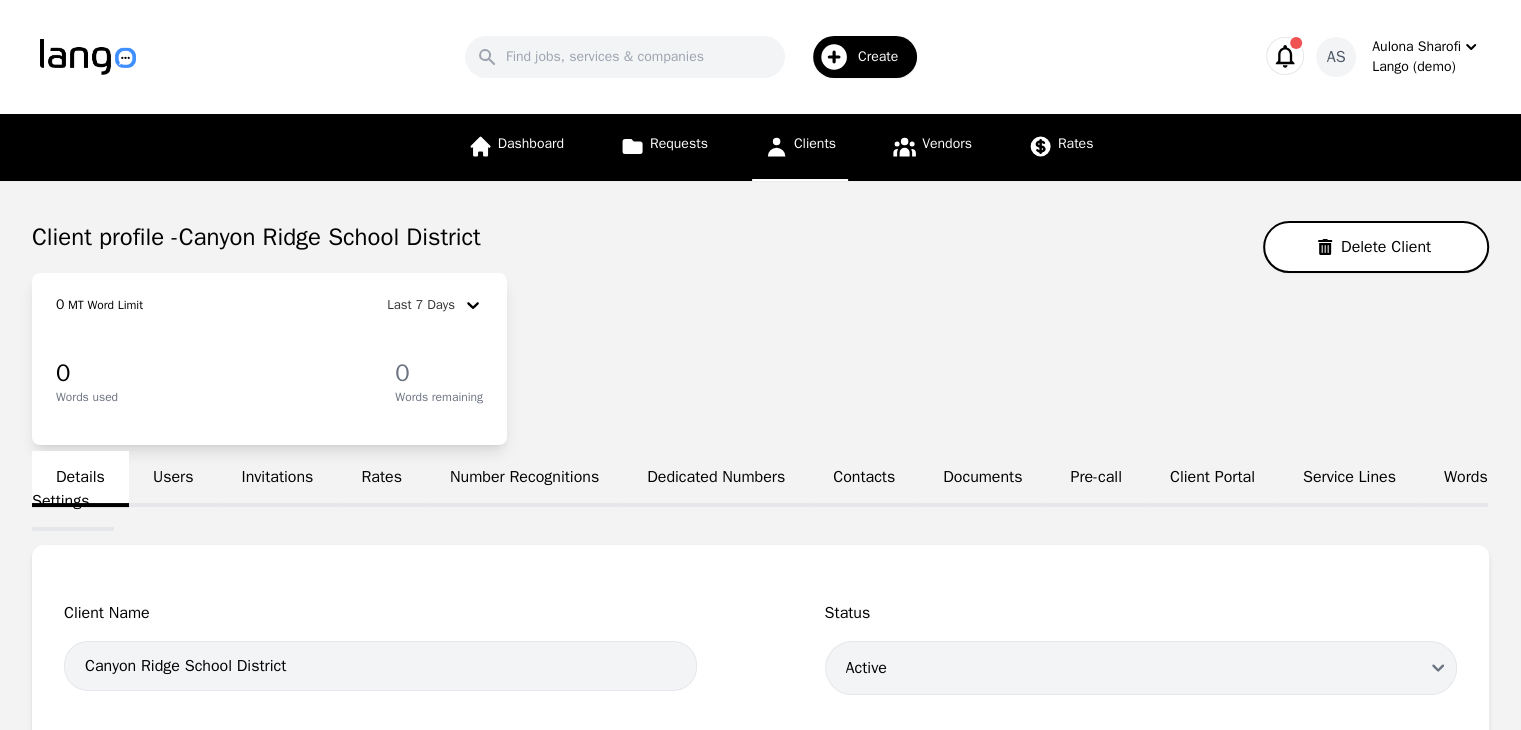 scroll, scrollTop: 100, scrollLeft: 0, axis: vertical 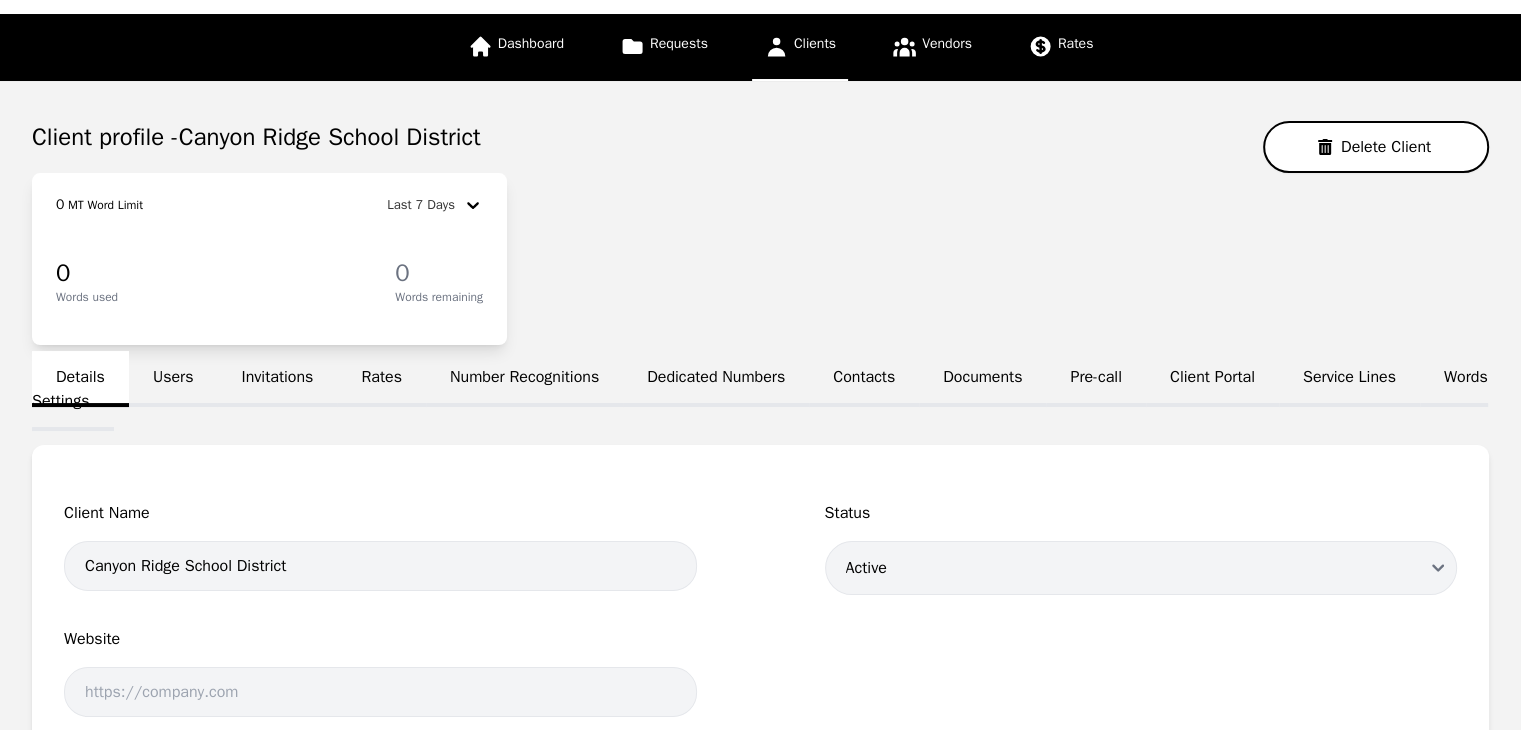 click on "Users" at bounding box center [173, 379] 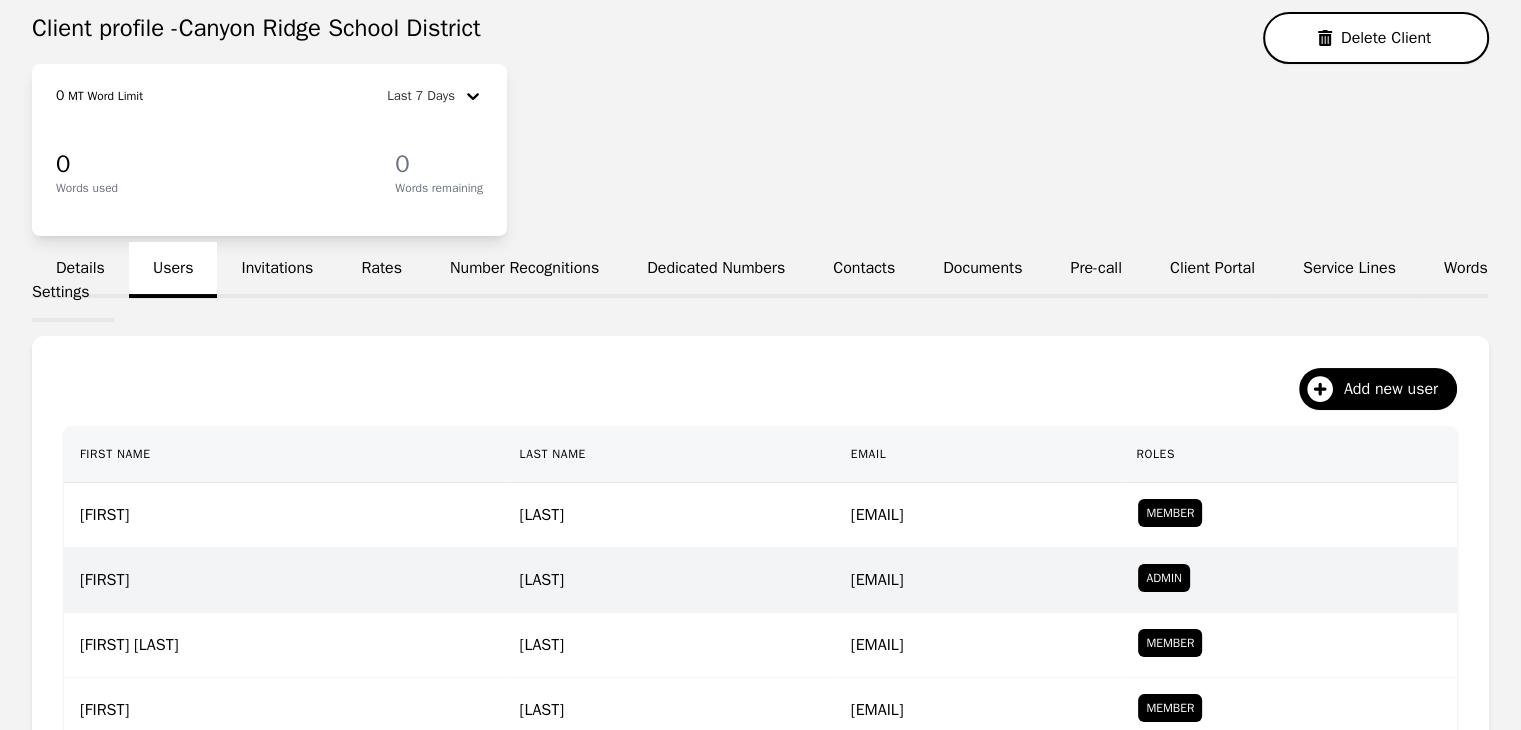 scroll, scrollTop: 200, scrollLeft: 0, axis: vertical 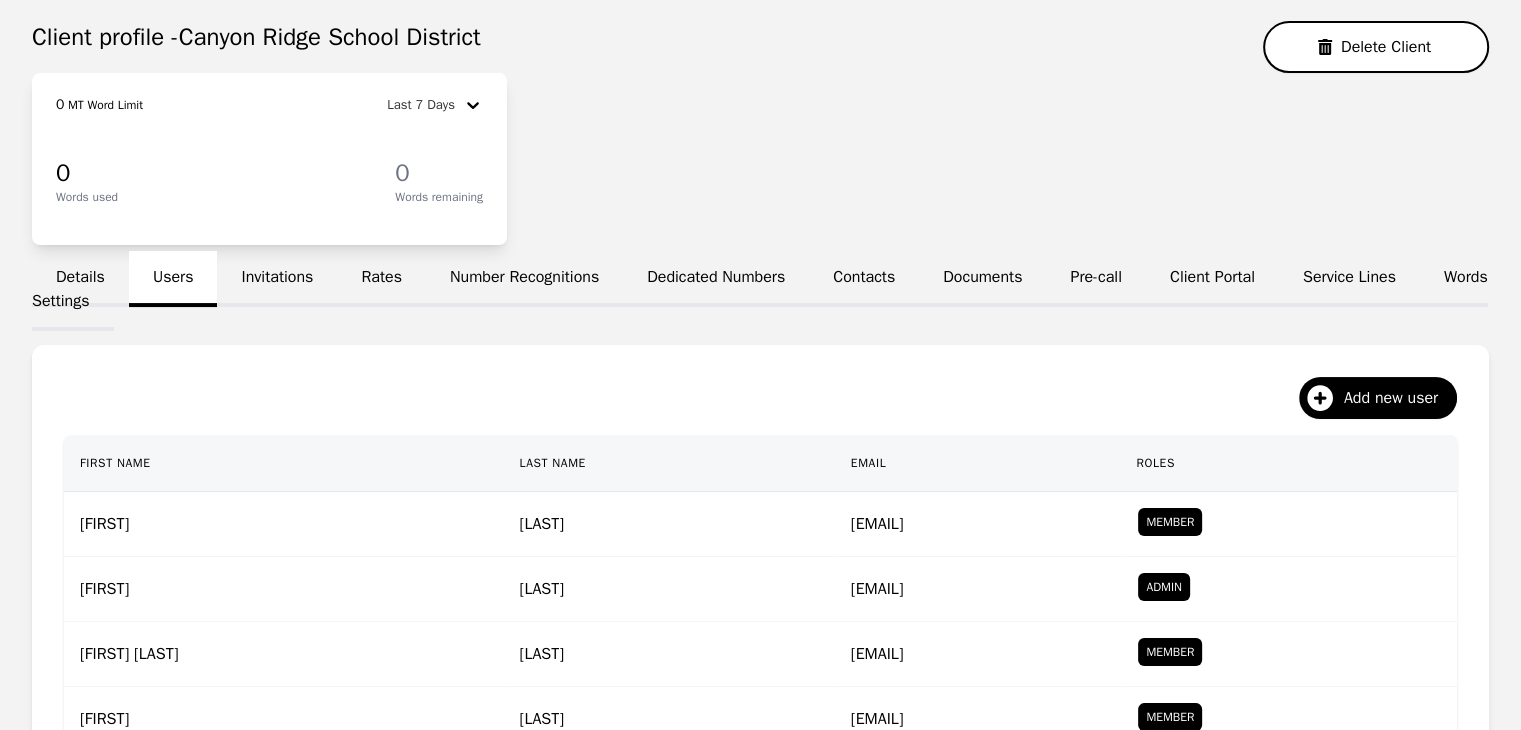 click on "Invitations" at bounding box center (277, 279) 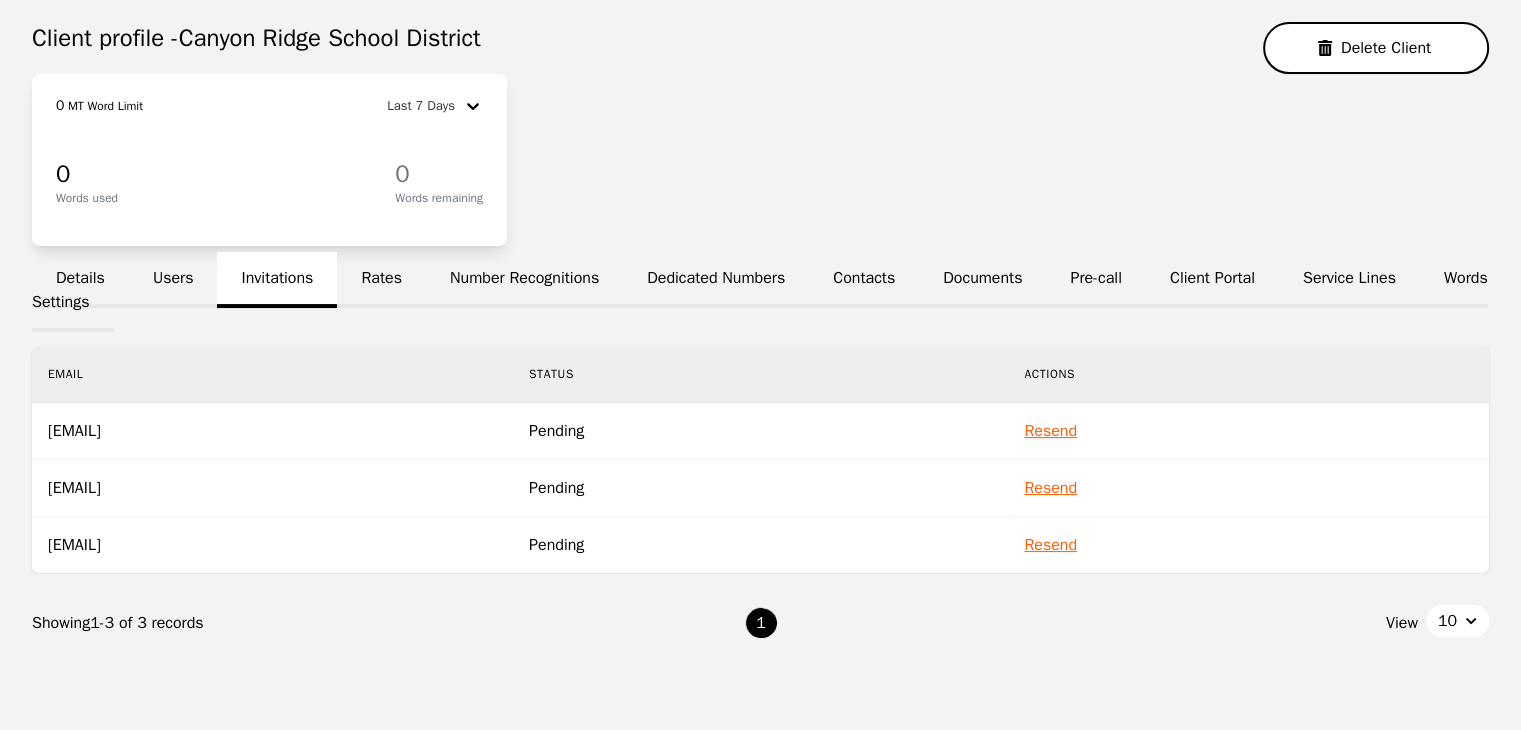 scroll, scrollTop: 169, scrollLeft: 0, axis: vertical 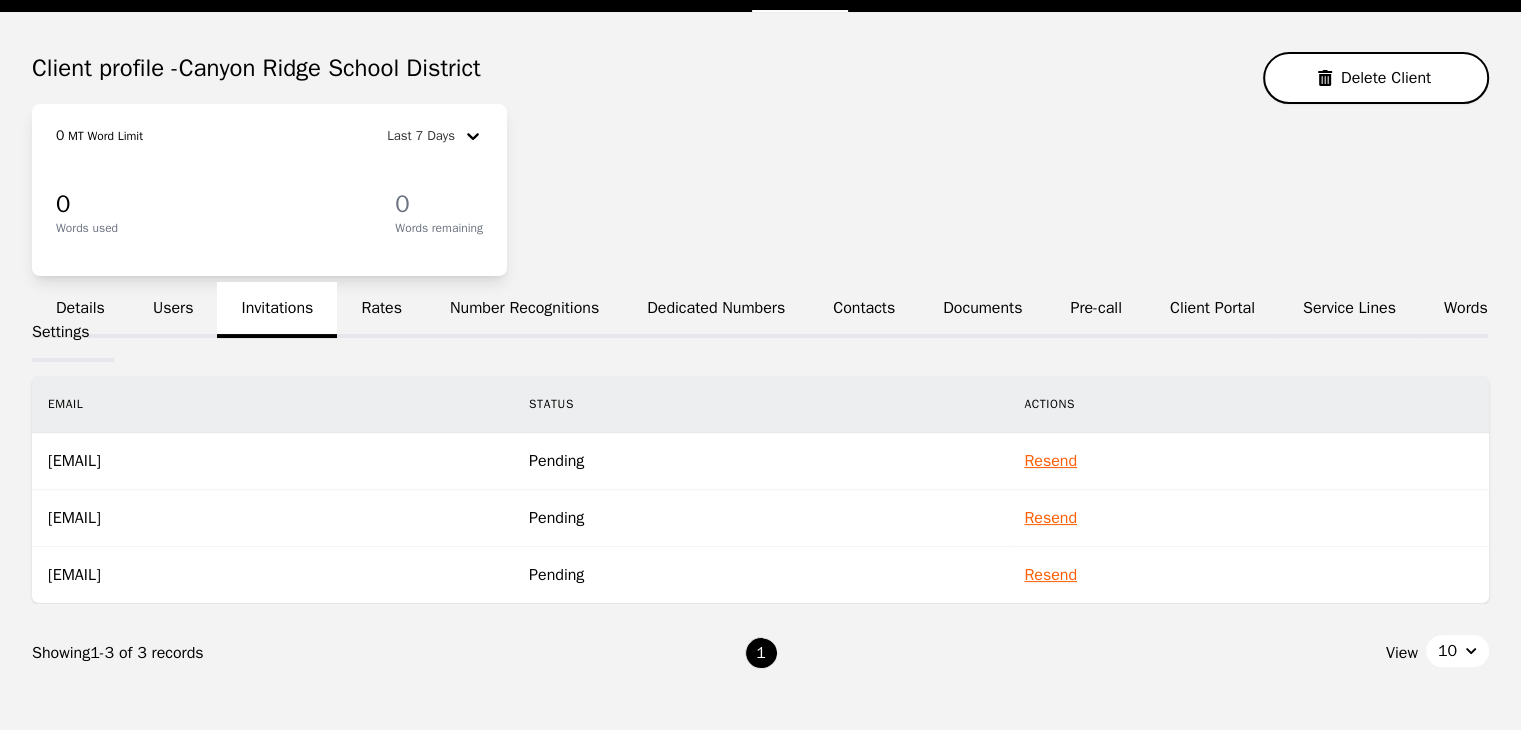 click on "Resend" at bounding box center [1050, 461] 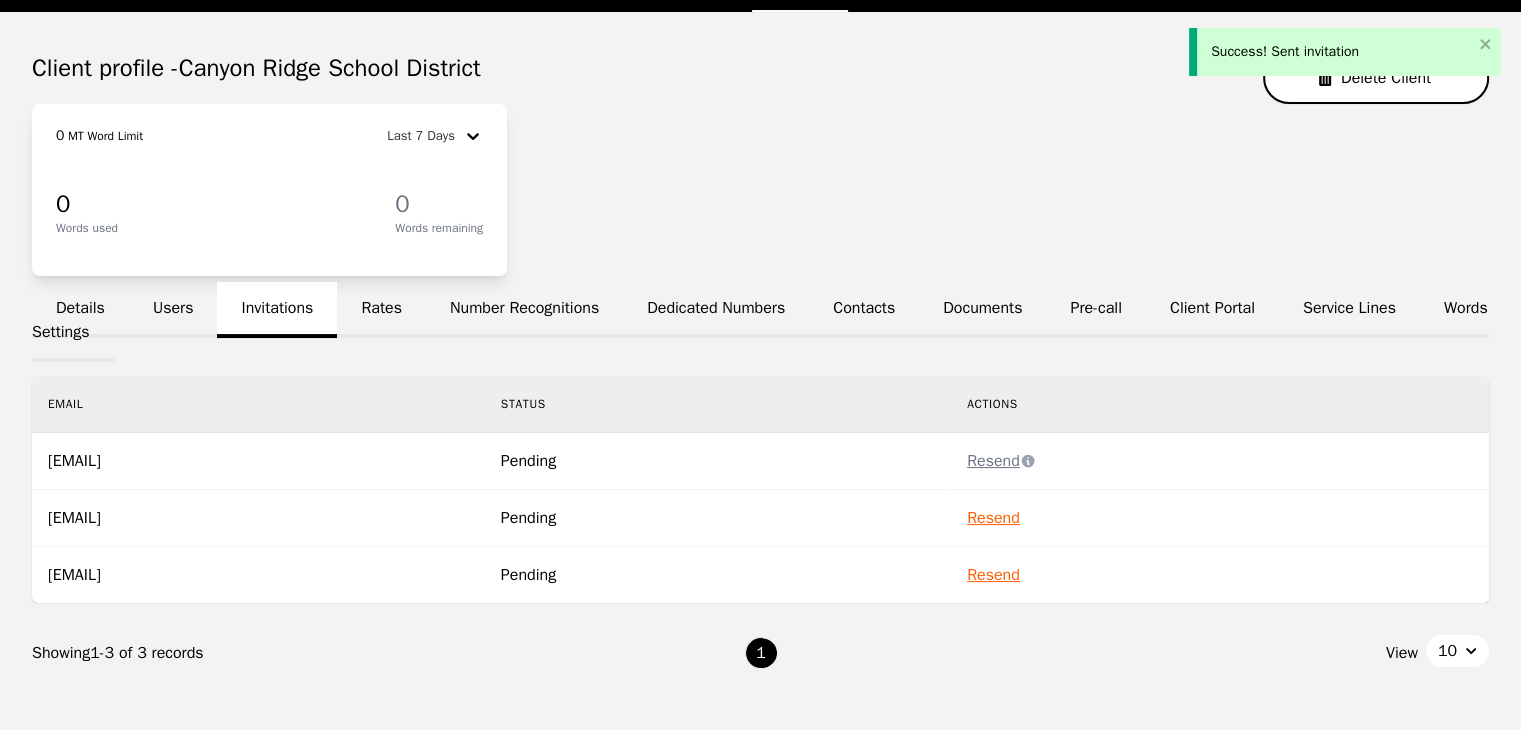 click on "Resend" at bounding box center (993, 518) 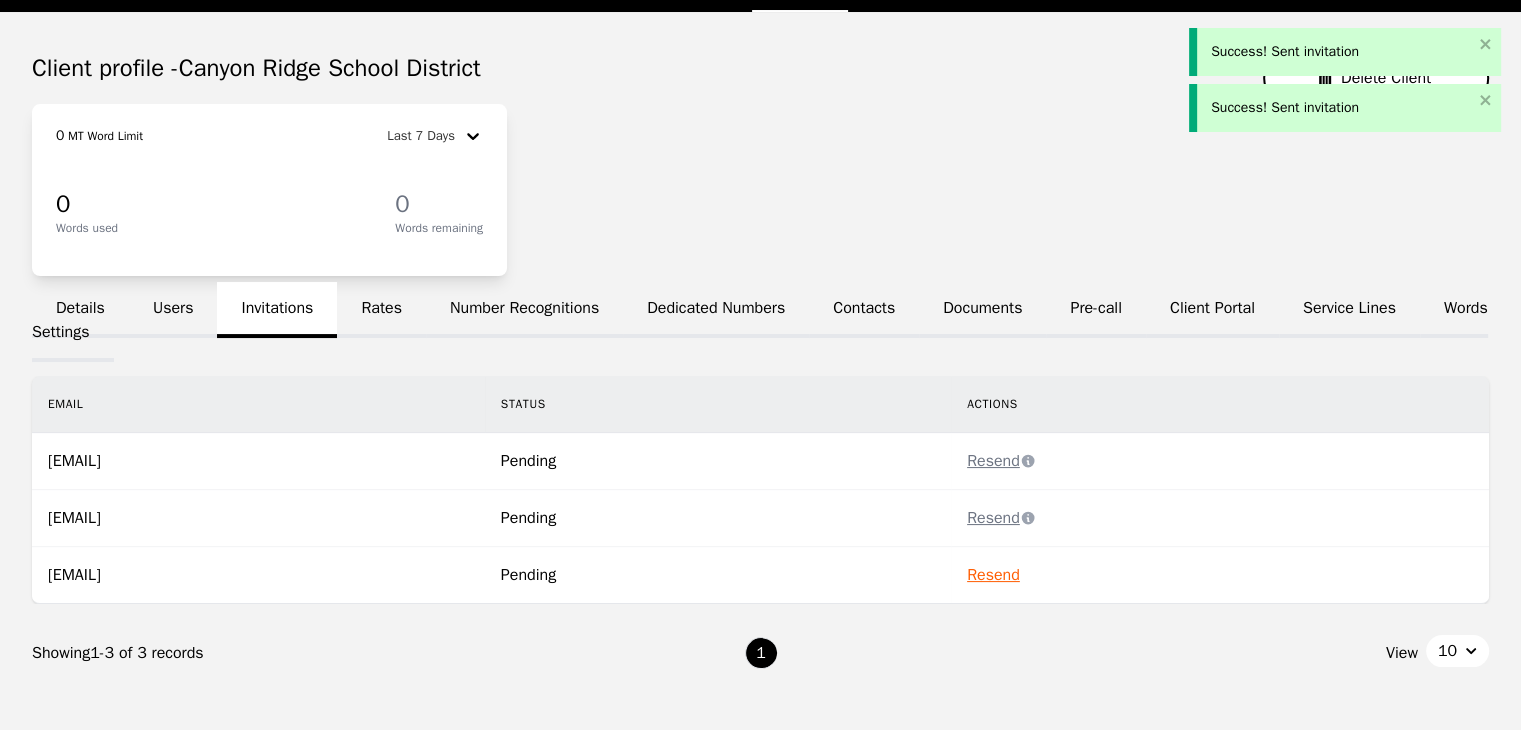 click on "Resend" at bounding box center (993, 575) 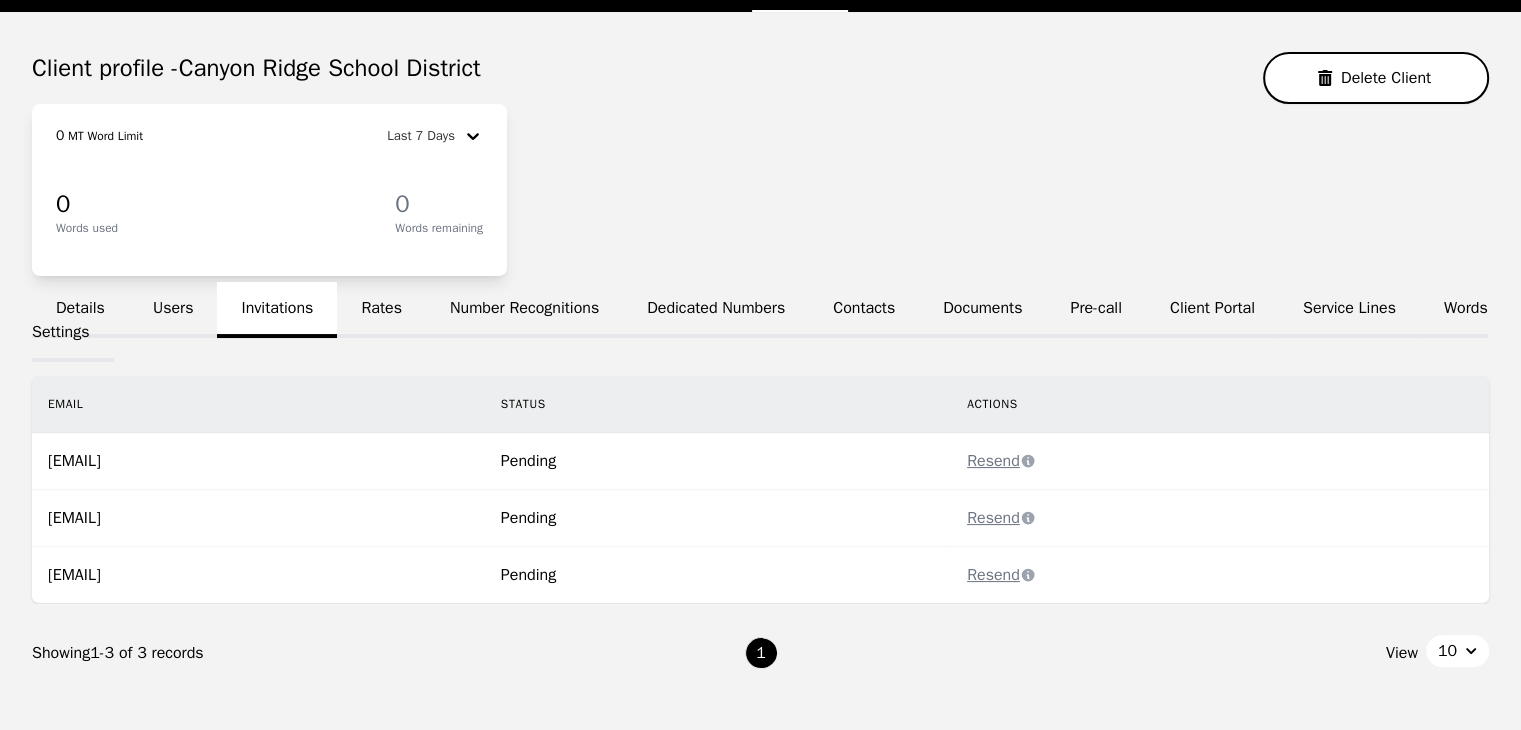 click on "Users" at bounding box center [173, 310] 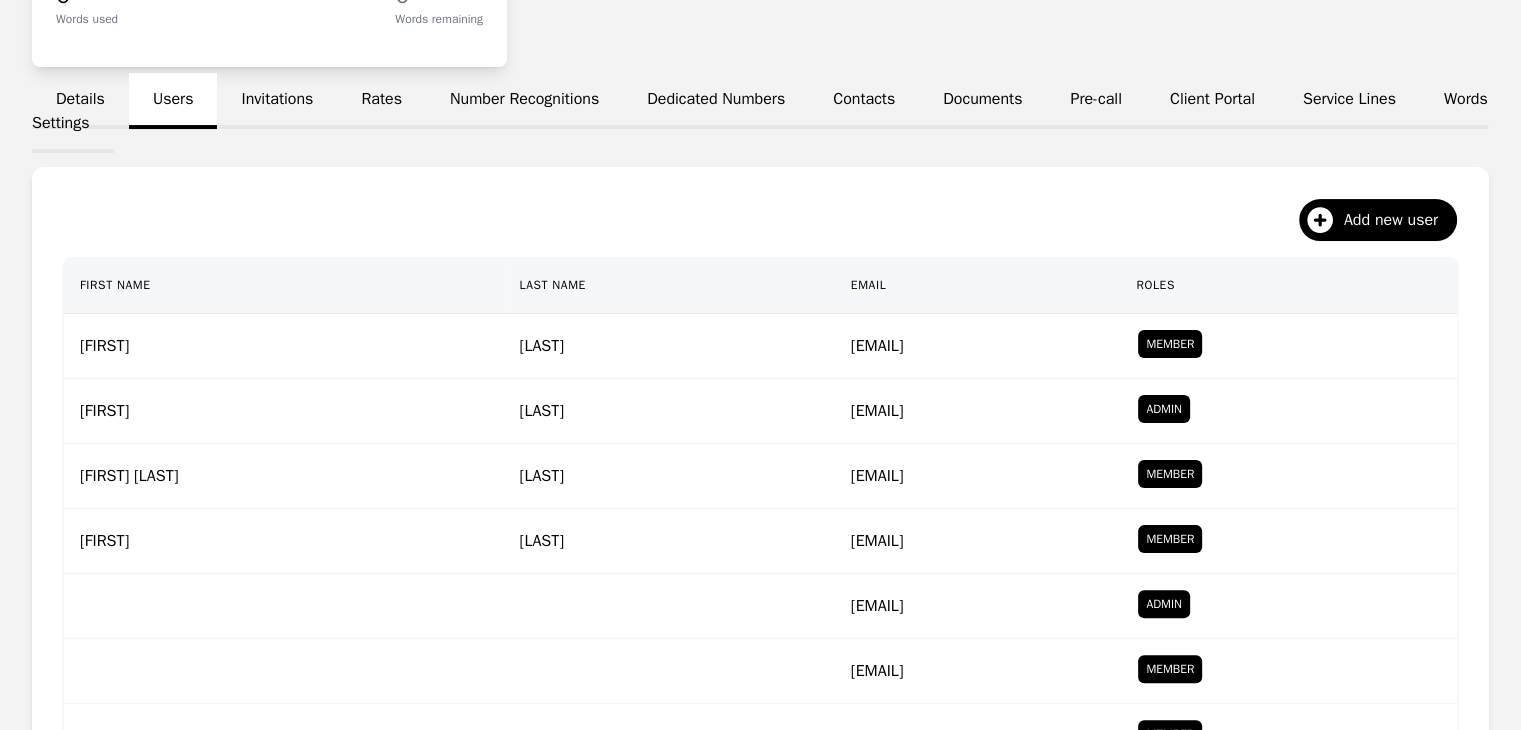 scroll, scrollTop: 269, scrollLeft: 0, axis: vertical 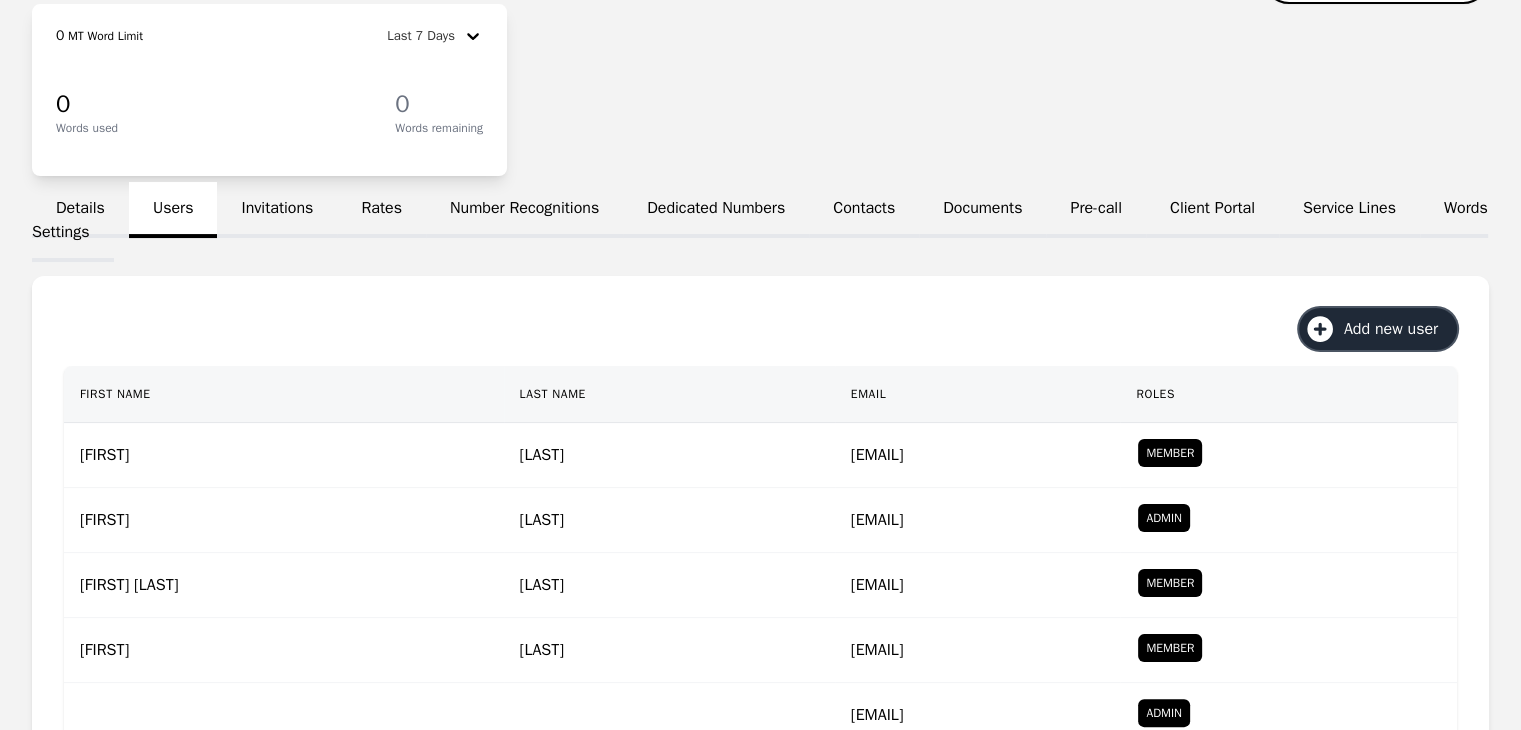 click on "Add new user" at bounding box center (1398, 329) 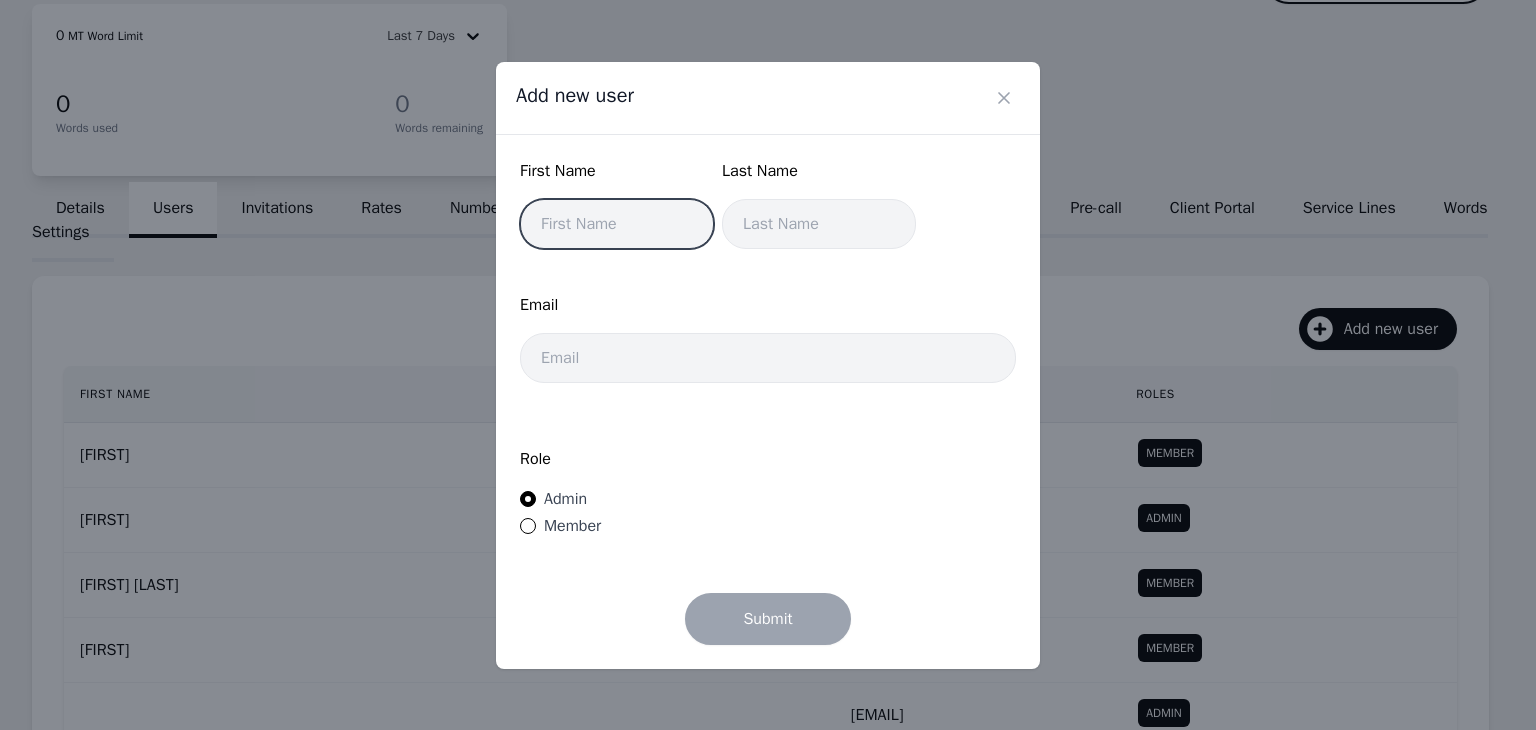 click at bounding box center (617, 224) 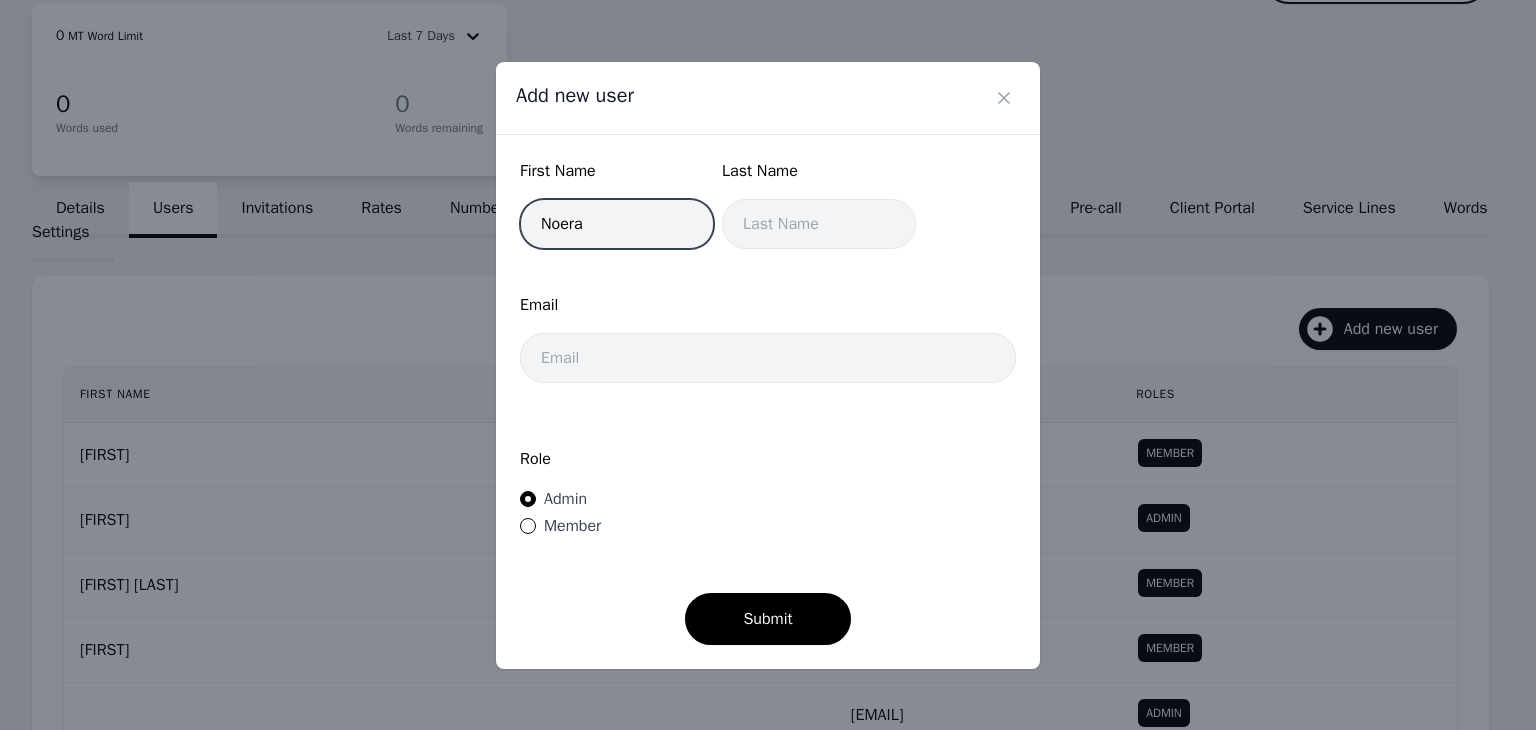 type on "Noera" 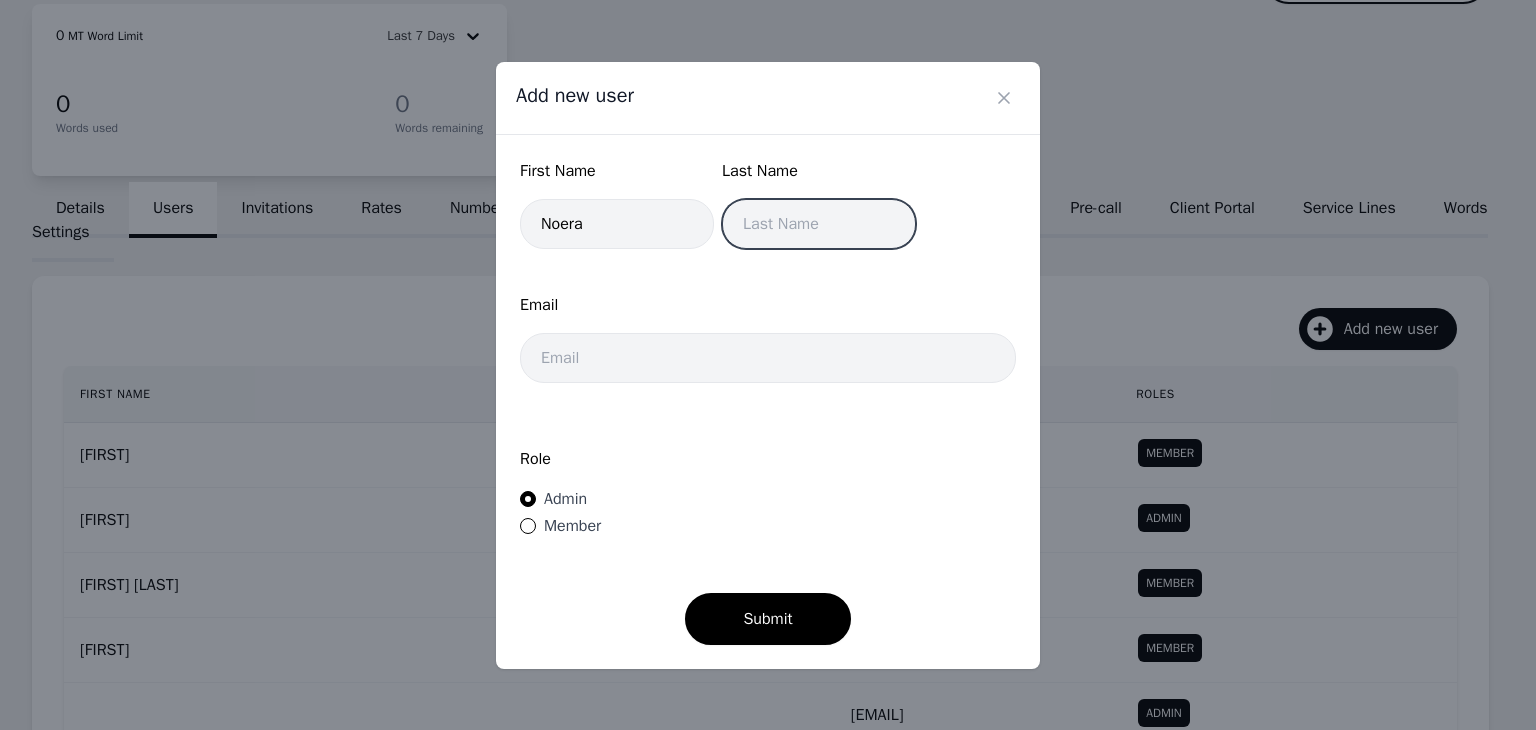 click at bounding box center (819, 224) 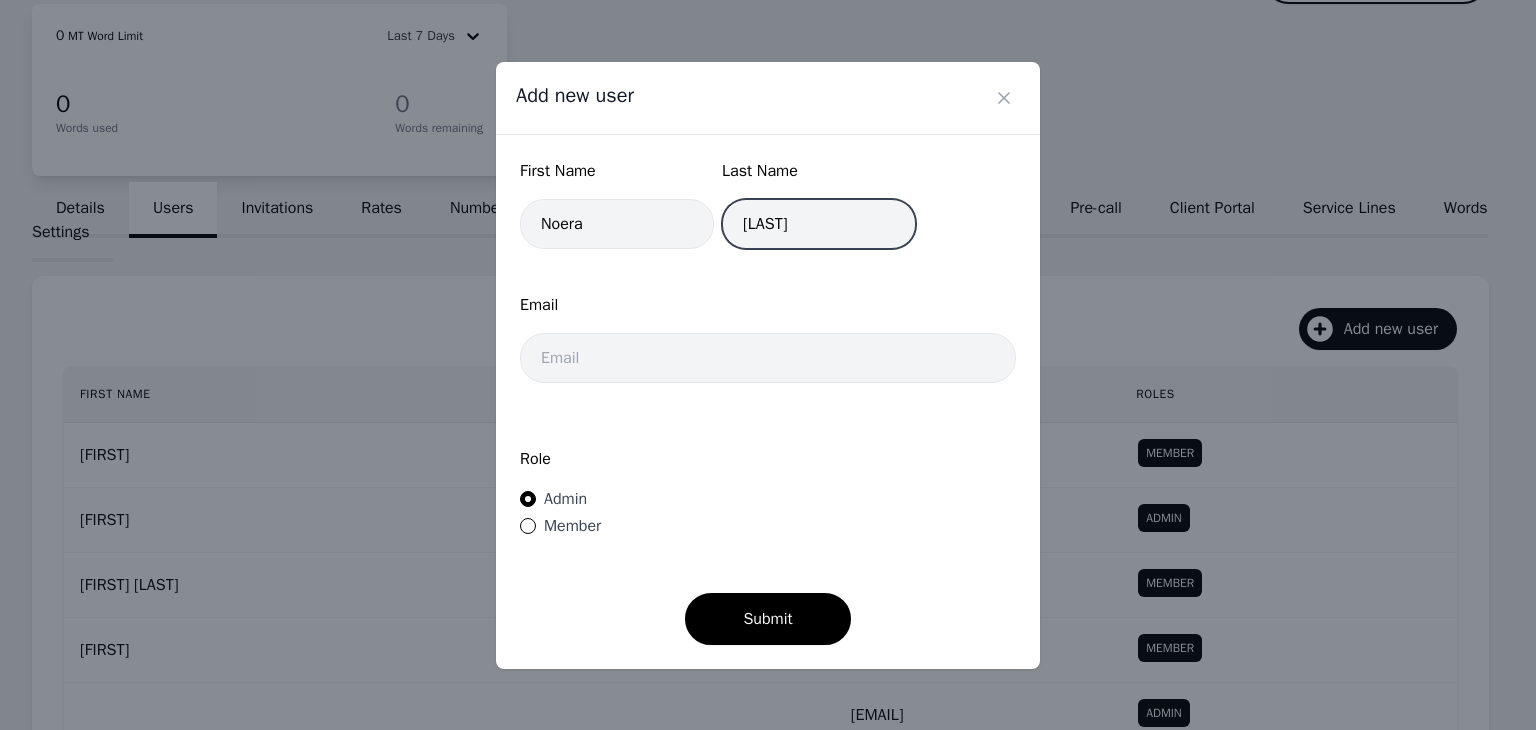 type on "Buxhaku" 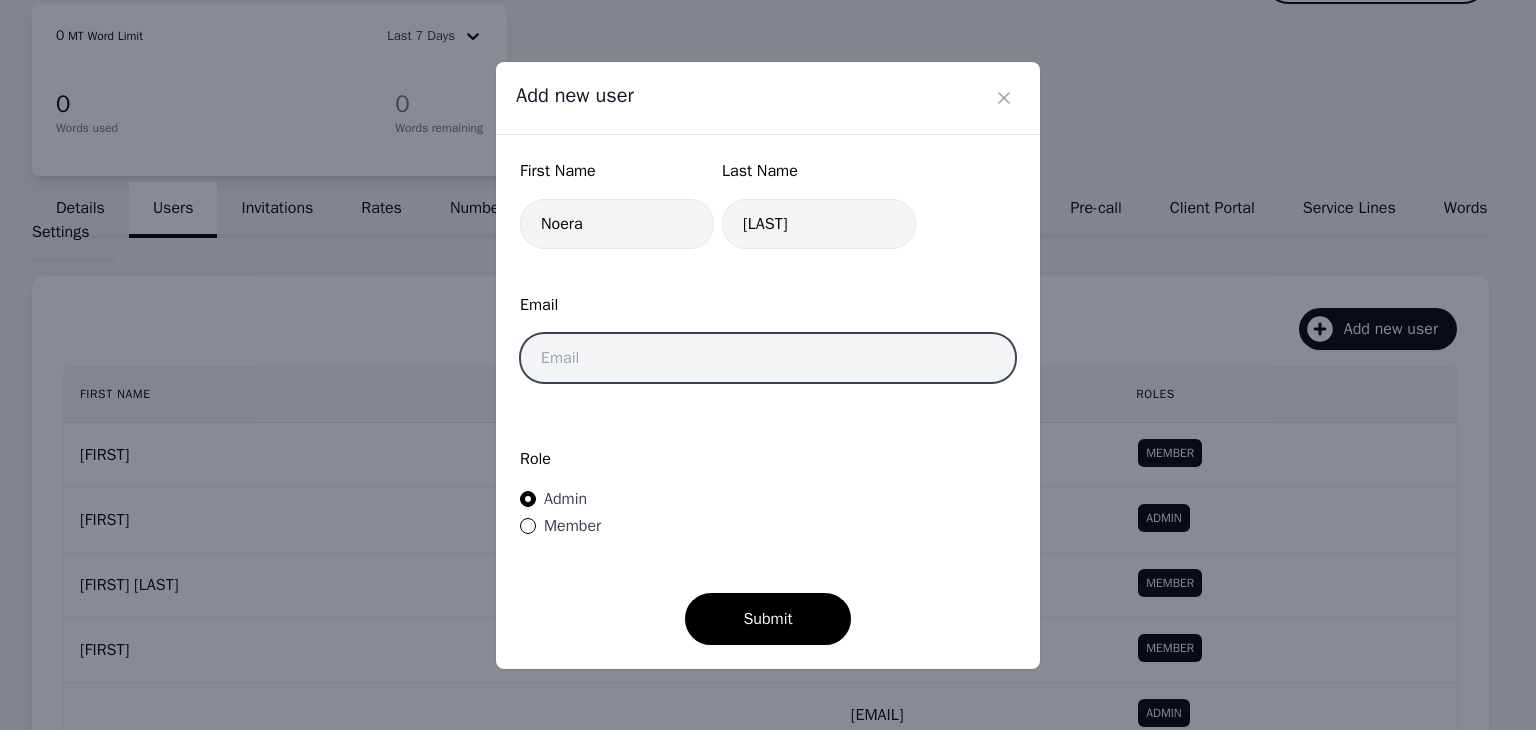 click at bounding box center (768, 358) 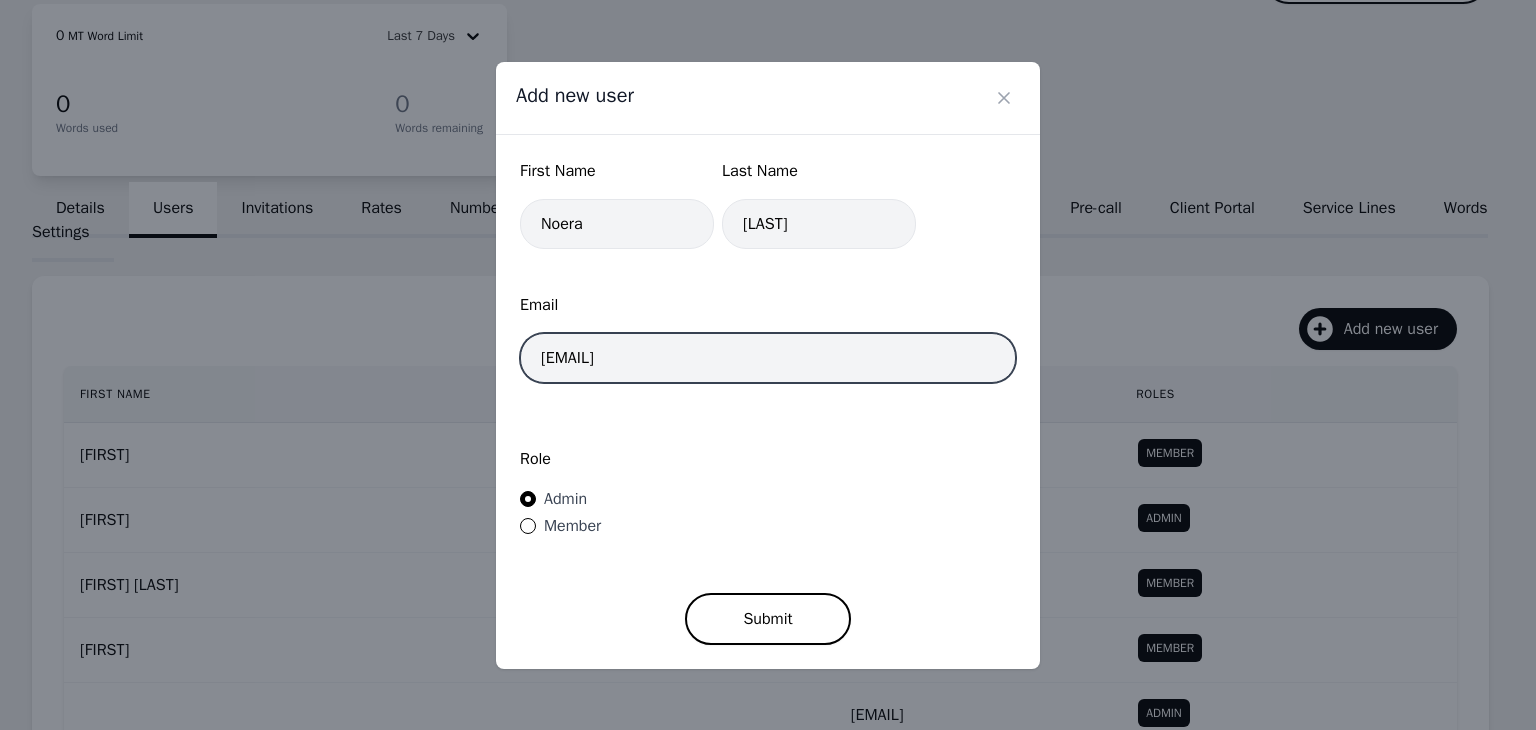 type on "nbuxhaku@lango.co" 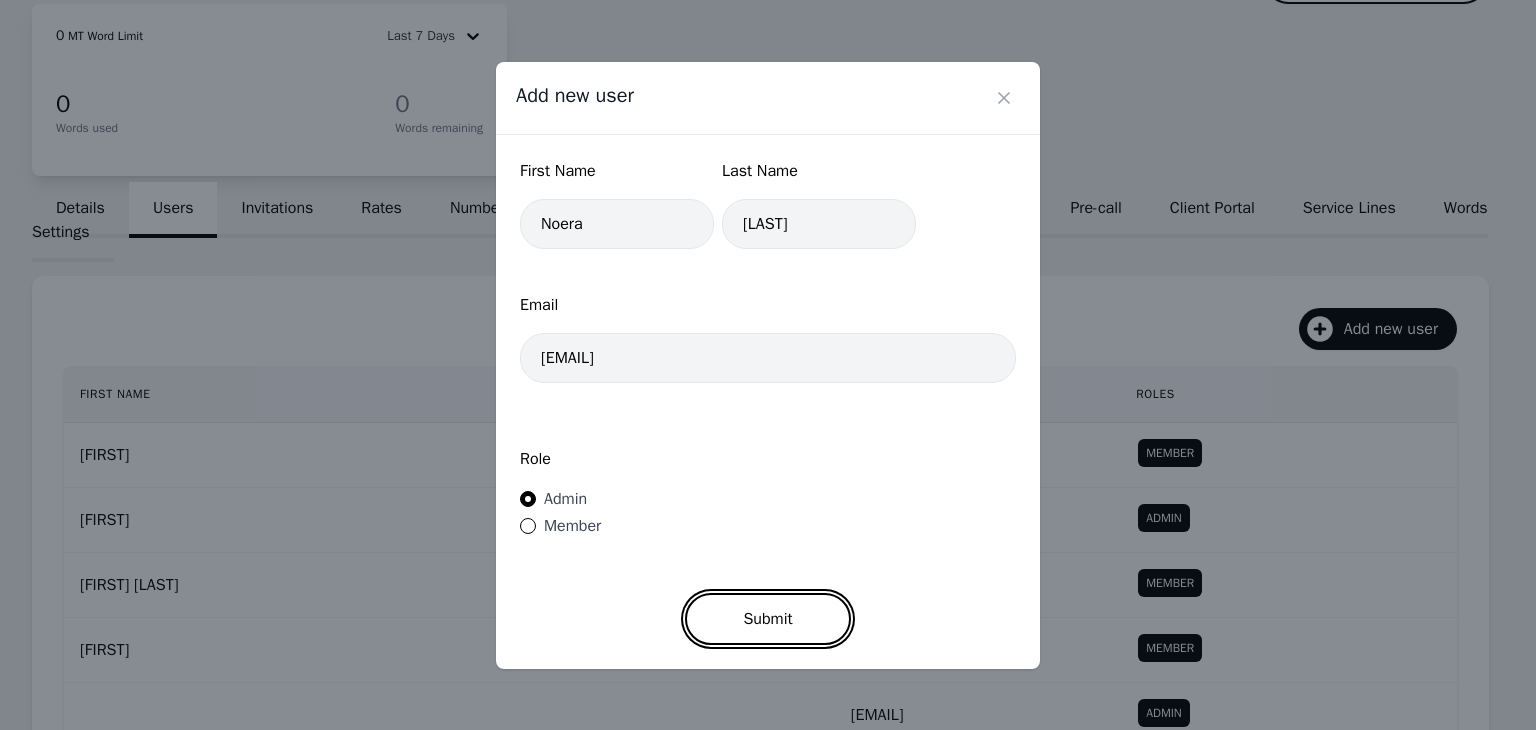 click on "Submit" at bounding box center (767, 619) 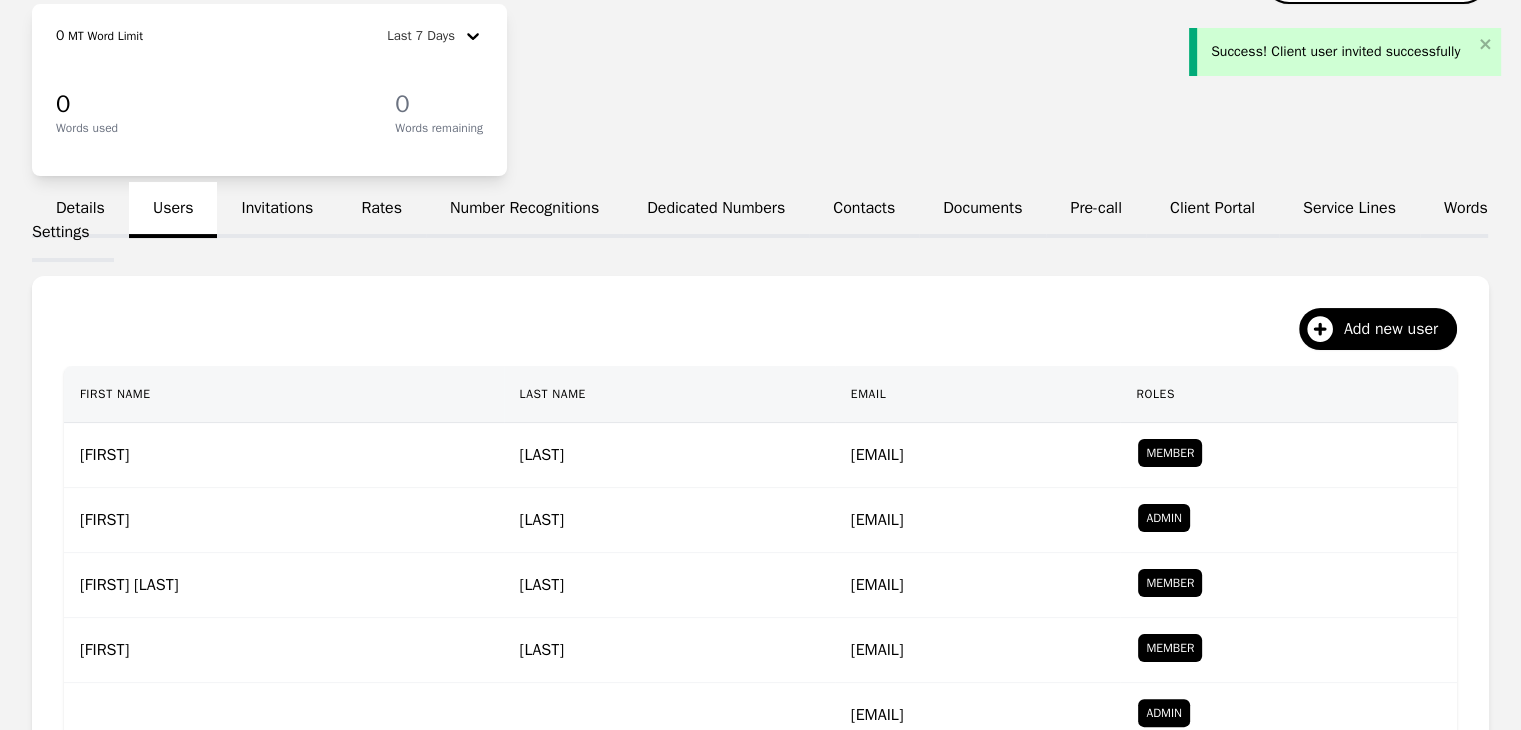 click on "Invitations" at bounding box center [277, 210] 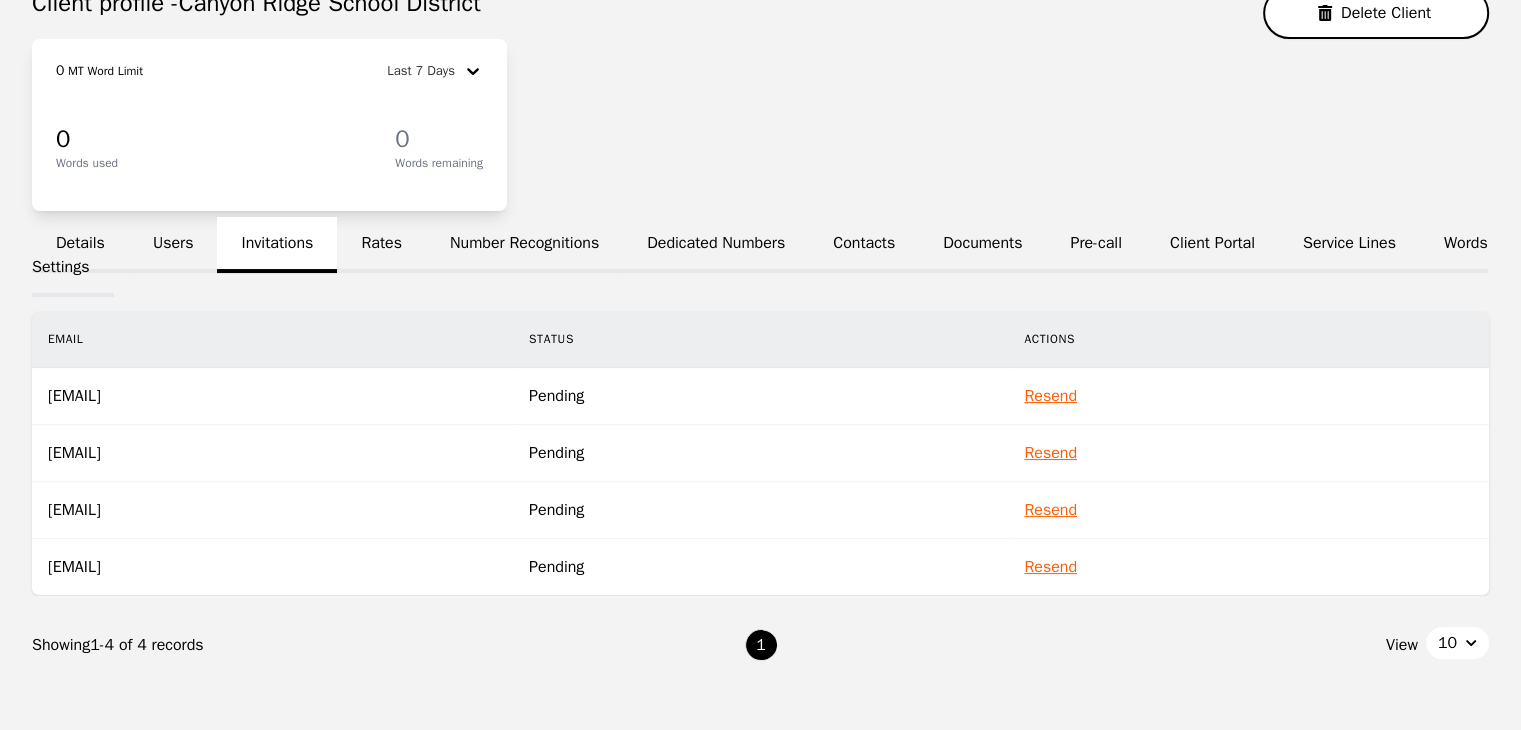 scroll, scrollTop: 269, scrollLeft: 0, axis: vertical 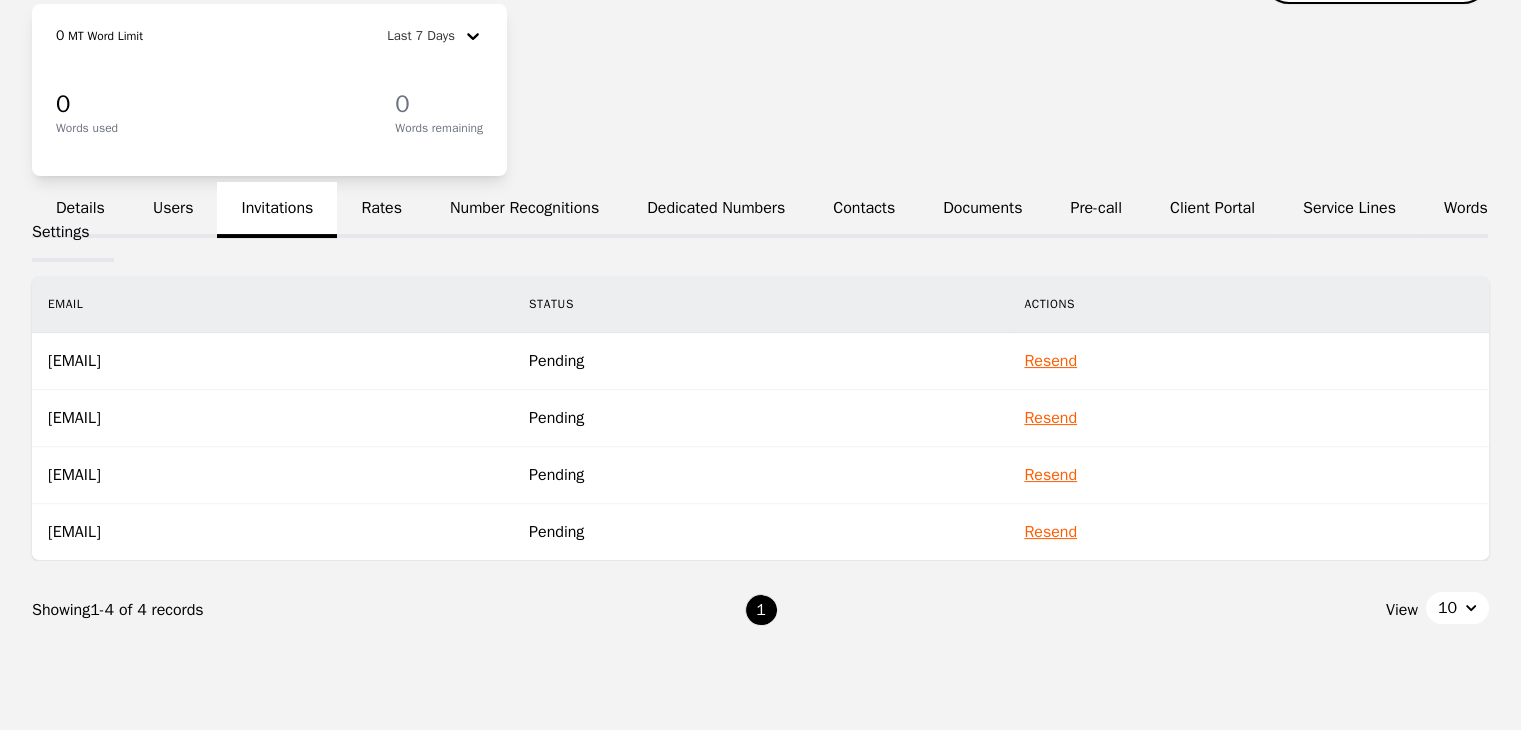 click on "Users" at bounding box center [173, 210] 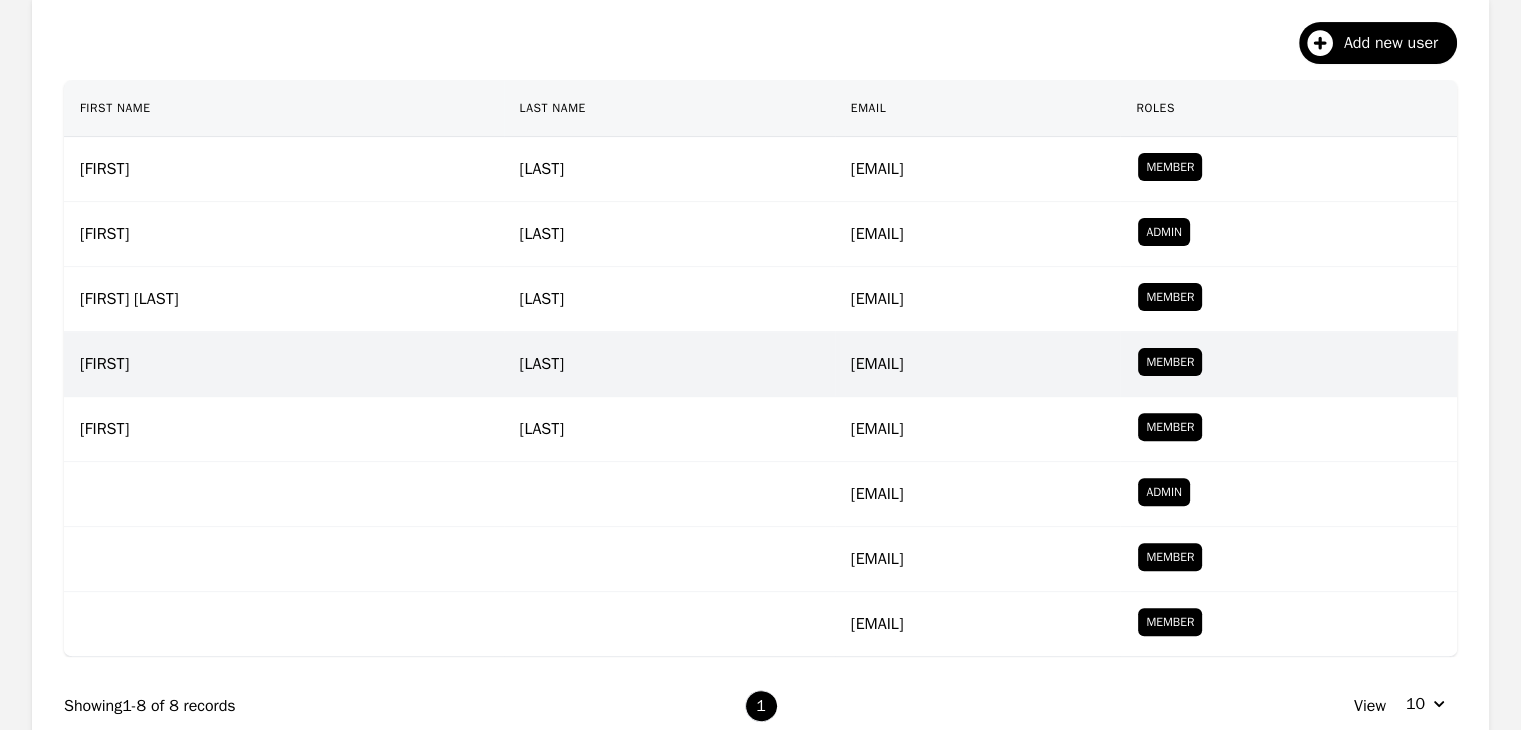 scroll, scrollTop: 255, scrollLeft: 0, axis: vertical 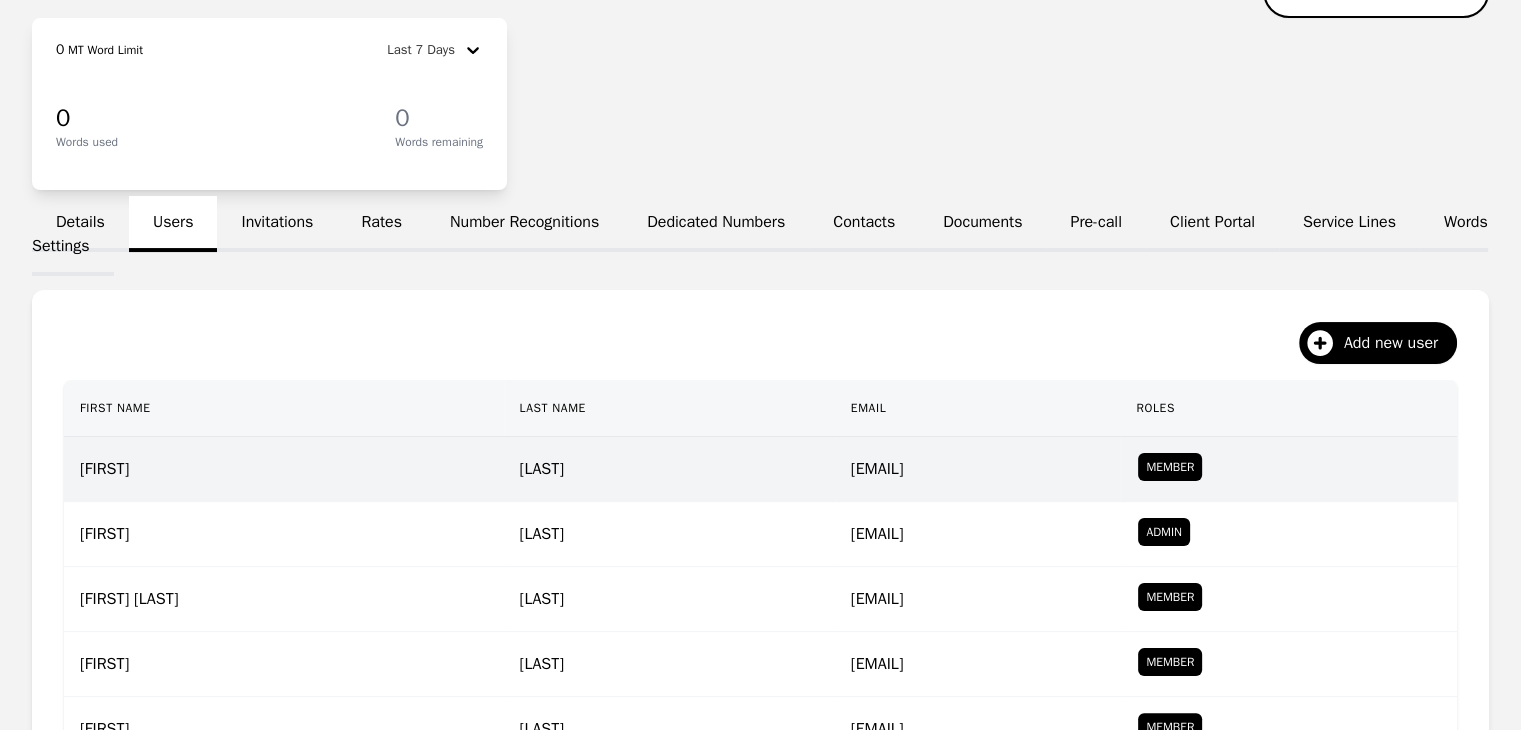click on "Fuentes" at bounding box center (669, 469) 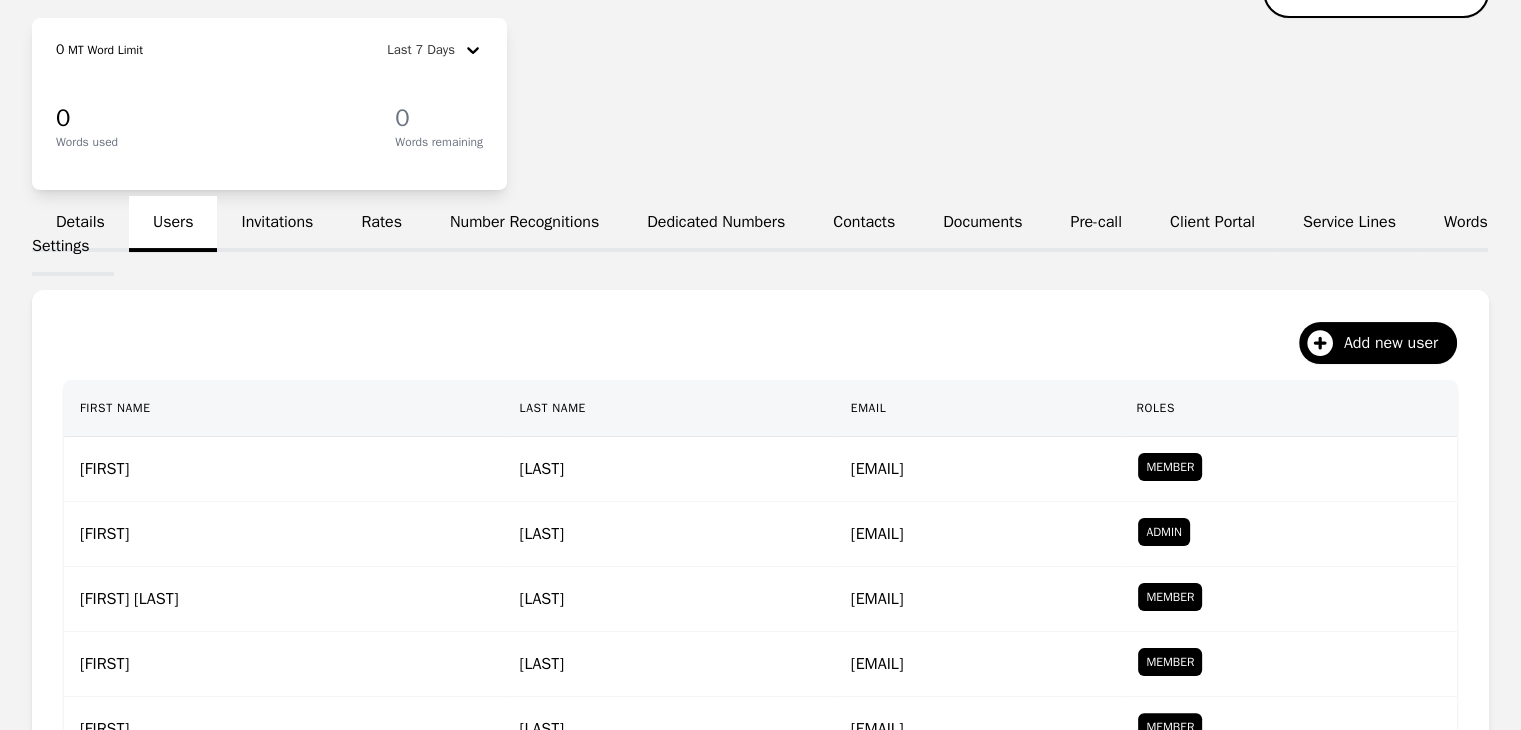 click on "Pre-call" at bounding box center (1095, 224) 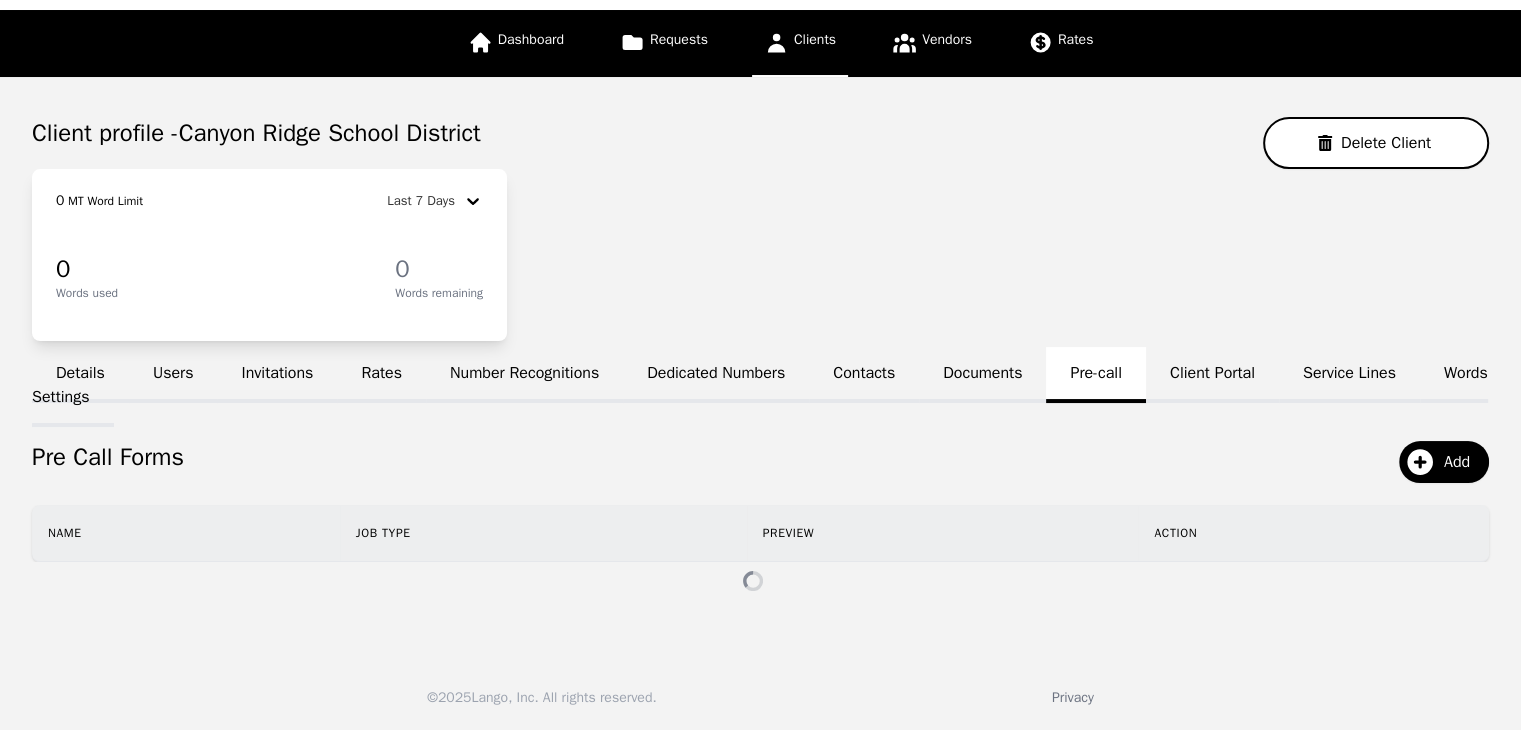 scroll, scrollTop: 66, scrollLeft: 0, axis: vertical 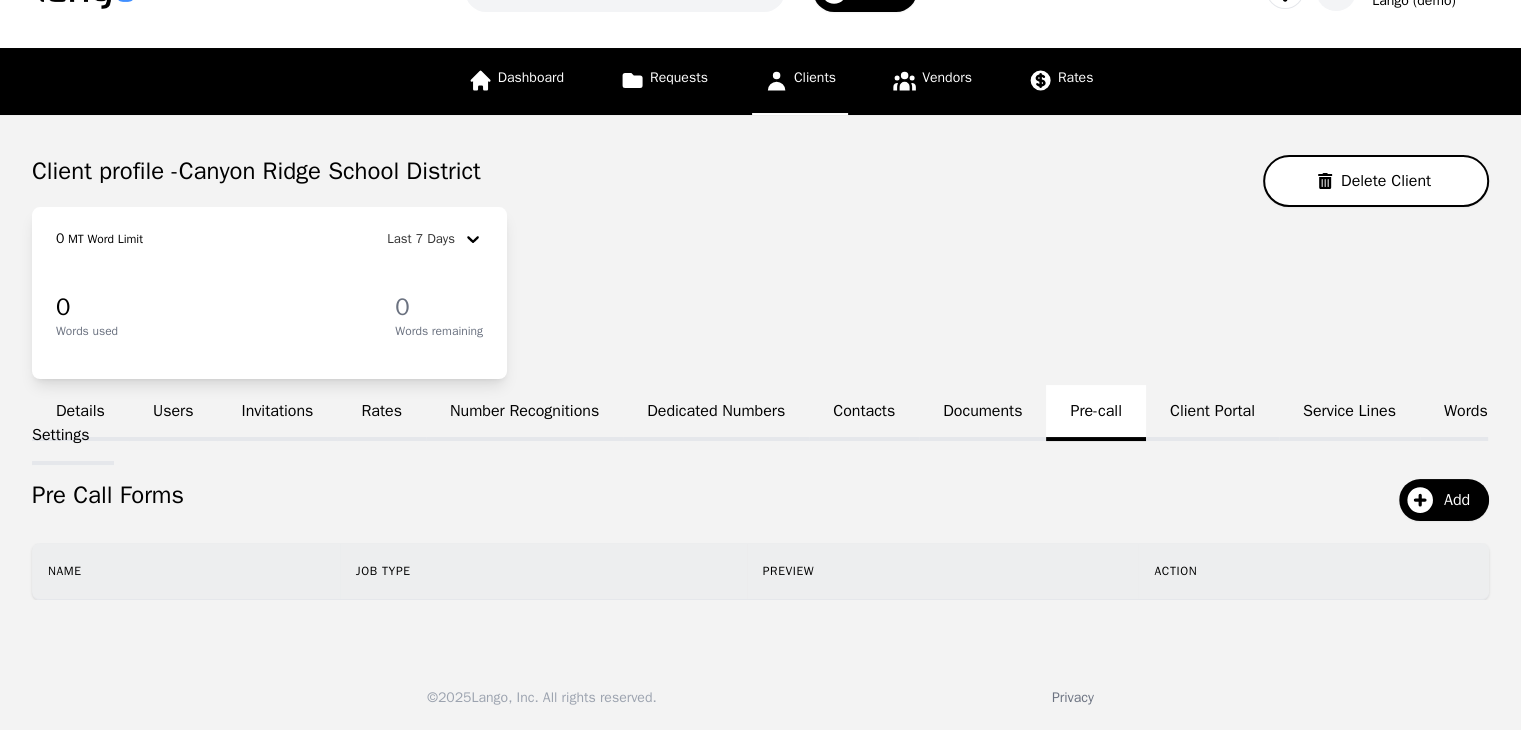 click on "Rates" at bounding box center (381, 413) 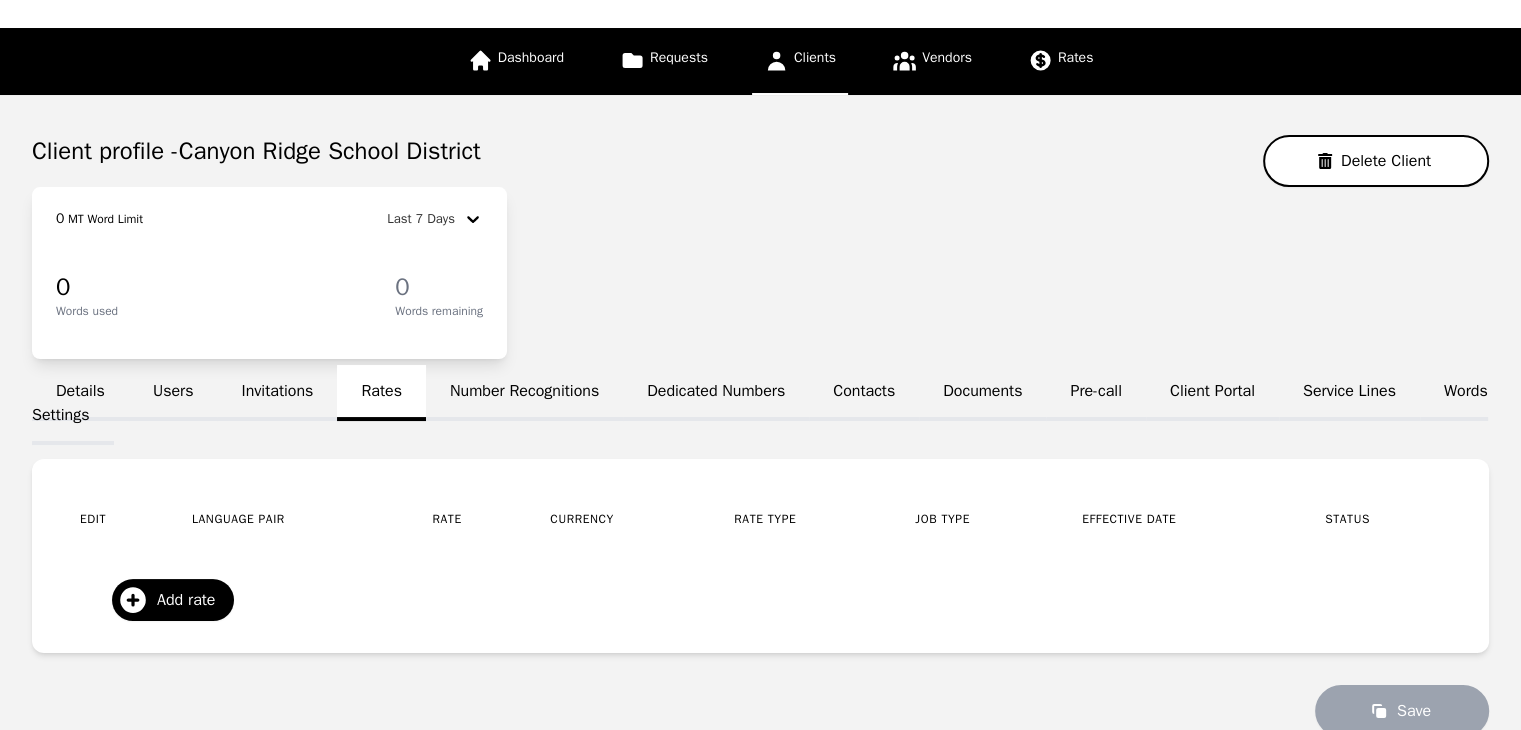 scroll, scrollTop: 200, scrollLeft: 0, axis: vertical 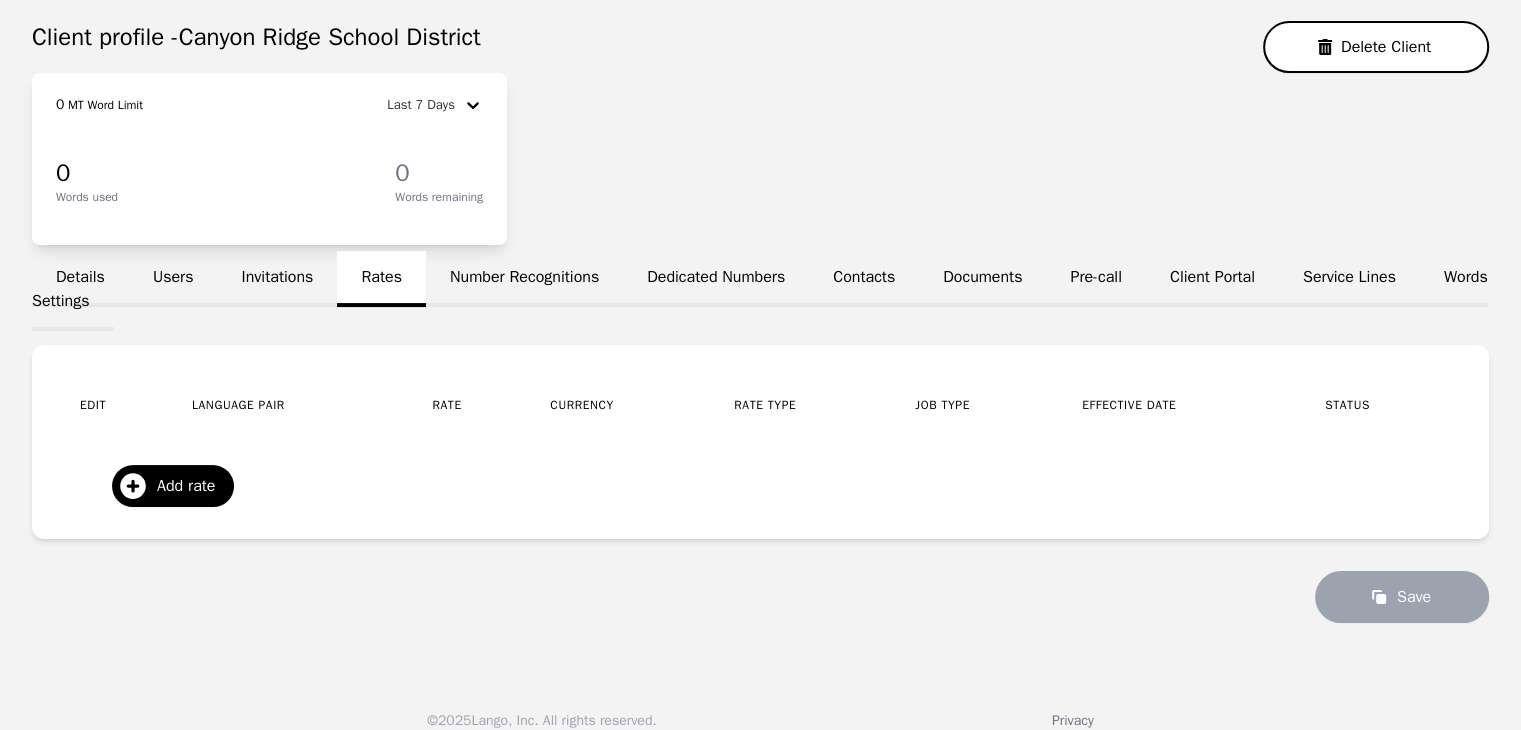 click on "Number Recognitions" at bounding box center [524, 279] 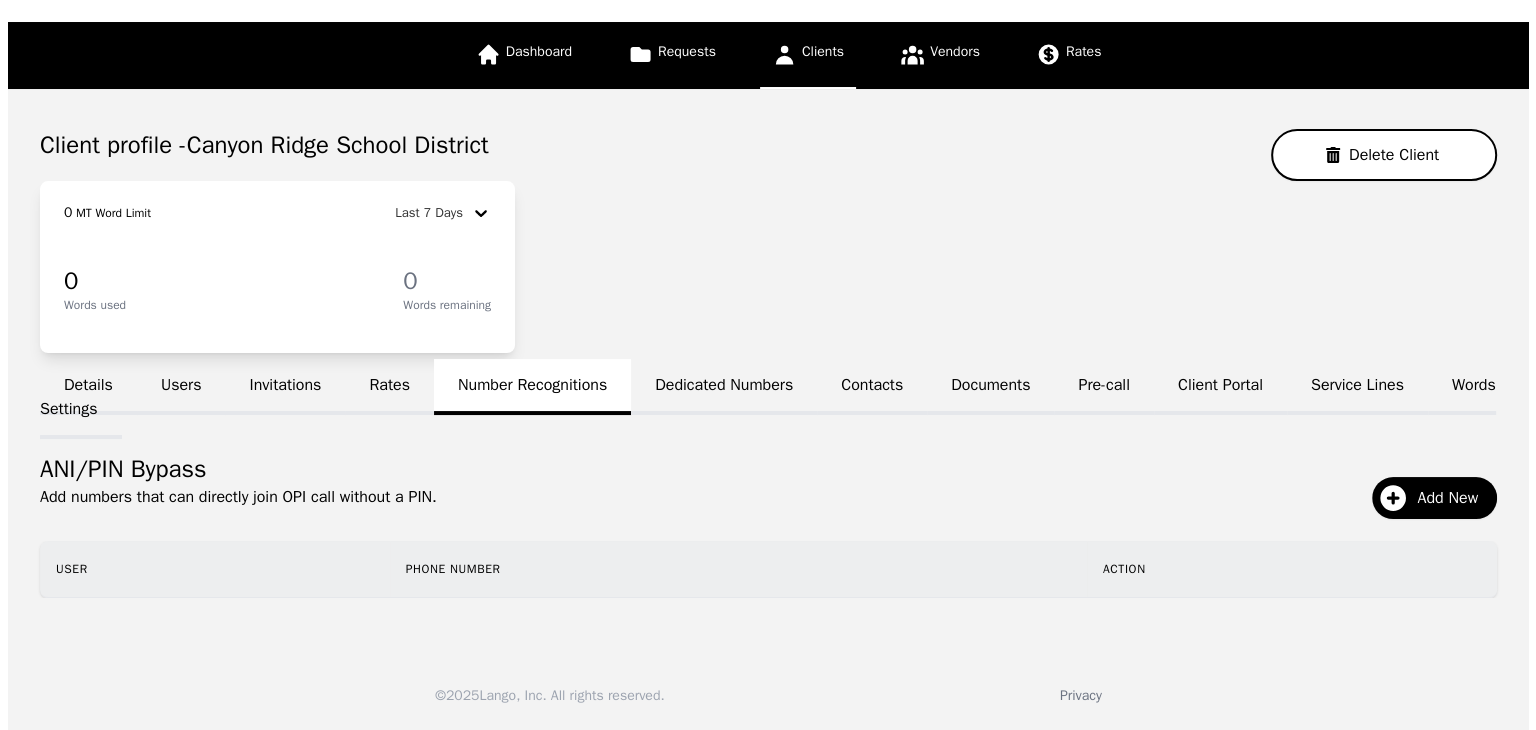 scroll, scrollTop: 90, scrollLeft: 0, axis: vertical 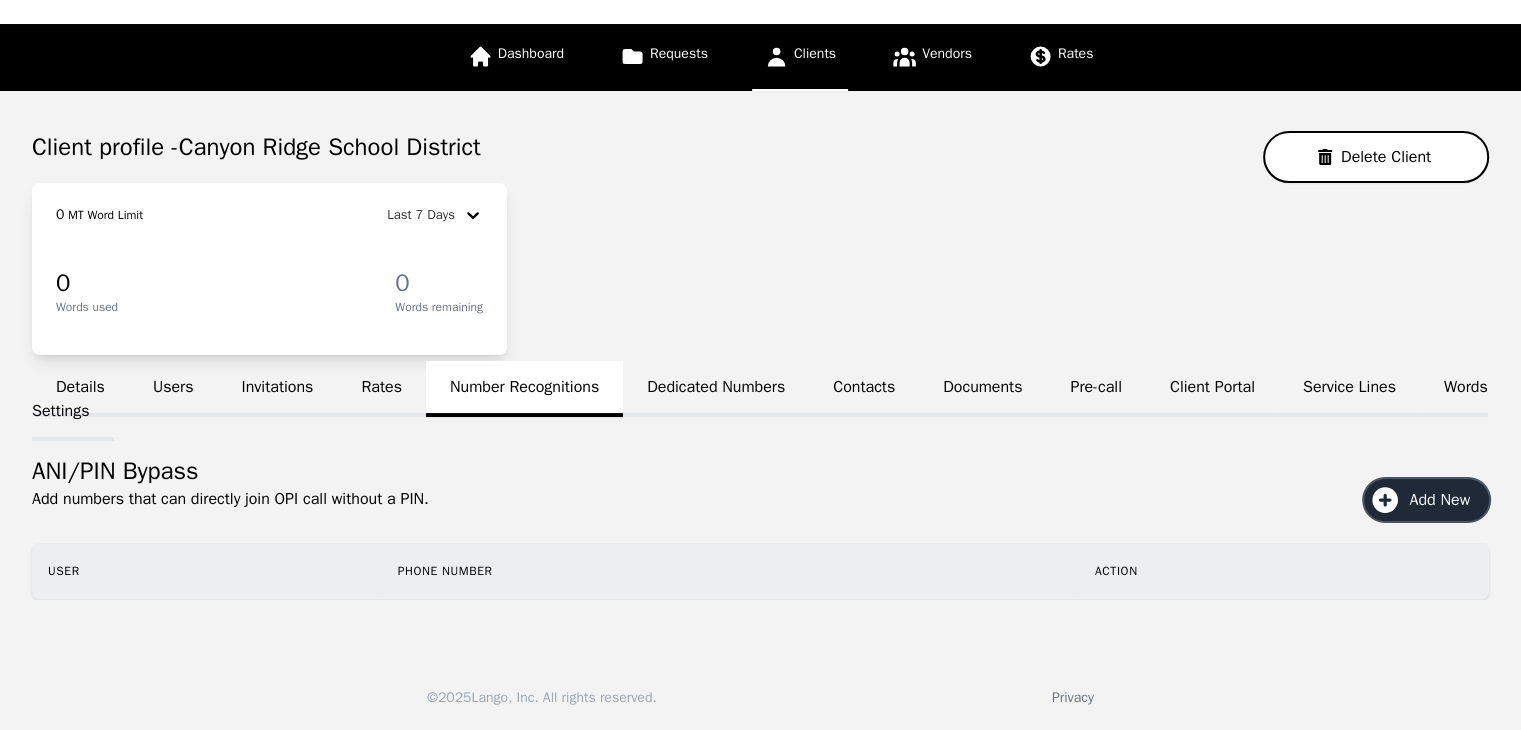 click on "Add New" at bounding box center (1446, 500) 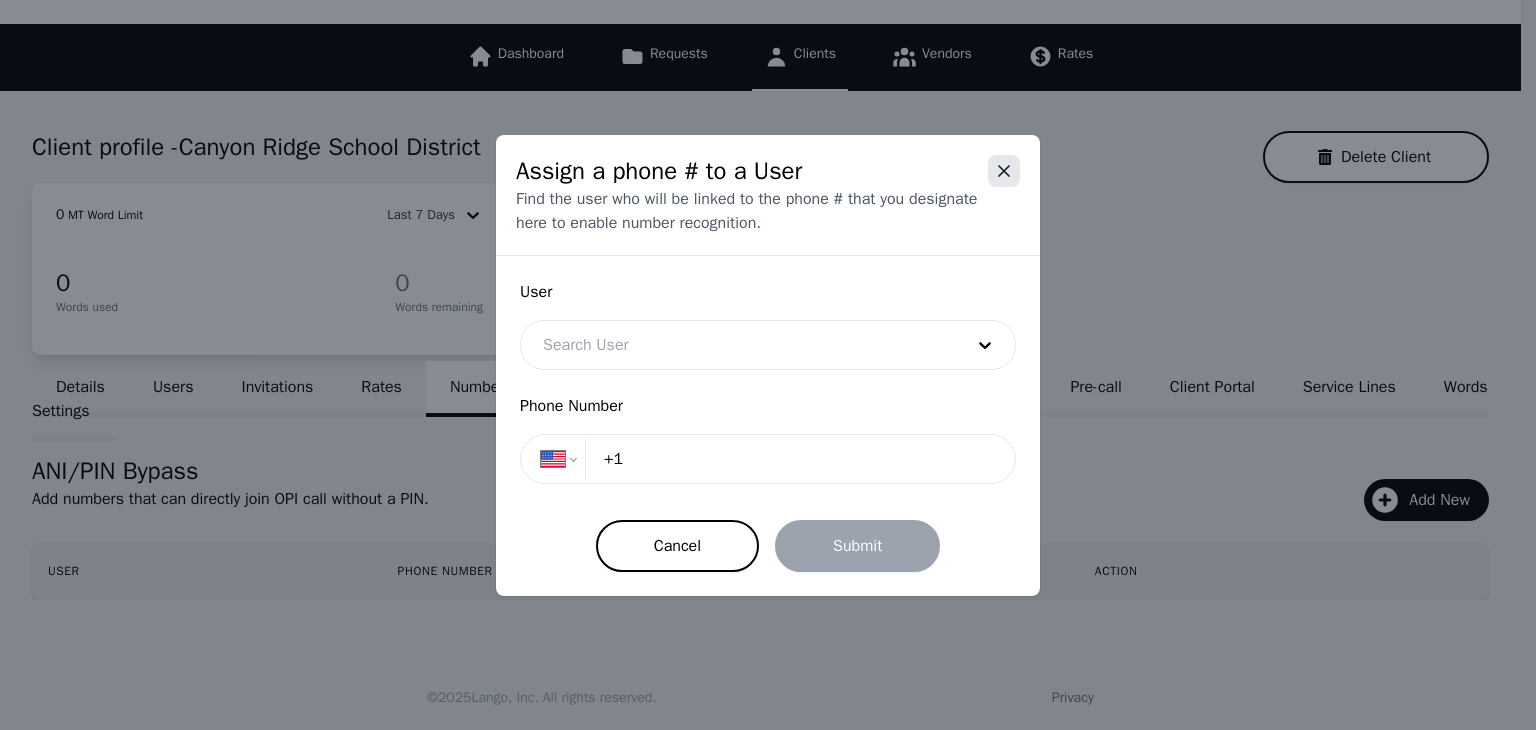 click 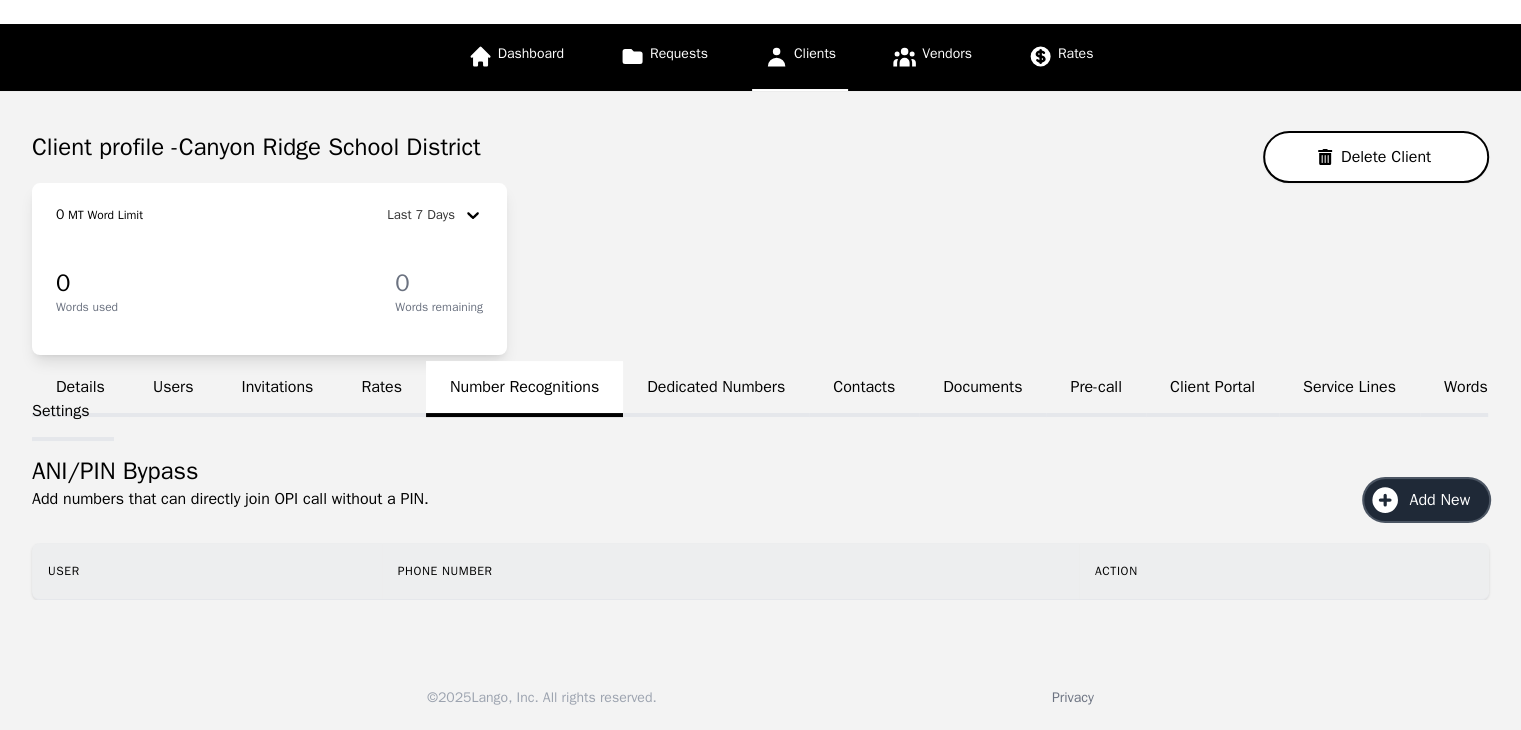 click on "Add New" at bounding box center [1446, 500] 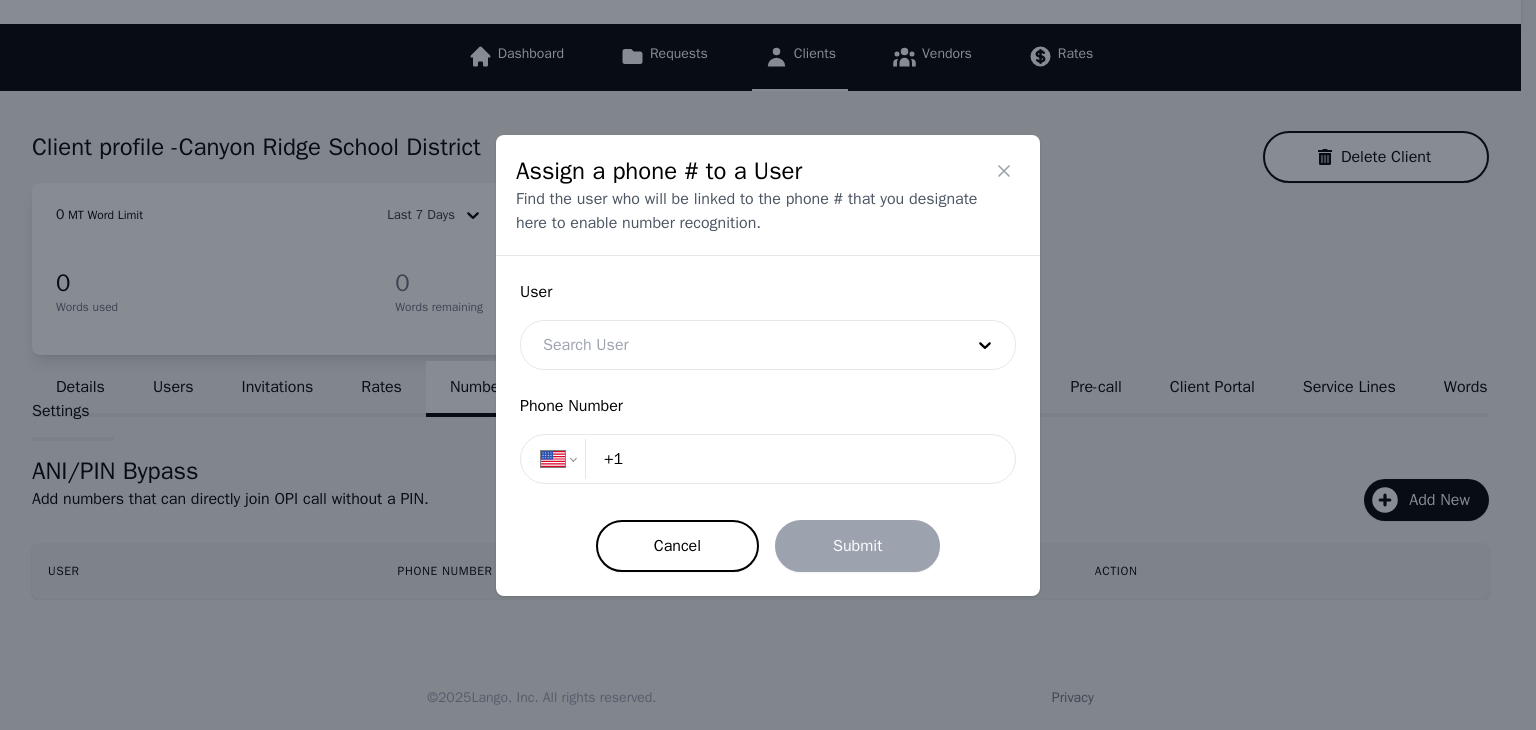 click at bounding box center [738, 345] 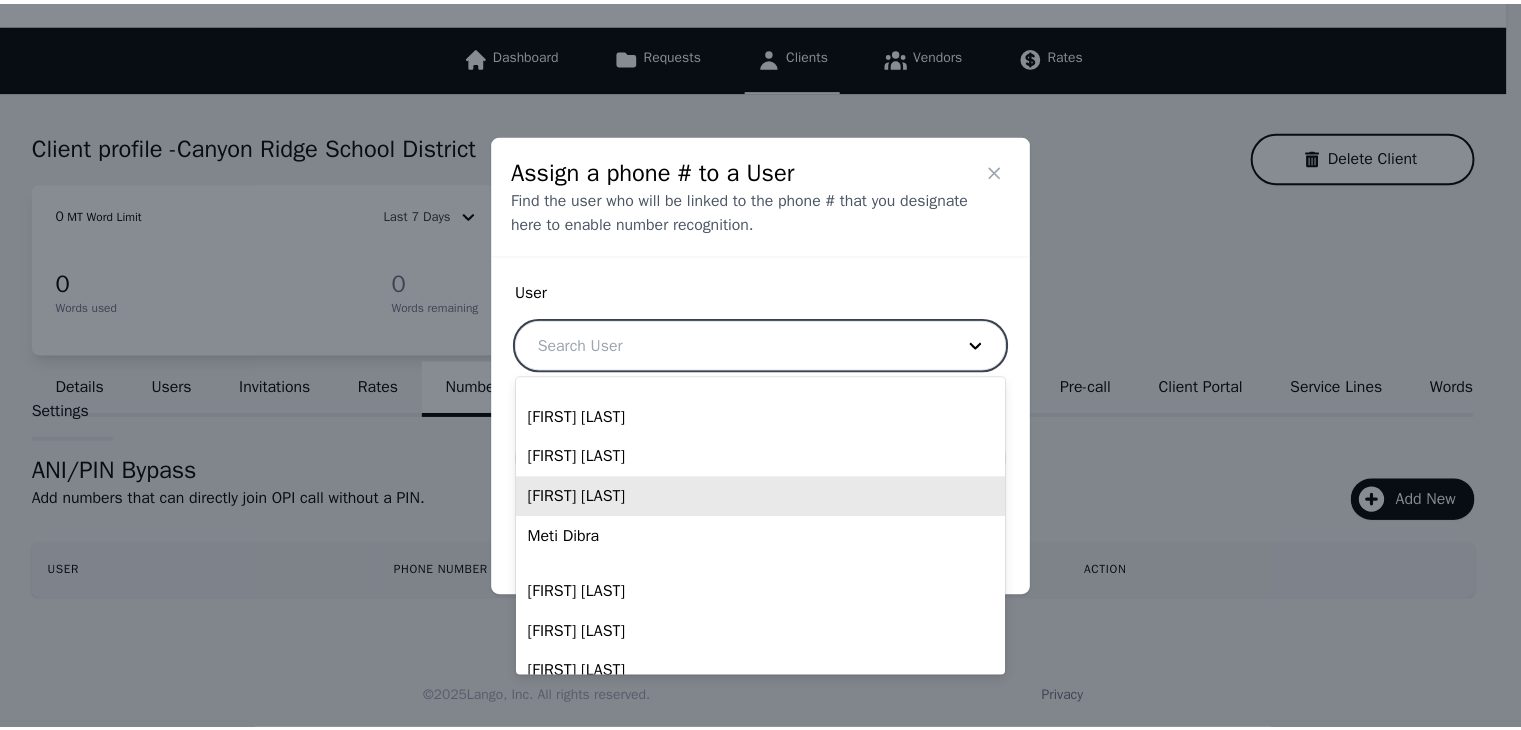 scroll, scrollTop: 20, scrollLeft: 0, axis: vertical 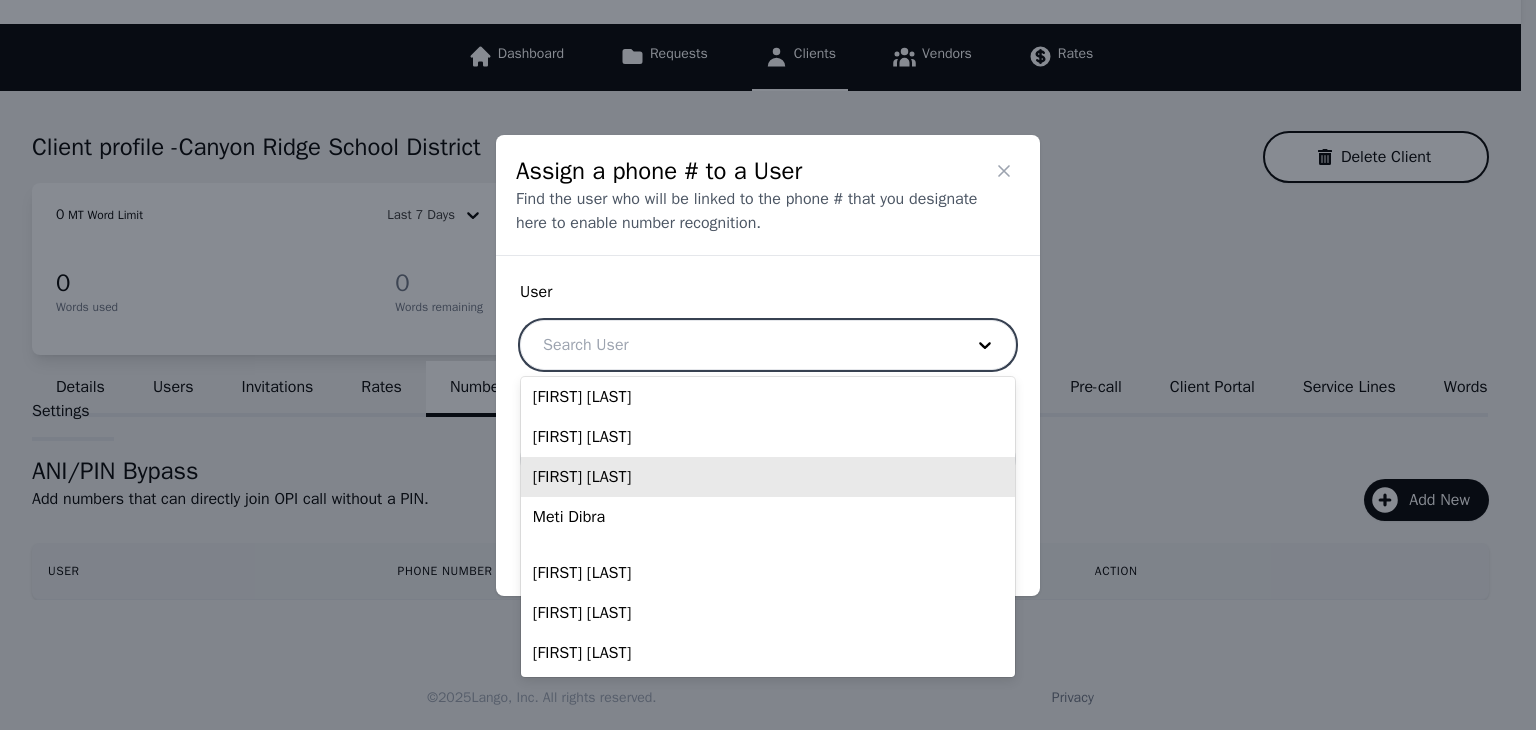 click on "User 9 results available. Use Up and Down to choose options, press Enter to select the currently focused option, press Escape to exit the menu, press Tab to select the option and exit the menu. Search User Phone Number United States +1   Cancel   Submit" at bounding box center [768, 426] 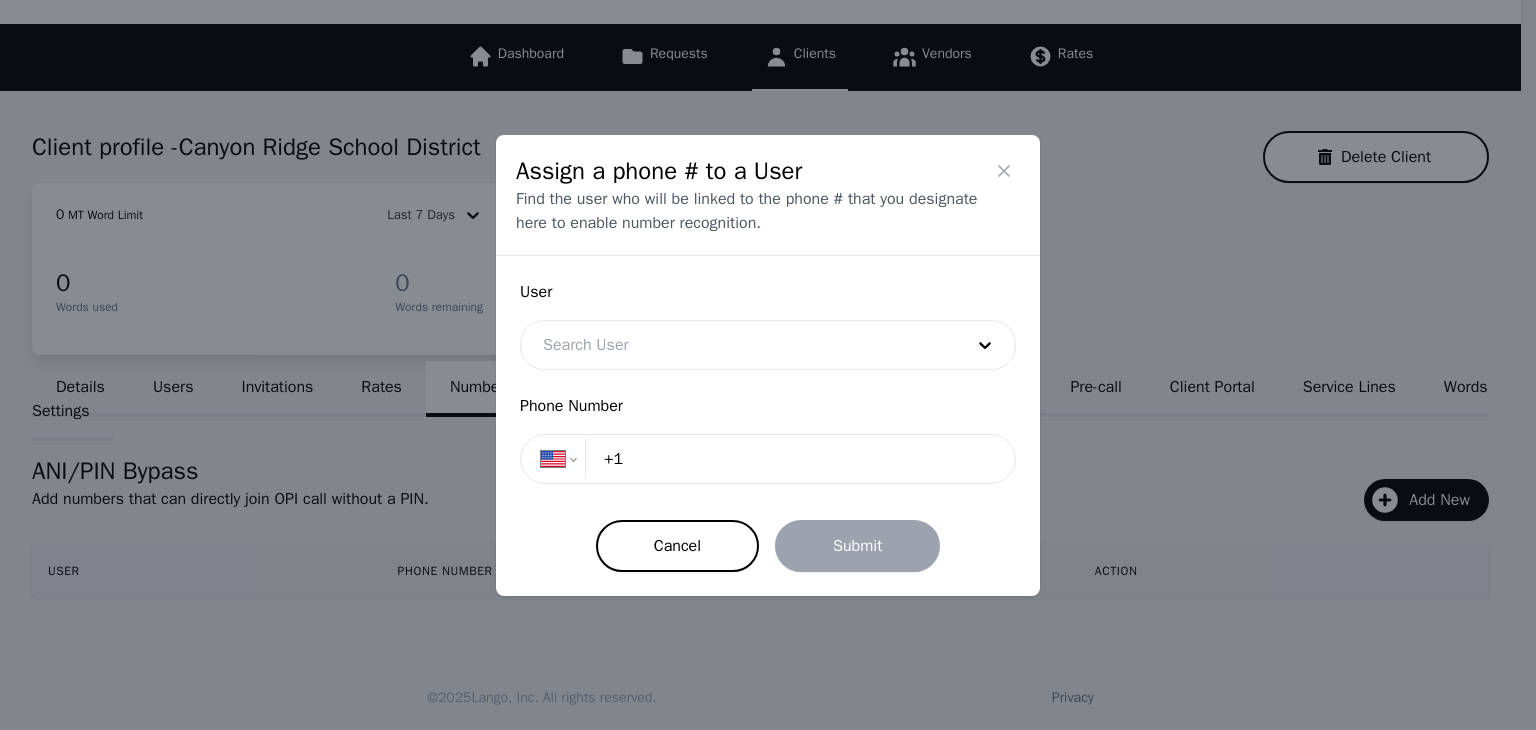 click on "+1" at bounding box center [793, 459] 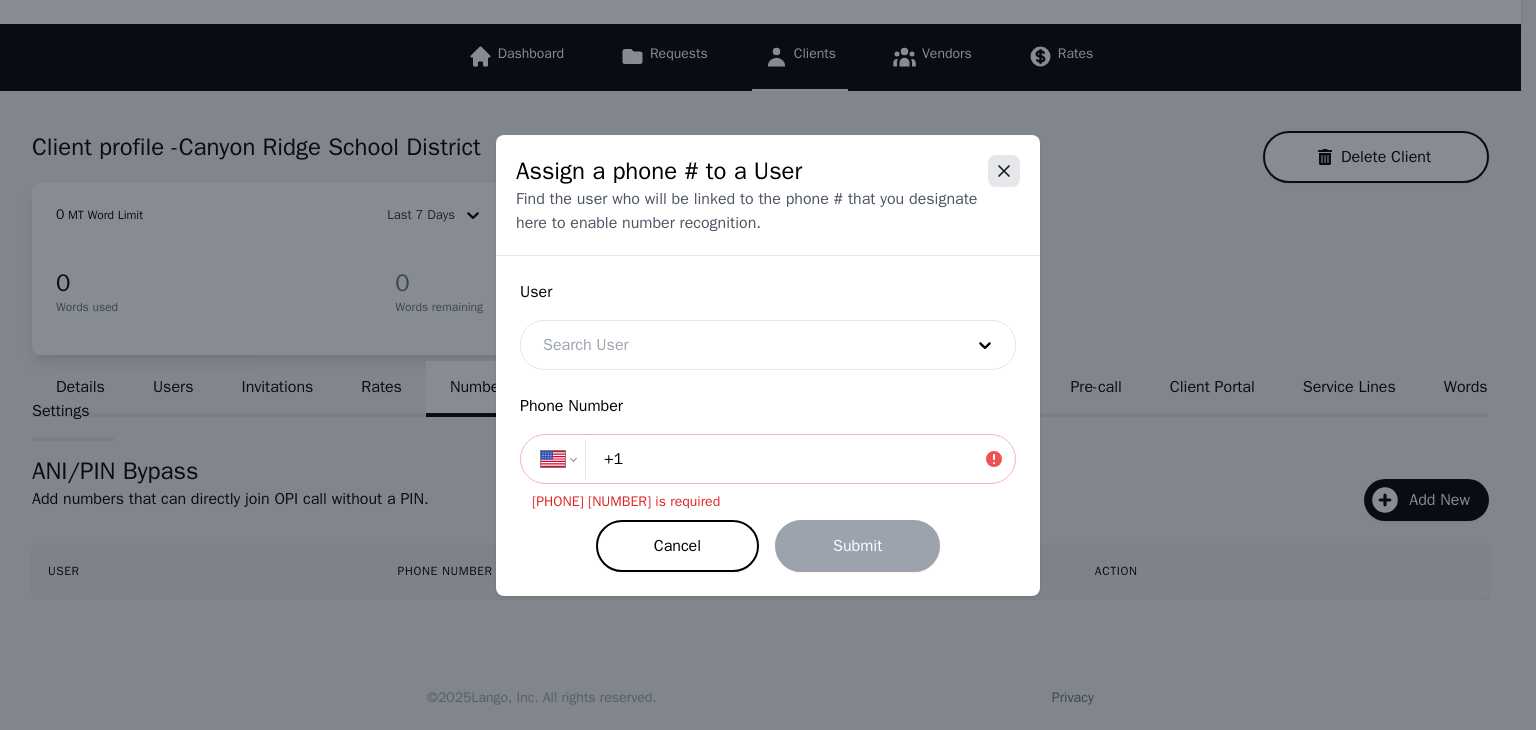 click 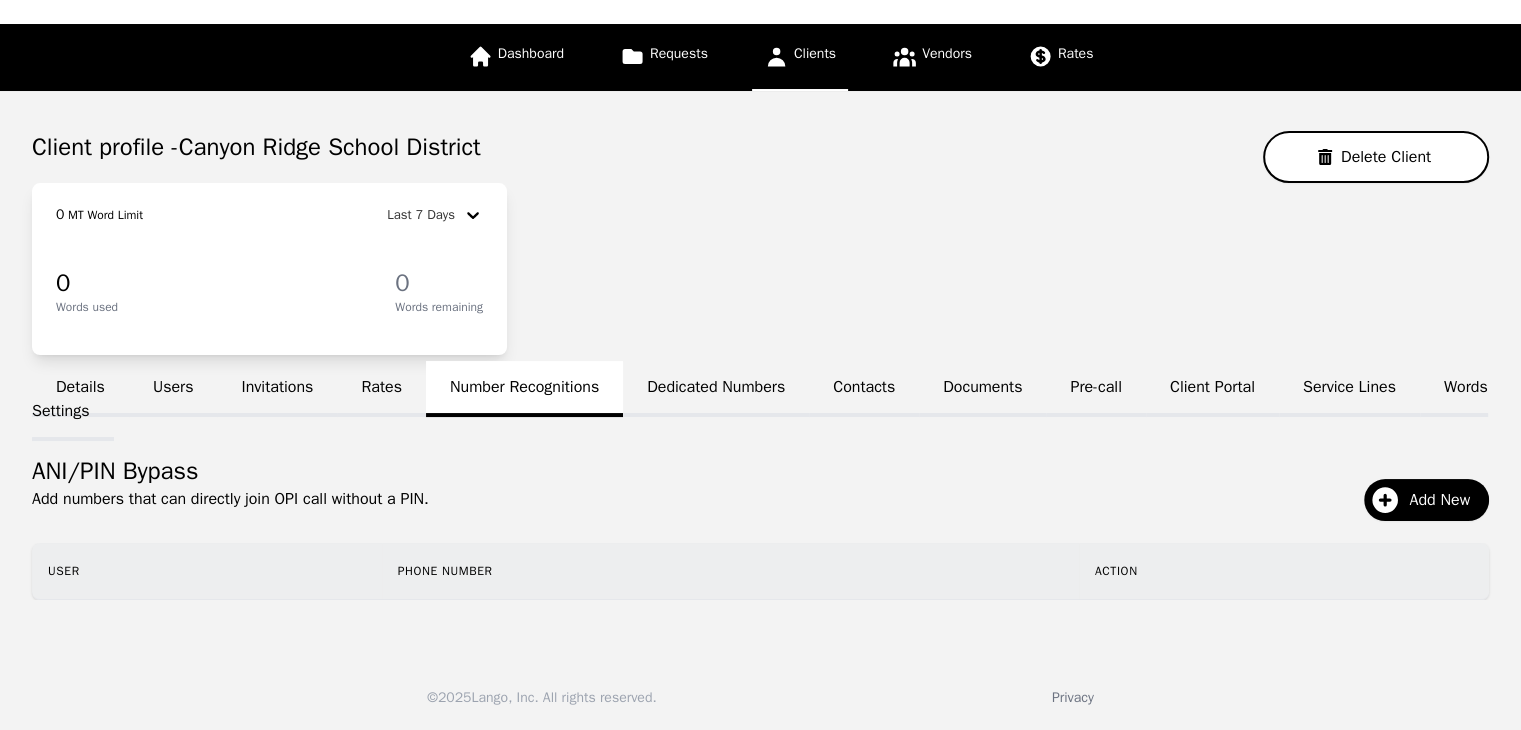 click on "Dedicated Numbers" at bounding box center (716, 389) 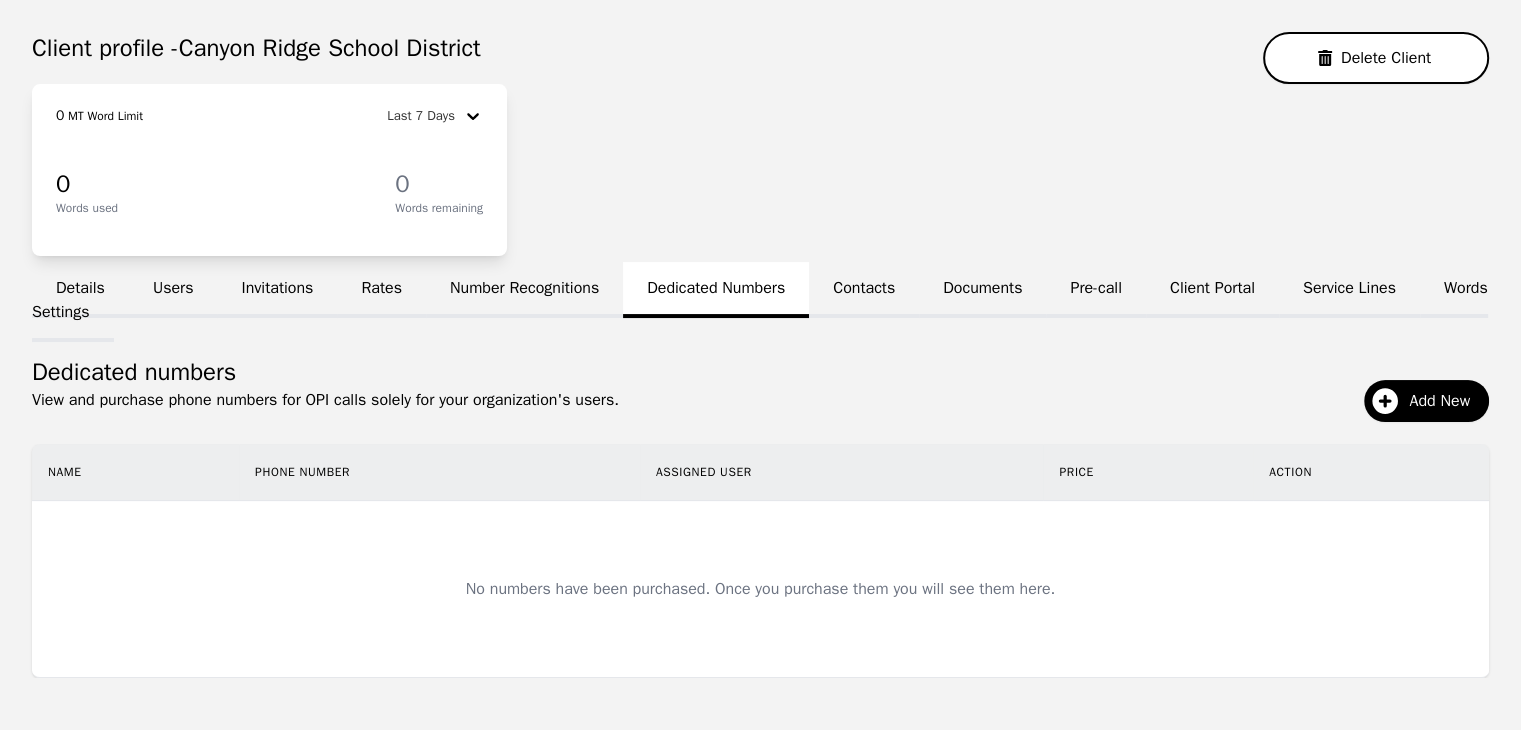 scroll, scrollTop: 190, scrollLeft: 0, axis: vertical 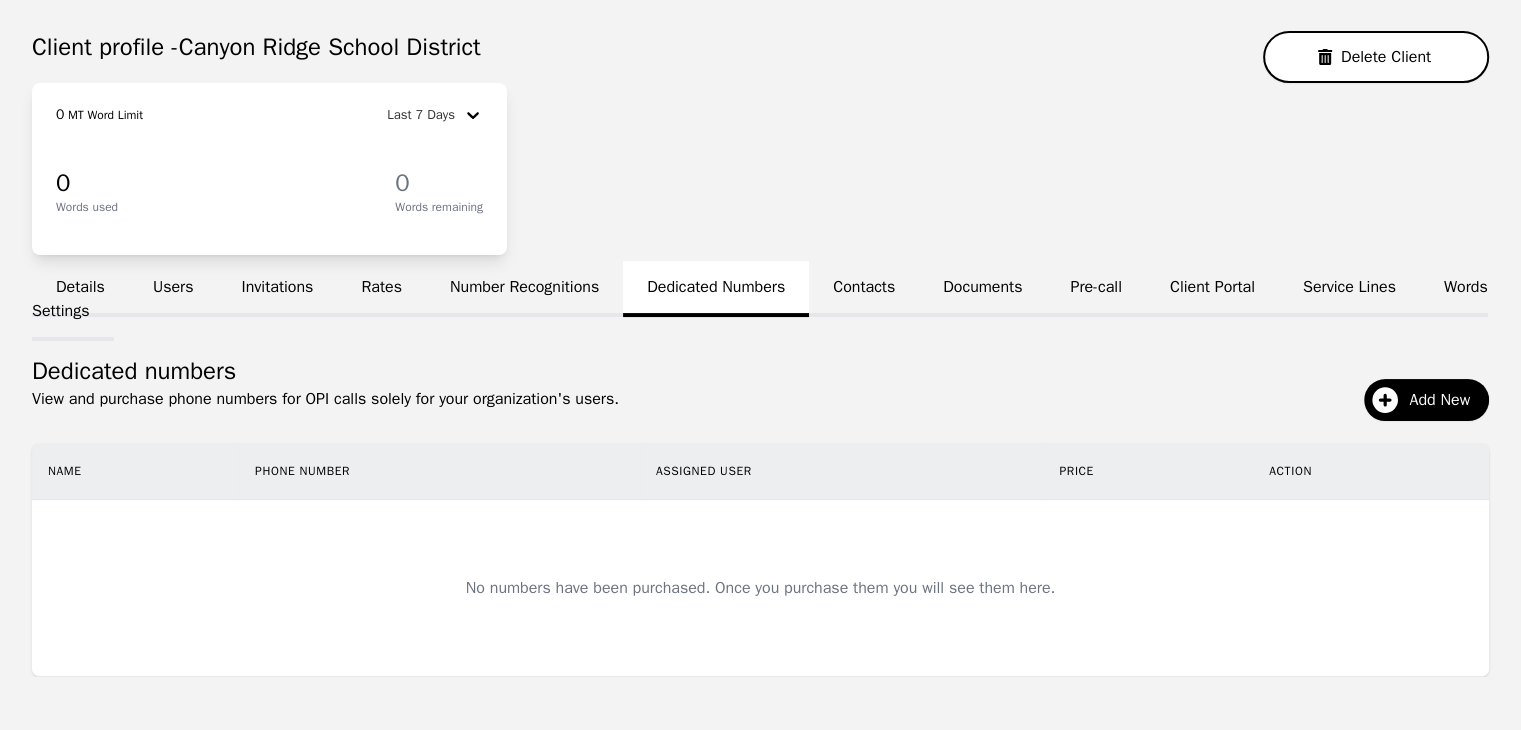 click on "Contacts" at bounding box center (864, 289) 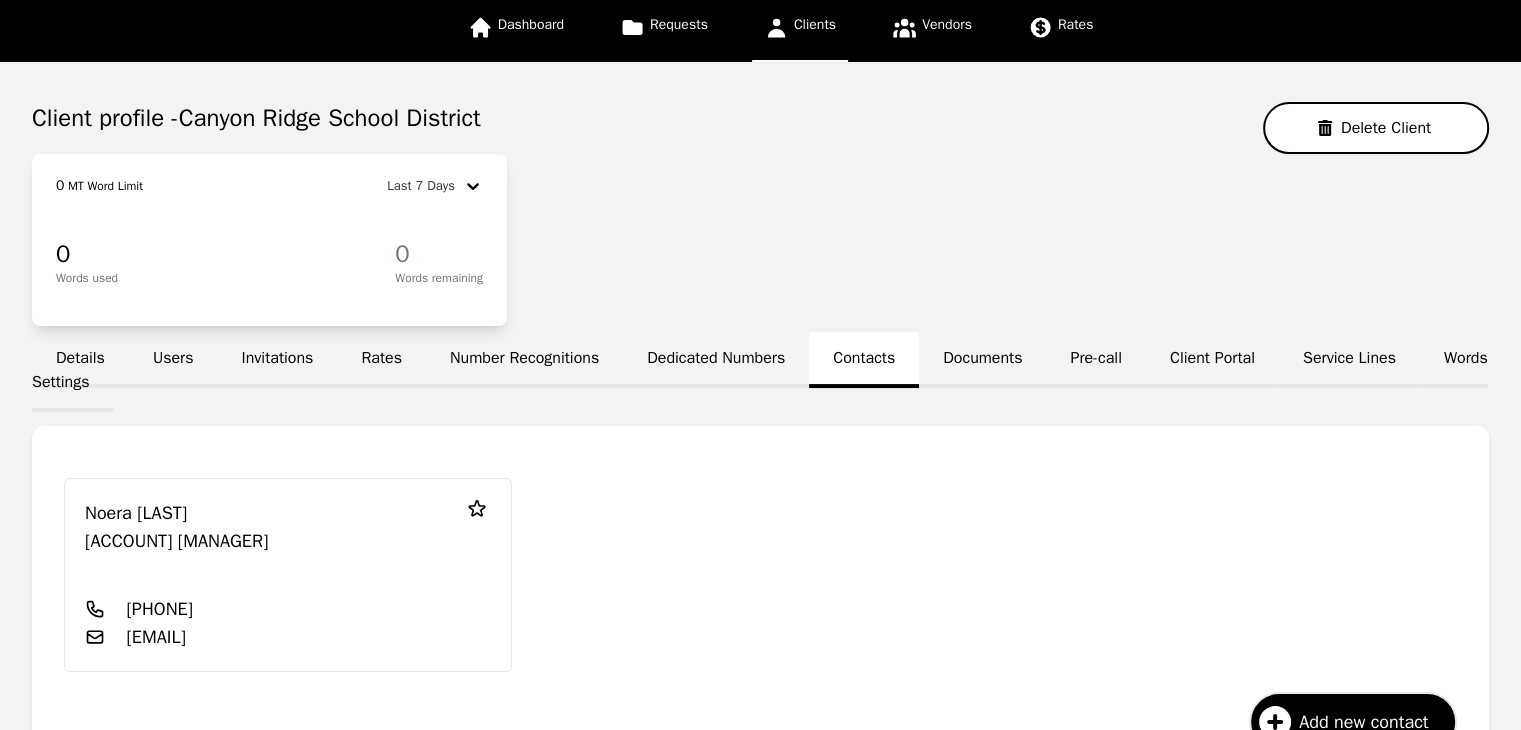 scroll, scrollTop: 115, scrollLeft: 0, axis: vertical 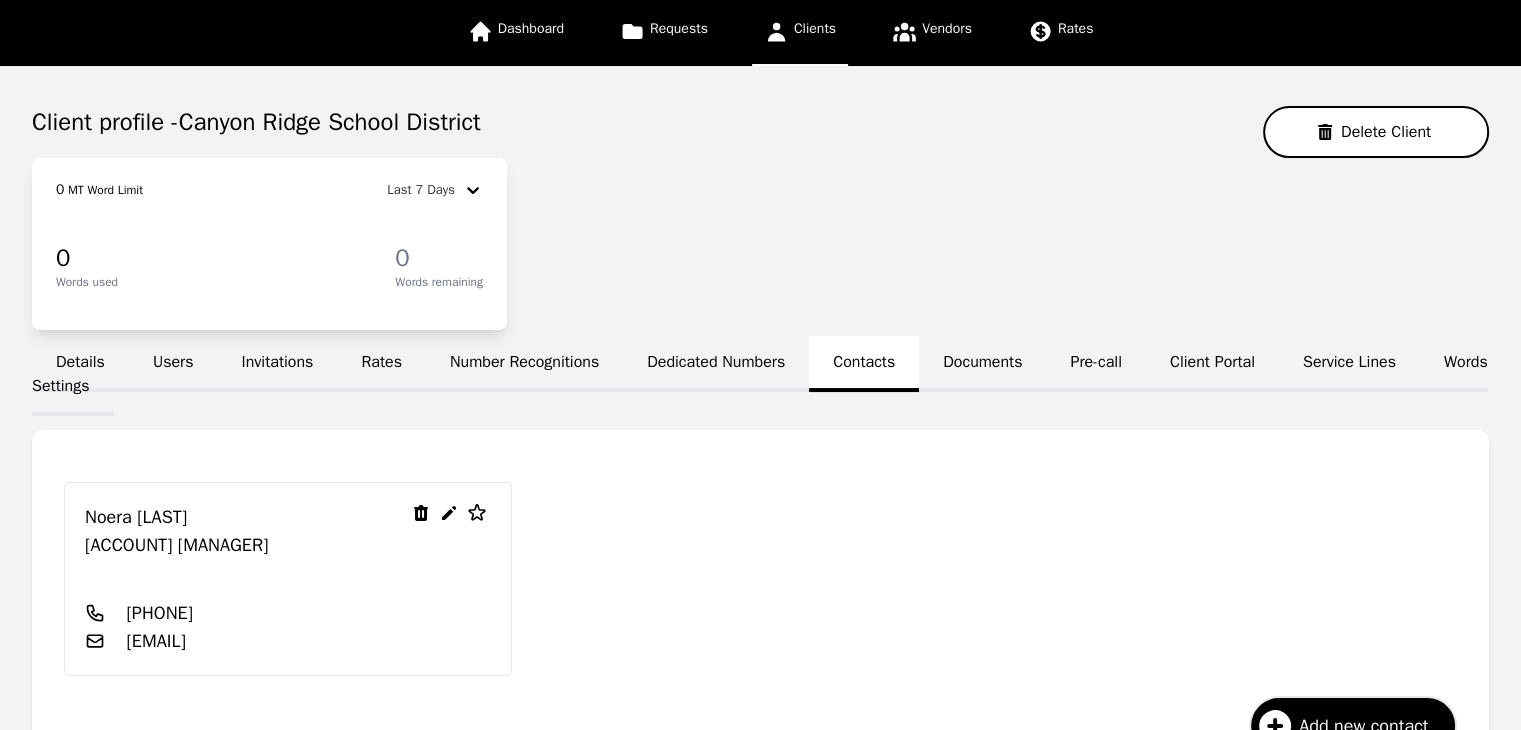 drag, startPoint x: 157, startPoint y: 513, endPoint x: 111, endPoint y: 513, distance: 46 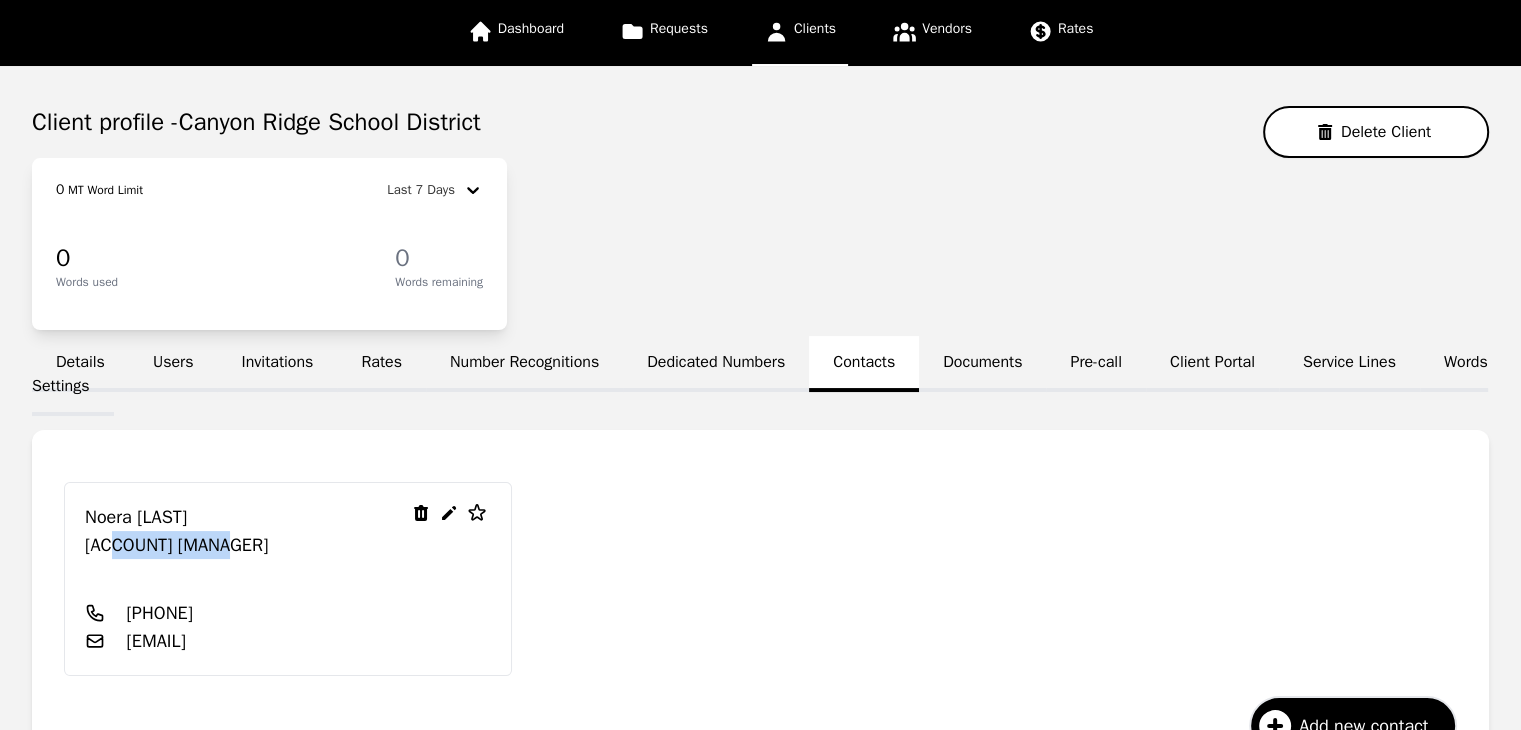 drag, startPoint x: 249, startPoint y: 545, endPoint x: 128, endPoint y: 549, distance: 121.0661 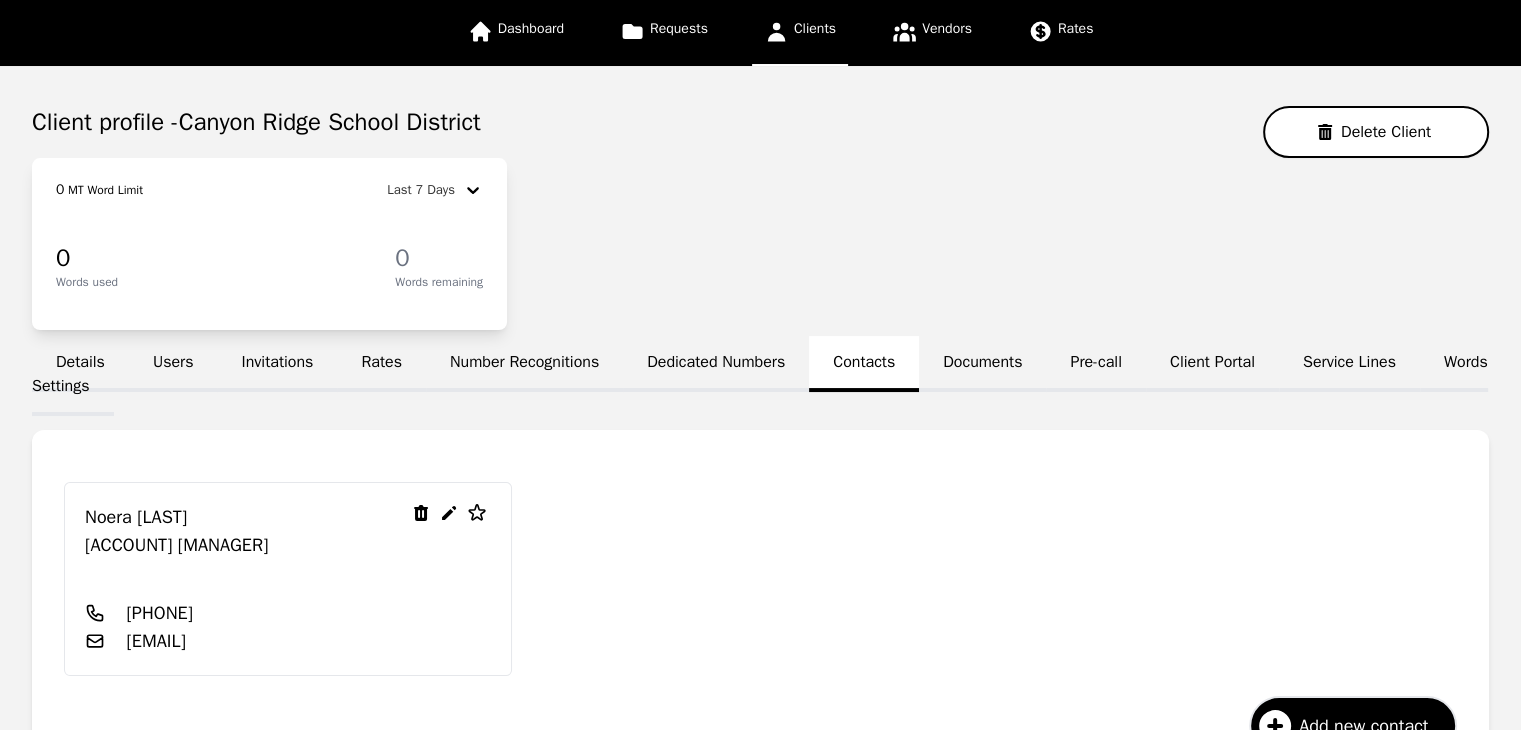 click on "(817) 886-6619" at bounding box center [308, 613] 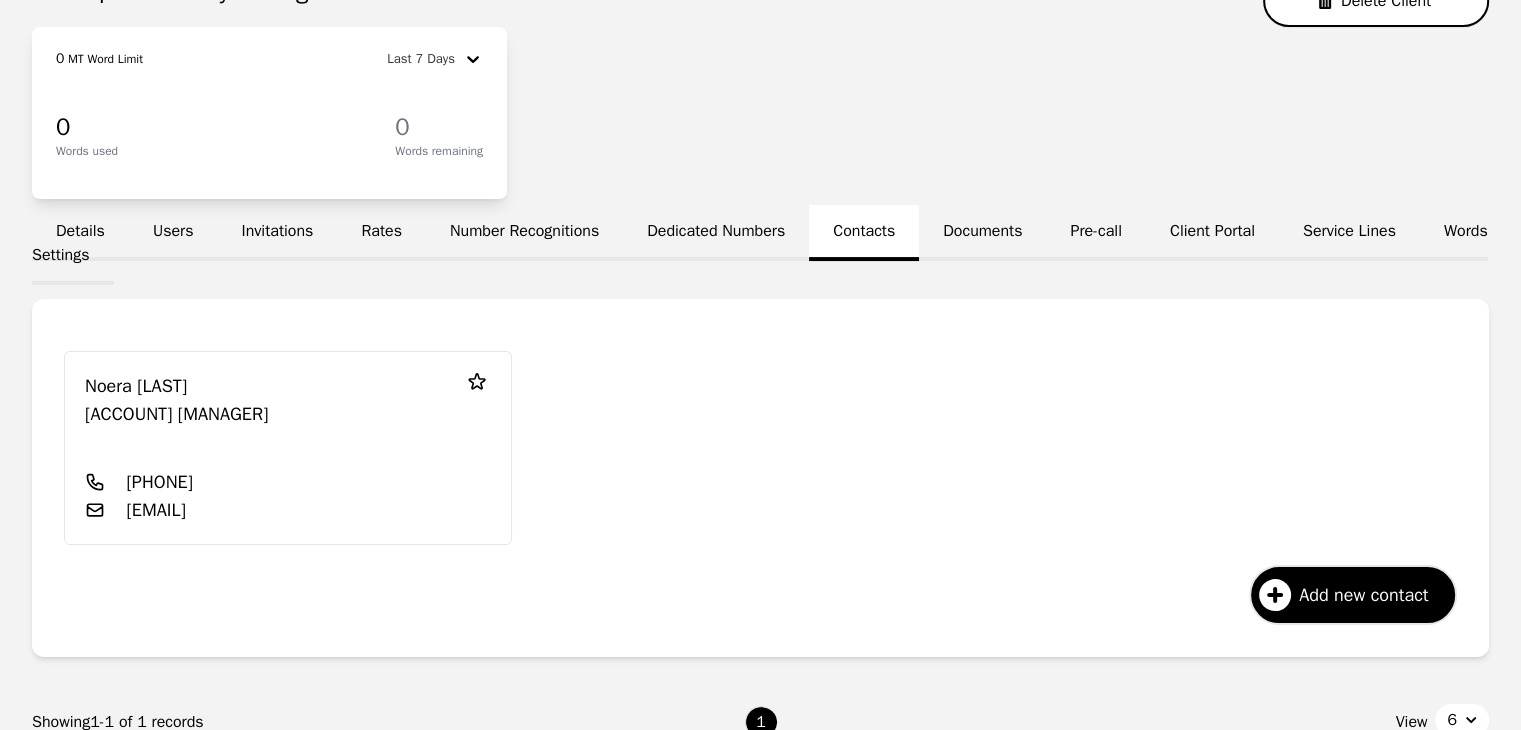 scroll, scrollTop: 215, scrollLeft: 0, axis: vertical 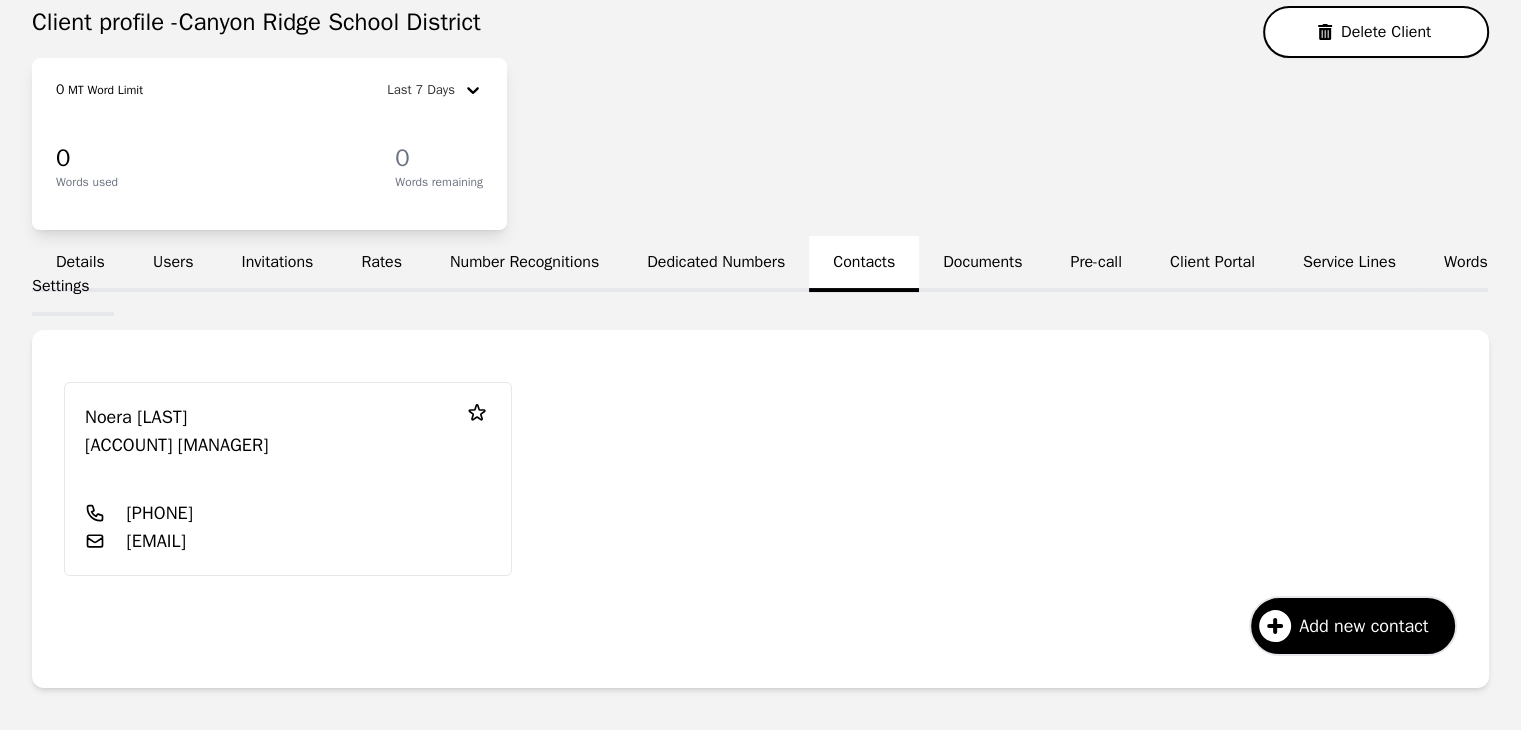 click on "Documents" at bounding box center (982, 264) 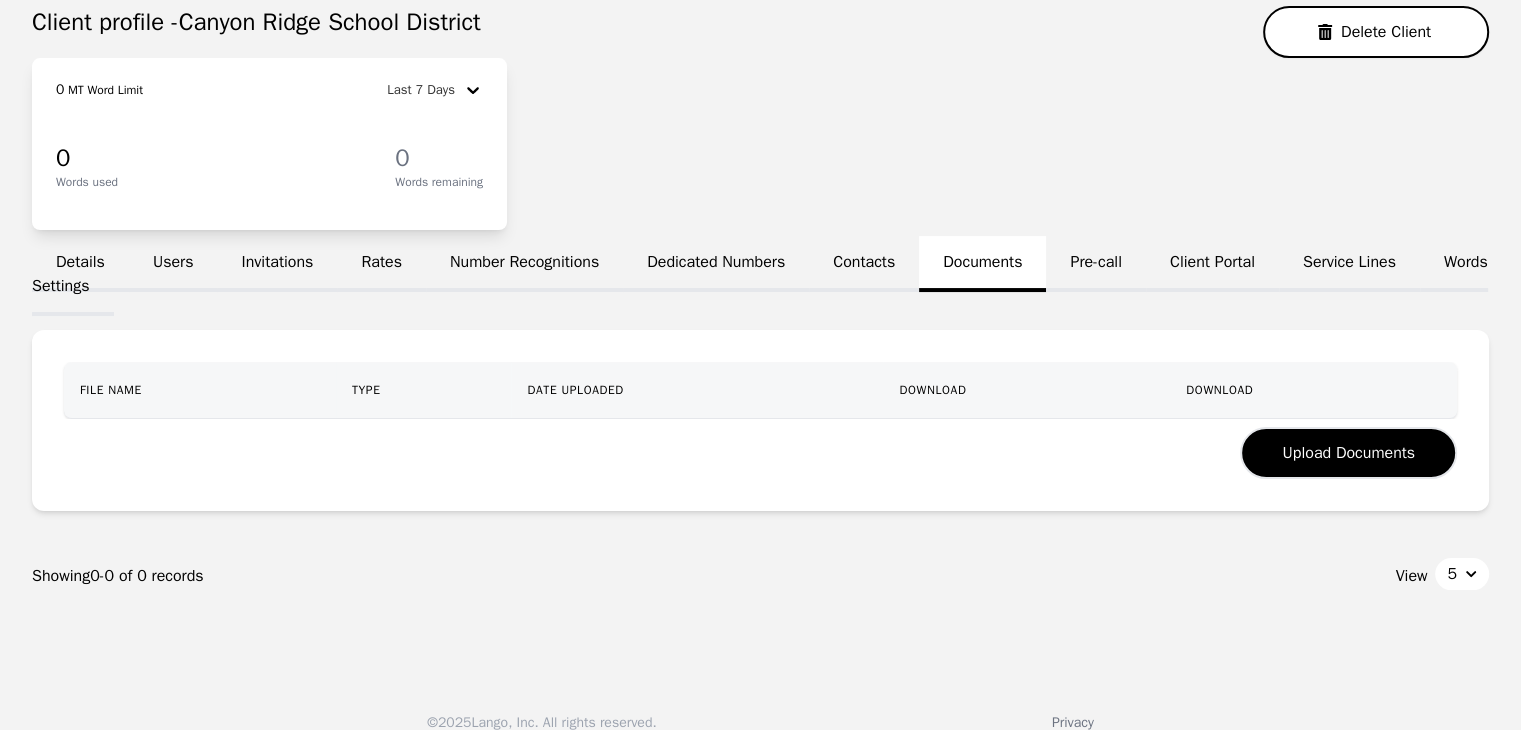 click on "Pre-call" at bounding box center [1095, 264] 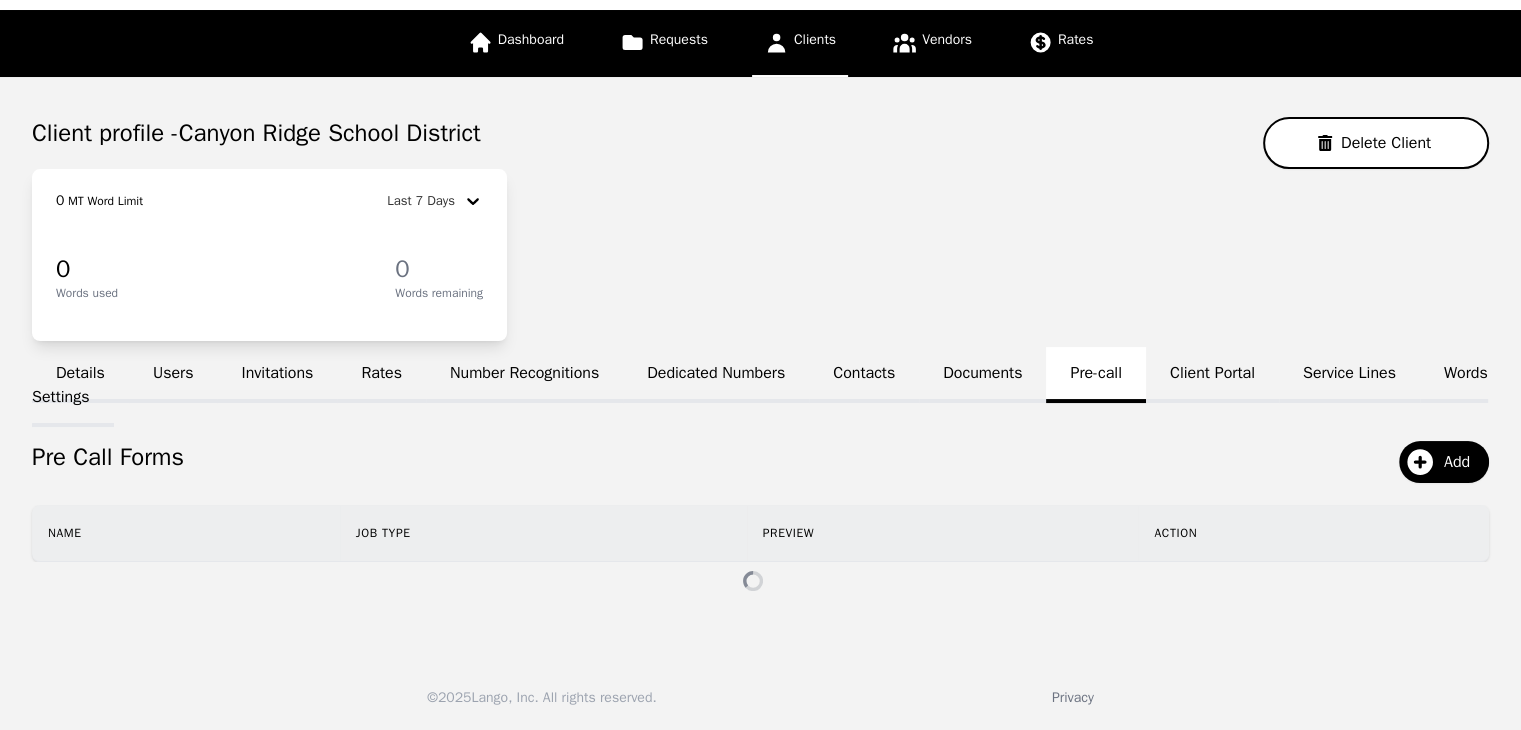 scroll, scrollTop: 66, scrollLeft: 0, axis: vertical 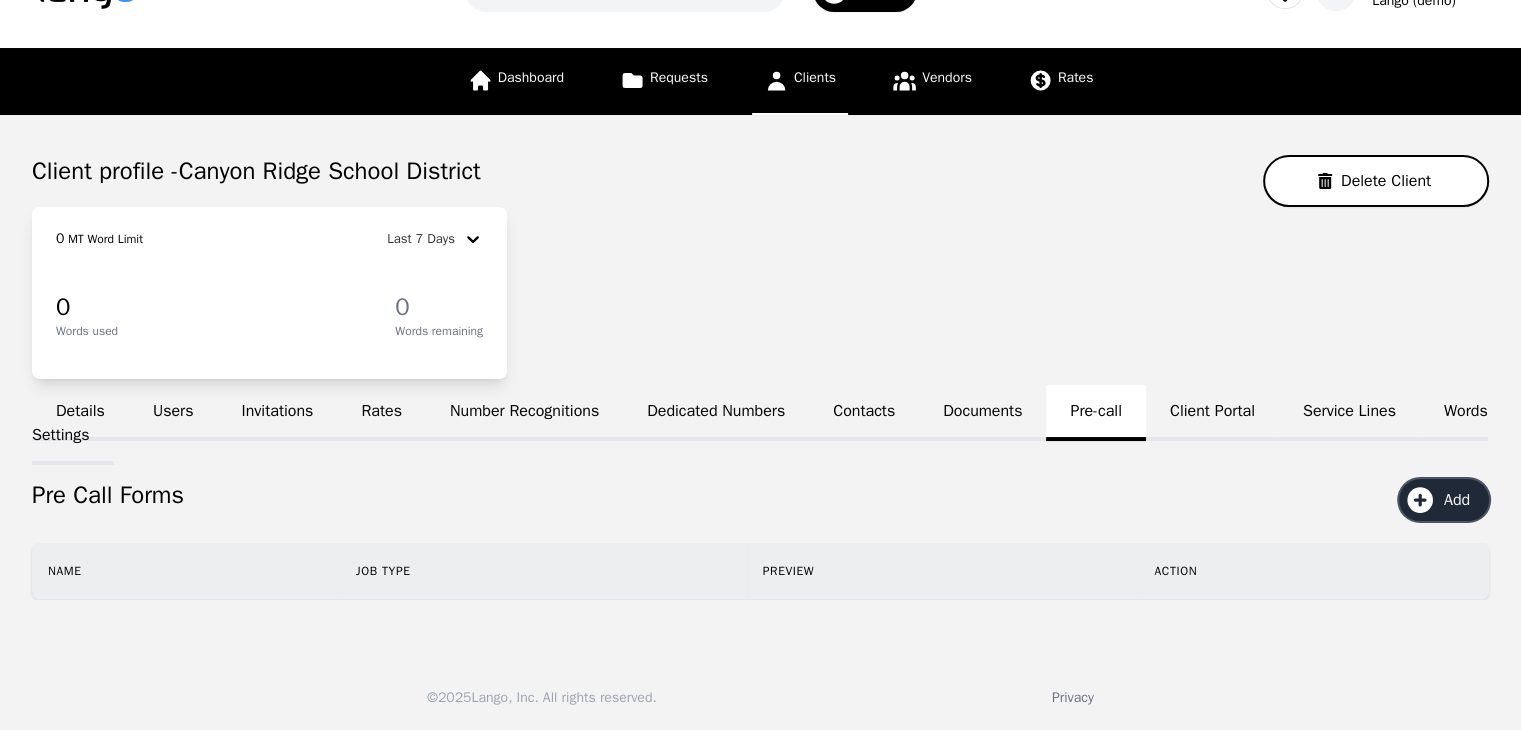 click on "Add" at bounding box center (1464, 500) 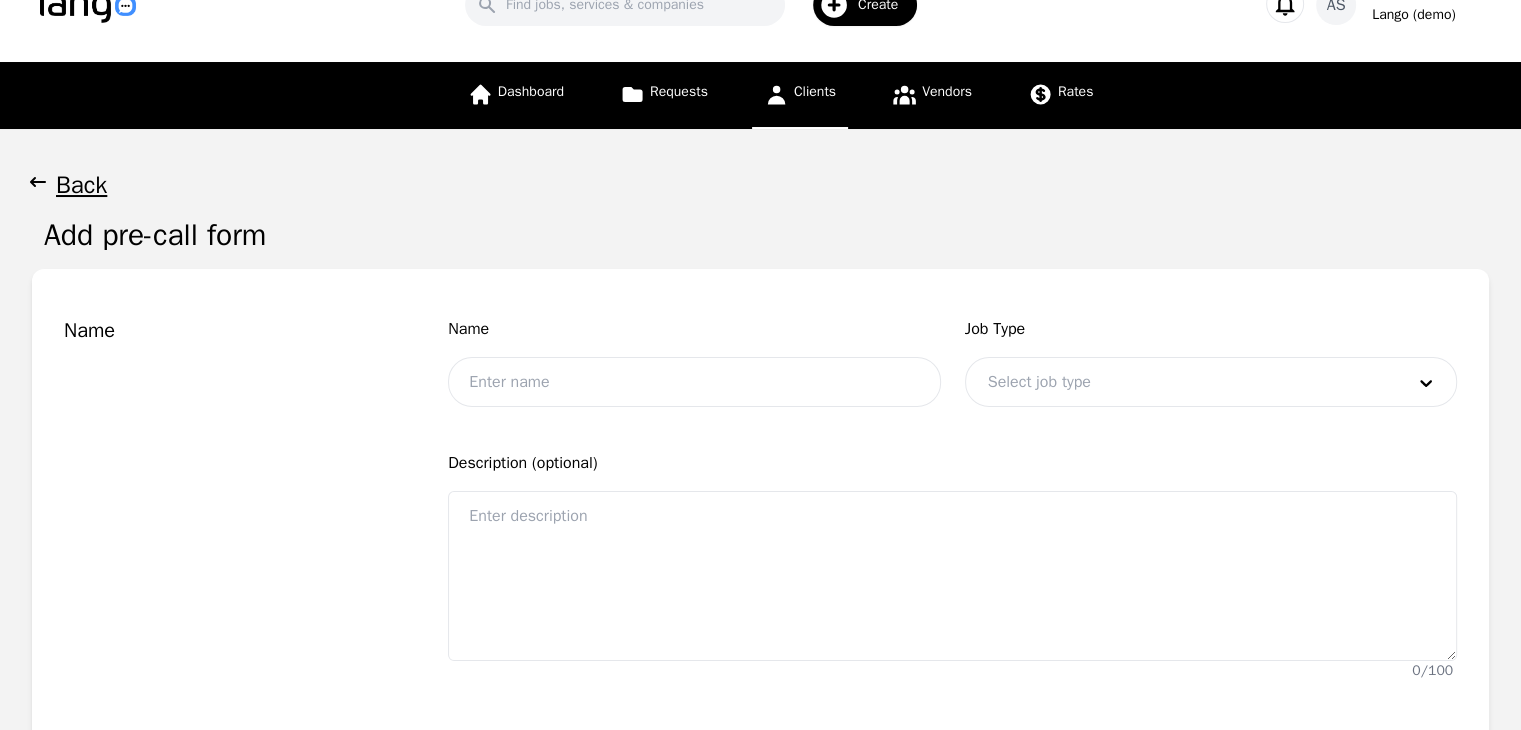 scroll, scrollTop: 100, scrollLeft: 0, axis: vertical 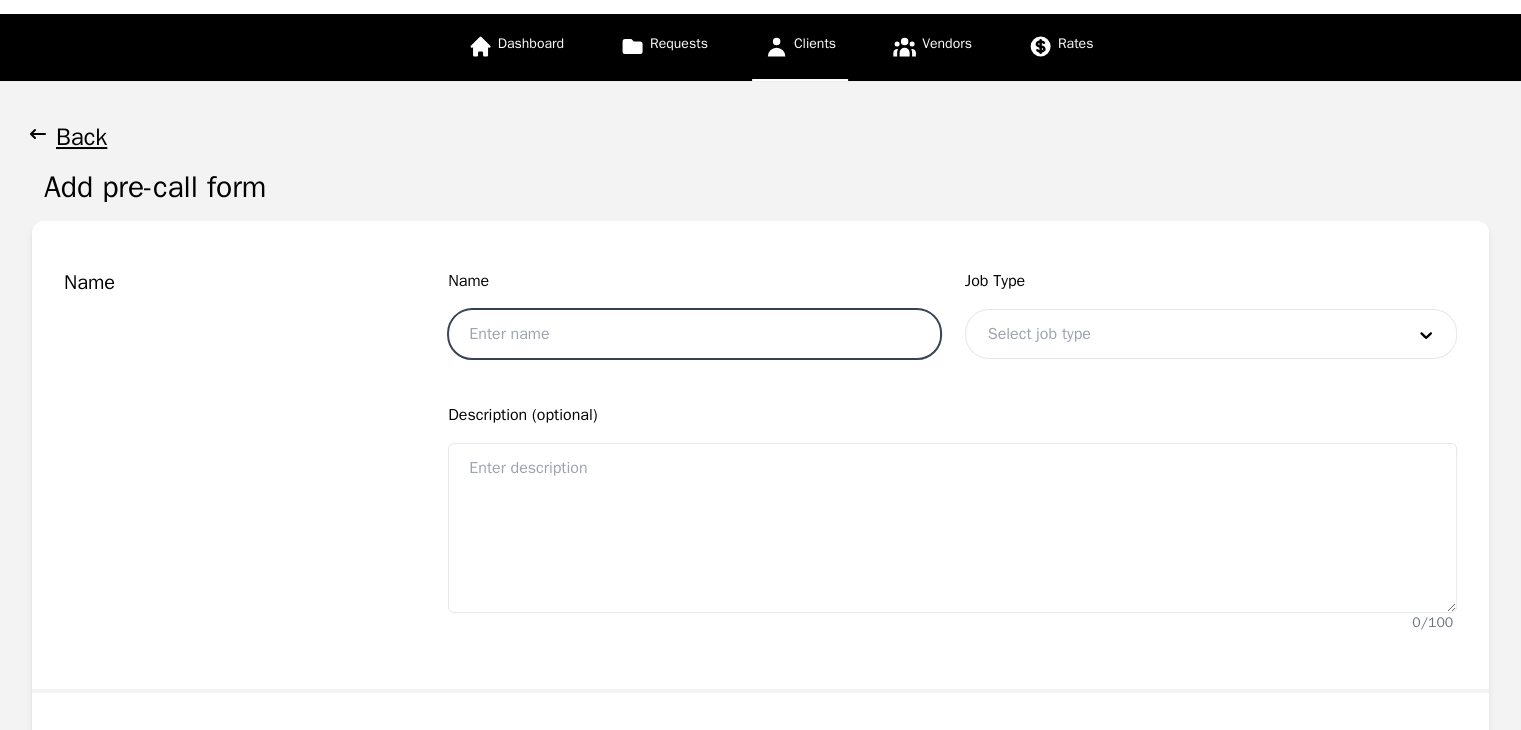 click at bounding box center (694, 334) 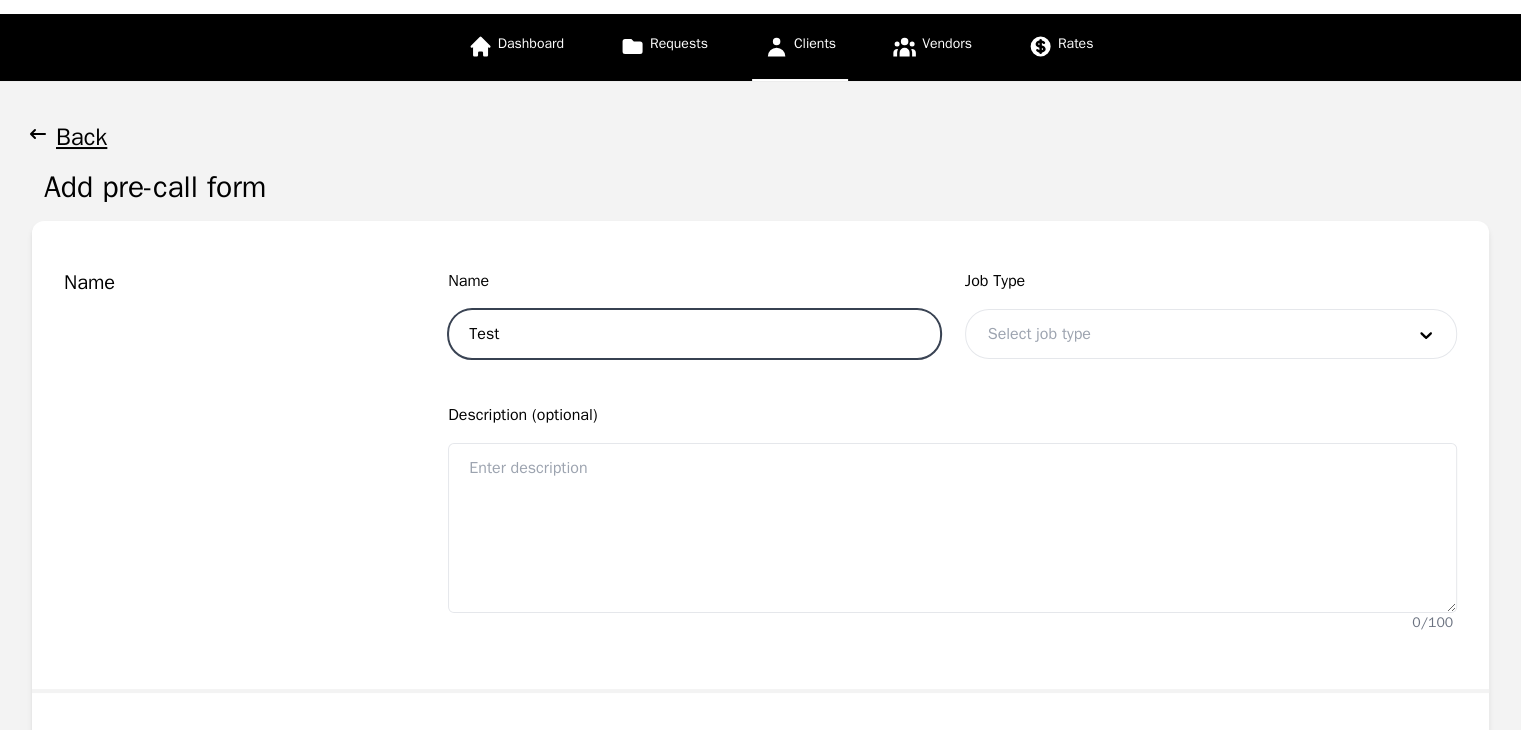 type on "Test" 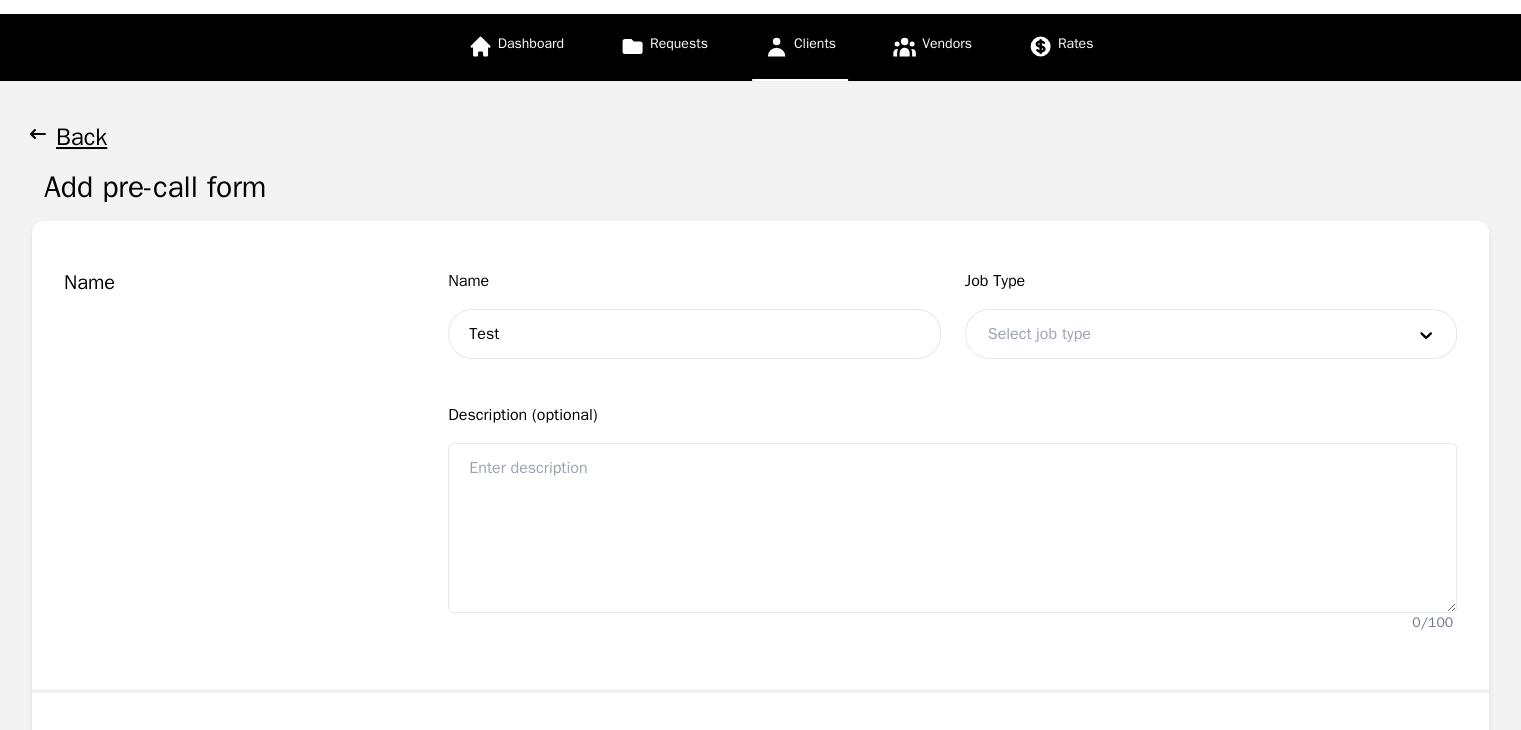 click at bounding box center (1181, 334) 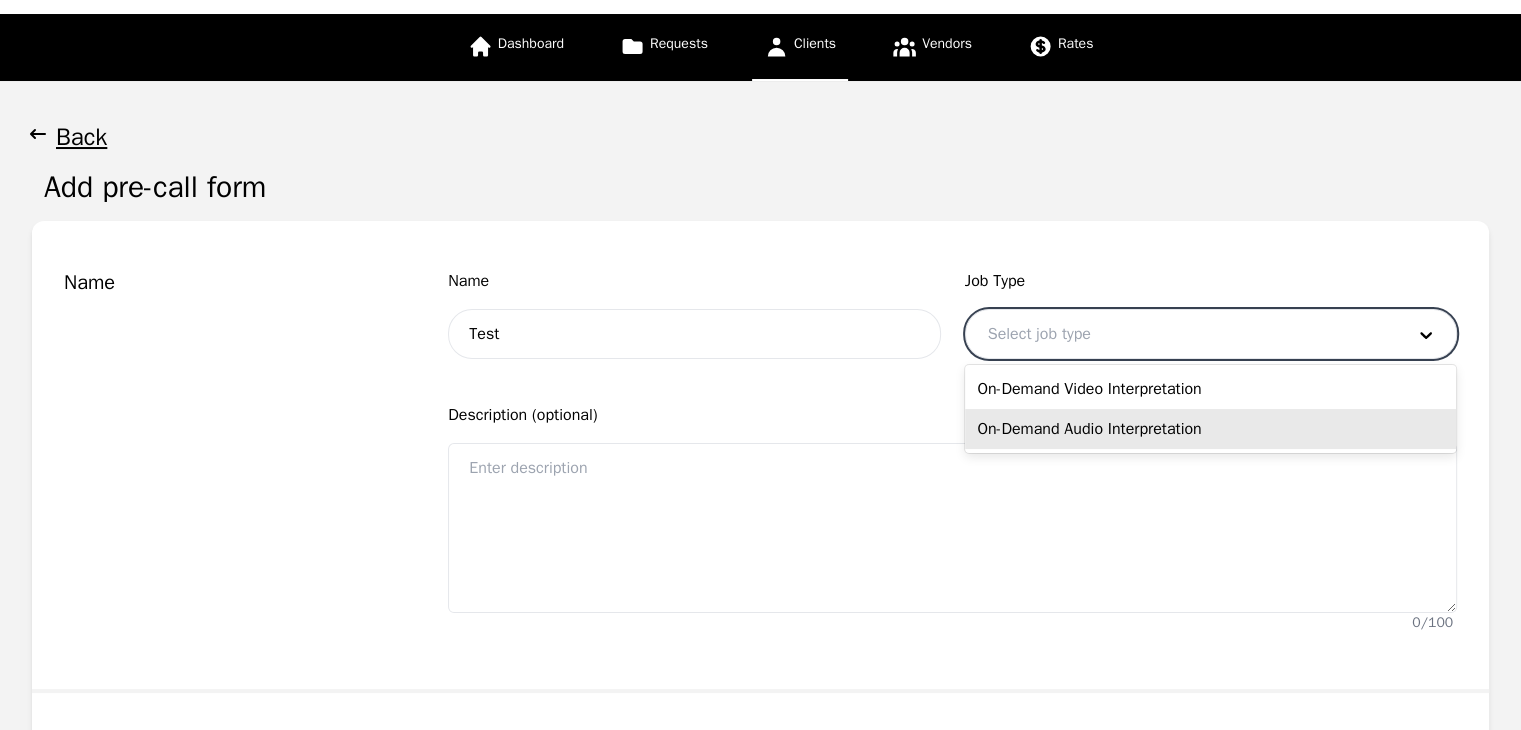 click on "On-Demand Audio Interpretation" at bounding box center [1210, 429] 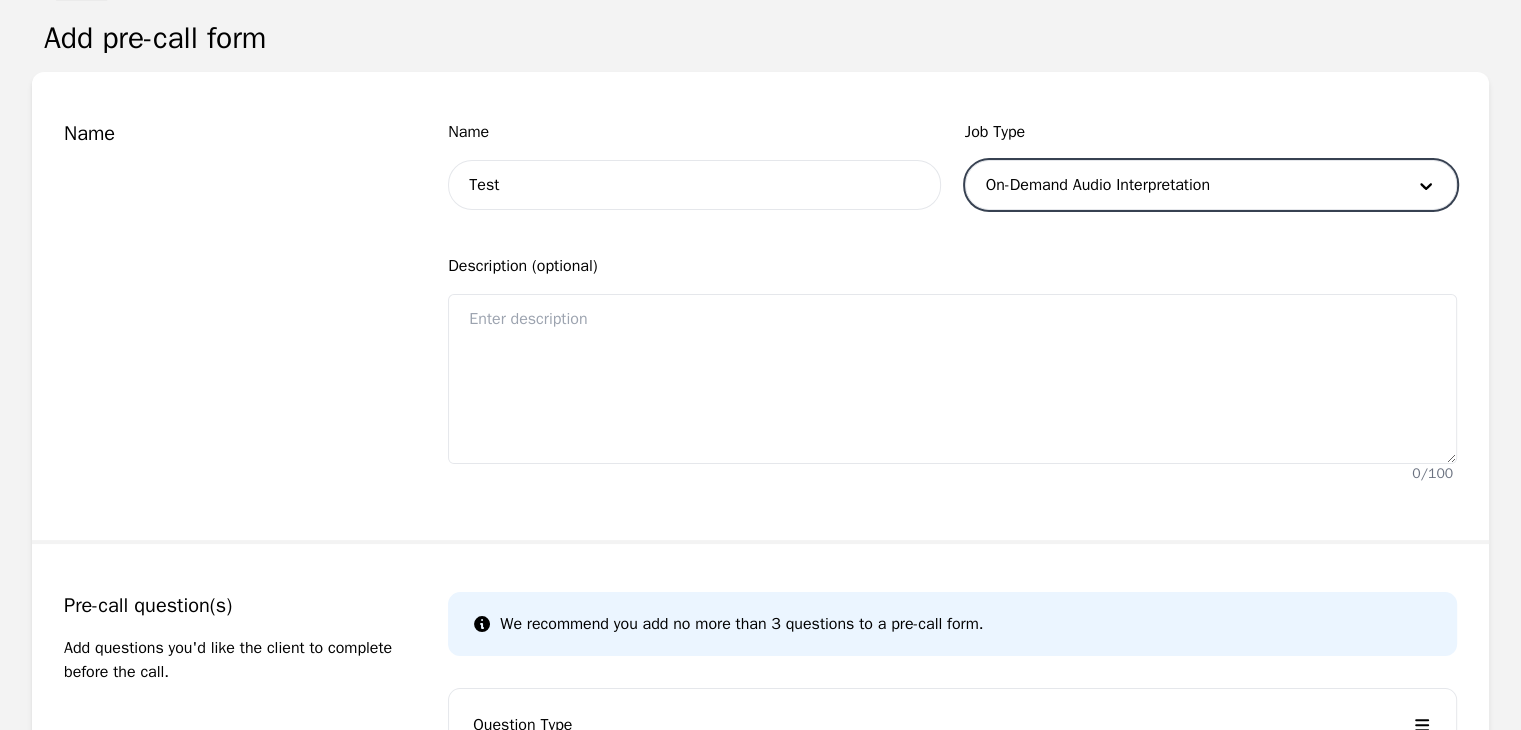 scroll, scrollTop: 300, scrollLeft: 0, axis: vertical 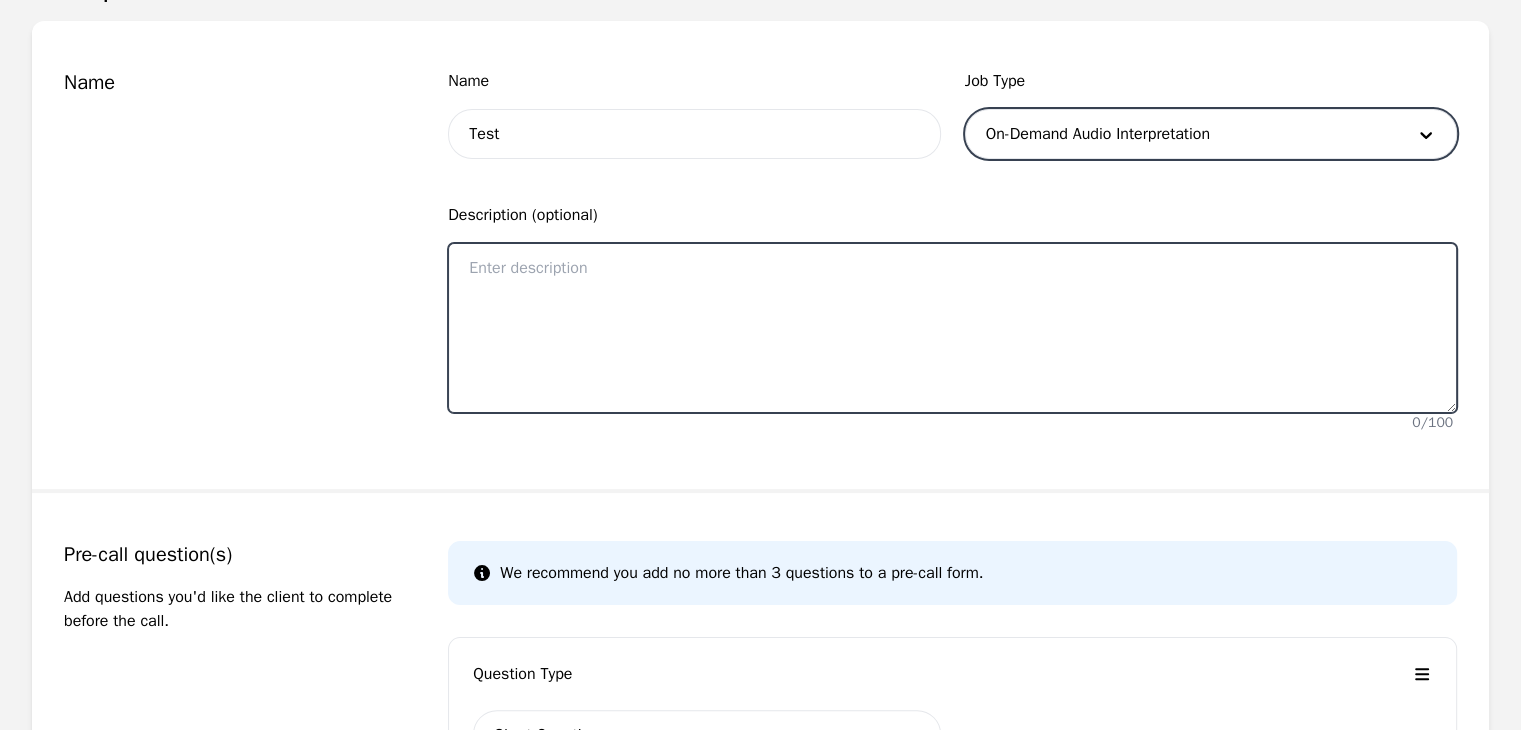 click at bounding box center (952, 328) 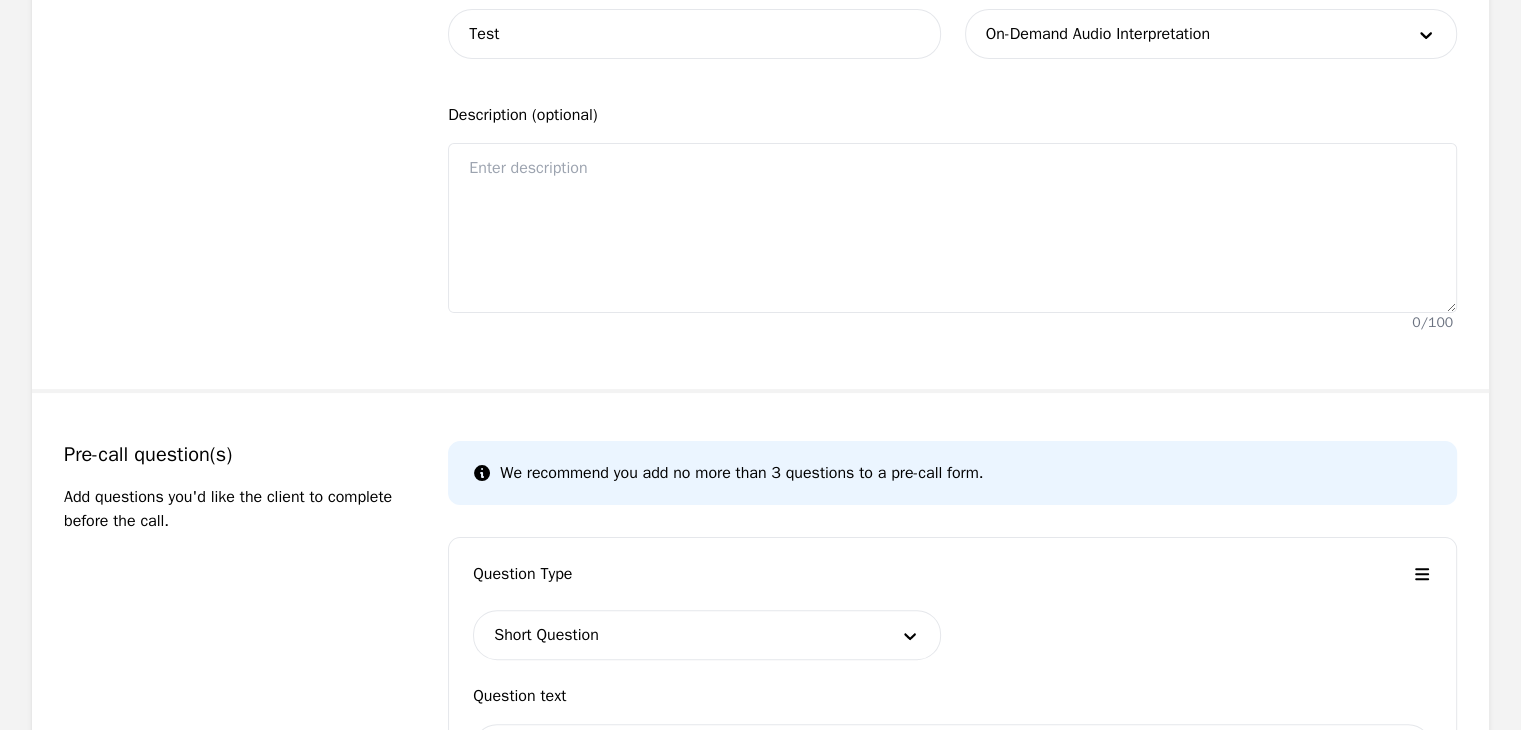 scroll, scrollTop: 500, scrollLeft: 0, axis: vertical 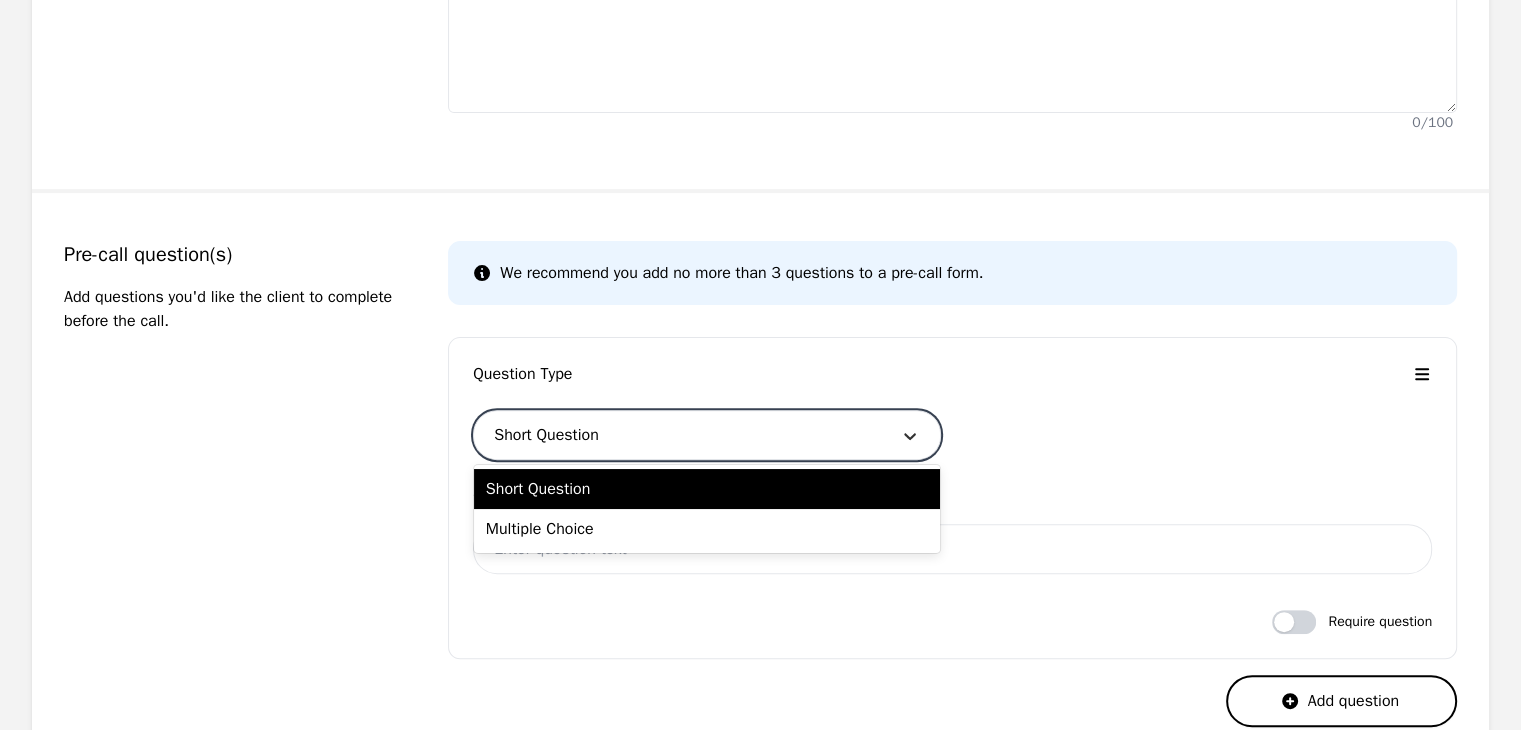 click 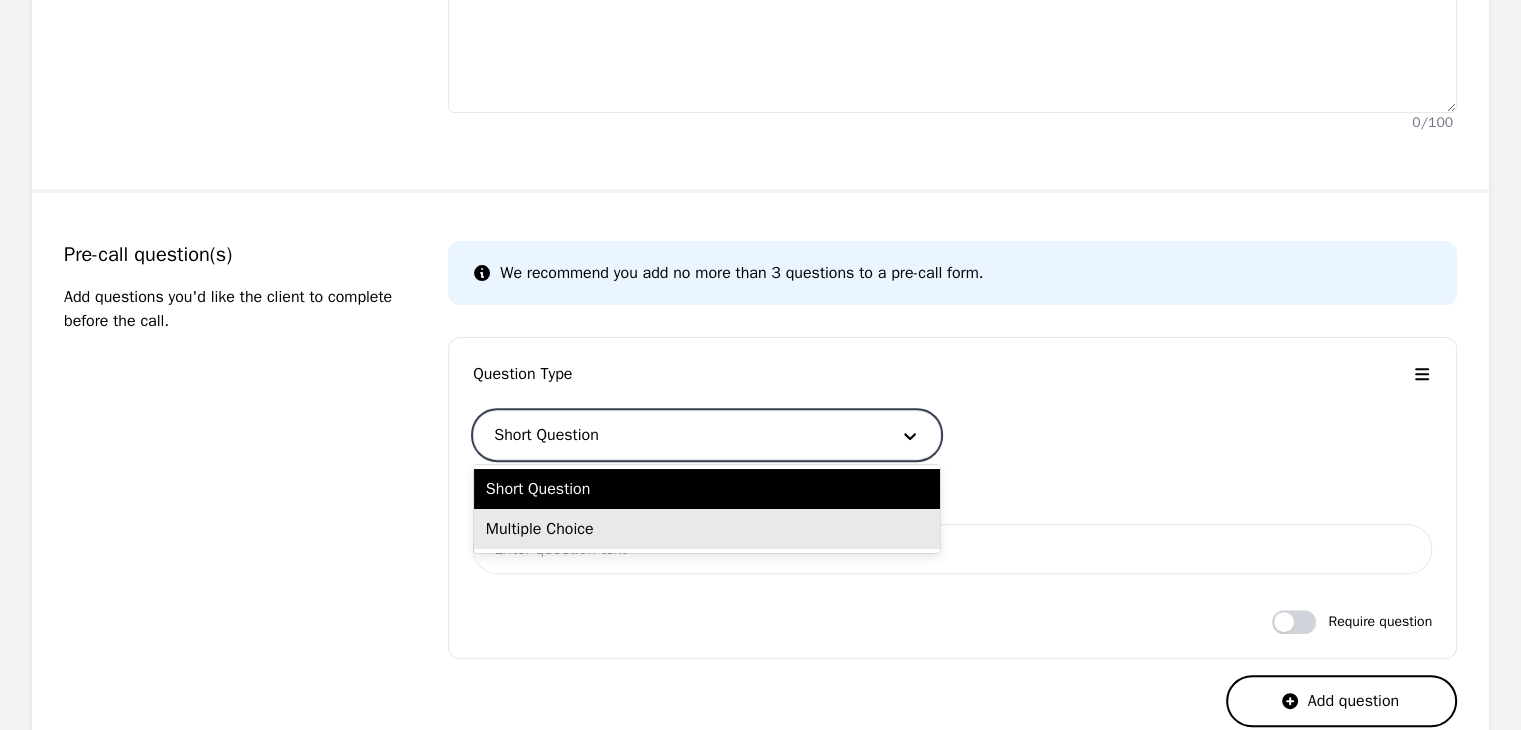 click on "Multiple Choice" at bounding box center [707, 529] 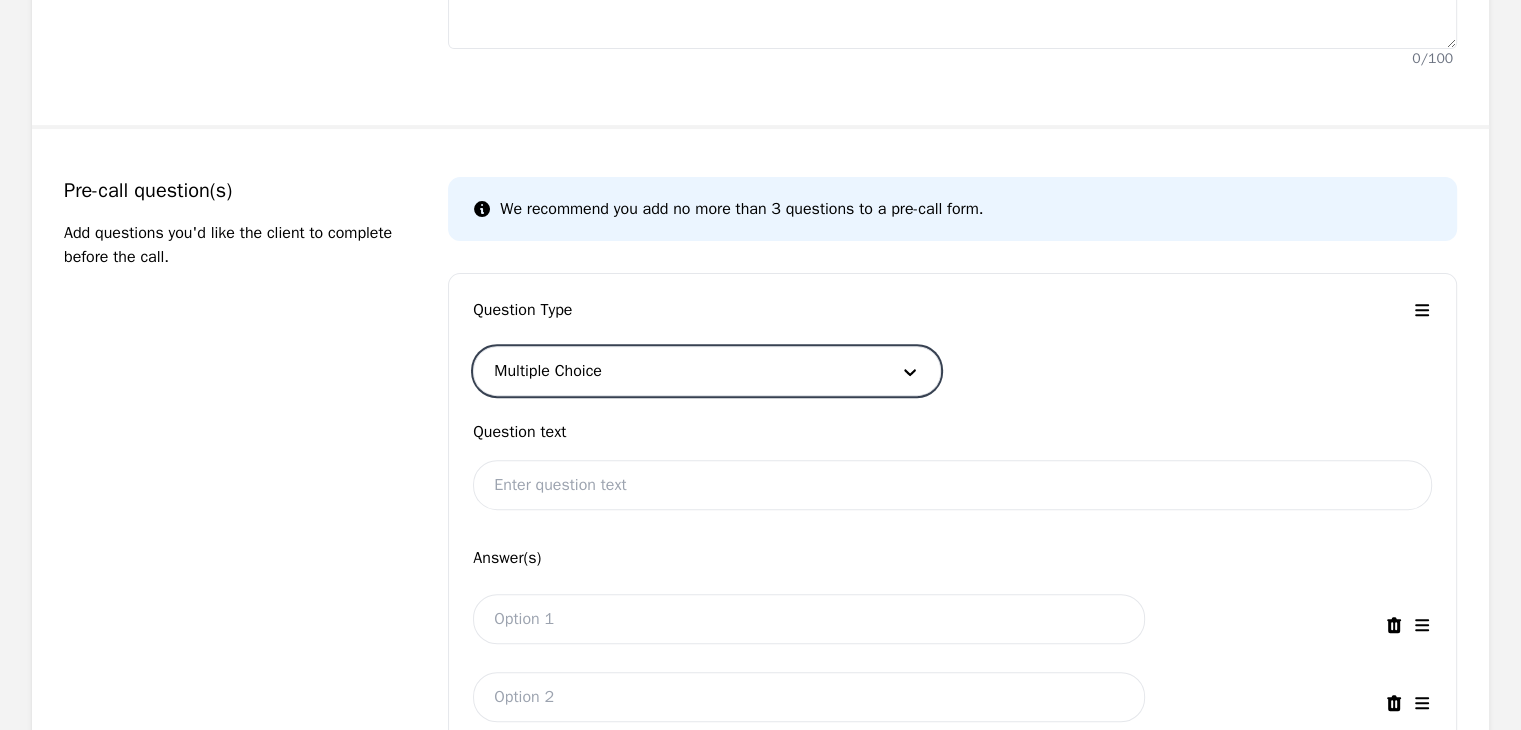 scroll, scrollTop: 700, scrollLeft: 0, axis: vertical 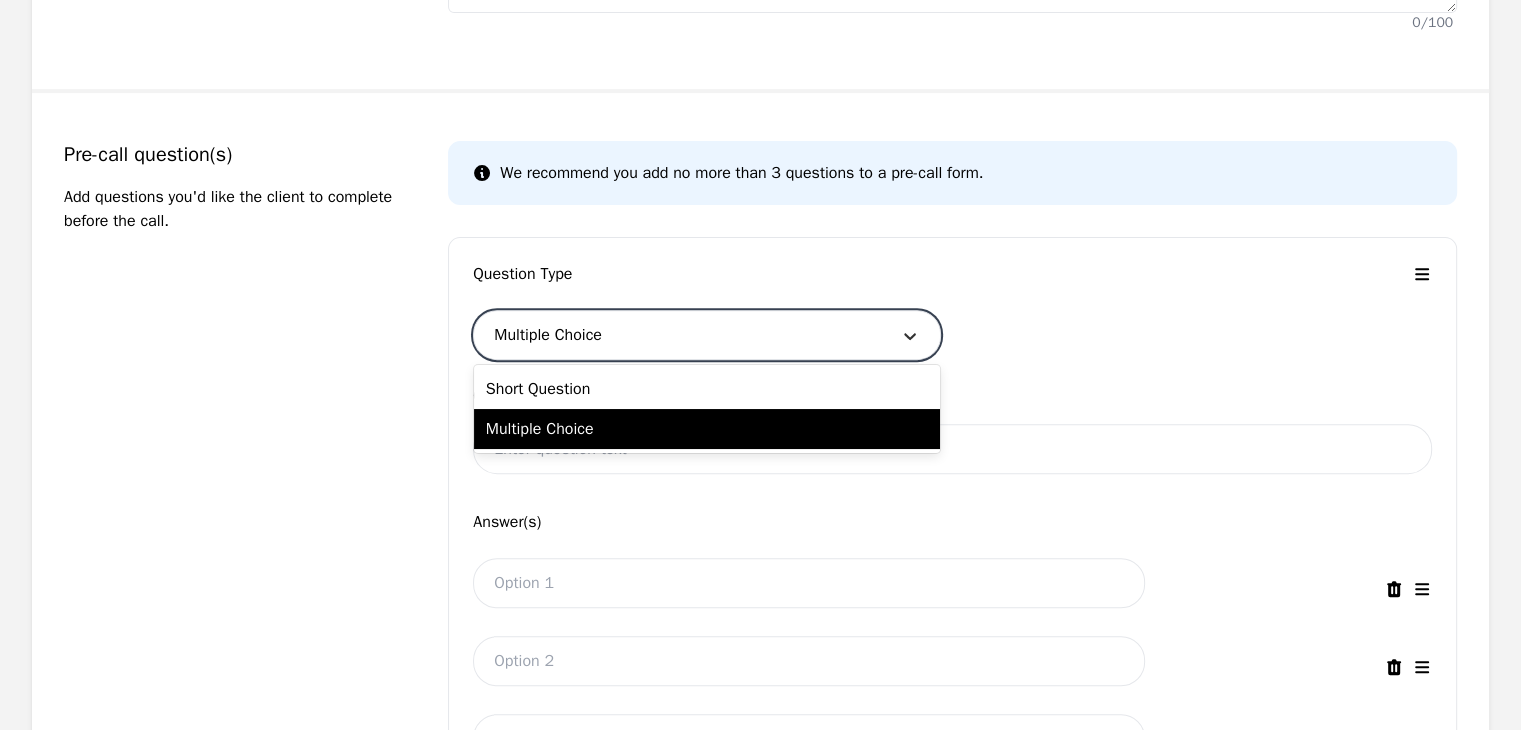 click 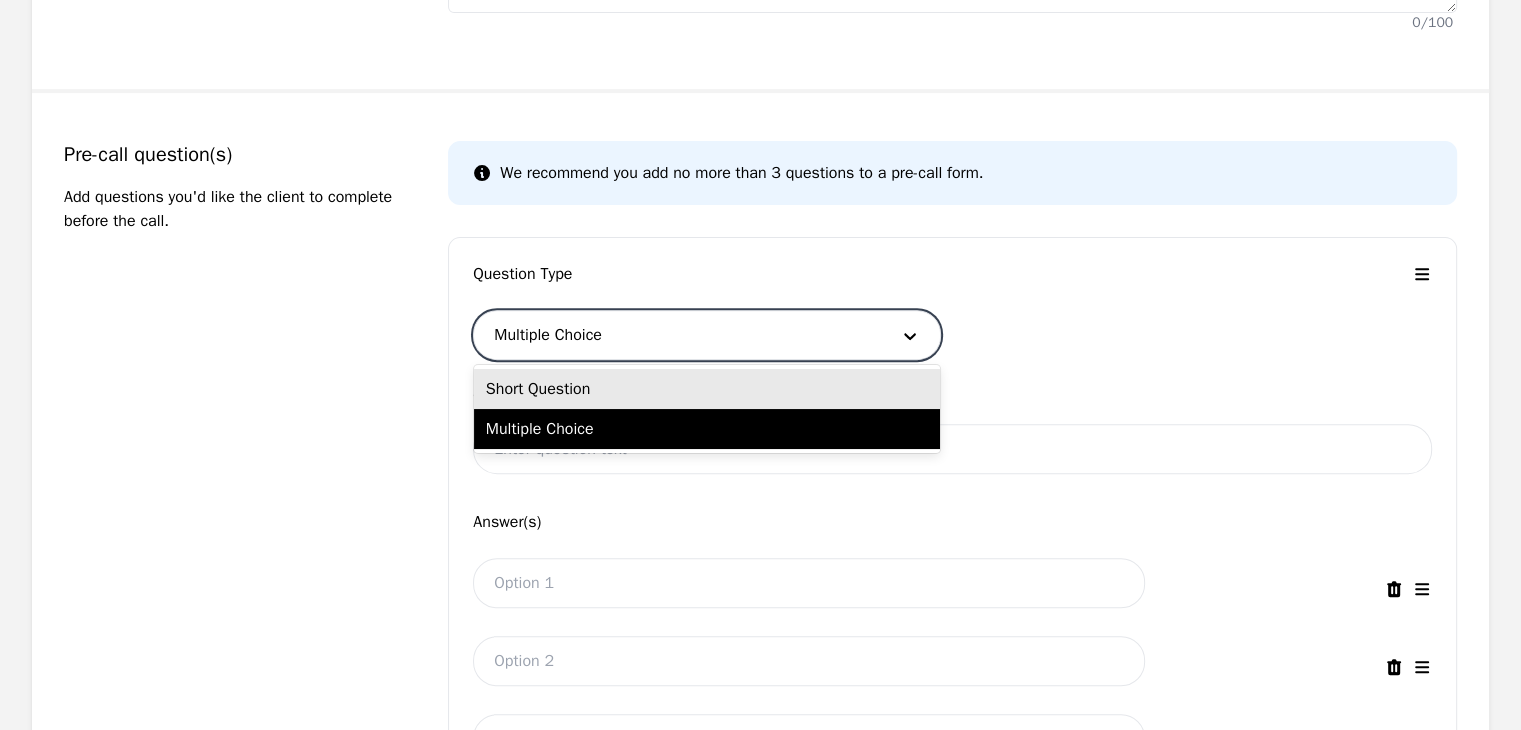 click on "Short Question" at bounding box center [707, 389] 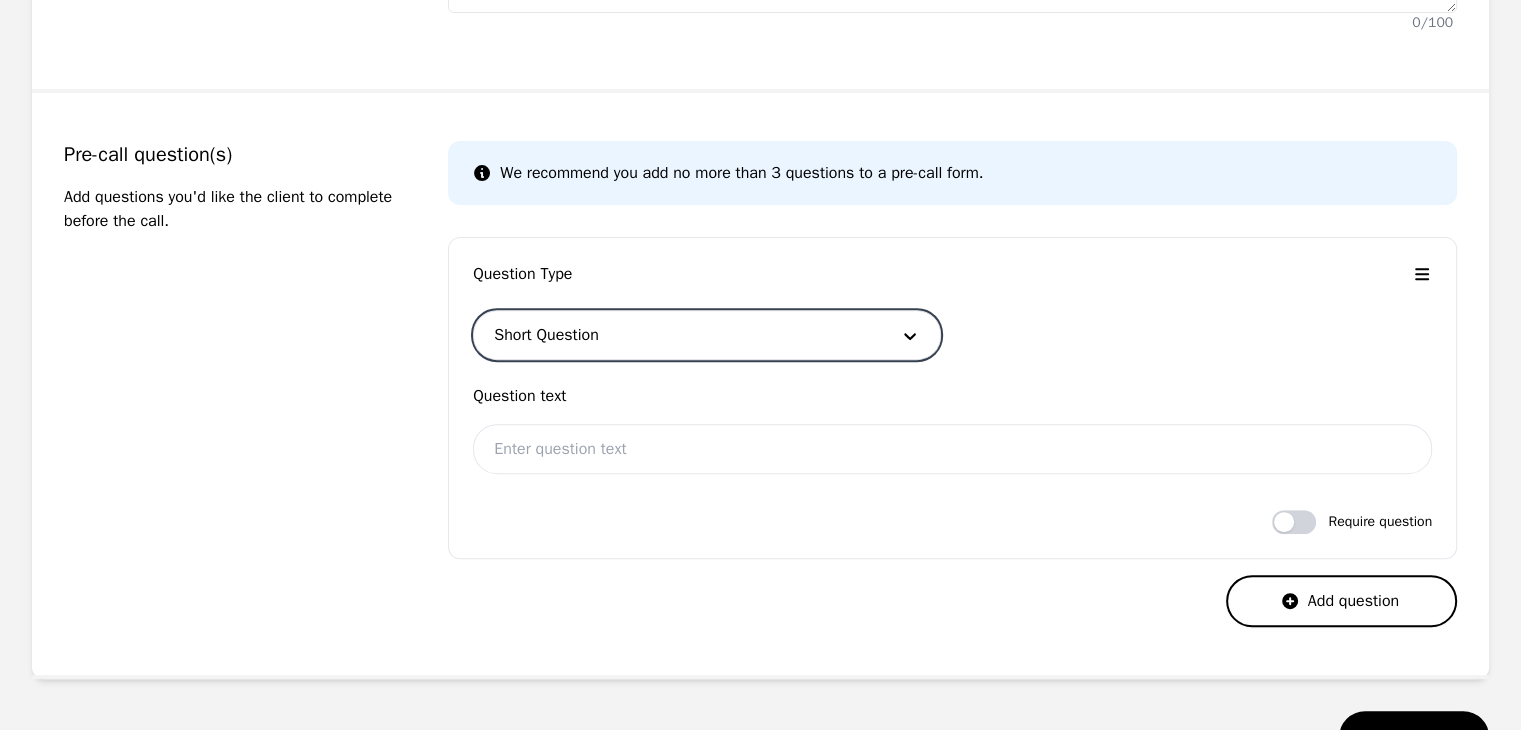 scroll, scrollTop: 800, scrollLeft: 0, axis: vertical 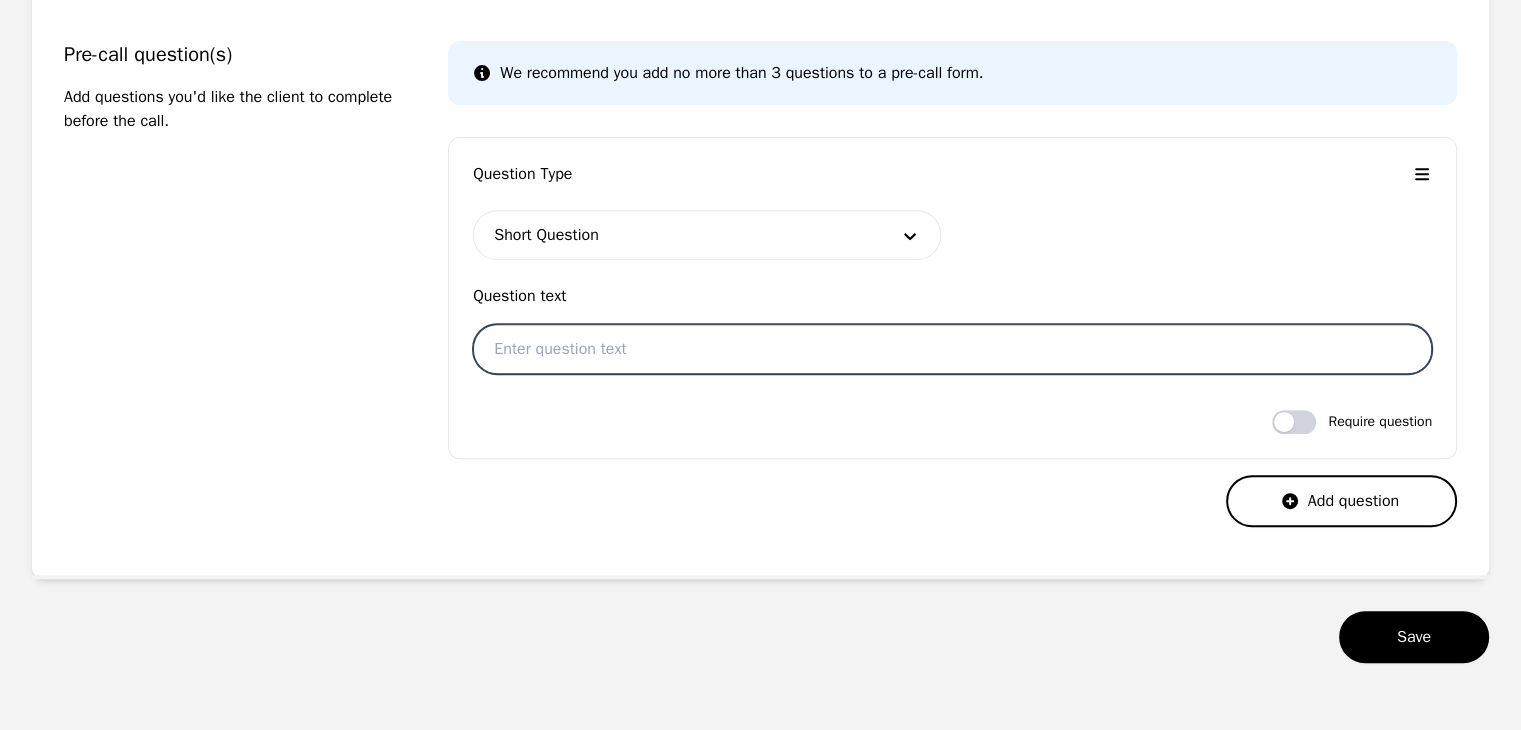 click at bounding box center [952, 349] 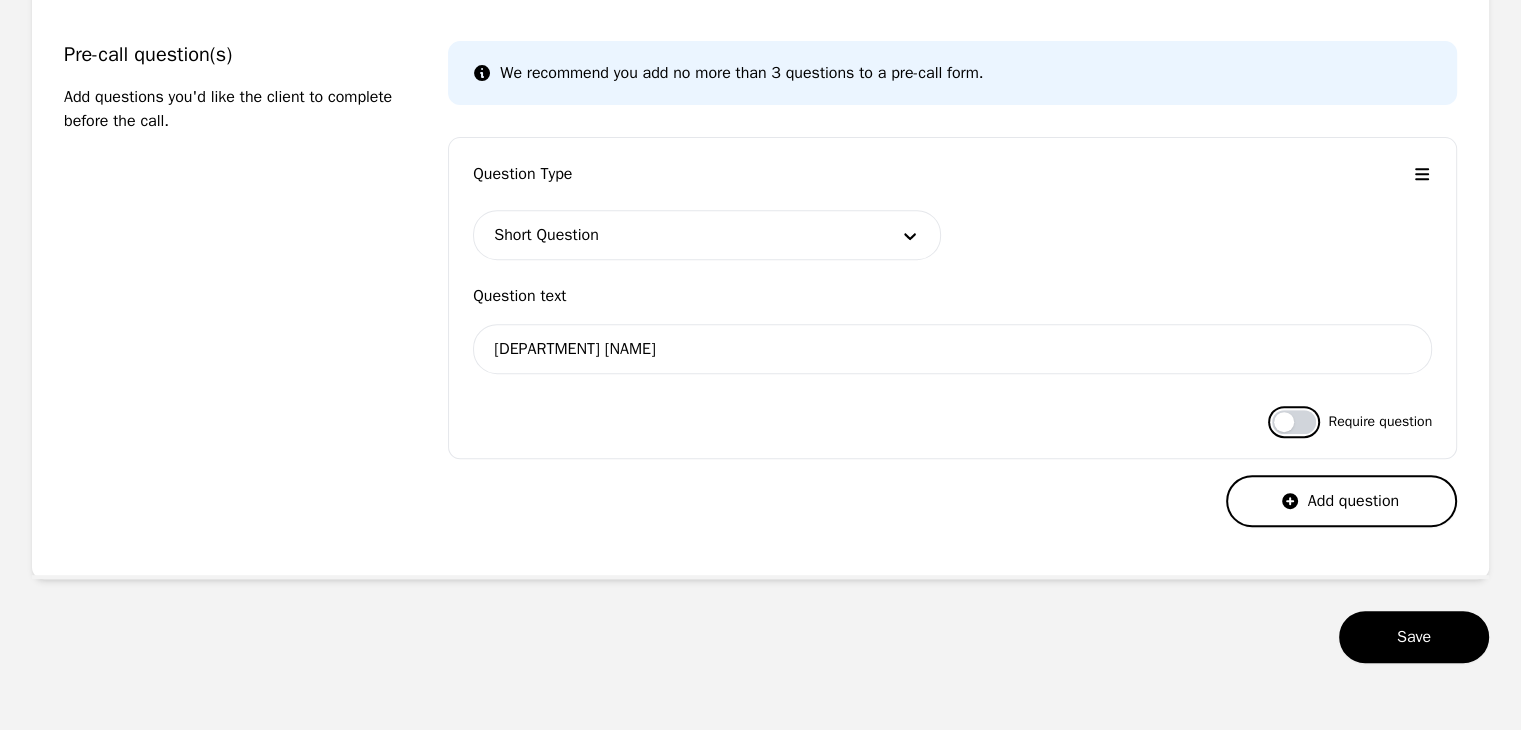 click at bounding box center [1294, 422] 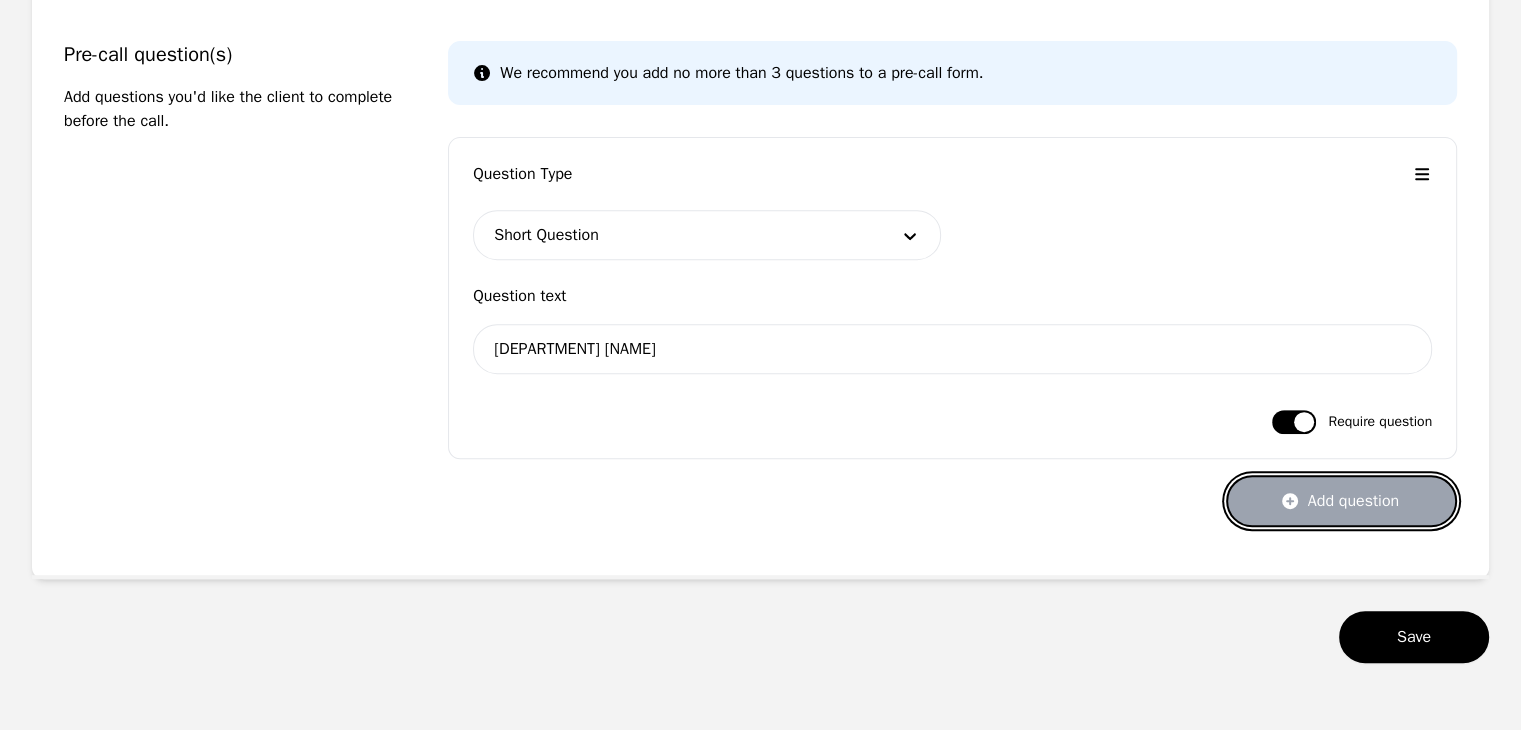 click on "Add question" at bounding box center (1341, 501) 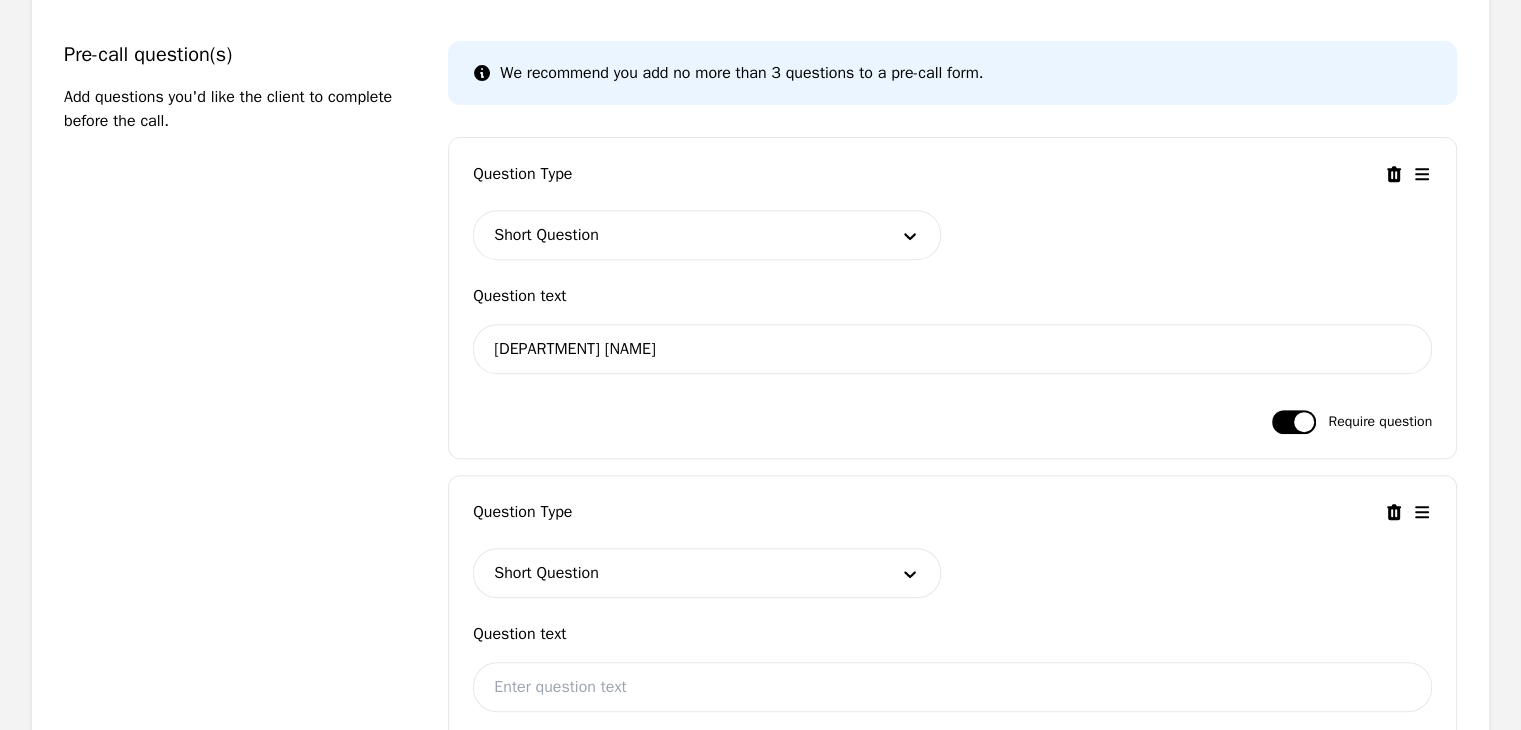 scroll, scrollTop: 1000, scrollLeft: 0, axis: vertical 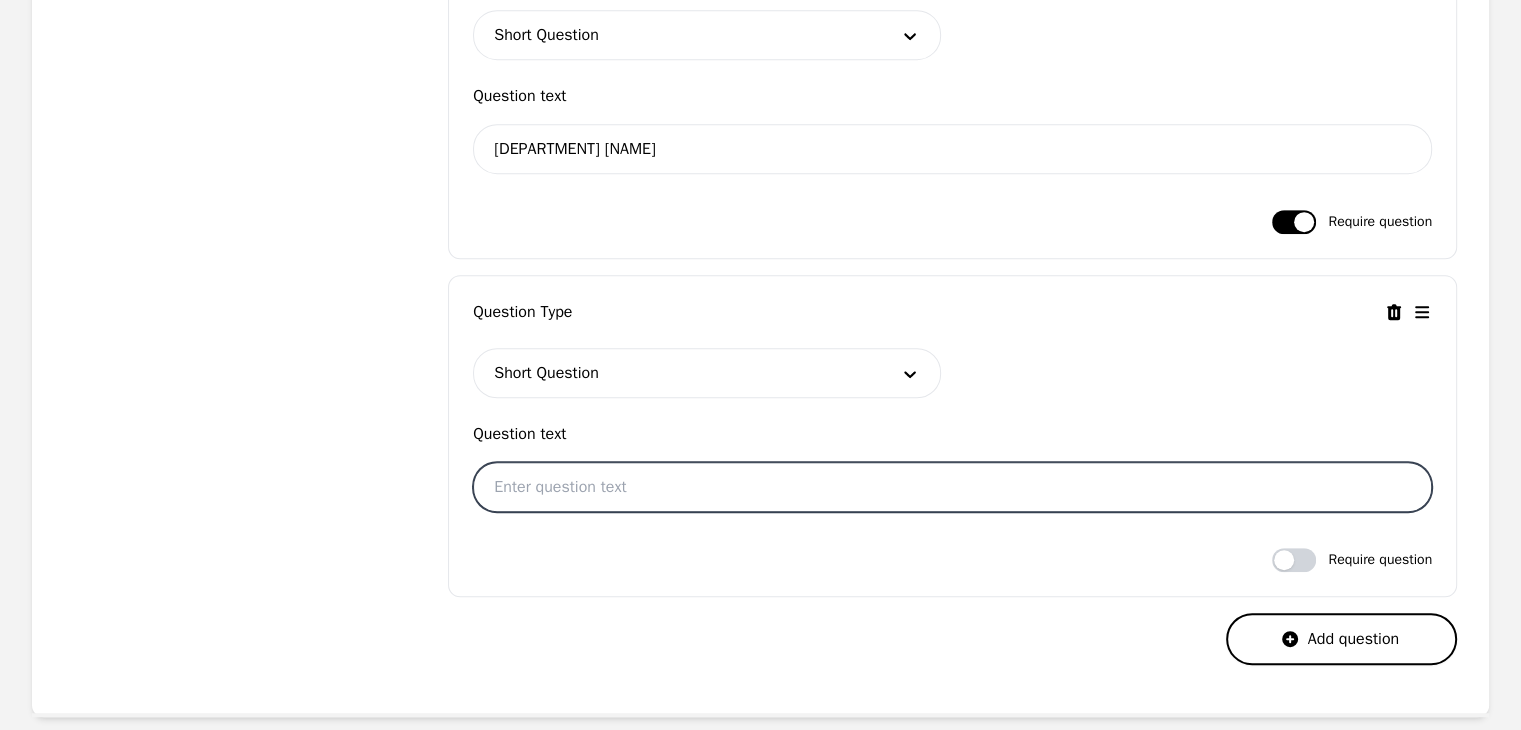 click at bounding box center (952, 487) 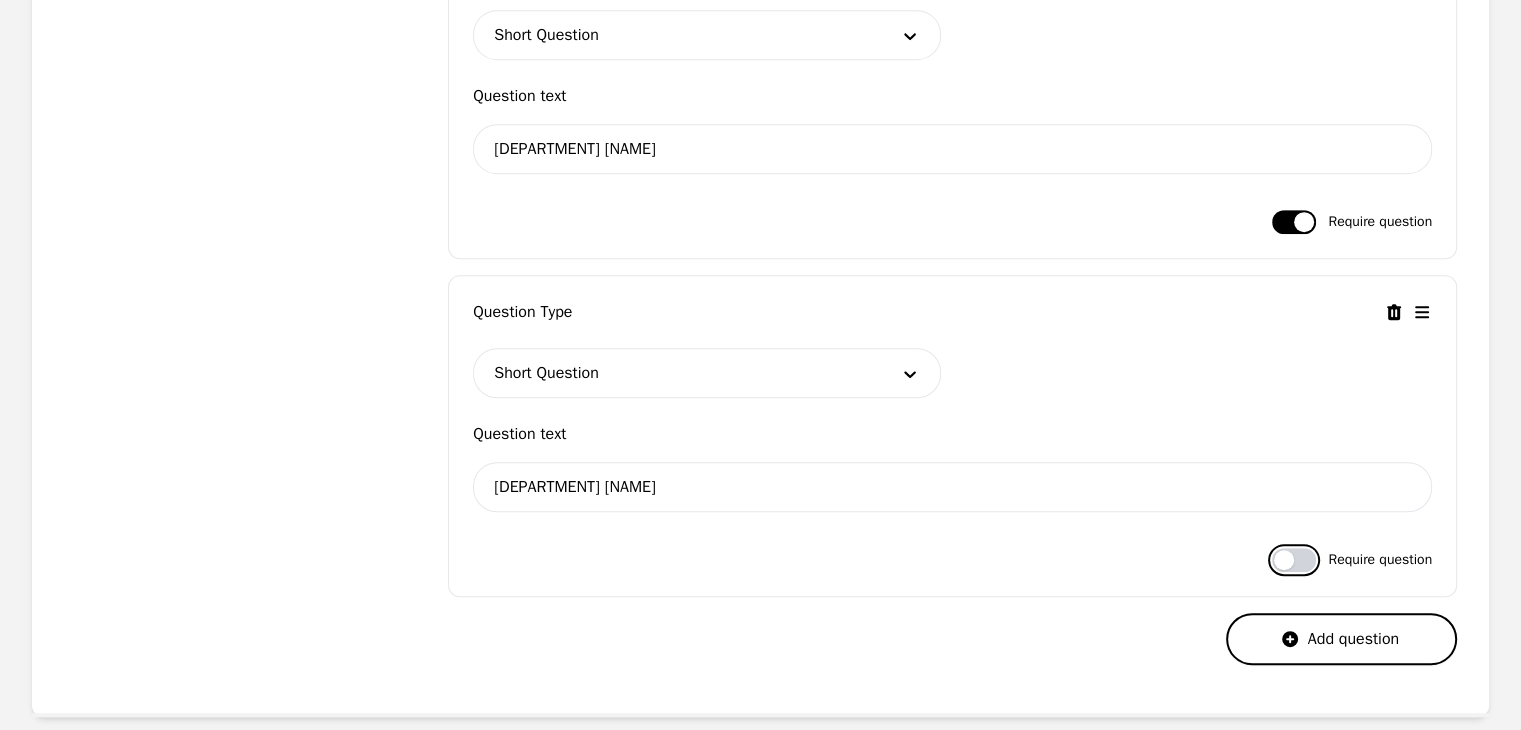 click at bounding box center (1294, 560) 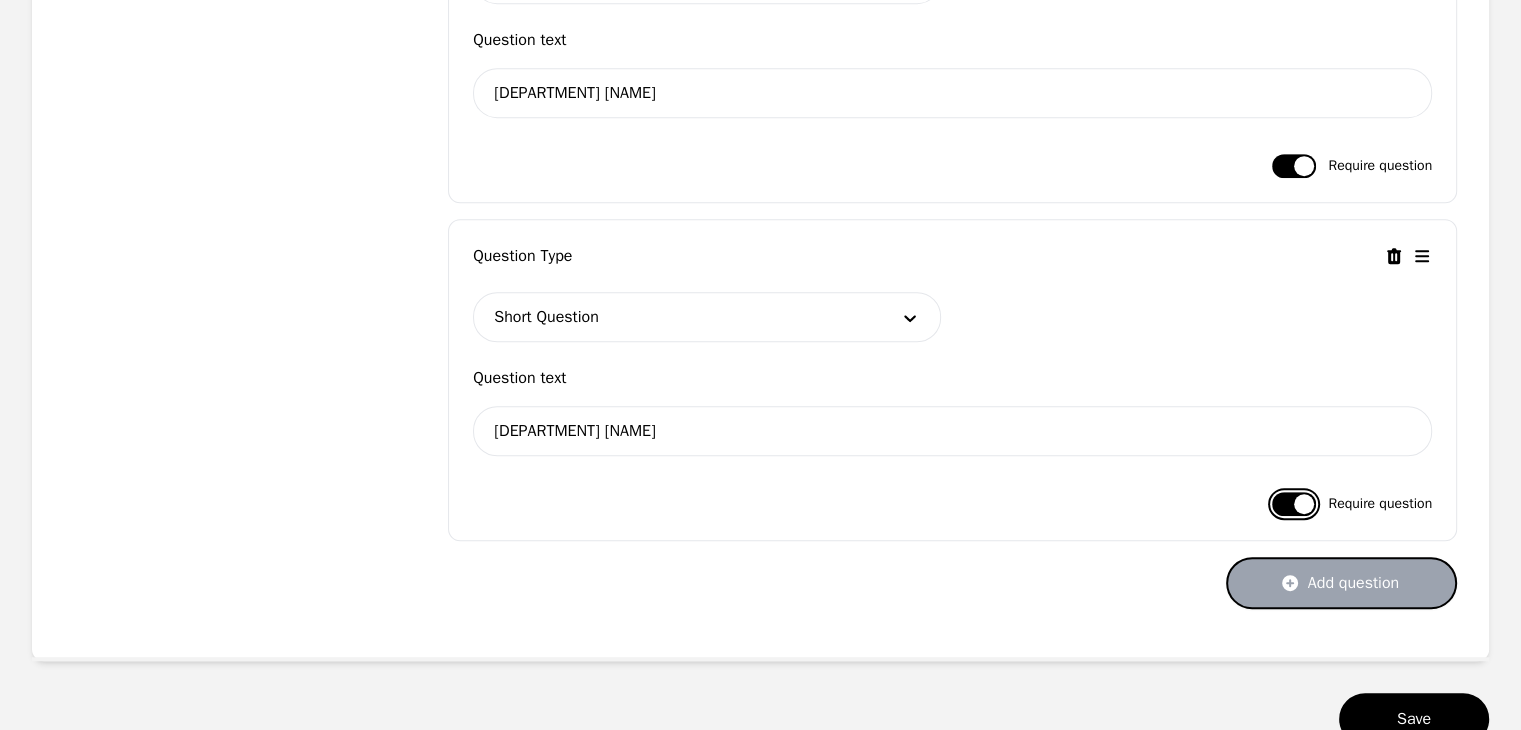 scroll, scrollTop: 1100, scrollLeft: 0, axis: vertical 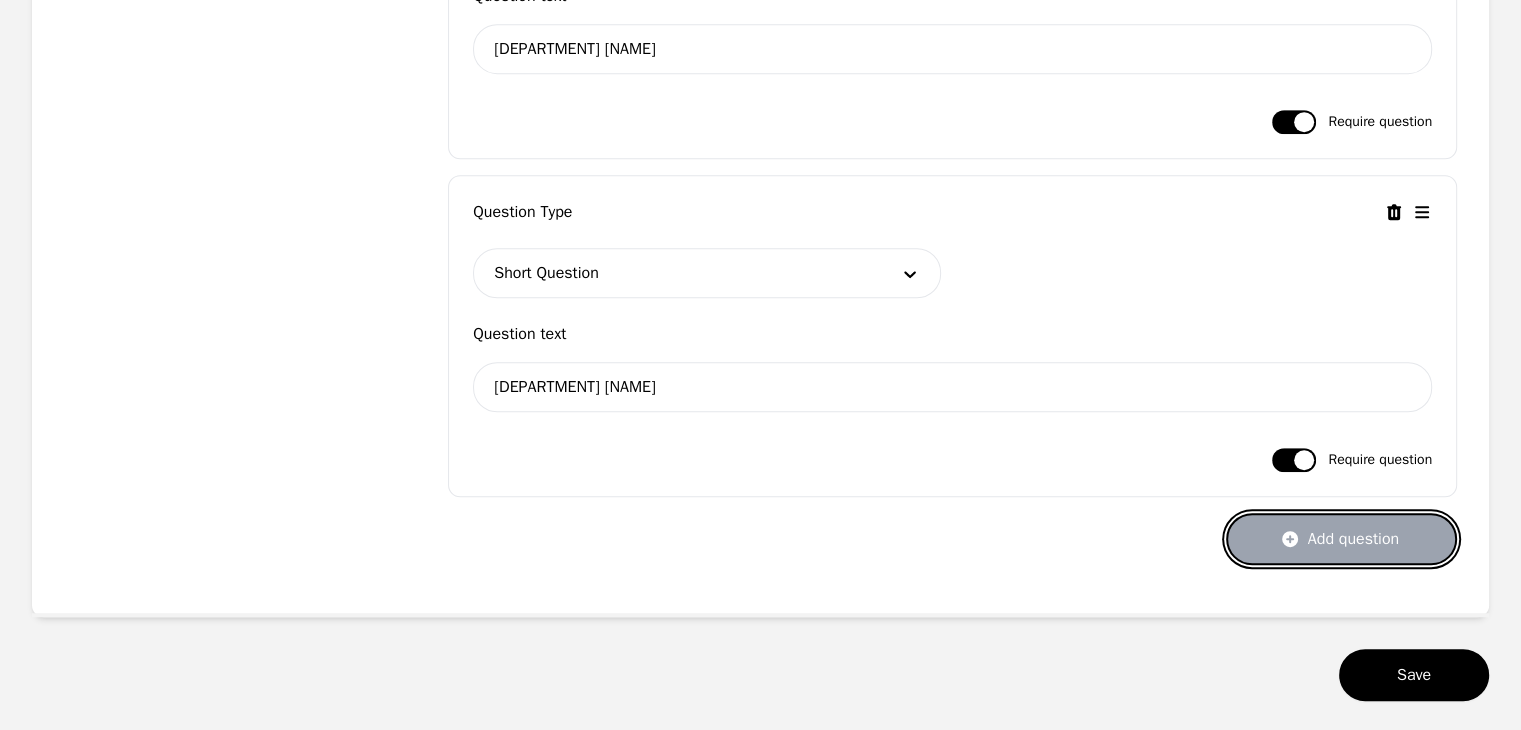 click on "Add question" at bounding box center (1341, 539) 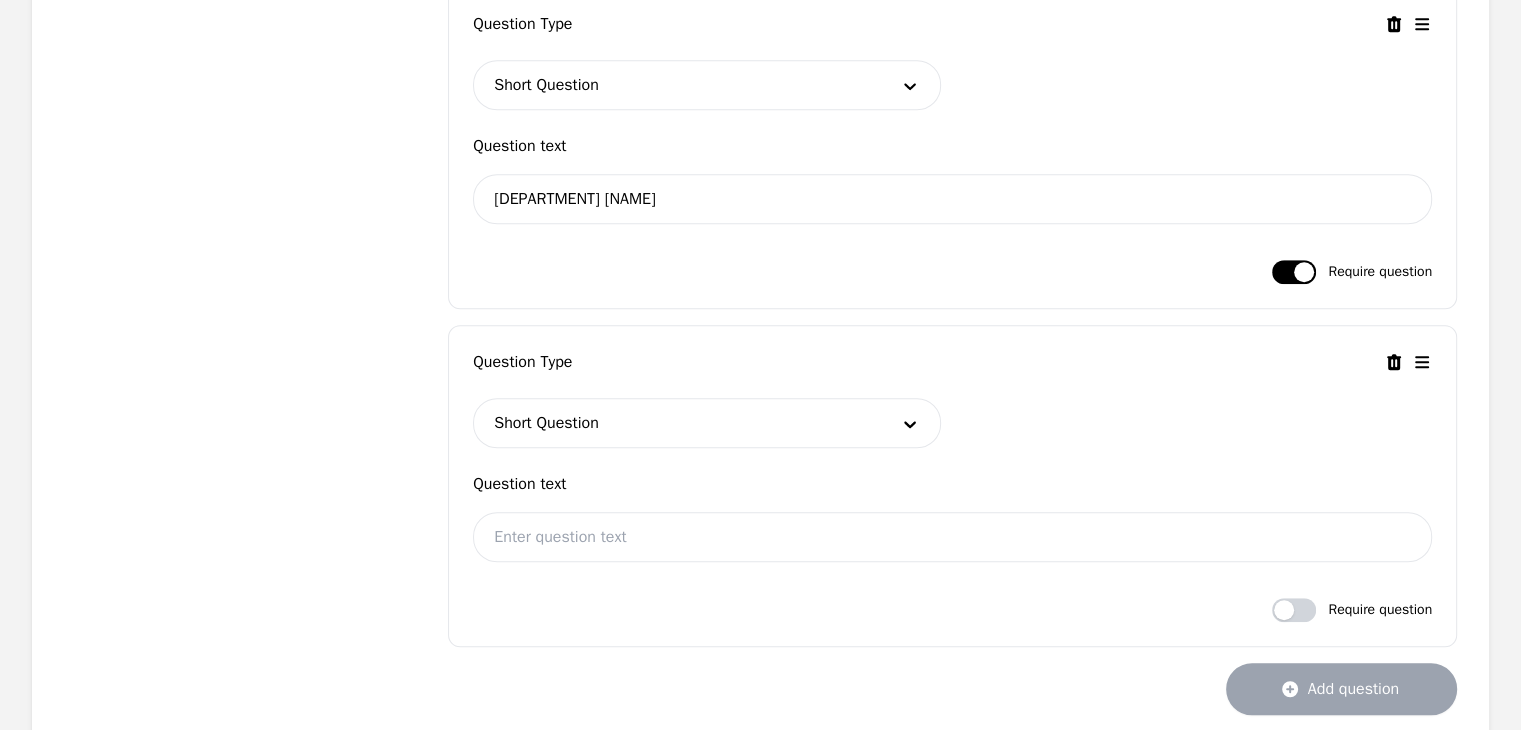 scroll, scrollTop: 1300, scrollLeft: 0, axis: vertical 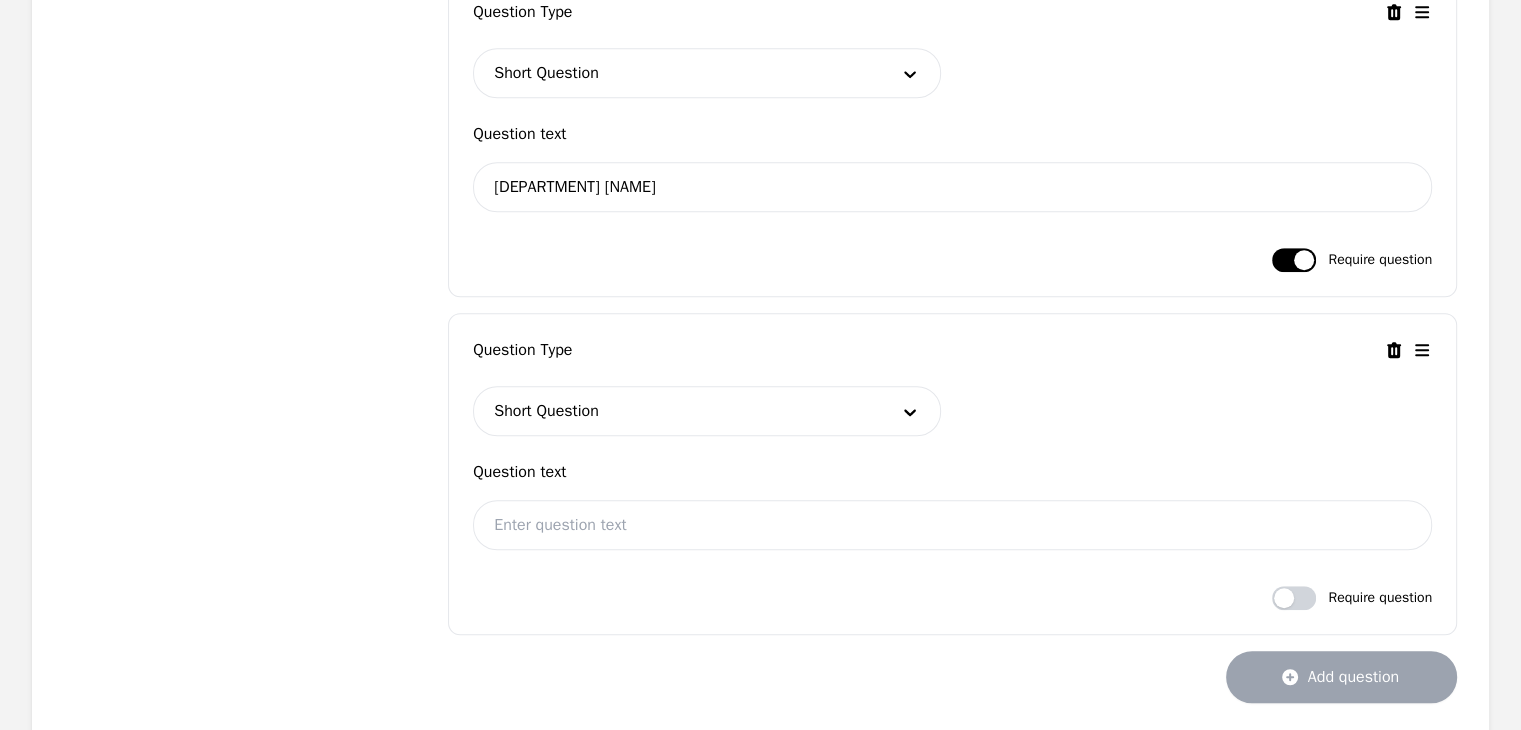 click at bounding box center (676, 411) 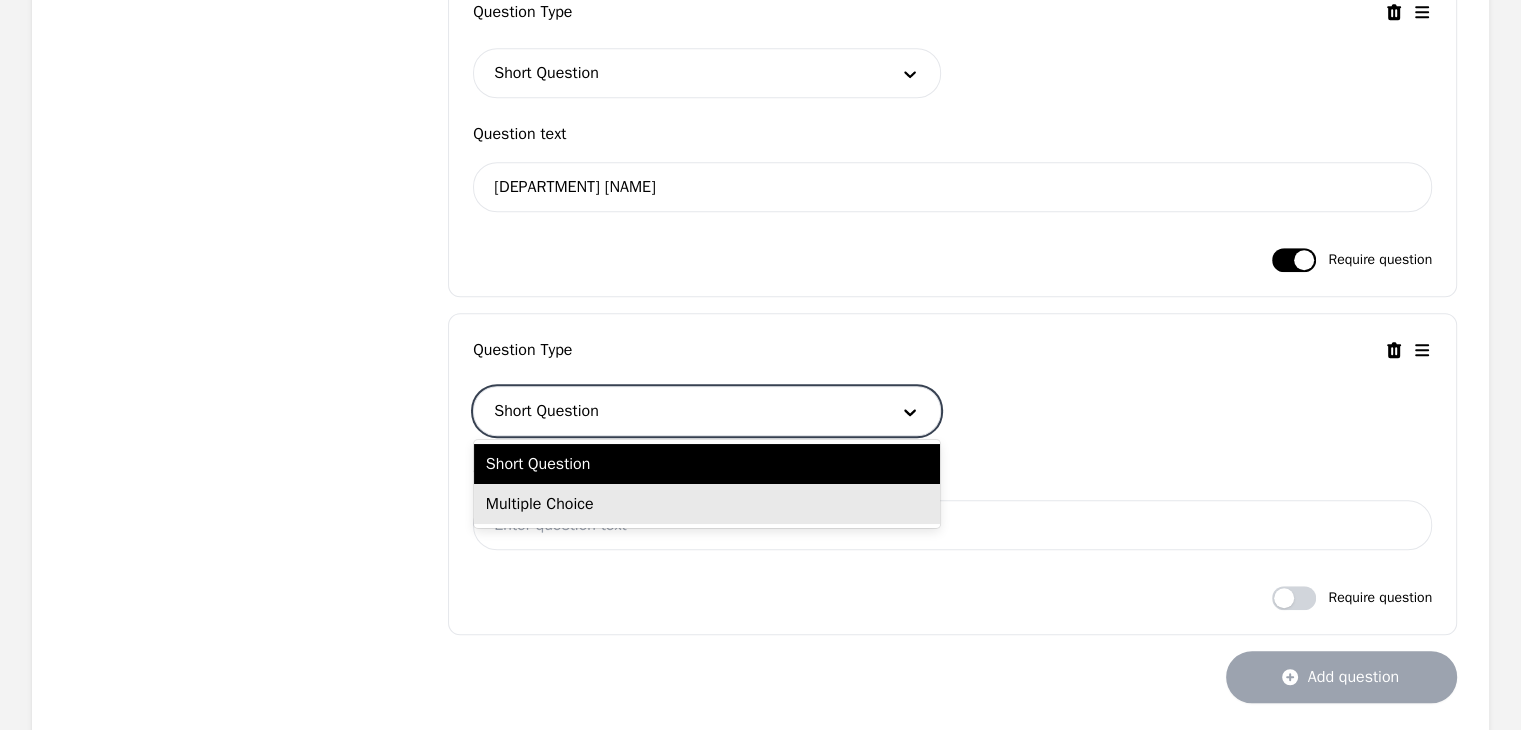 click on "Multiple Choice" at bounding box center (707, 504) 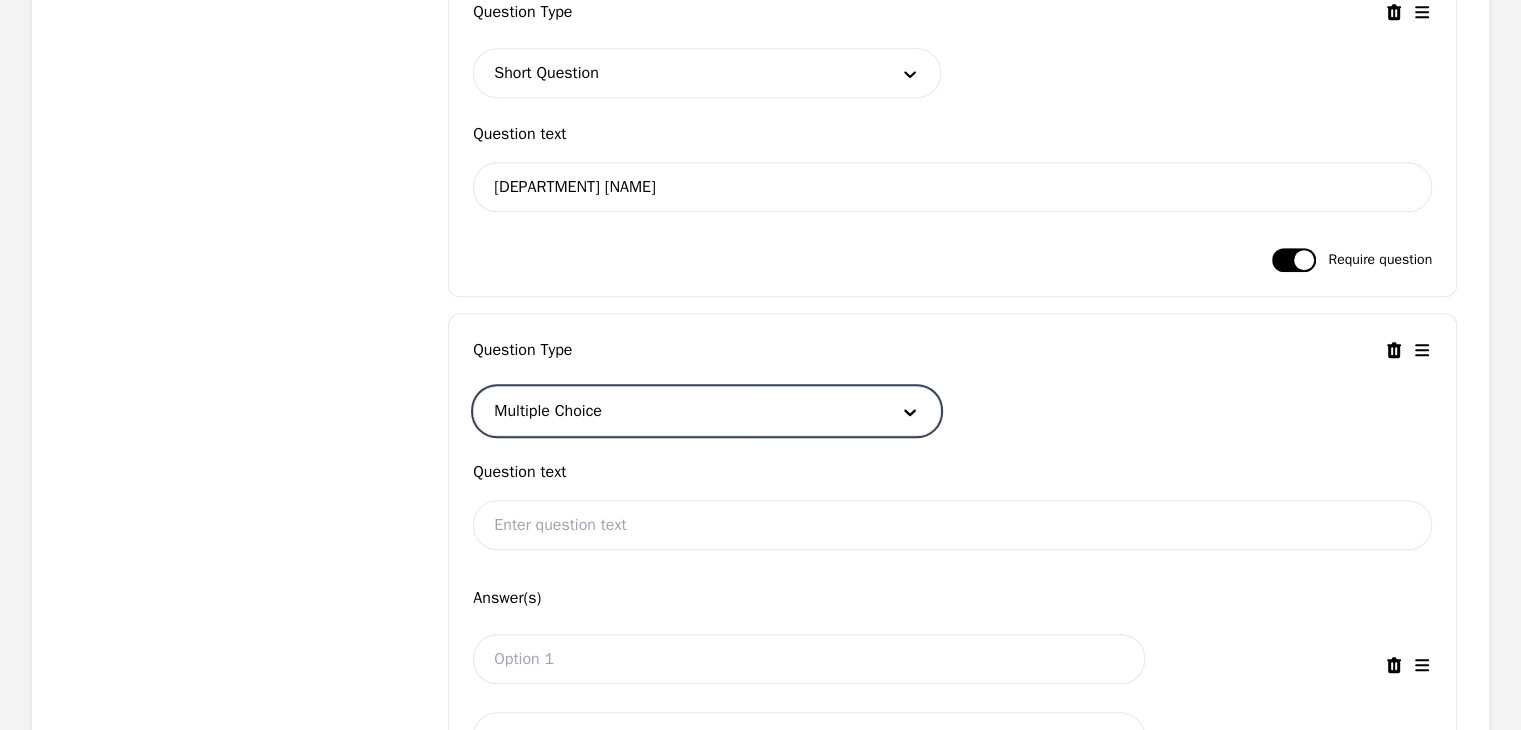 scroll, scrollTop: 1400, scrollLeft: 0, axis: vertical 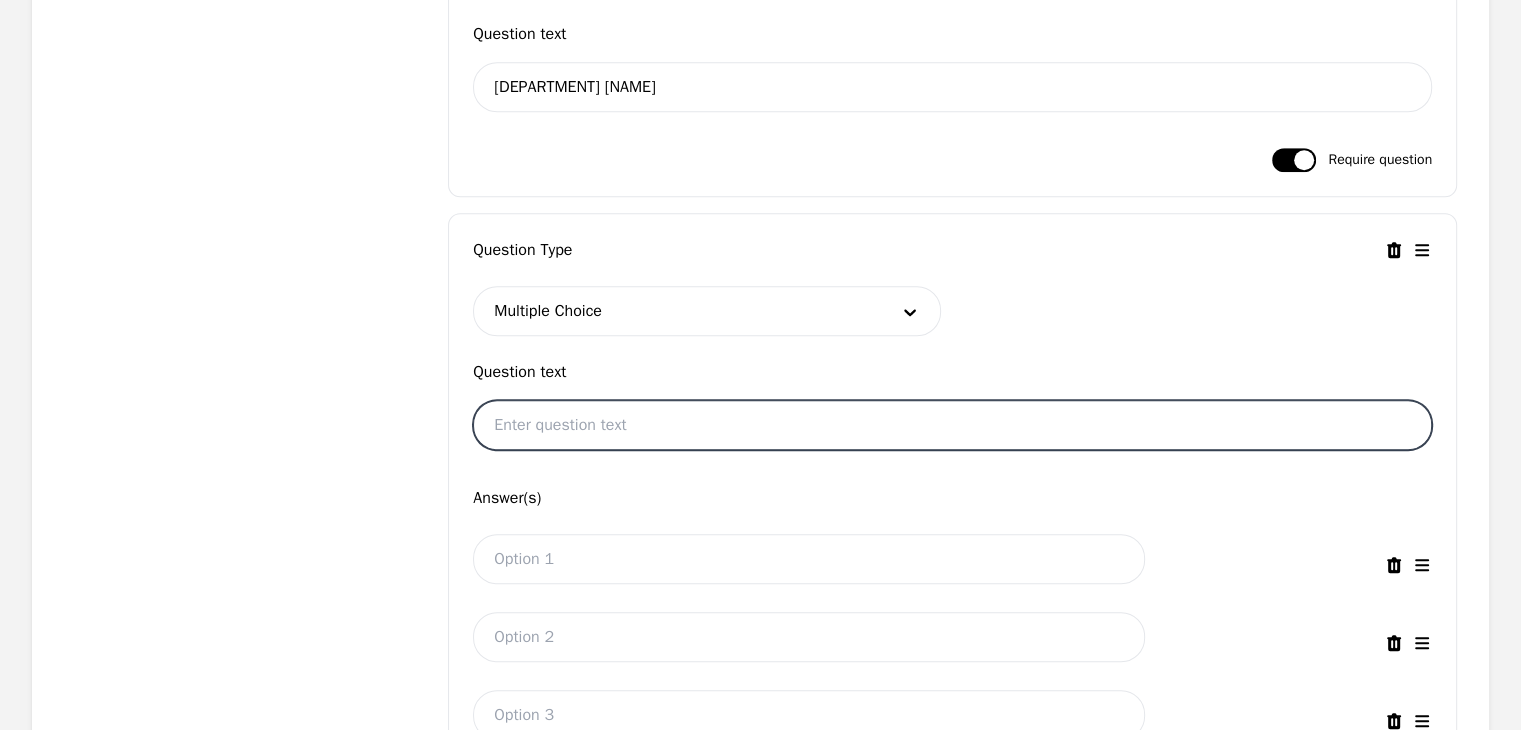 click at bounding box center [952, 425] 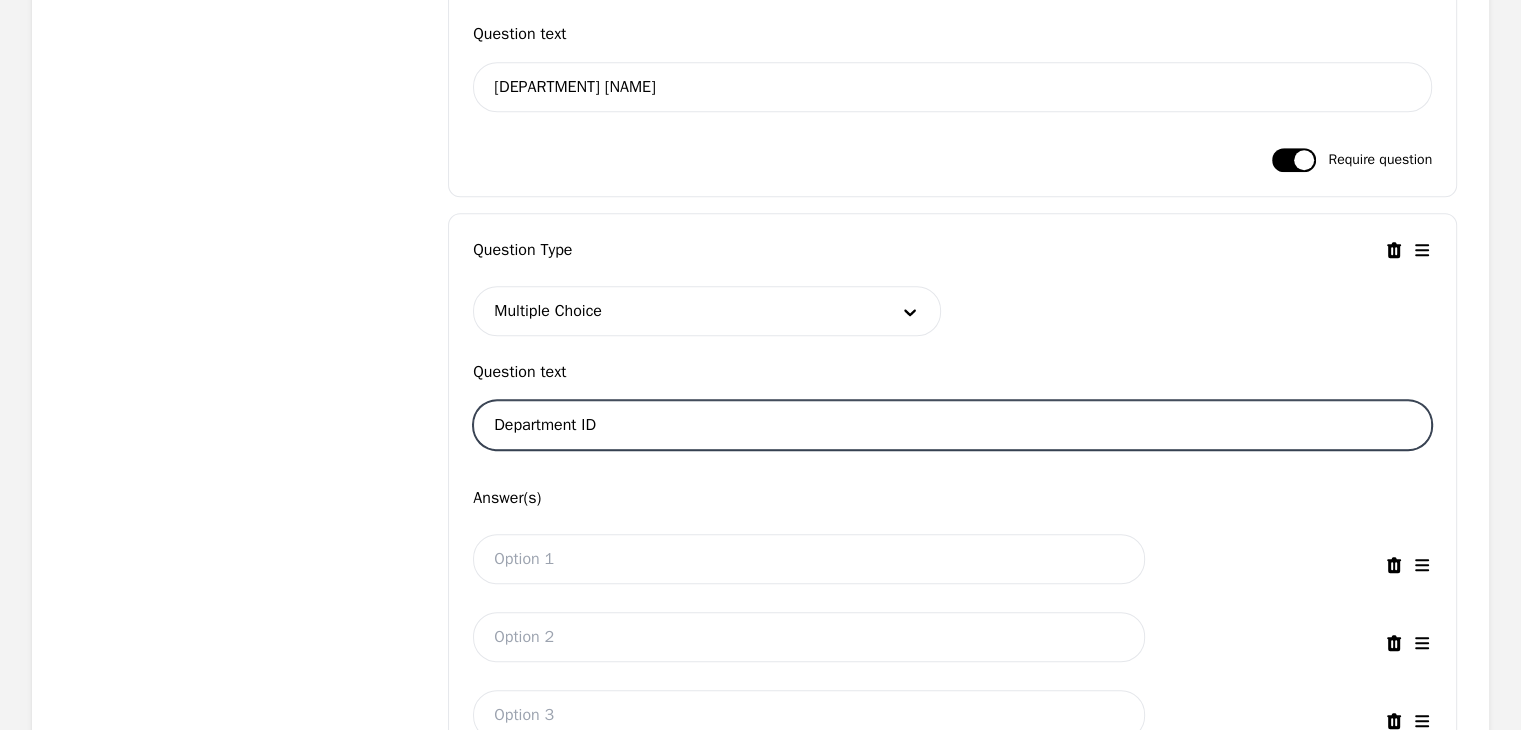 type on "Department ID" 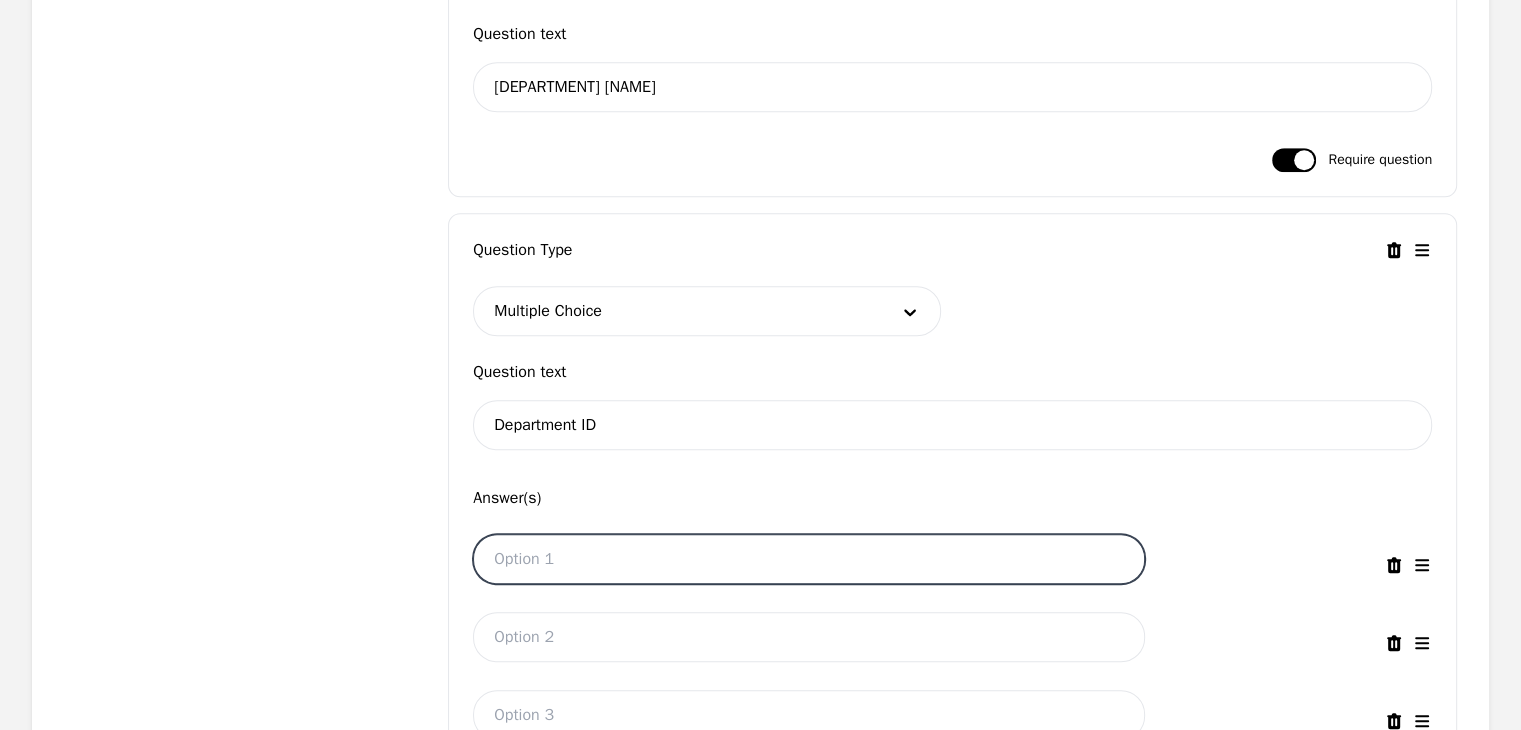 click at bounding box center [809, 559] 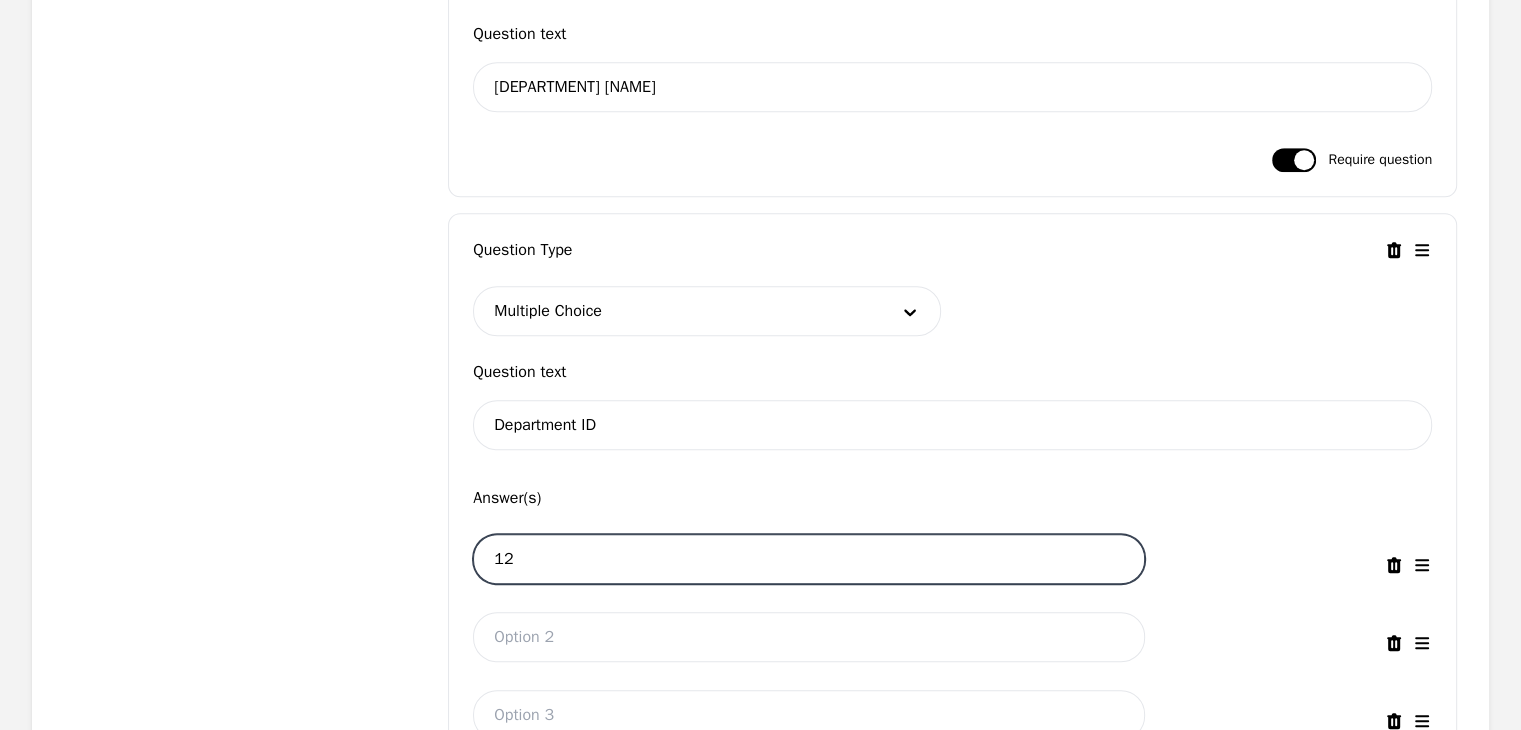 type on "12" 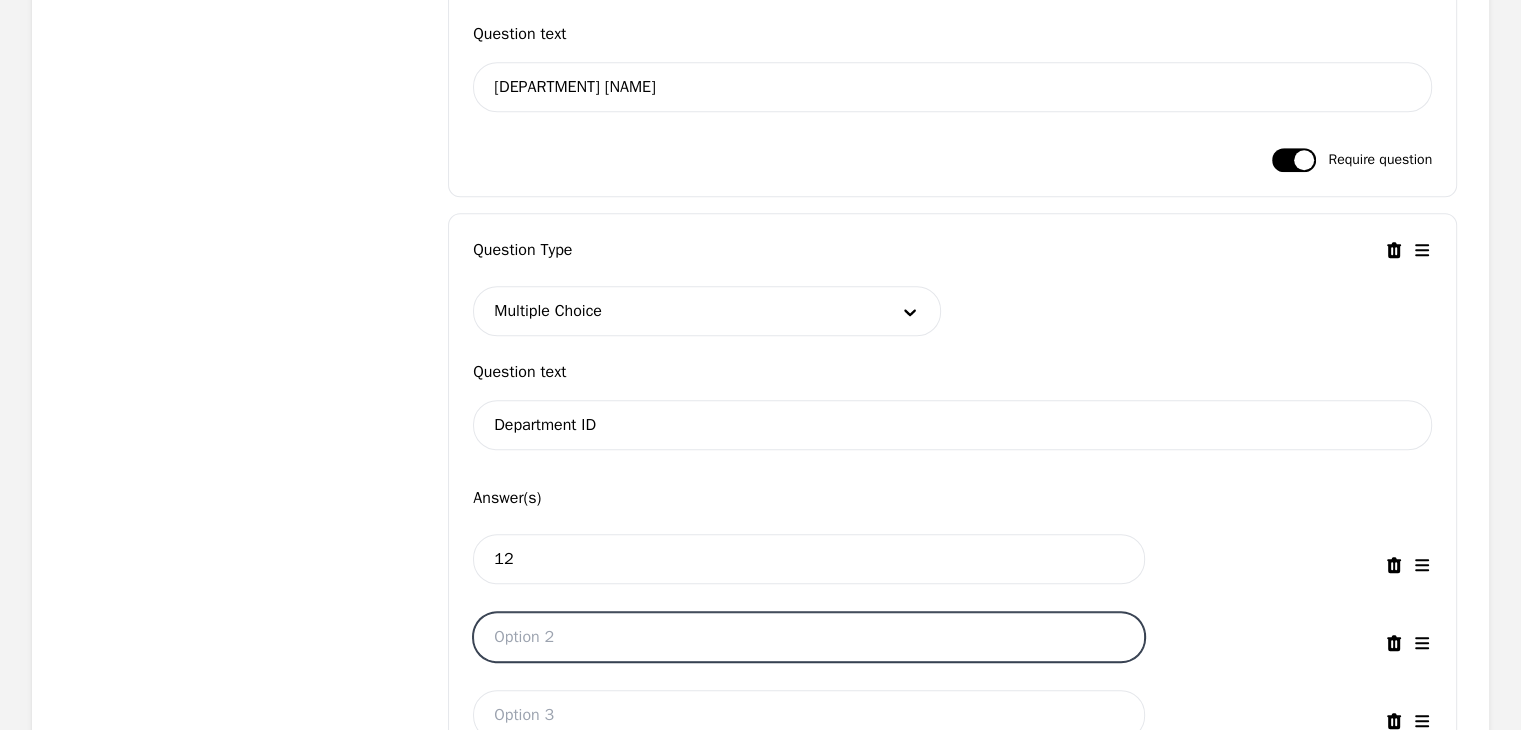 click at bounding box center [809, 637] 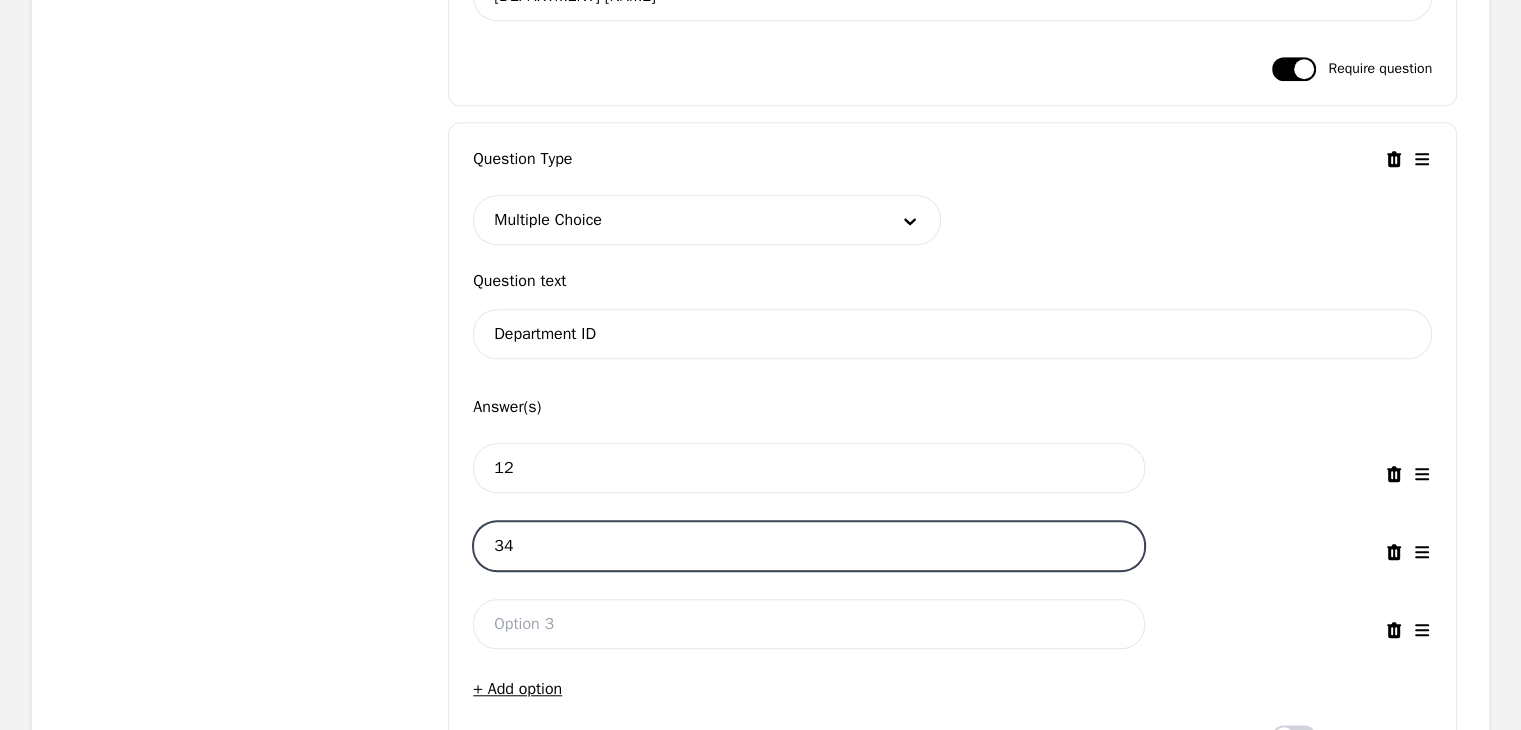 scroll, scrollTop: 1600, scrollLeft: 0, axis: vertical 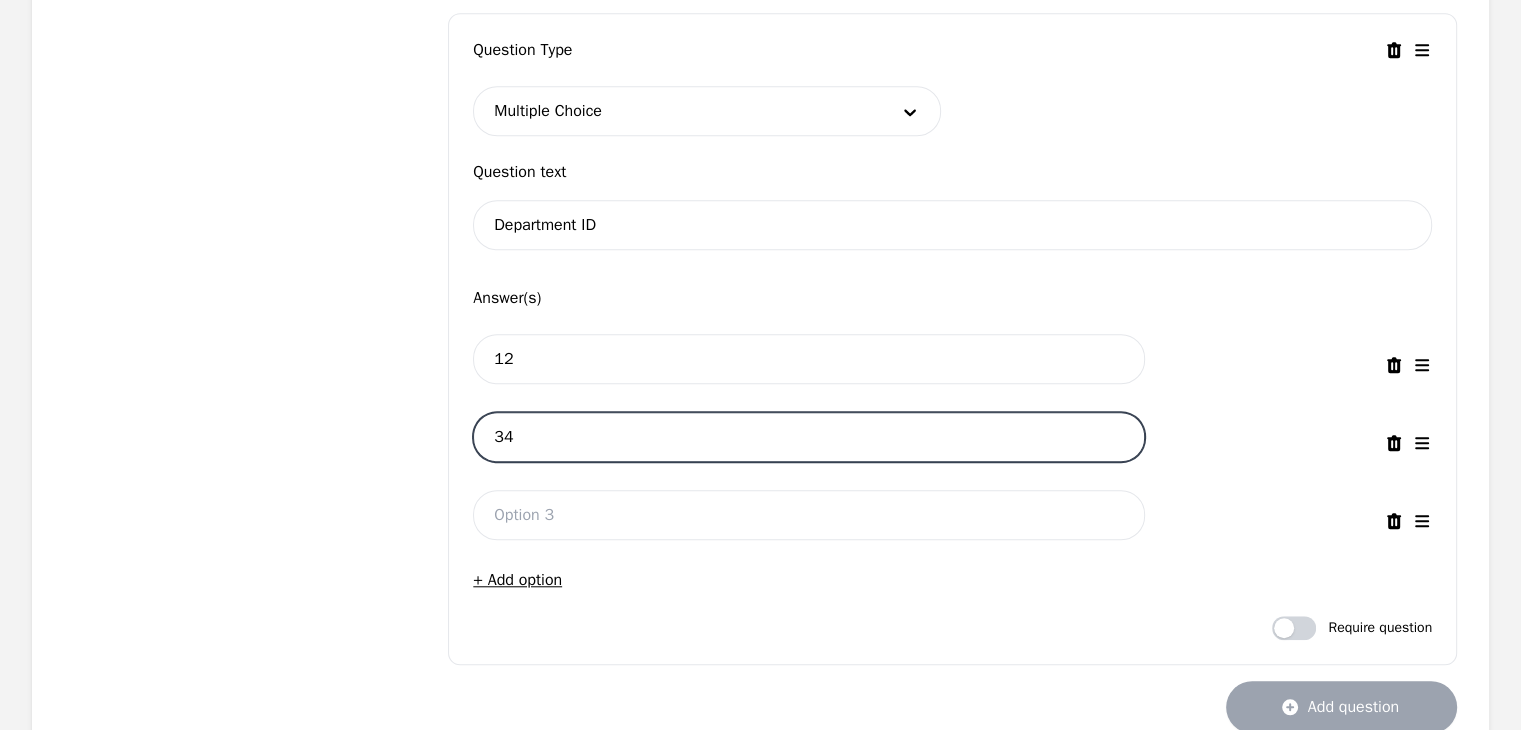 type on "34" 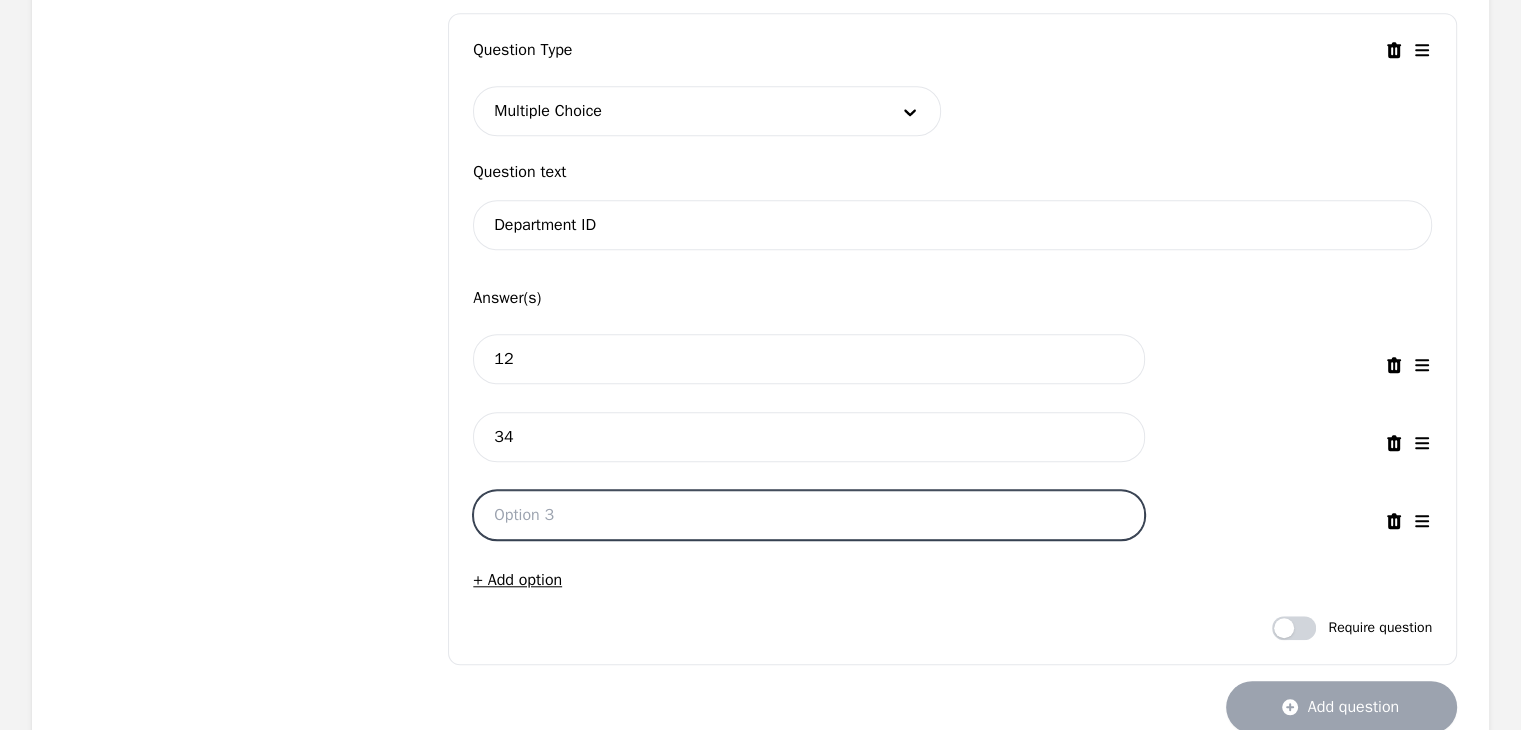 click at bounding box center [809, 515] 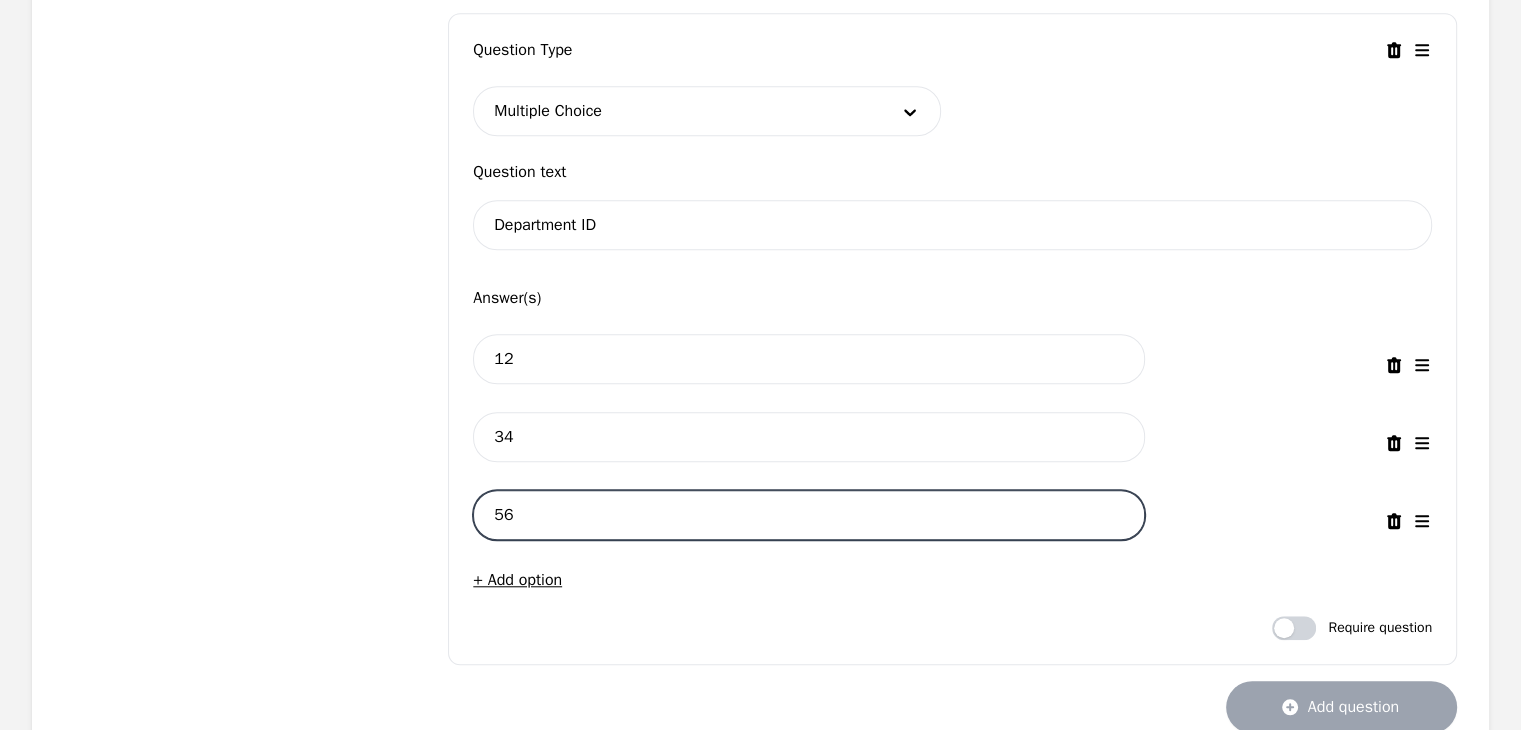 type on "56" 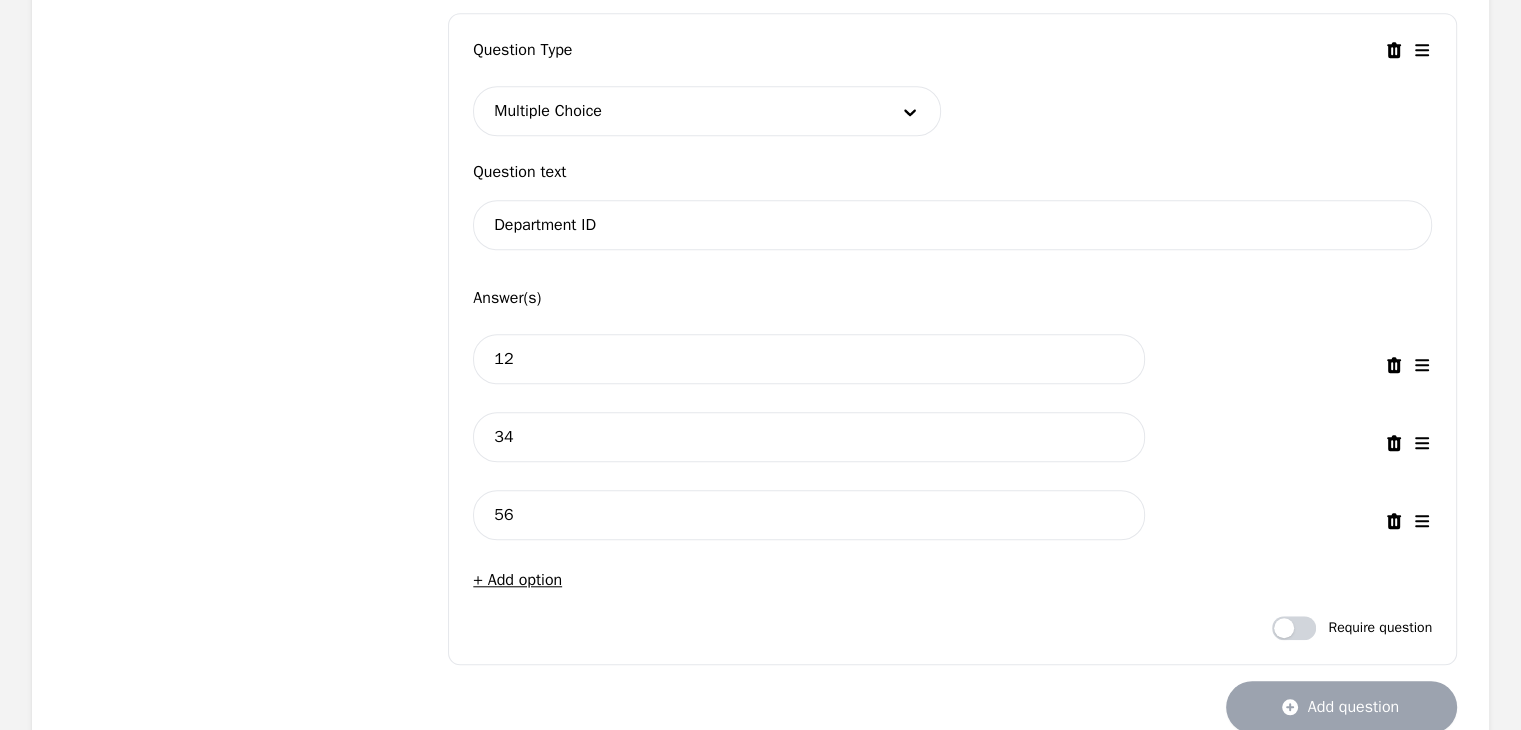 click on "Require question" at bounding box center [952, 628] 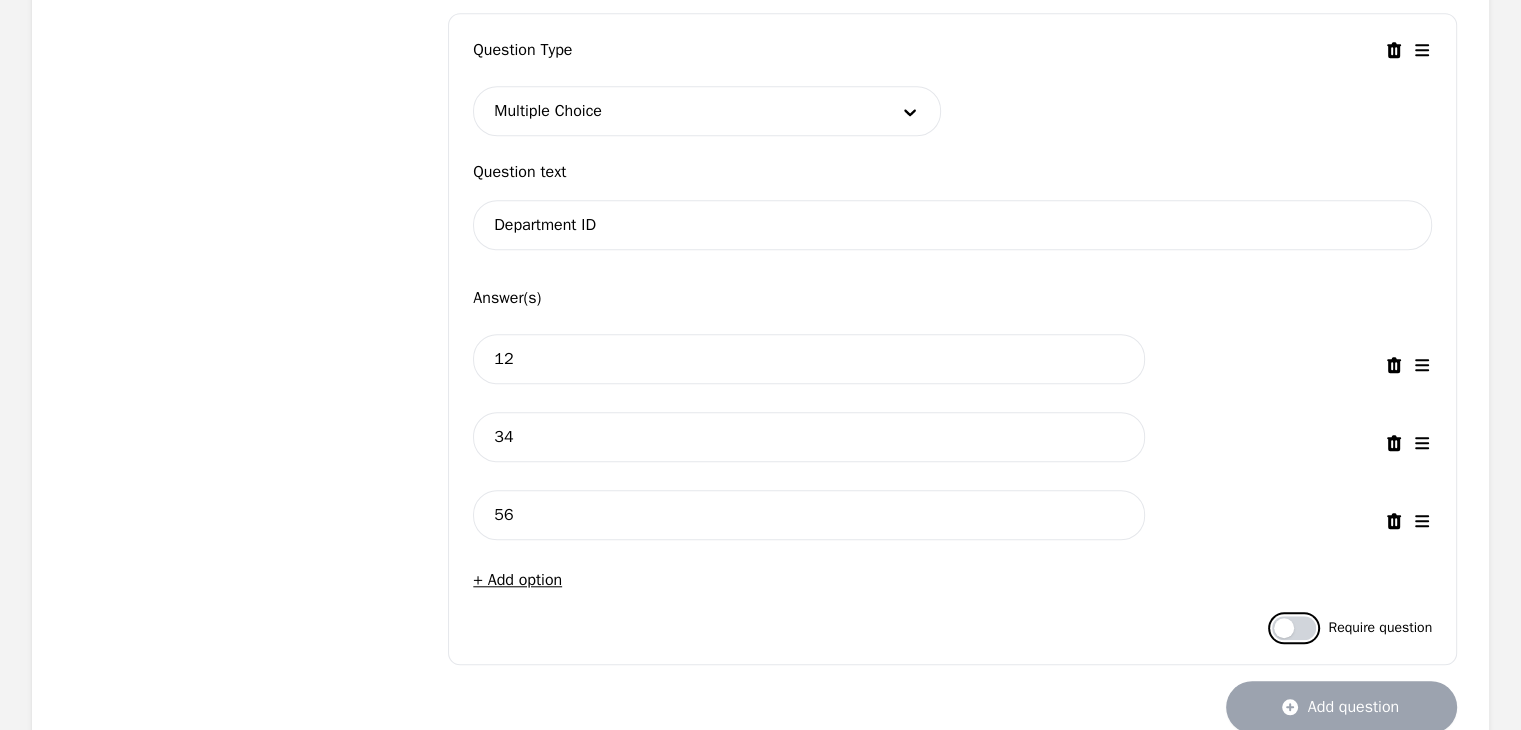 click at bounding box center (1294, 628) 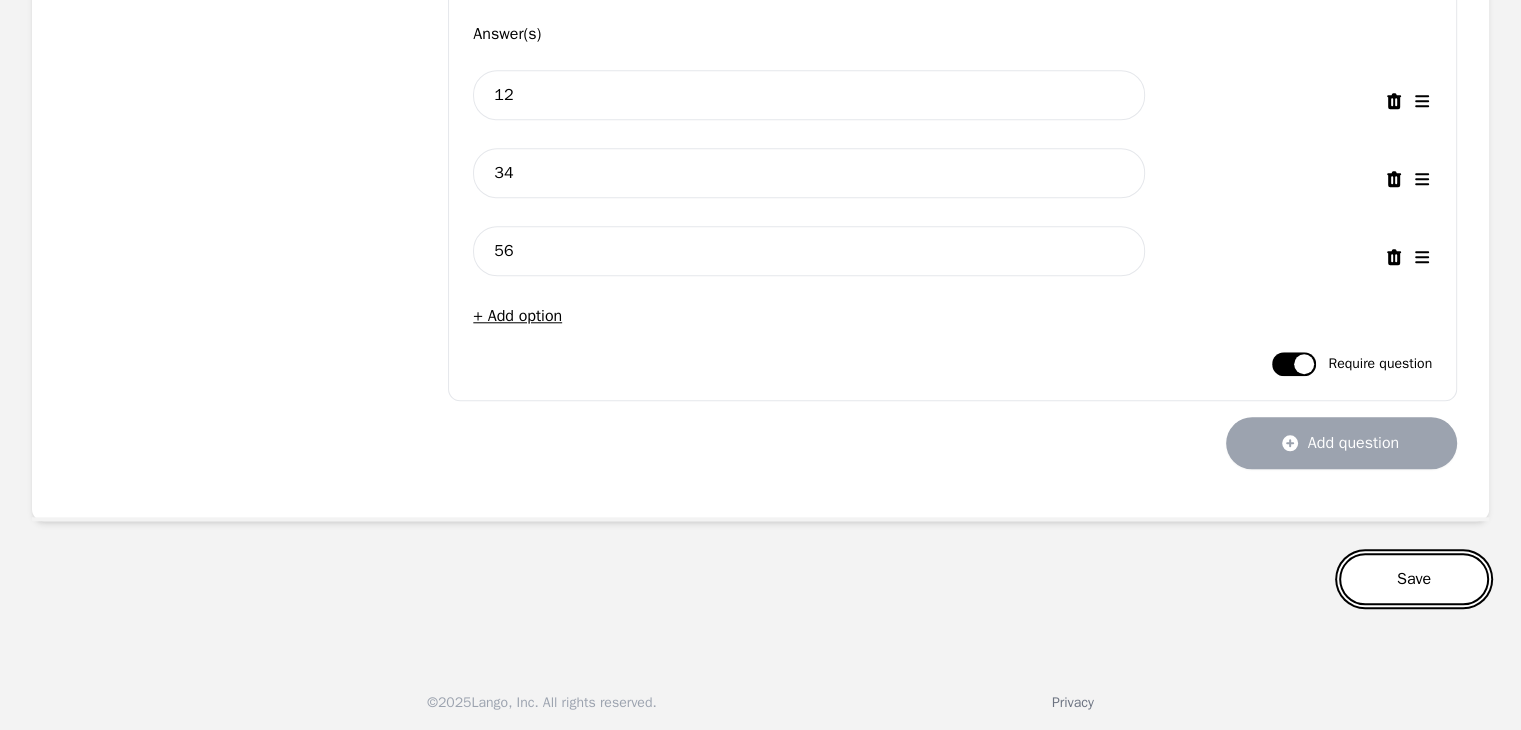 click on "Save" at bounding box center (1414, 579) 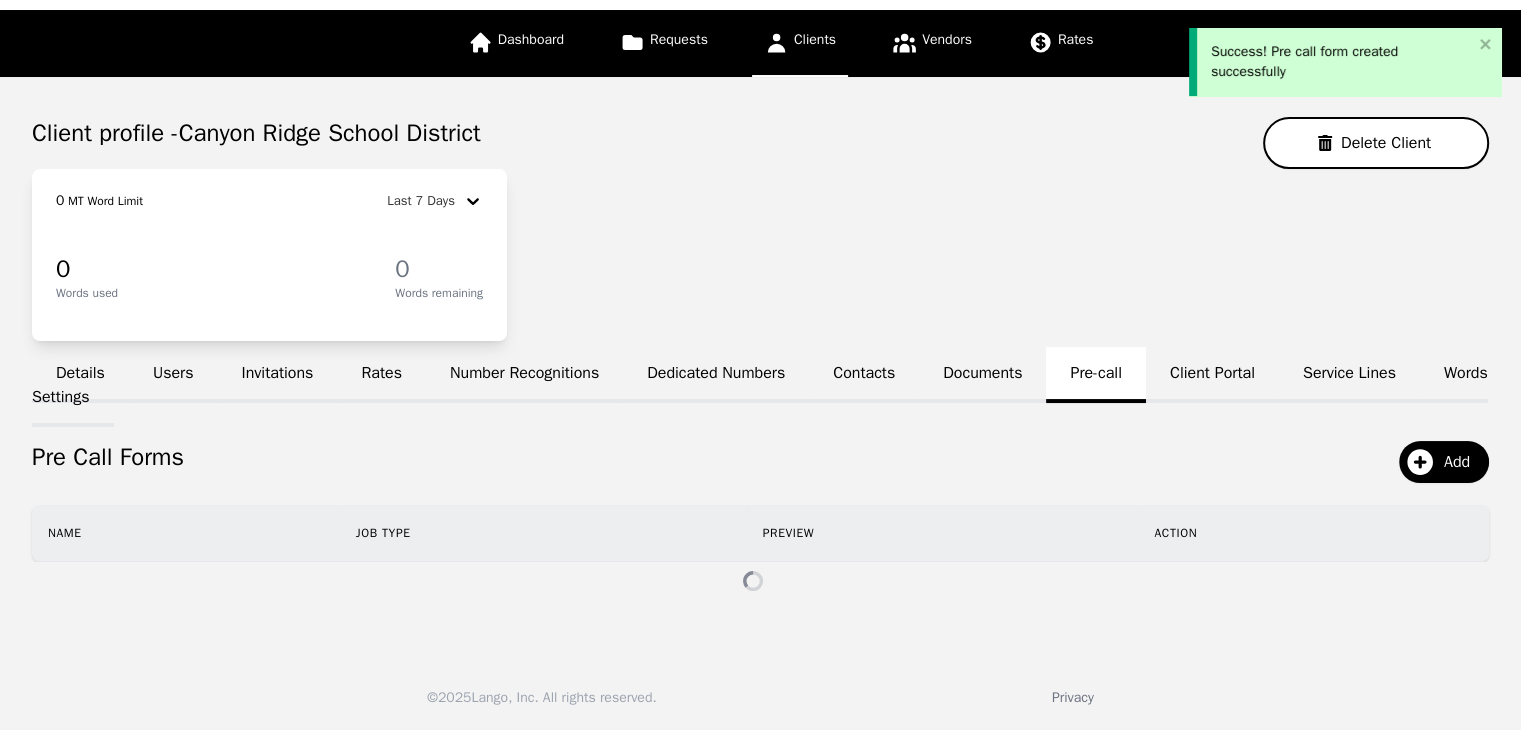 scroll, scrollTop: 123, scrollLeft: 0, axis: vertical 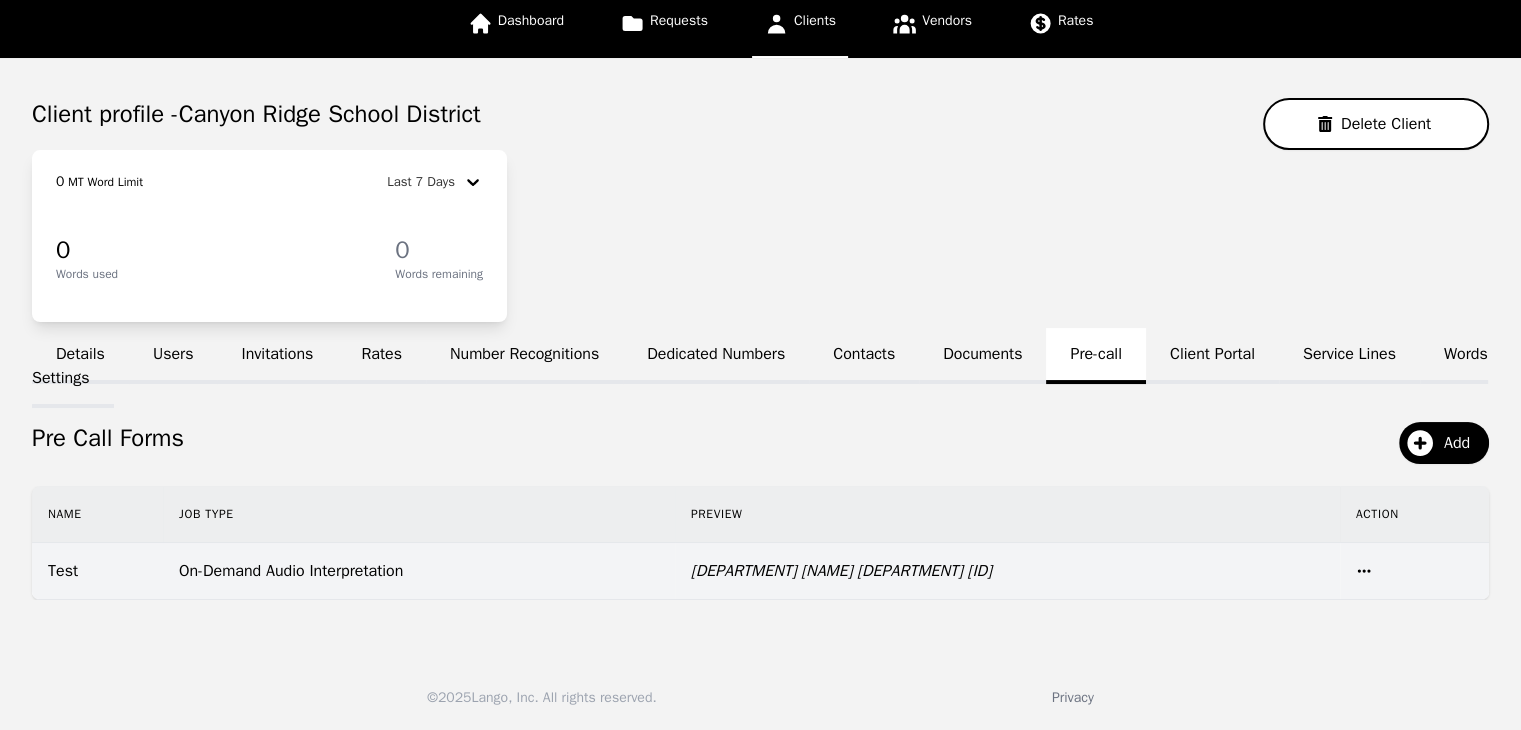 click on "Department Name Department Name Department ID" at bounding box center (1007, 571) 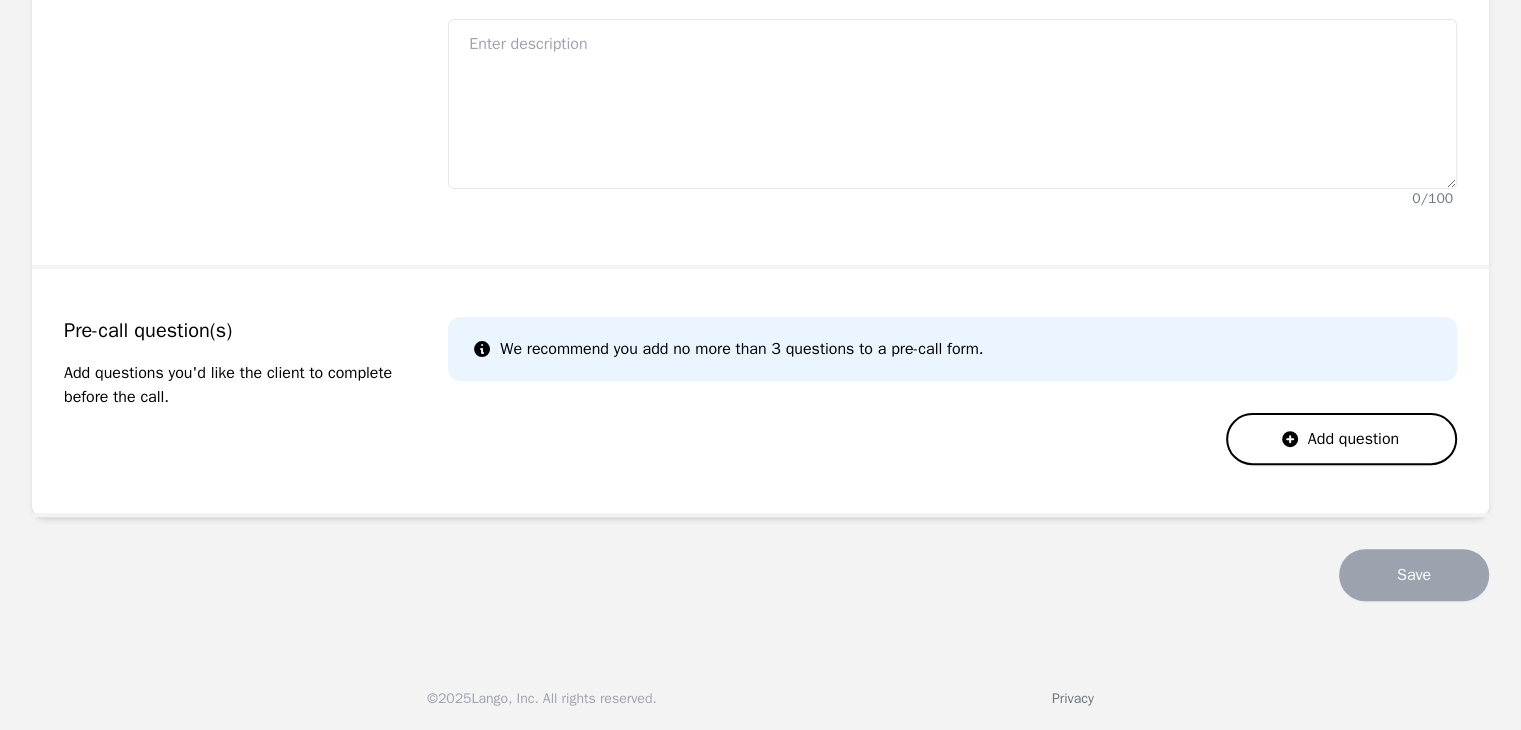 type on "Test" 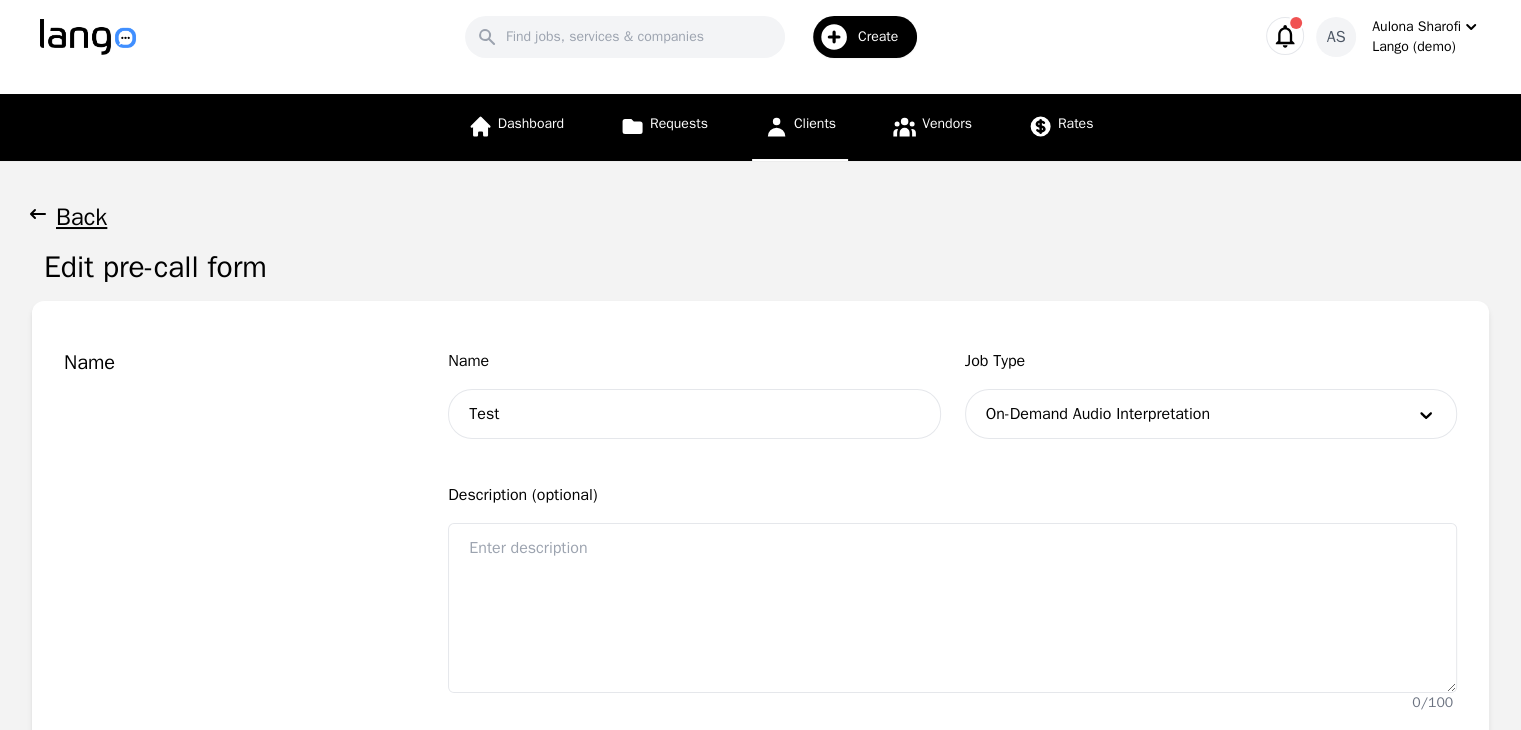 scroll, scrollTop: 0, scrollLeft: 0, axis: both 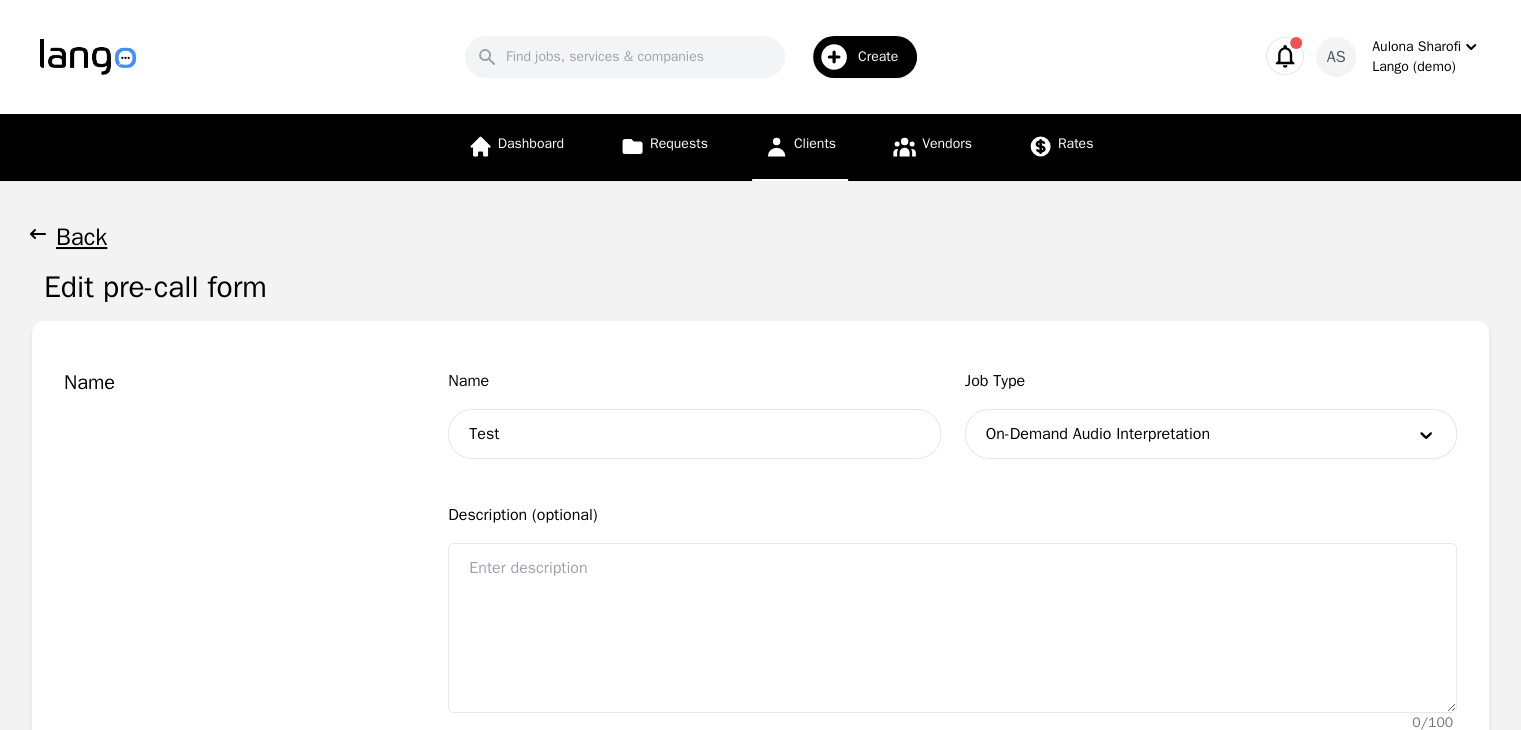 click 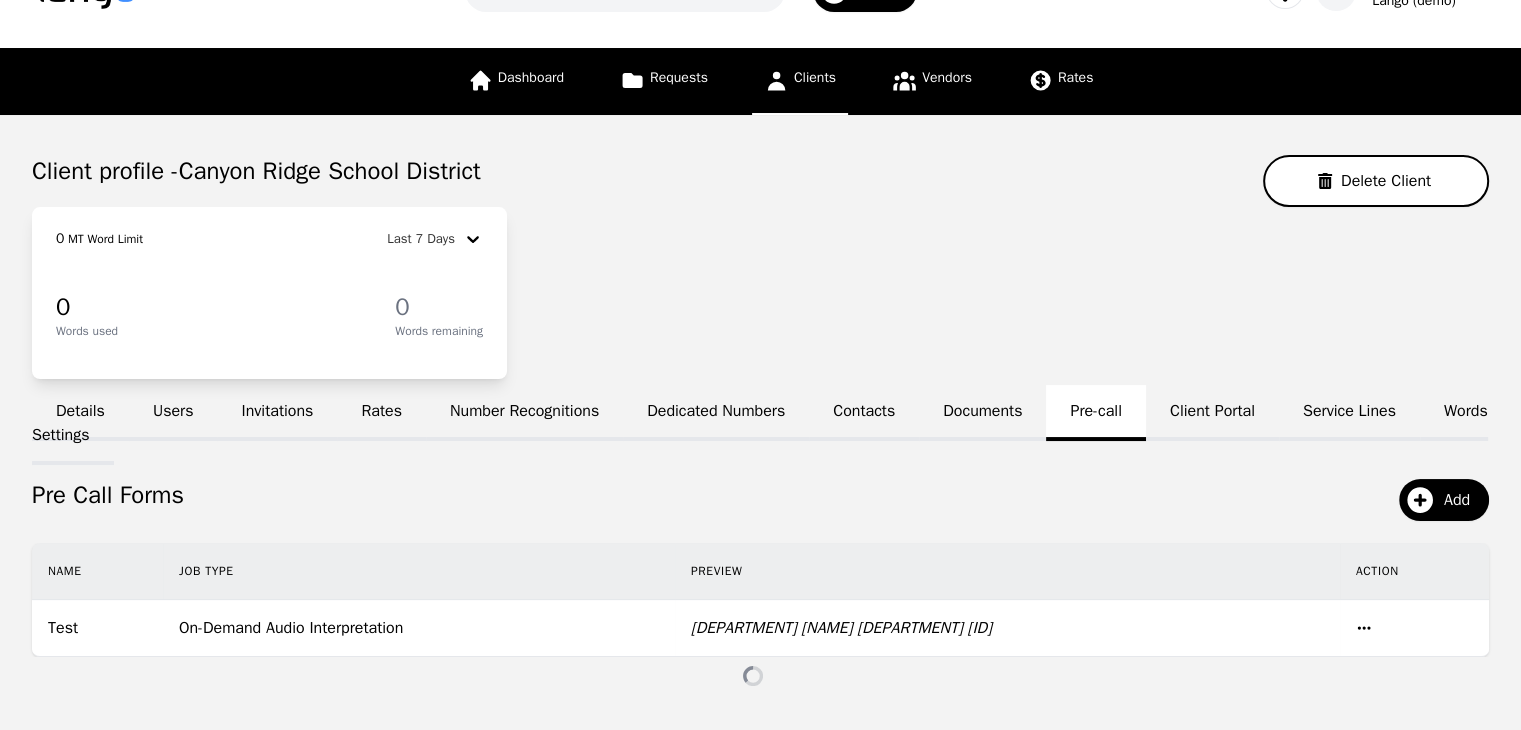 scroll, scrollTop: 78, scrollLeft: 0, axis: vertical 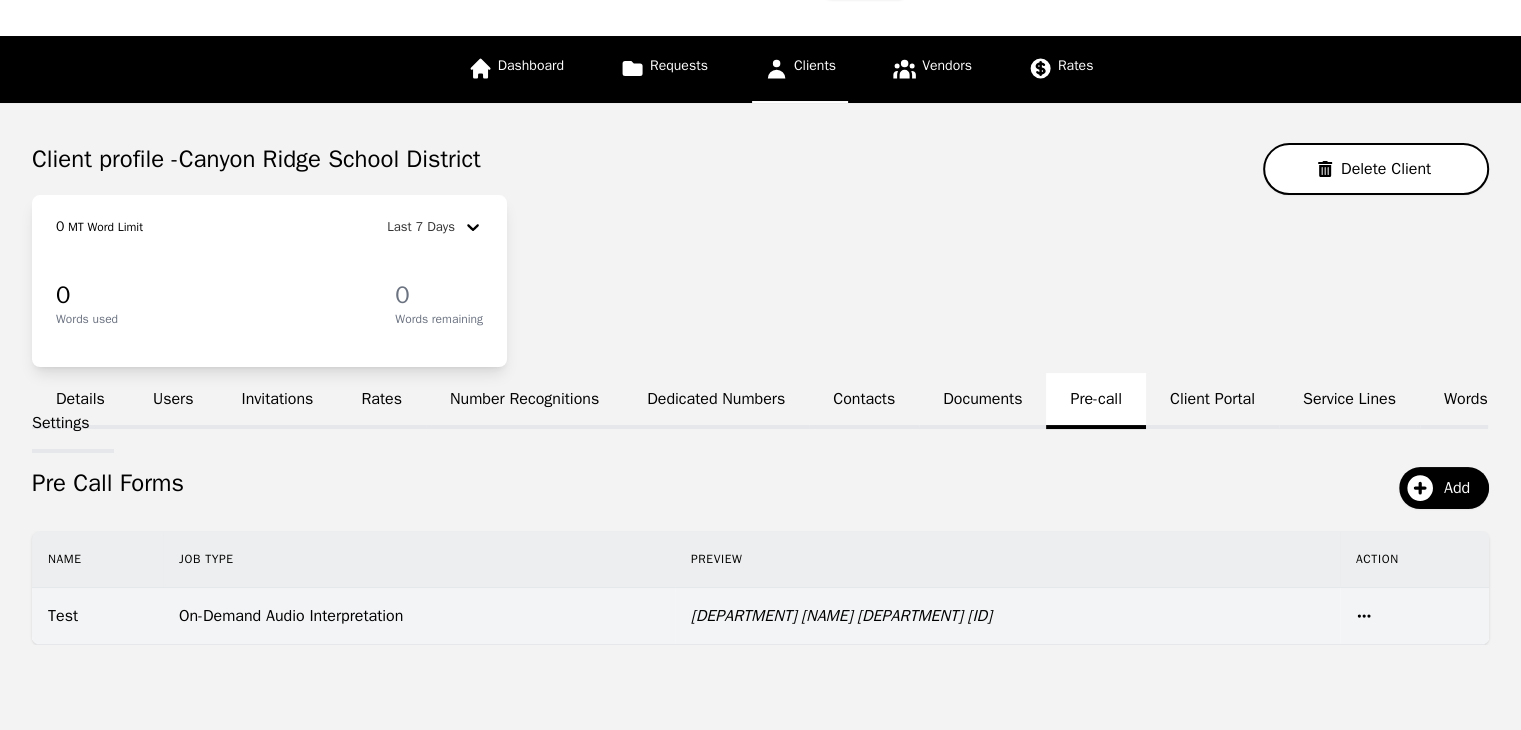 click 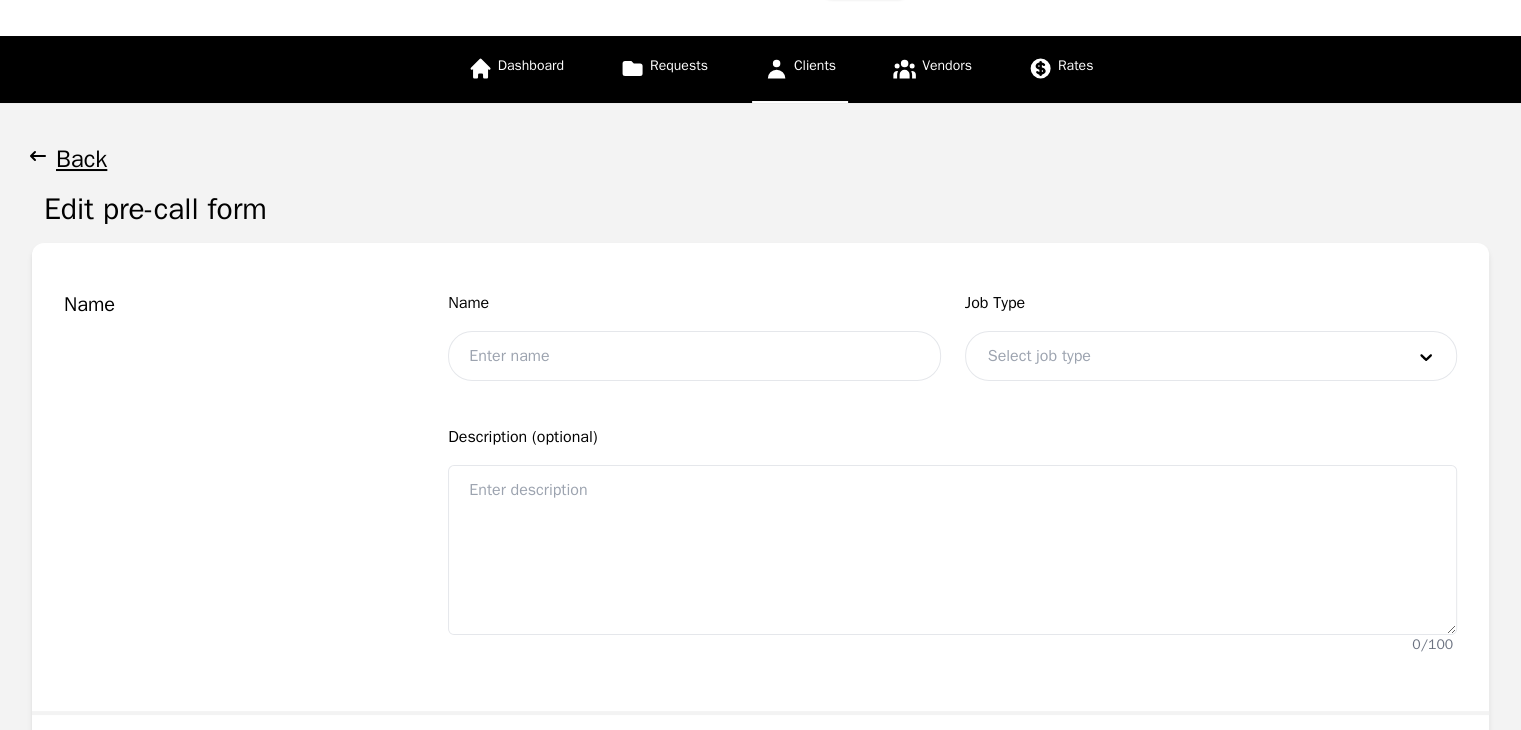 type on "Test" 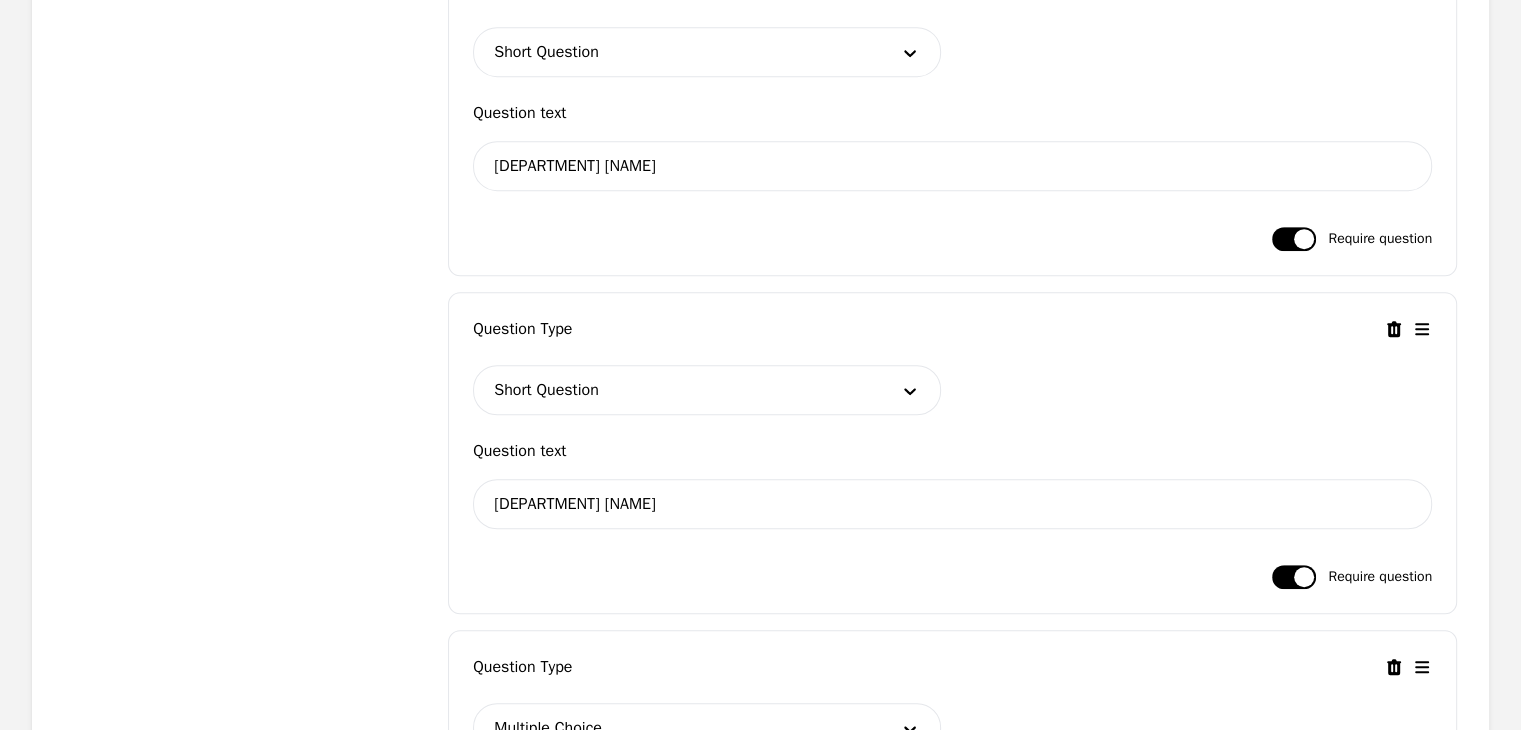 scroll, scrollTop: 1178, scrollLeft: 0, axis: vertical 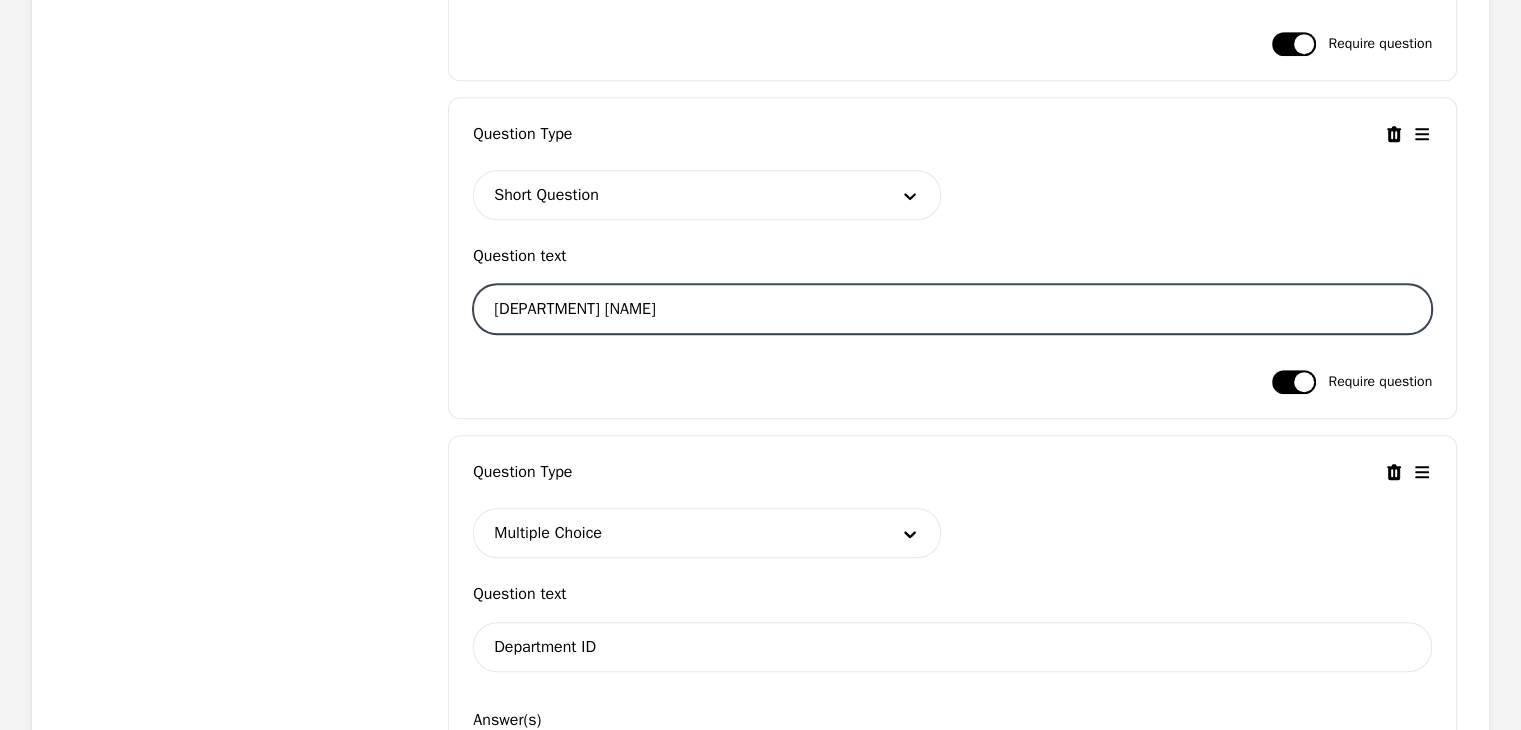 click on "Department Name" at bounding box center [952, 309] 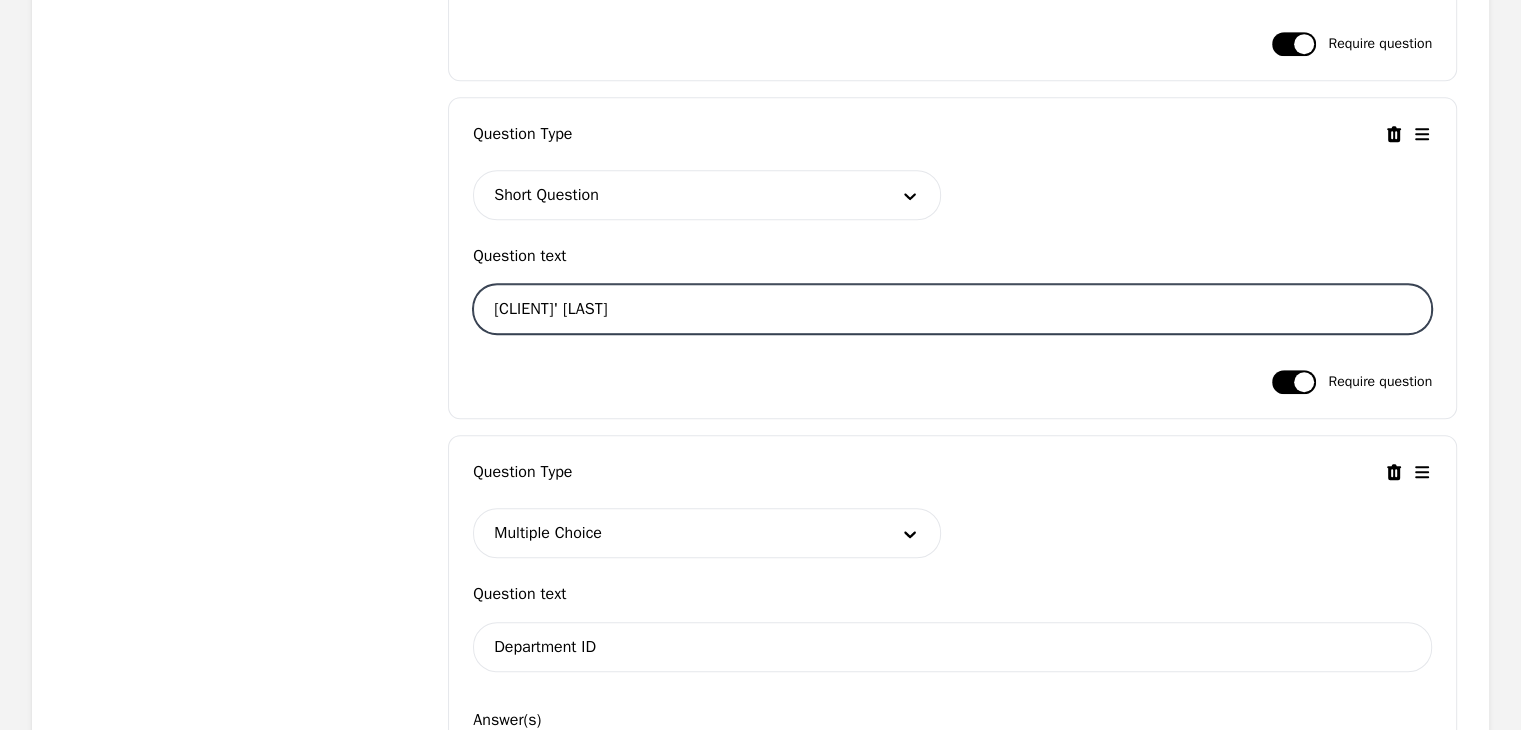 type on "Client's Name" 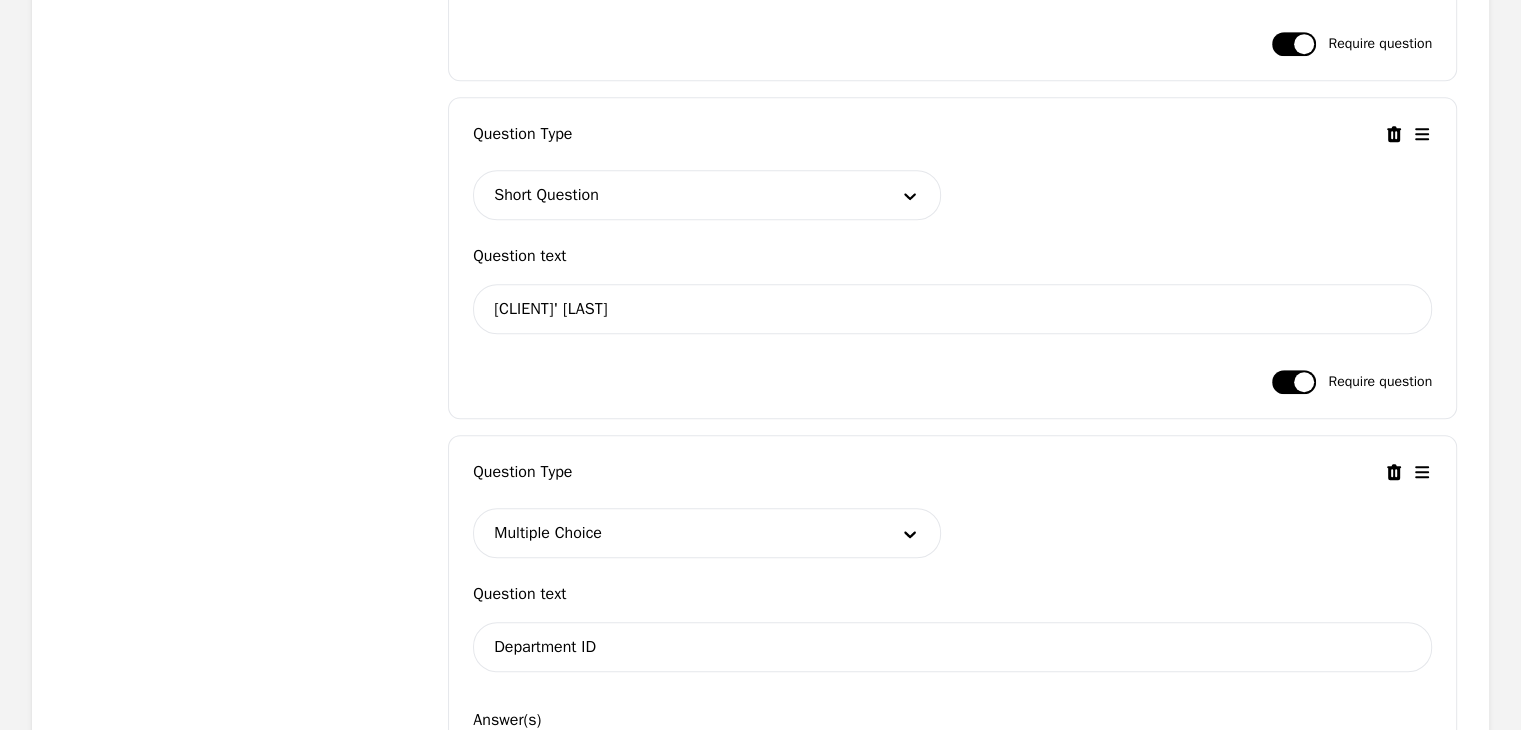 click on "Pre-call question(s) Add questions you'd like the client to complete before the call." at bounding box center [232, 409] 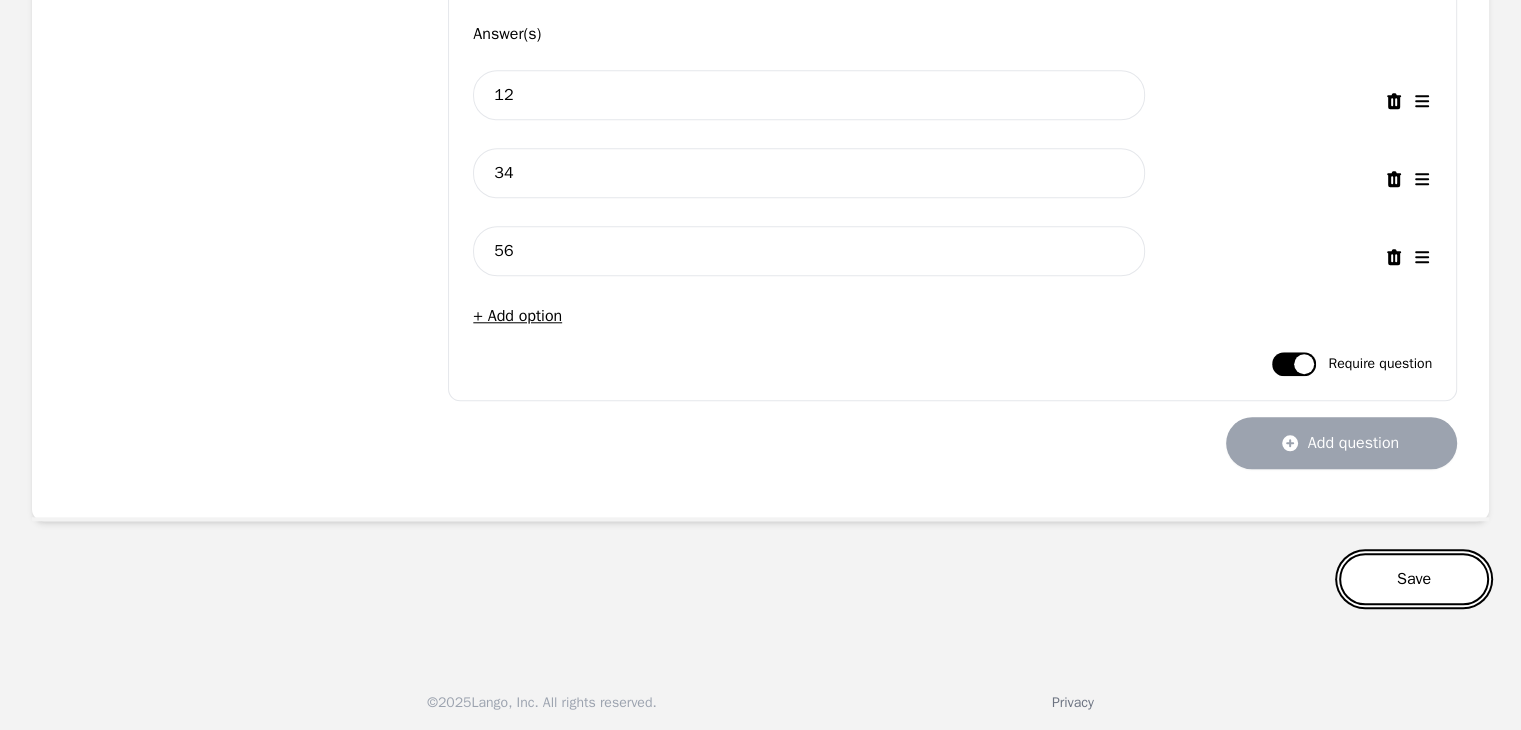 click on "Save" at bounding box center (1414, 579) 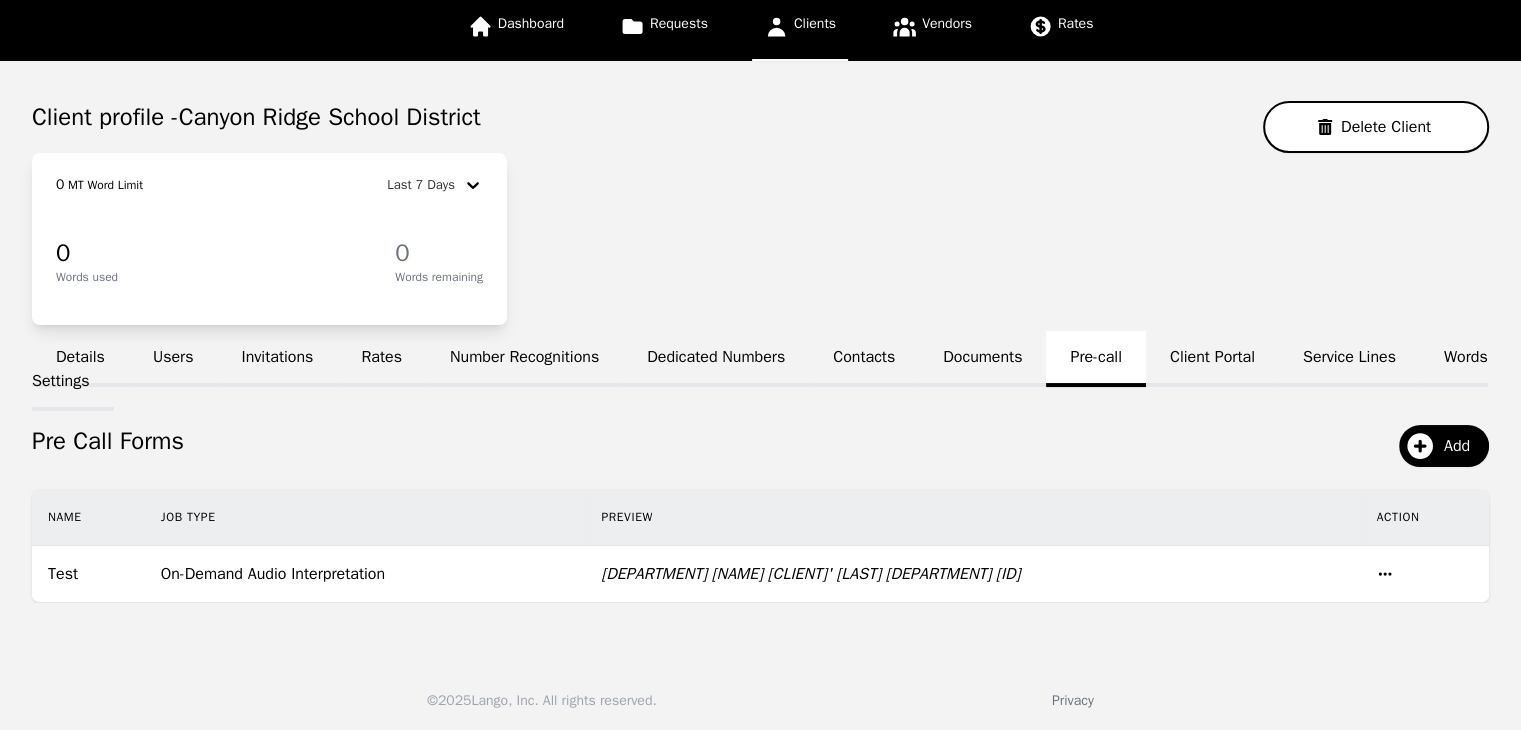 scroll, scrollTop: 123, scrollLeft: 0, axis: vertical 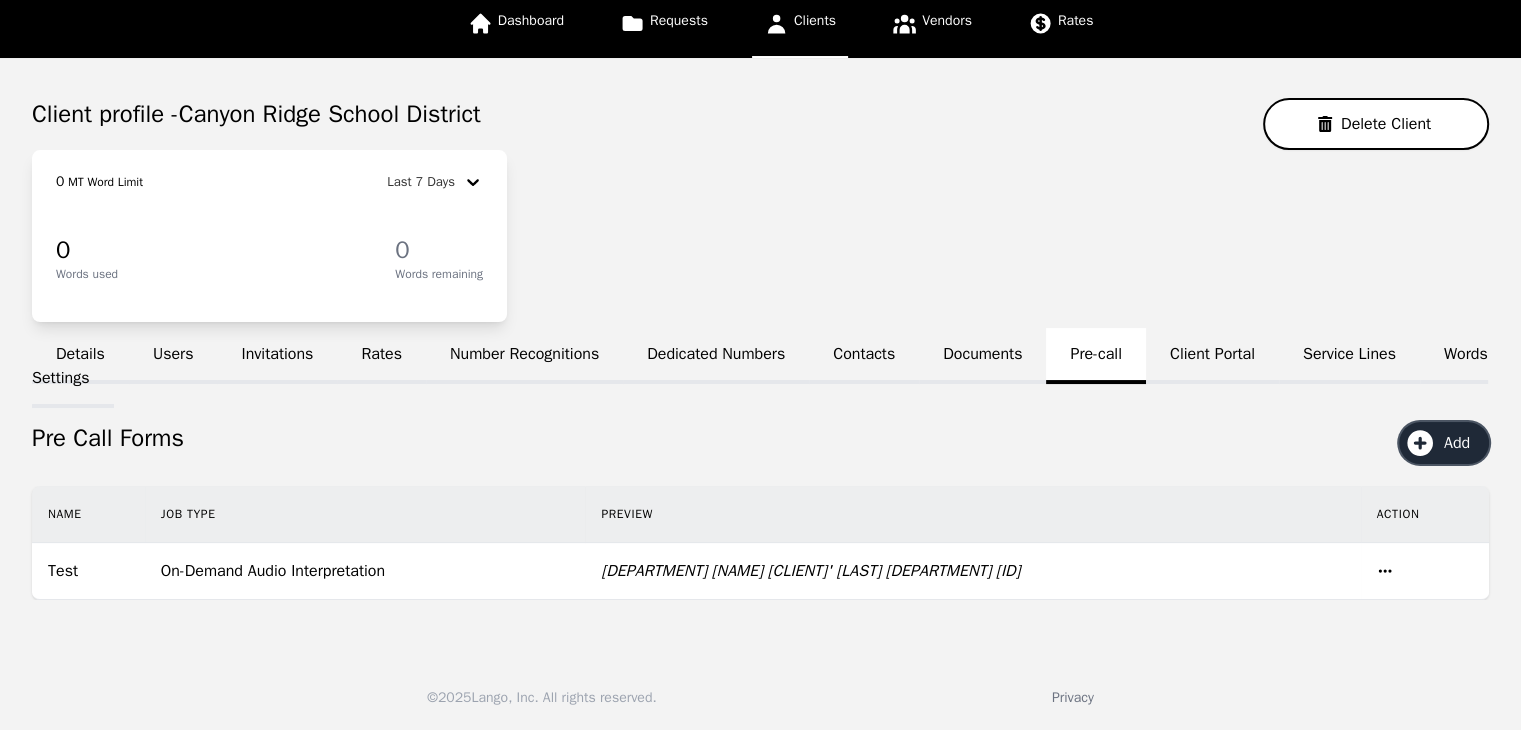 click 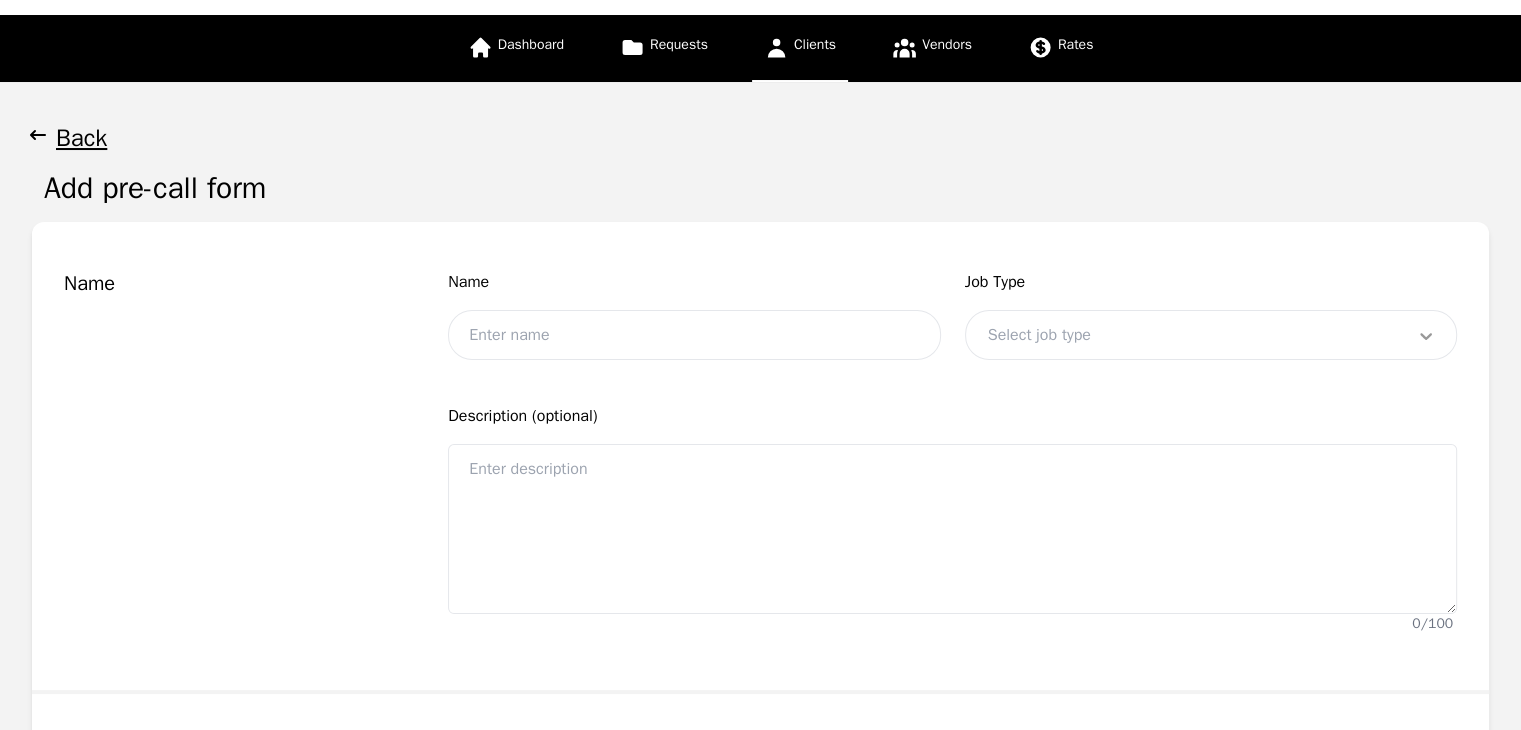 scroll, scrollTop: 100, scrollLeft: 0, axis: vertical 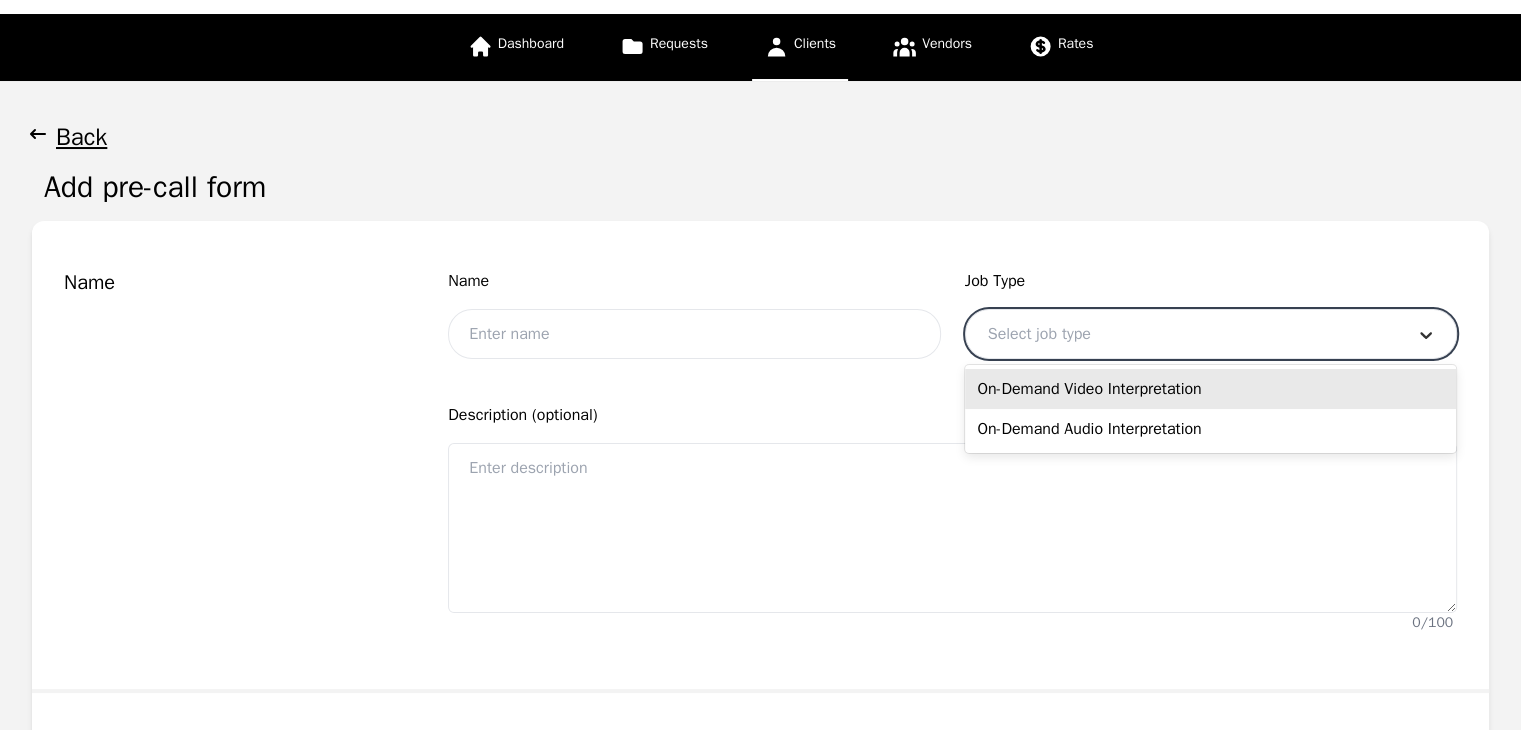click 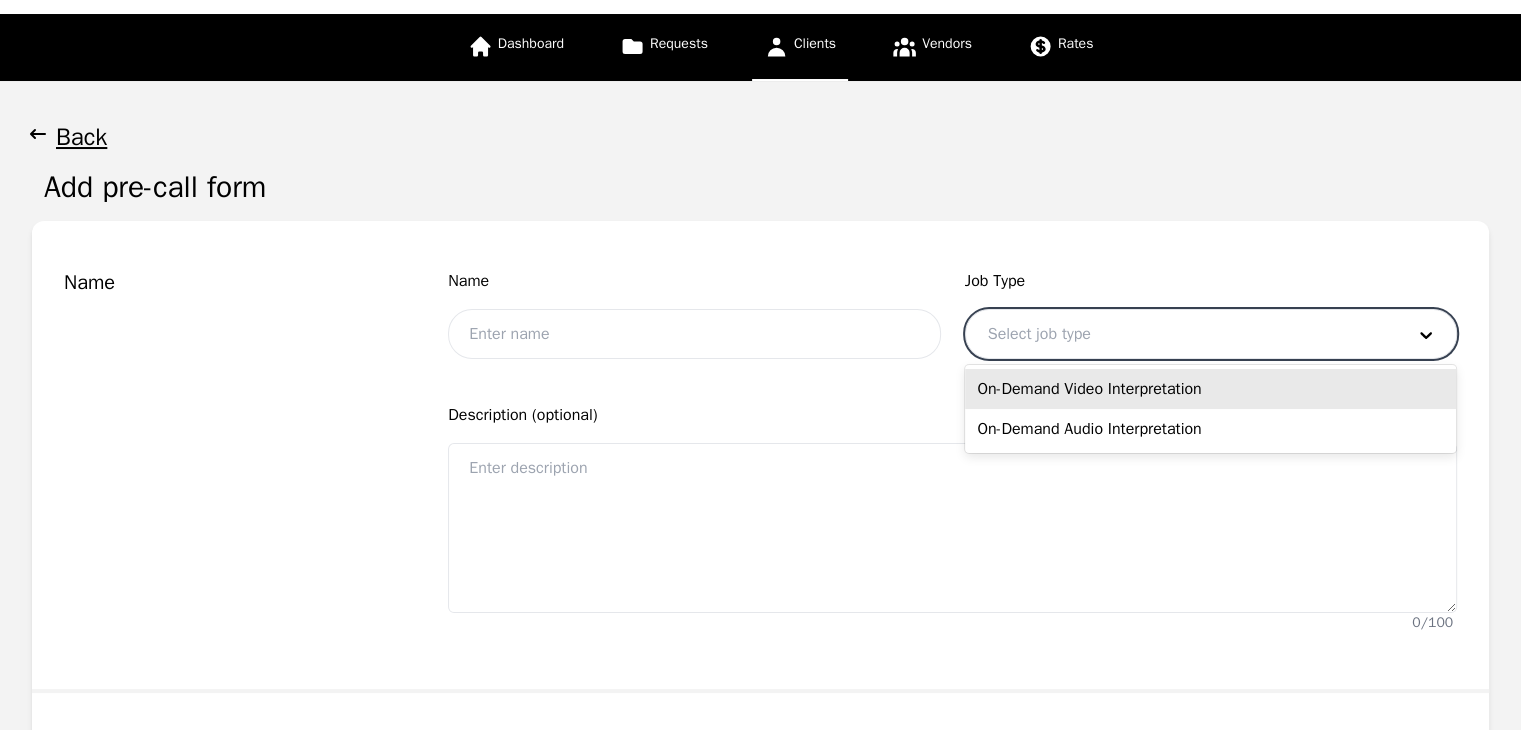click on "On-Demand Video Interpretation" at bounding box center (1210, 389) 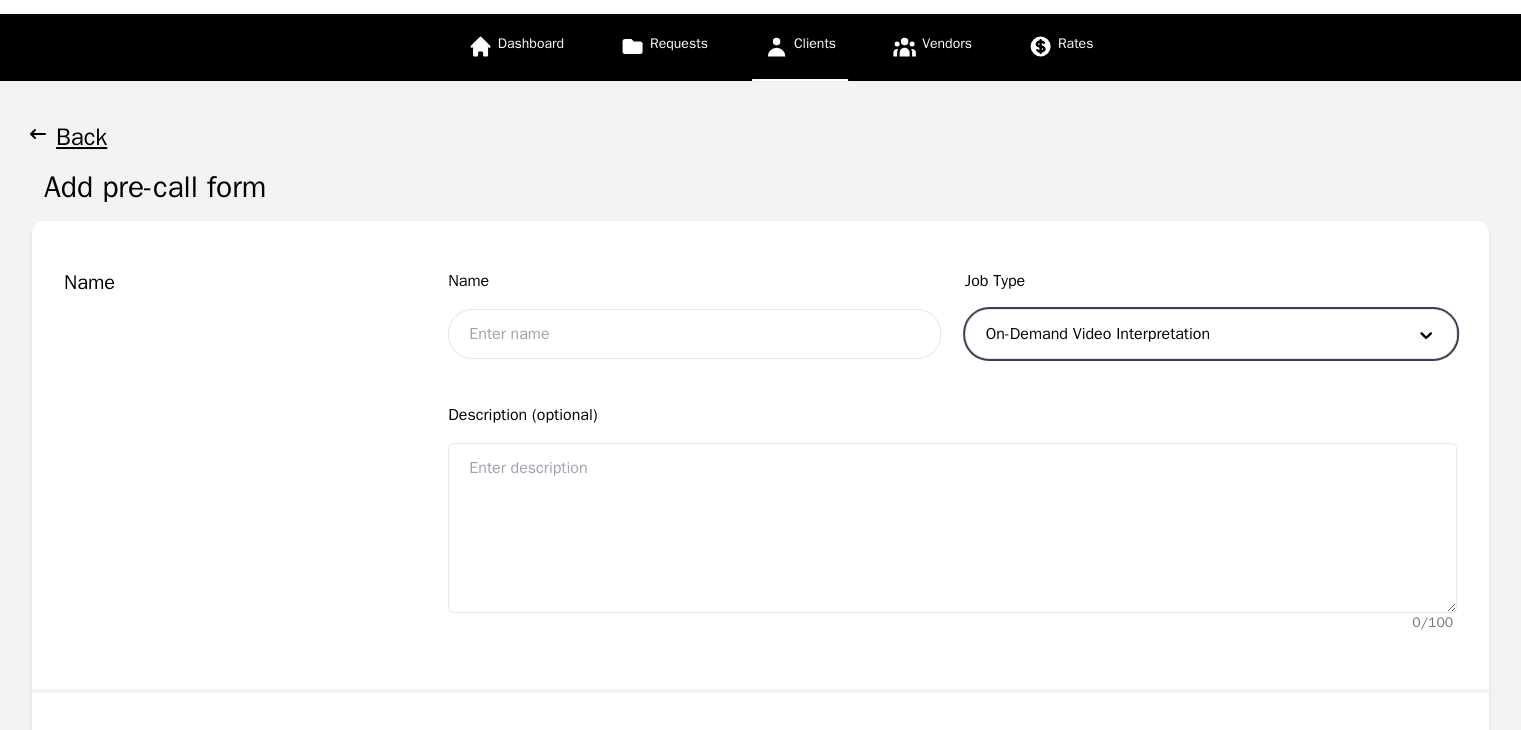 scroll, scrollTop: 0, scrollLeft: 0, axis: both 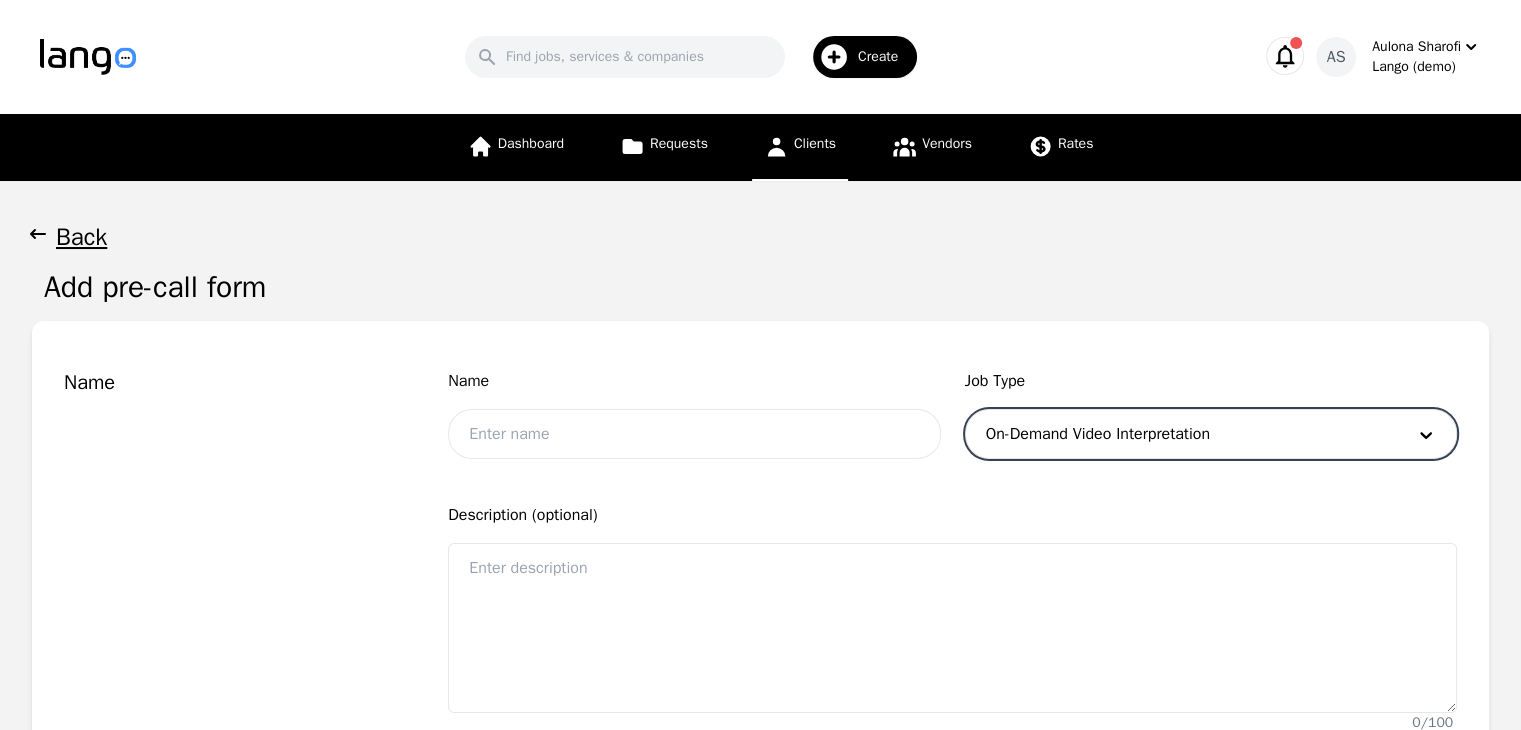 click 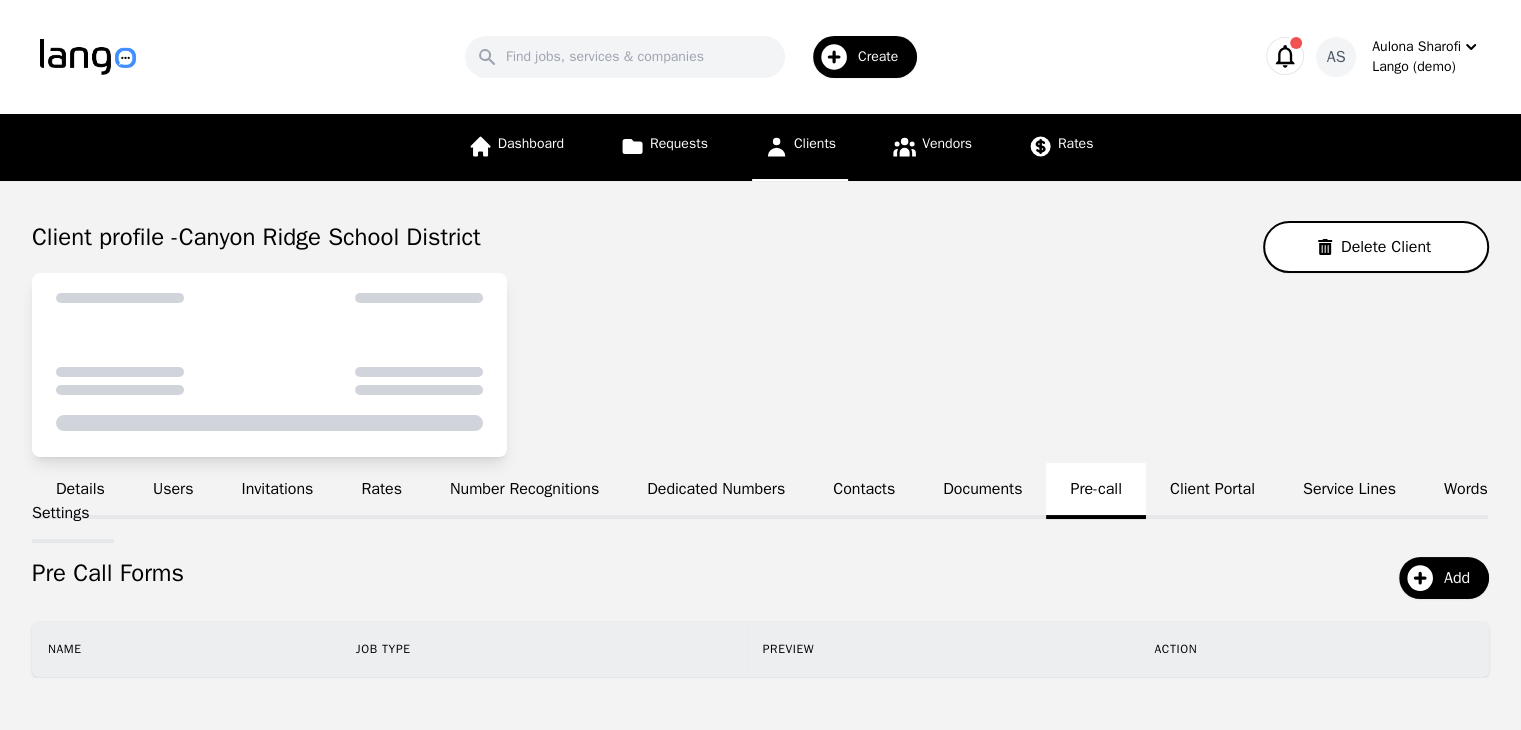 scroll, scrollTop: 78, scrollLeft: 0, axis: vertical 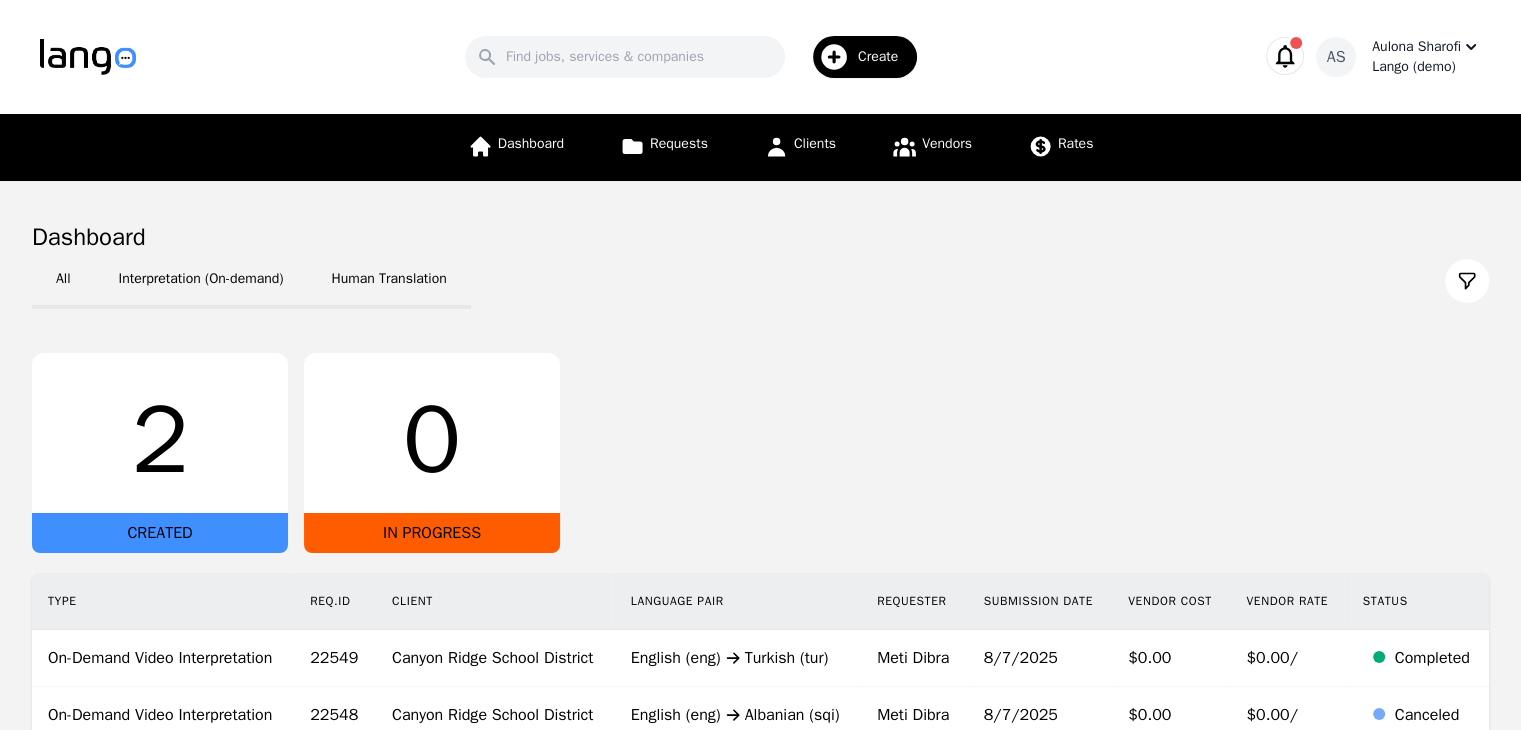 click on "Aulona Sharofi" at bounding box center [1416, 47] 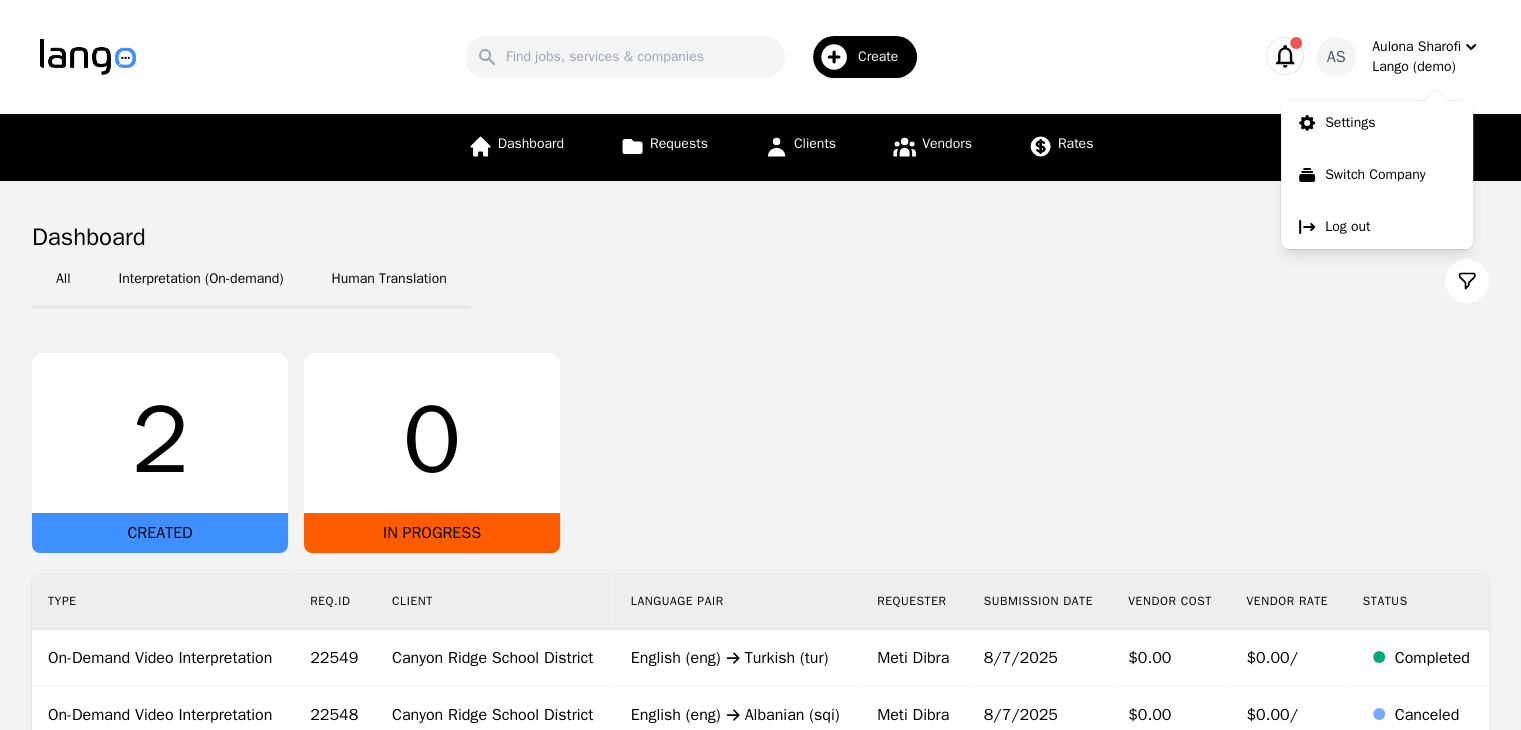 click on "All Interpretation (On-demand) Human Translation 2 CREATED 0 IN PROGRESS Type Req.ID Client Language Pair Requester Submission Date Vendor Cost Vendor Rate Status On-Demand Video Interpretation 22549 Canyon Ridge School District English (eng) Turkish (tur) Meti Dibra 8/7/2025 $0.00 $0.00/ Completed On-Demand Video Interpretation 22548 Canyon Ridge School District English (eng) Albanian (sqi) Meti Dibra 8/7/2025 $0.00 $0.00/ Canceled" at bounding box center (760, 498) 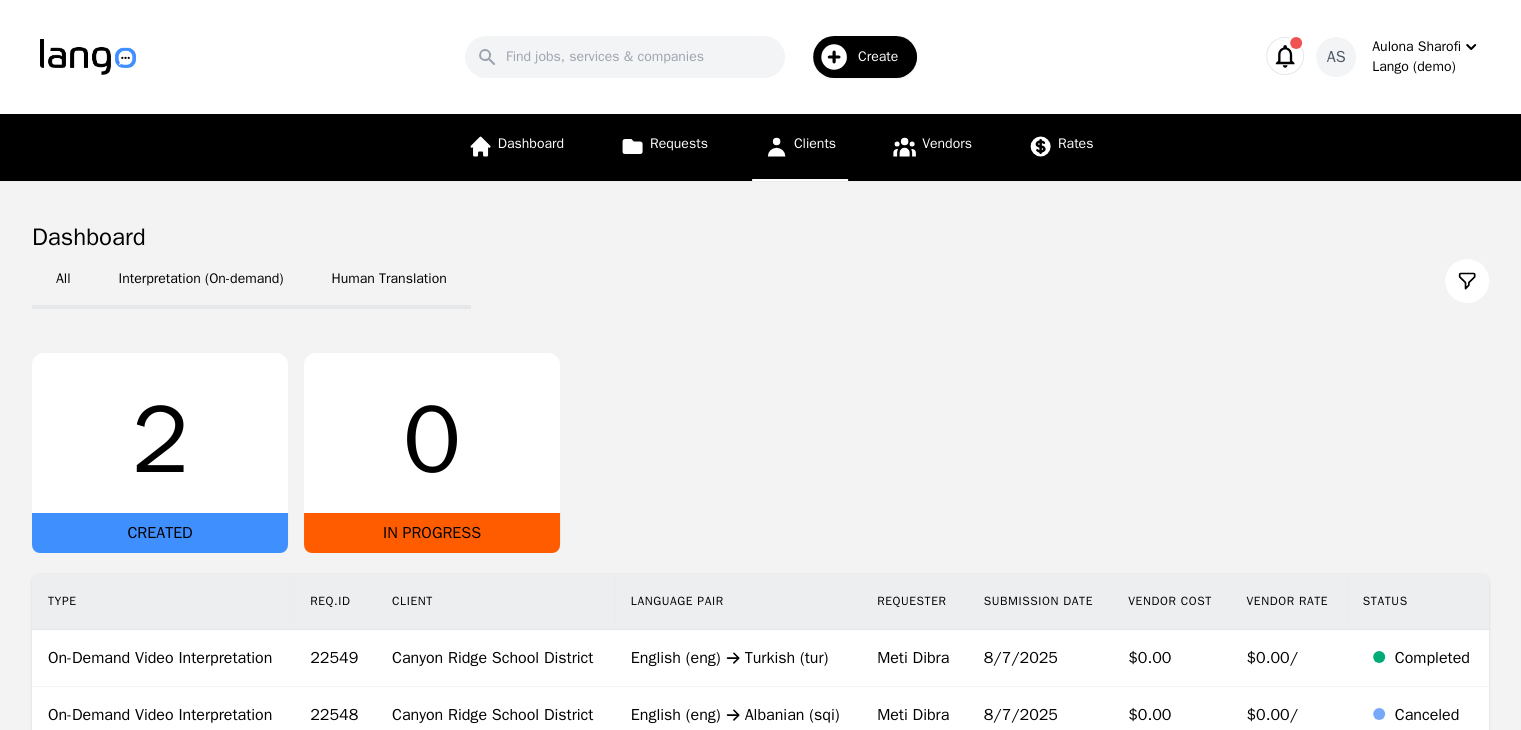 click on "Clients" at bounding box center [800, 147] 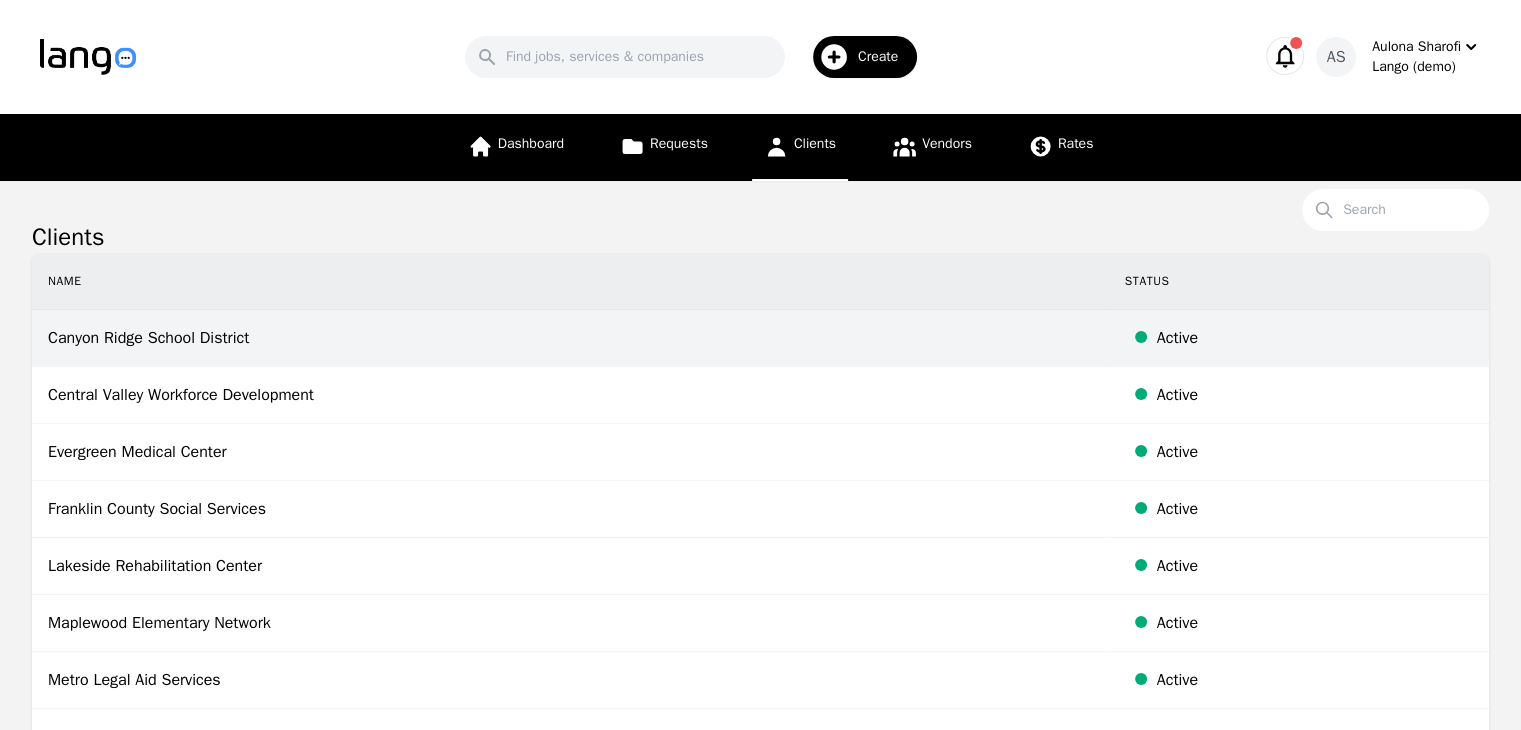 click on "Canyon Ridge School District" at bounding box center [570, 338] 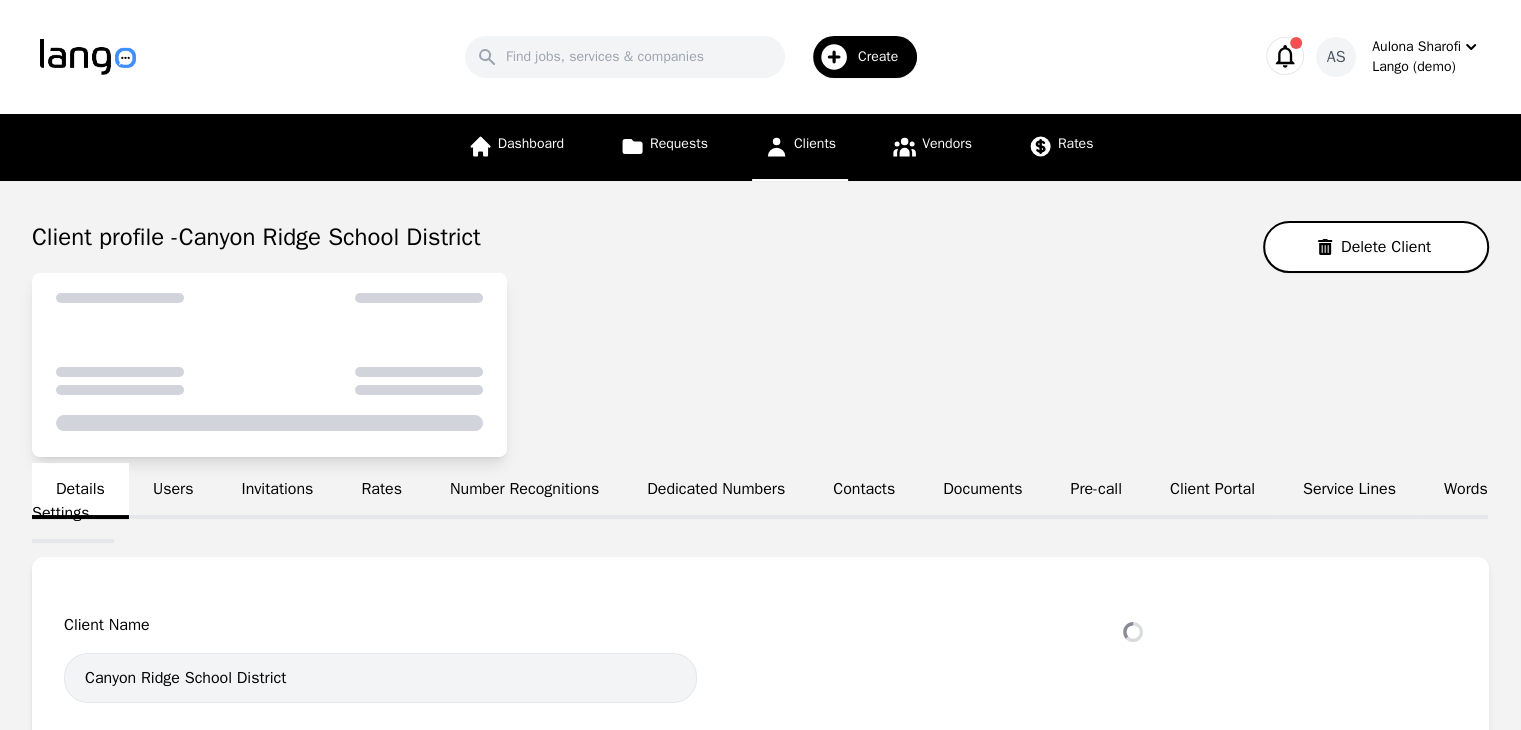 select on "active" 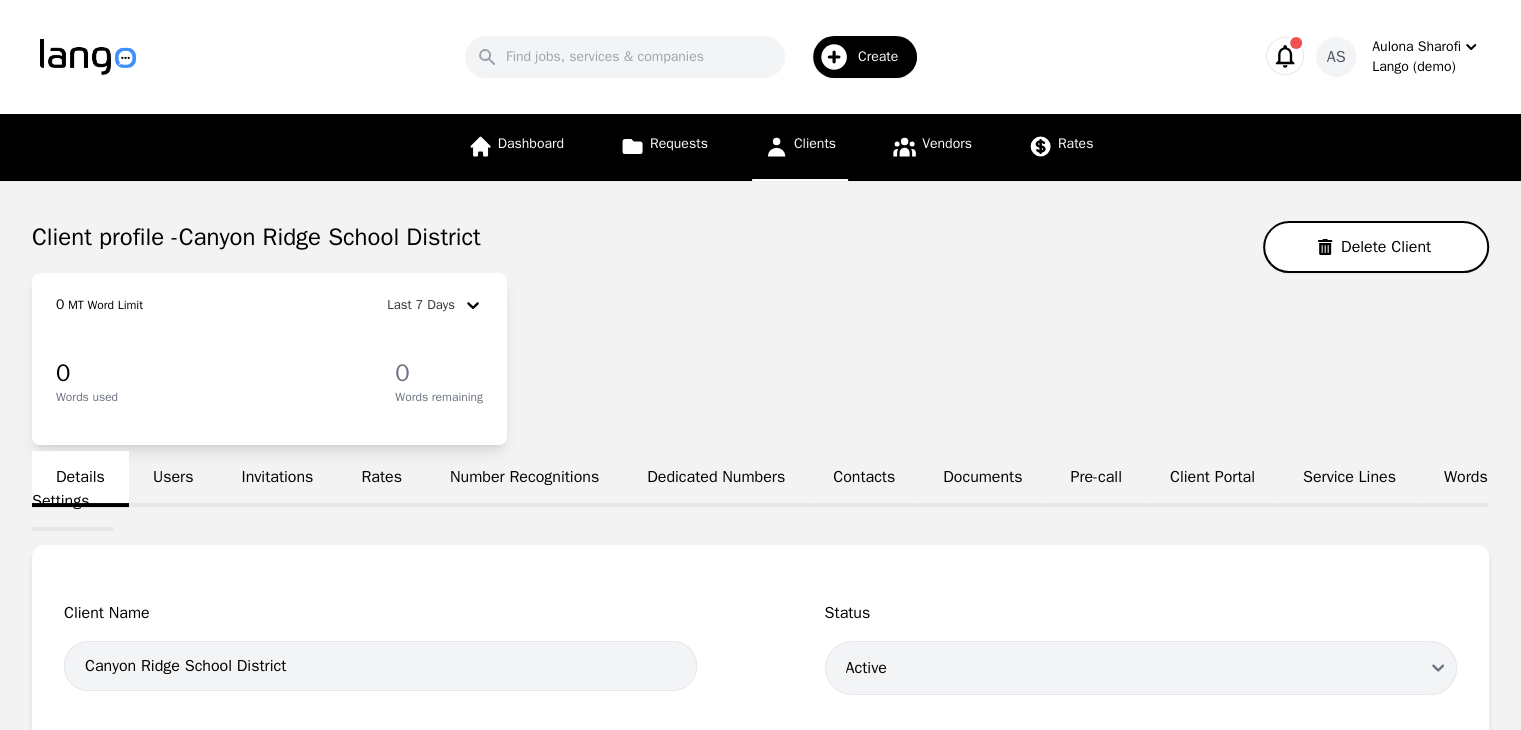 click on "Invitations" at bounding box center [277, 479] 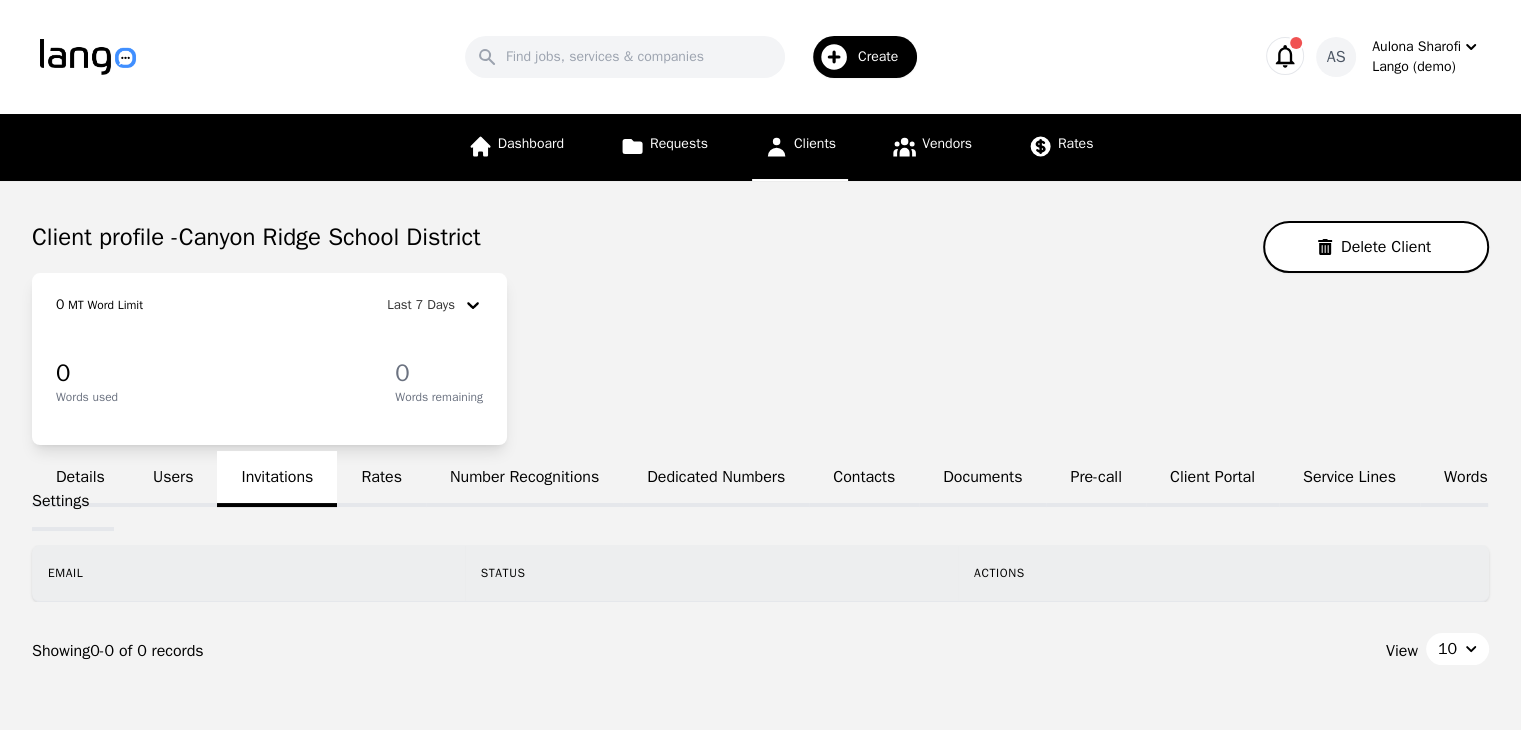 scroll, scrollTop: 99, scrollLeft: 0, axis: vertical 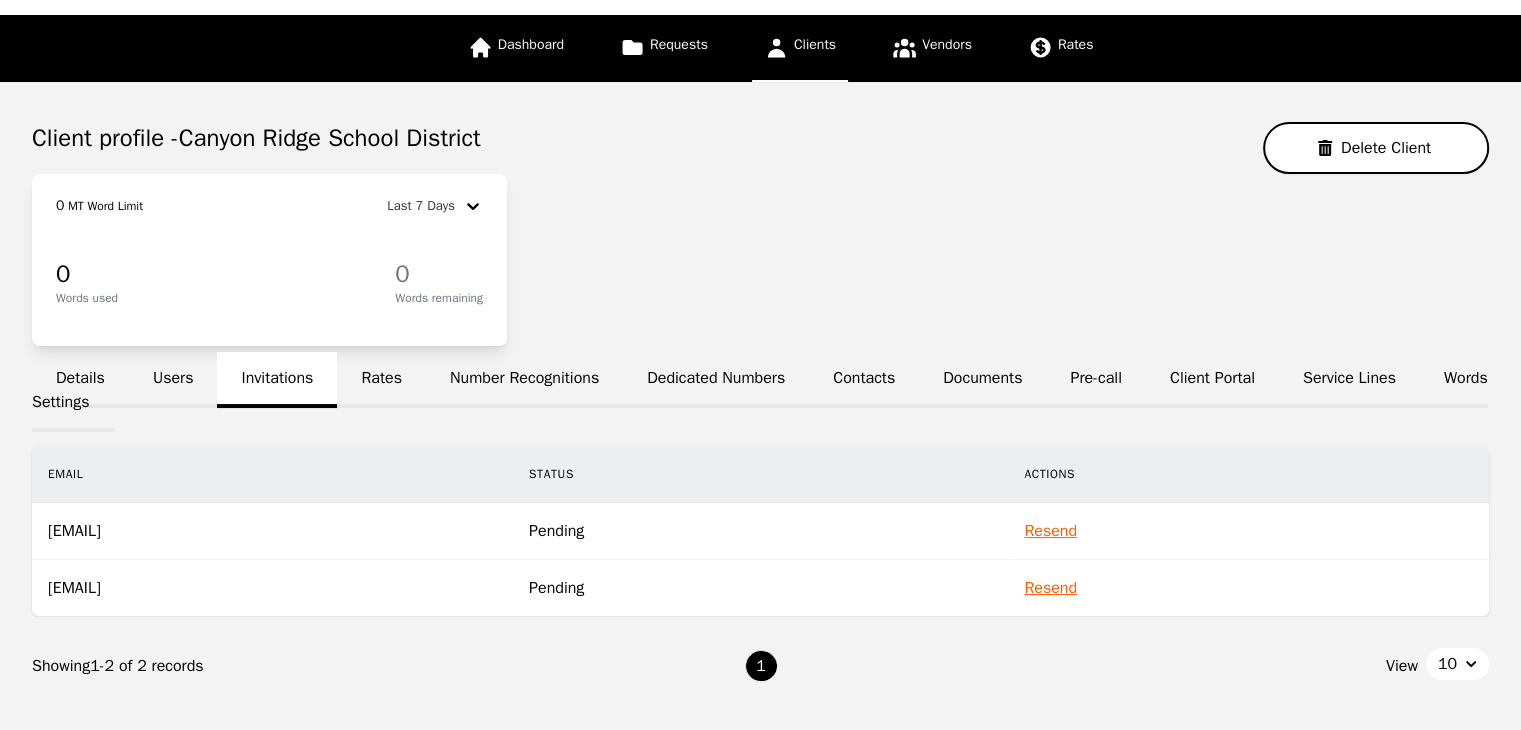 click on "Users" at bounding box center [173, 380] 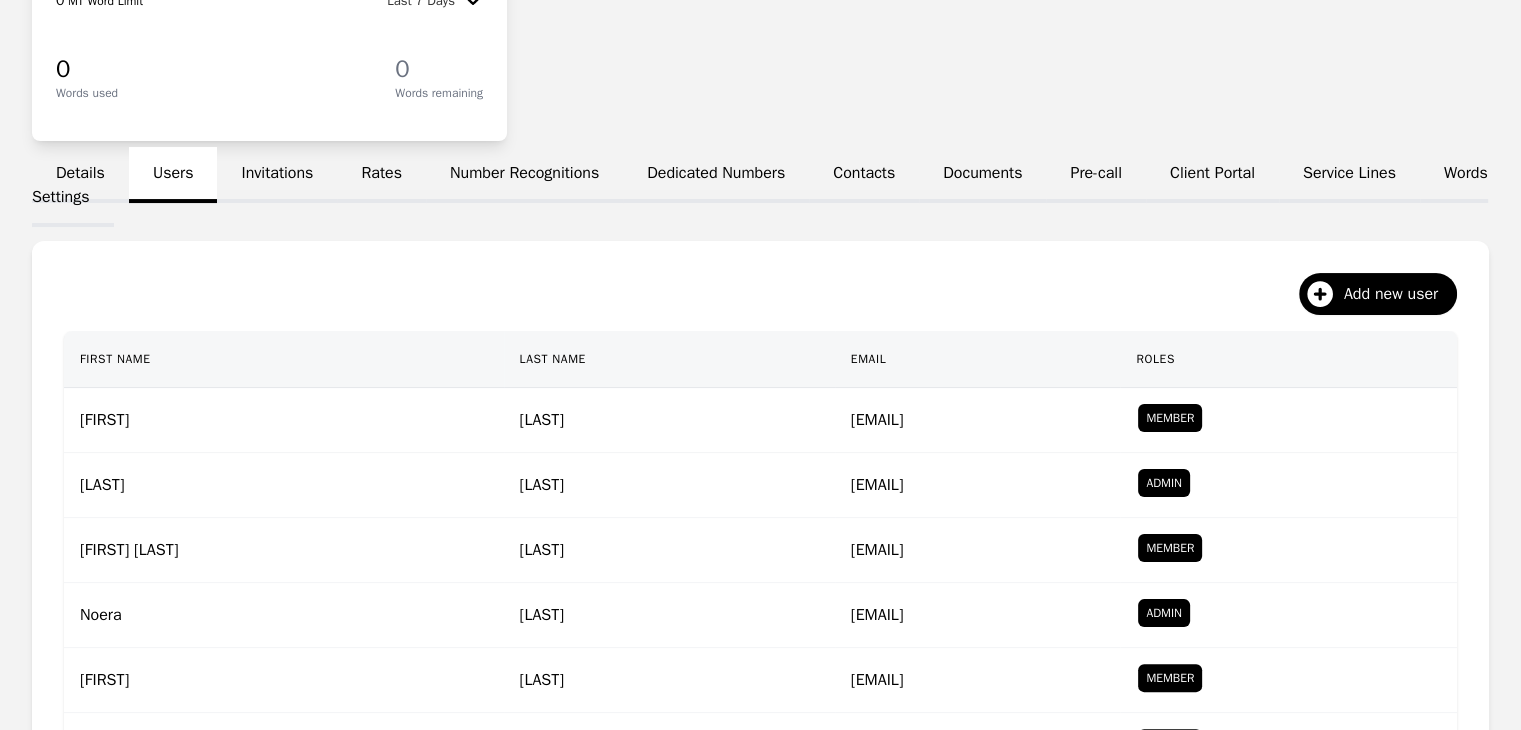 scroll, scrollTop: 436, scrollLeft: 0, axis: vertical 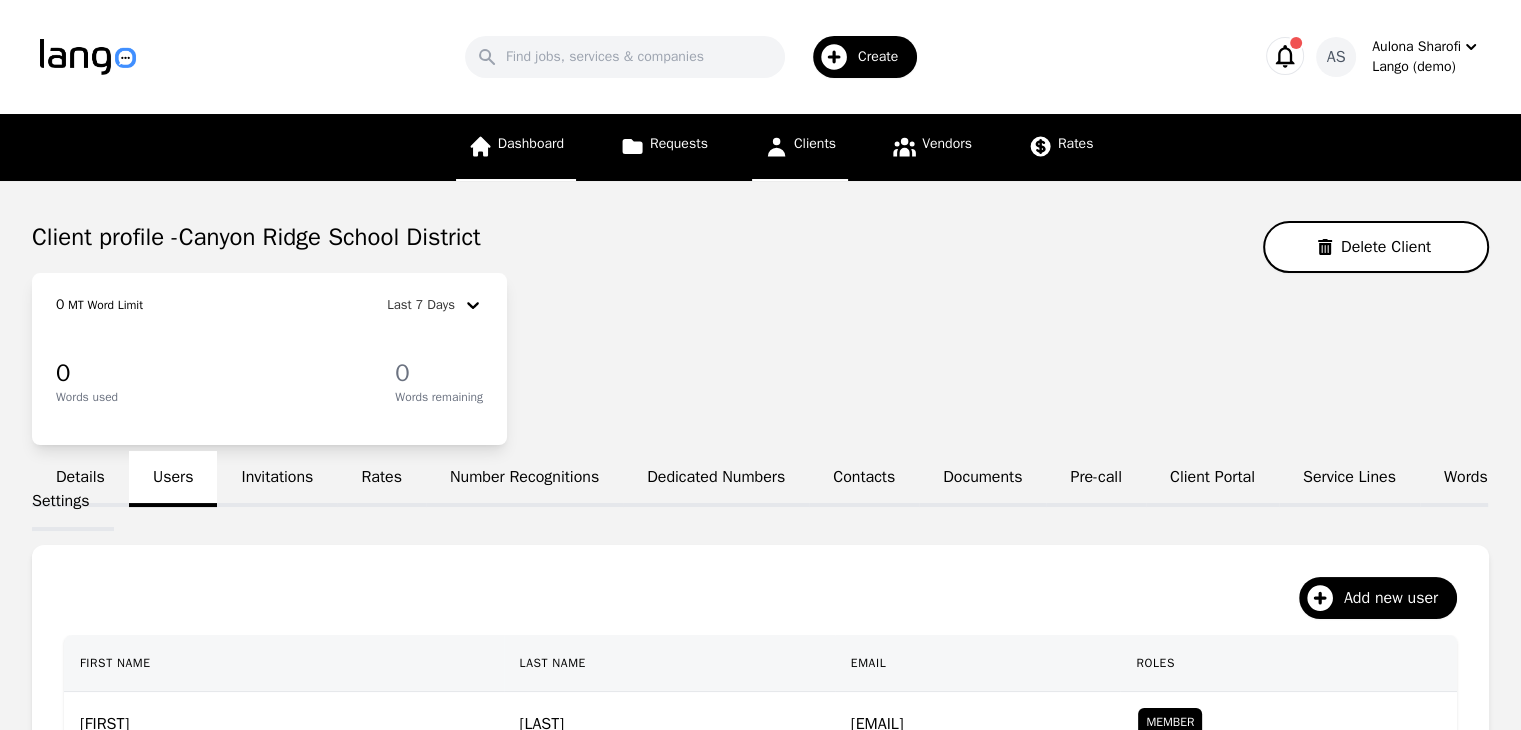 click on "Dashboard" at bounding box center [531, 143] 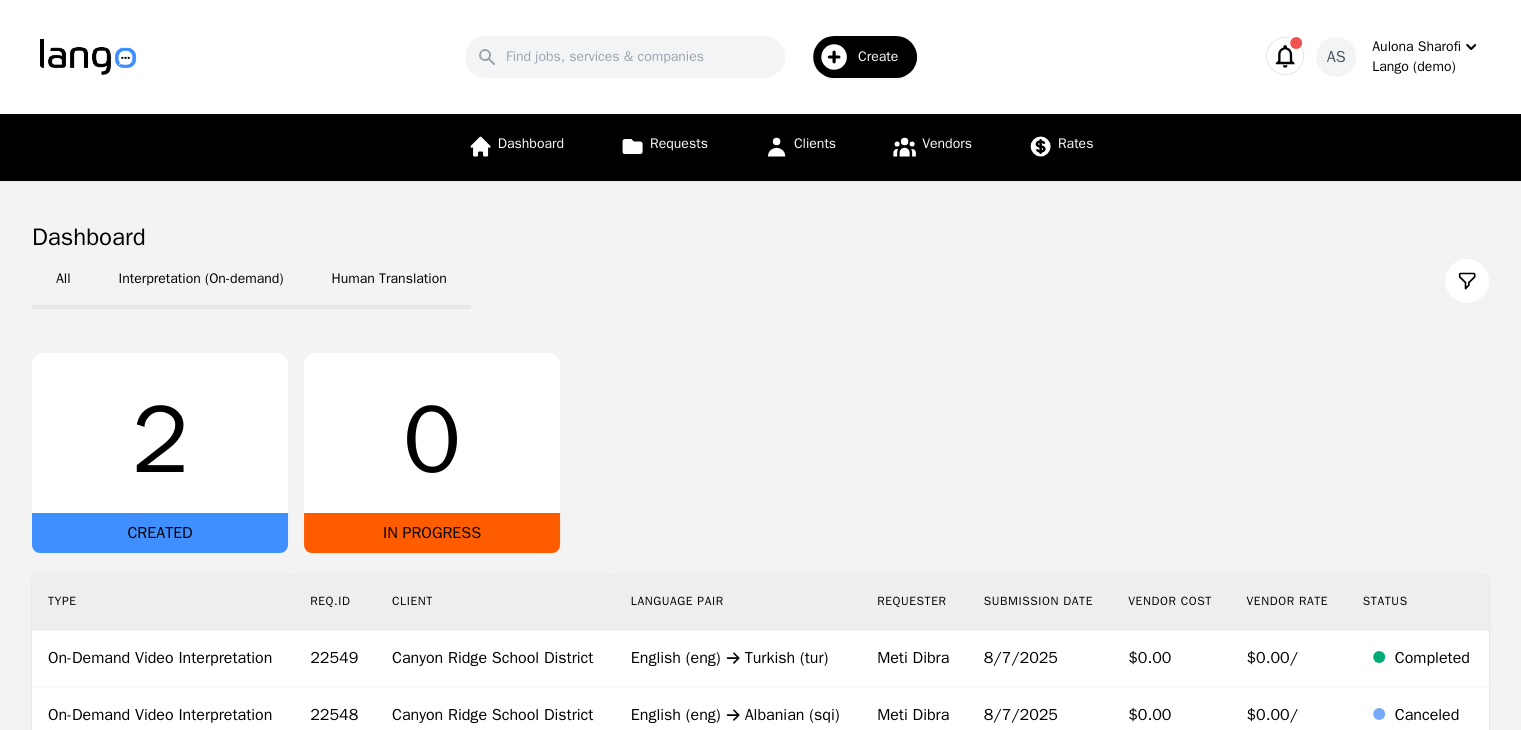 scroll, scrollTop: 188, scrollLeft: 0, axis: vertical 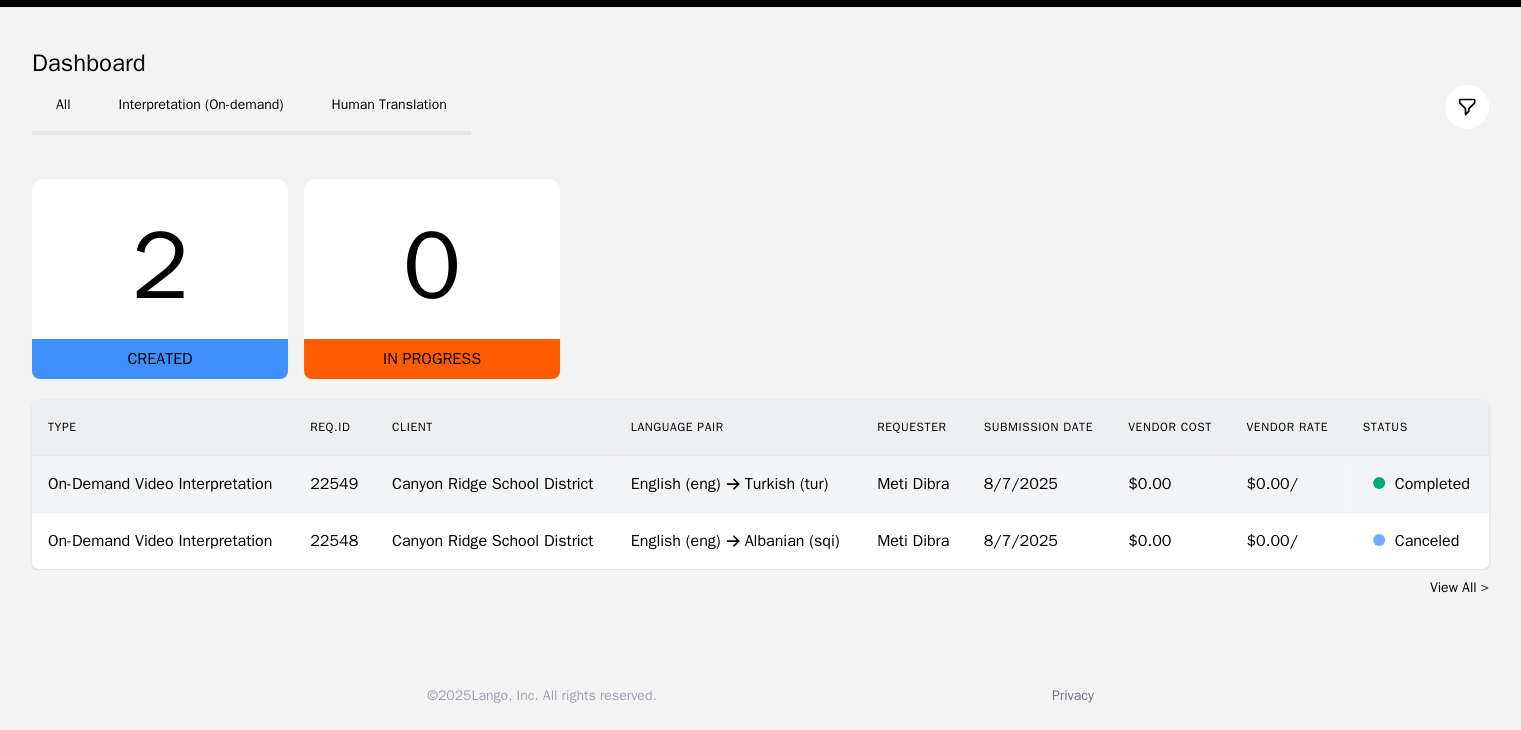 click on "Canyon Ridge School District" at bounding box center [495, 484] 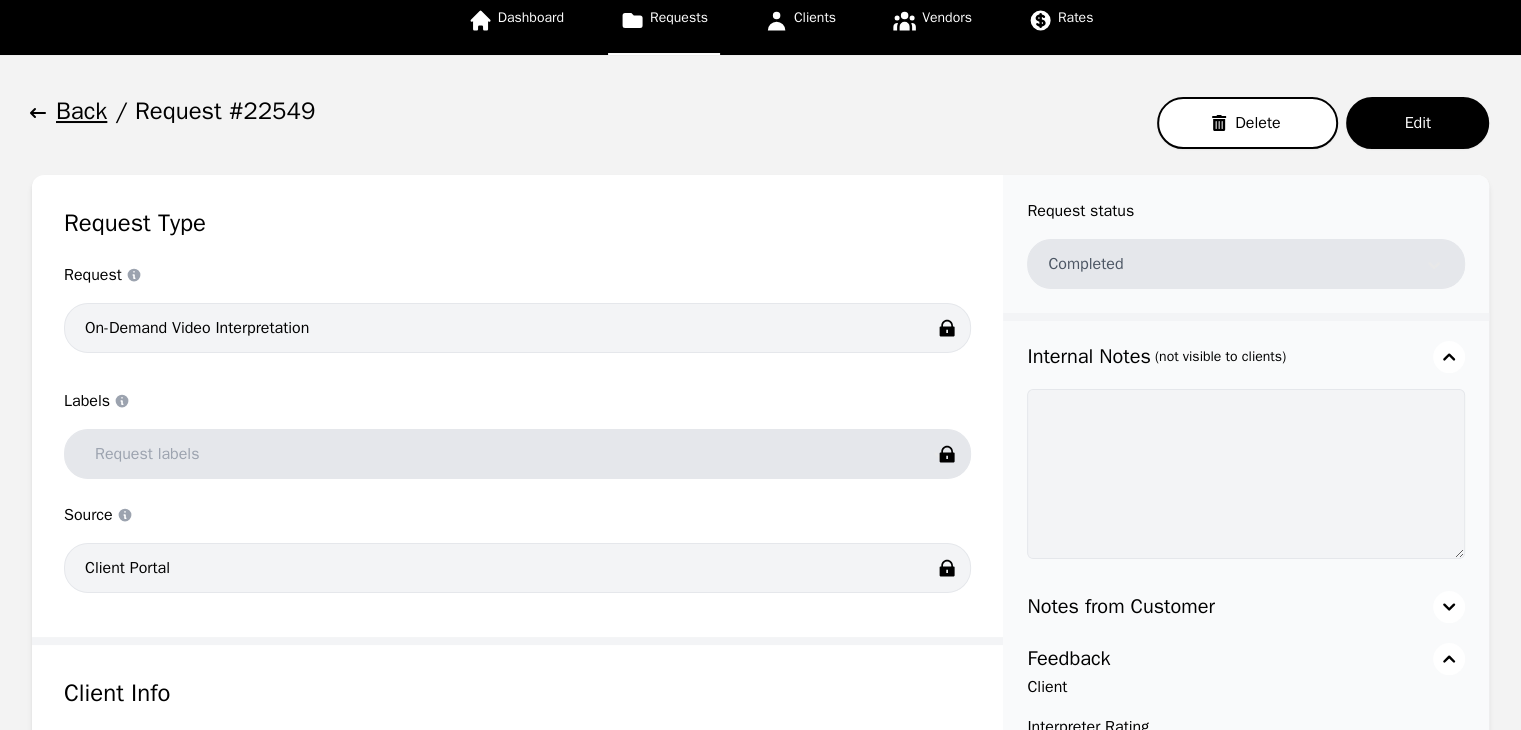 scroll, scrollTop: 0, scrollLeft: 0, axis: both 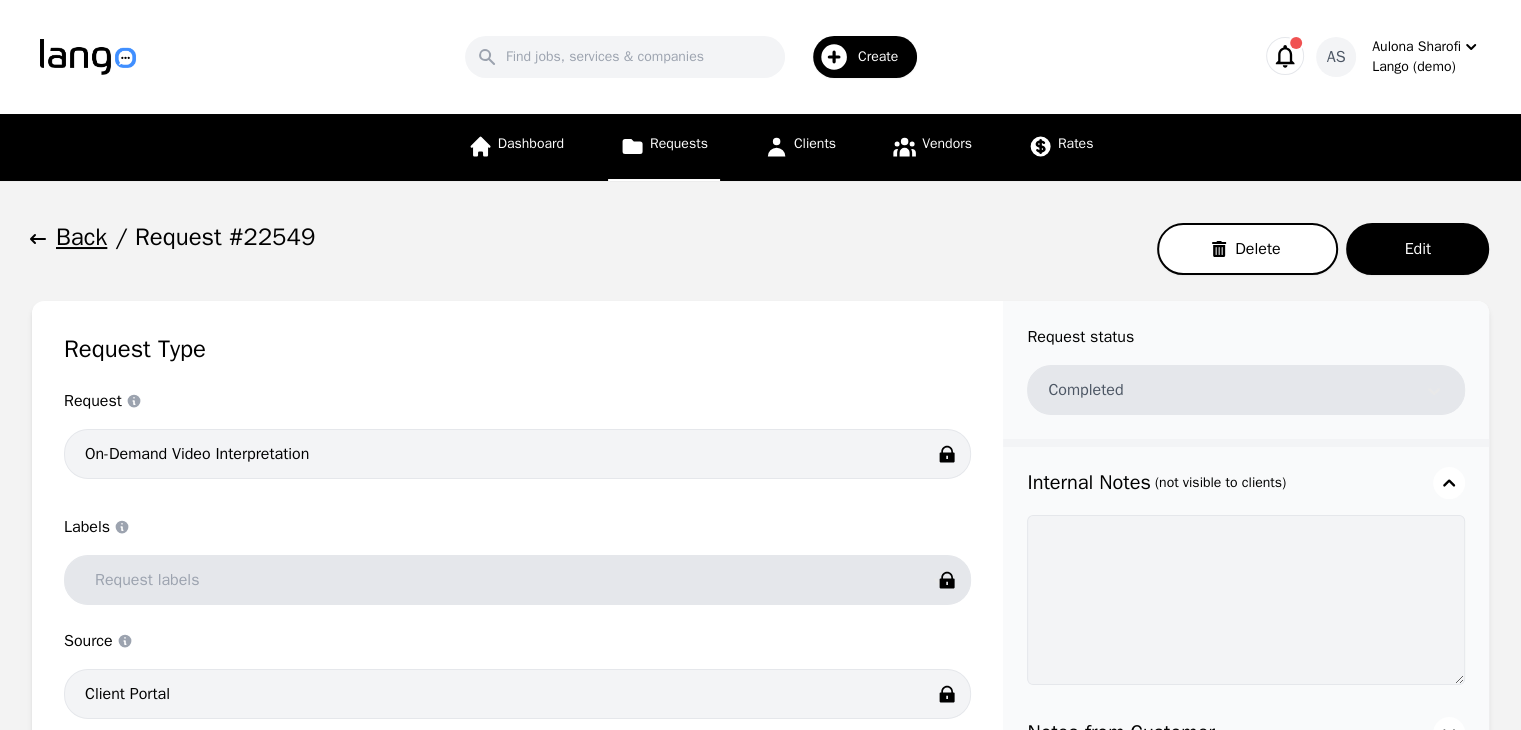 click 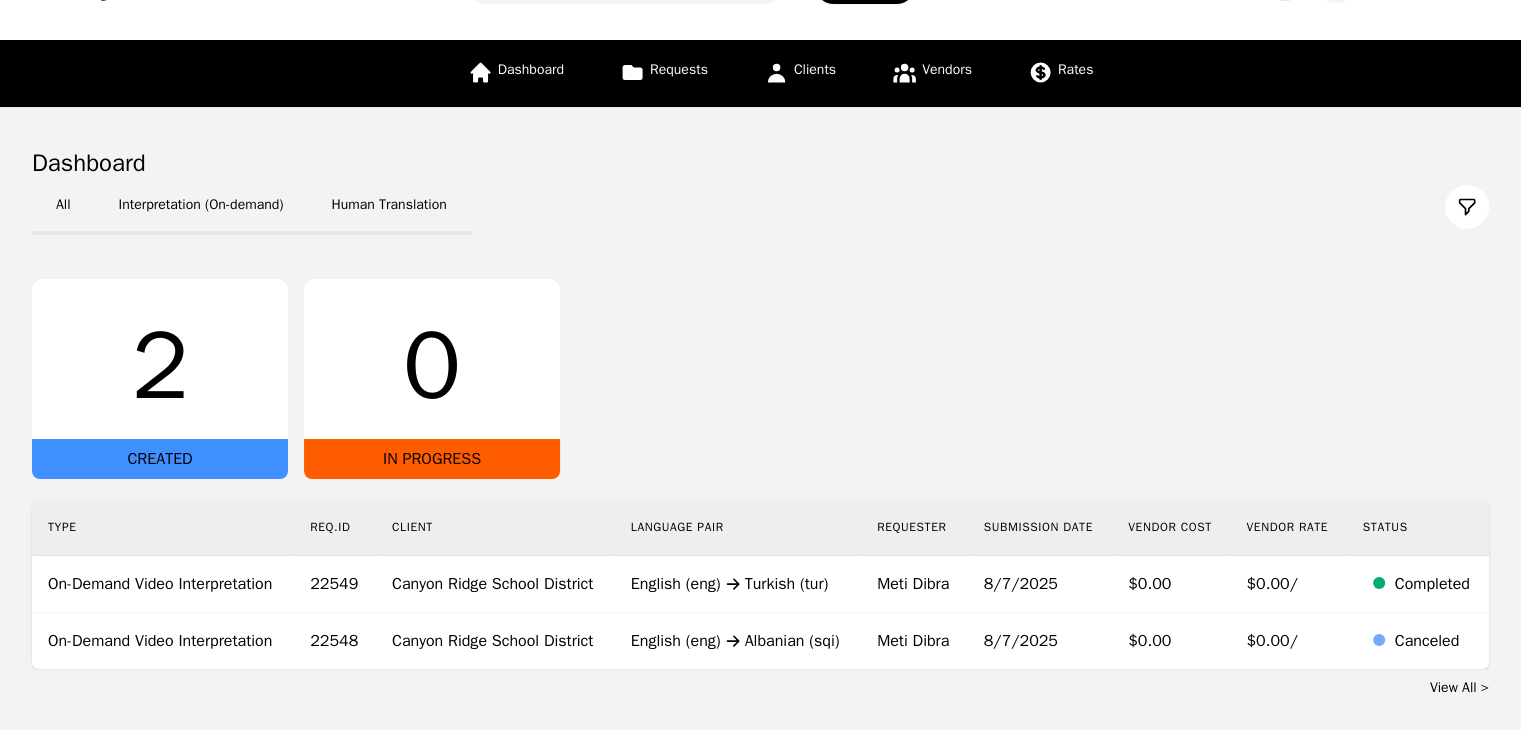 scroll, scrollTop: 0, scrollLeft: 0, axis: both 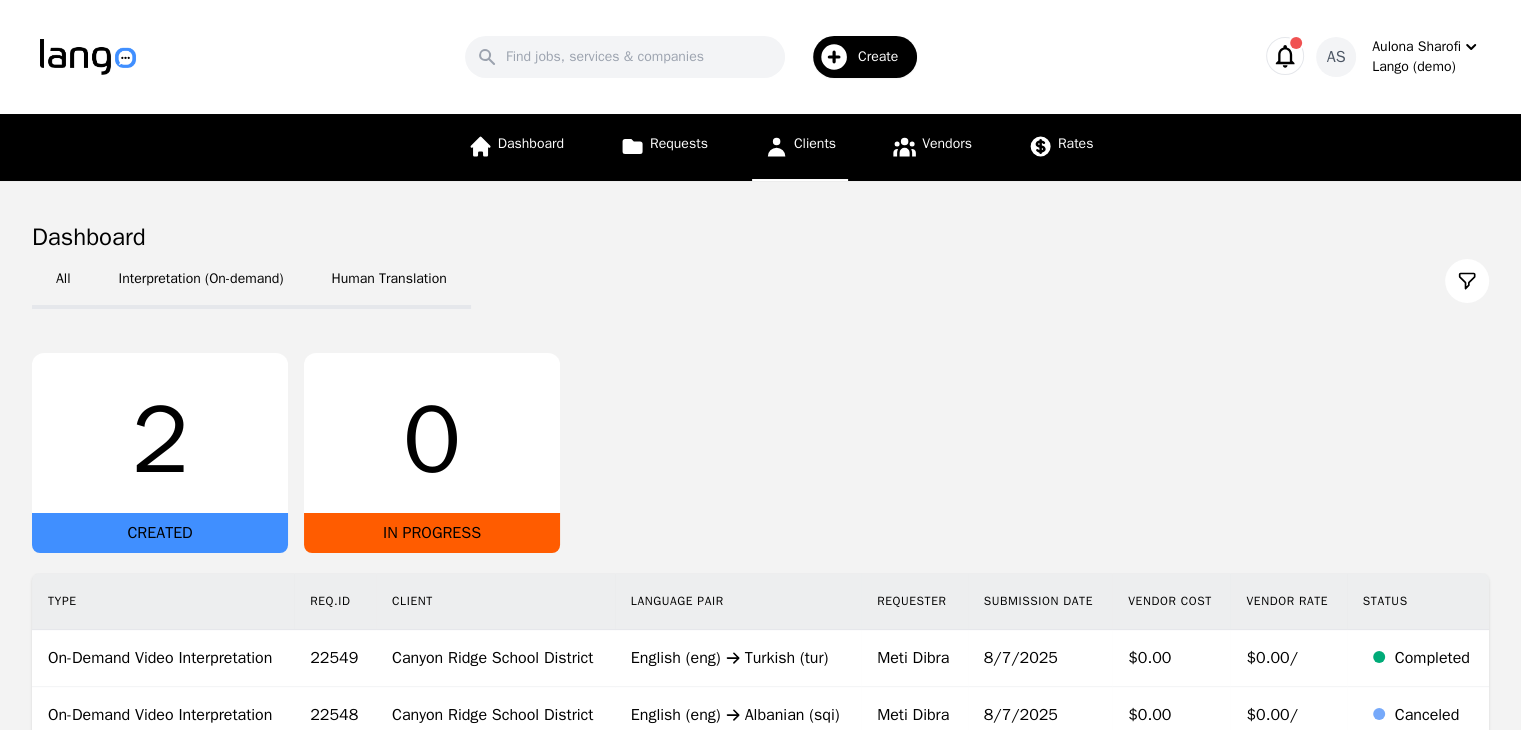 click on "Clients" at bounding box center (800, 147) 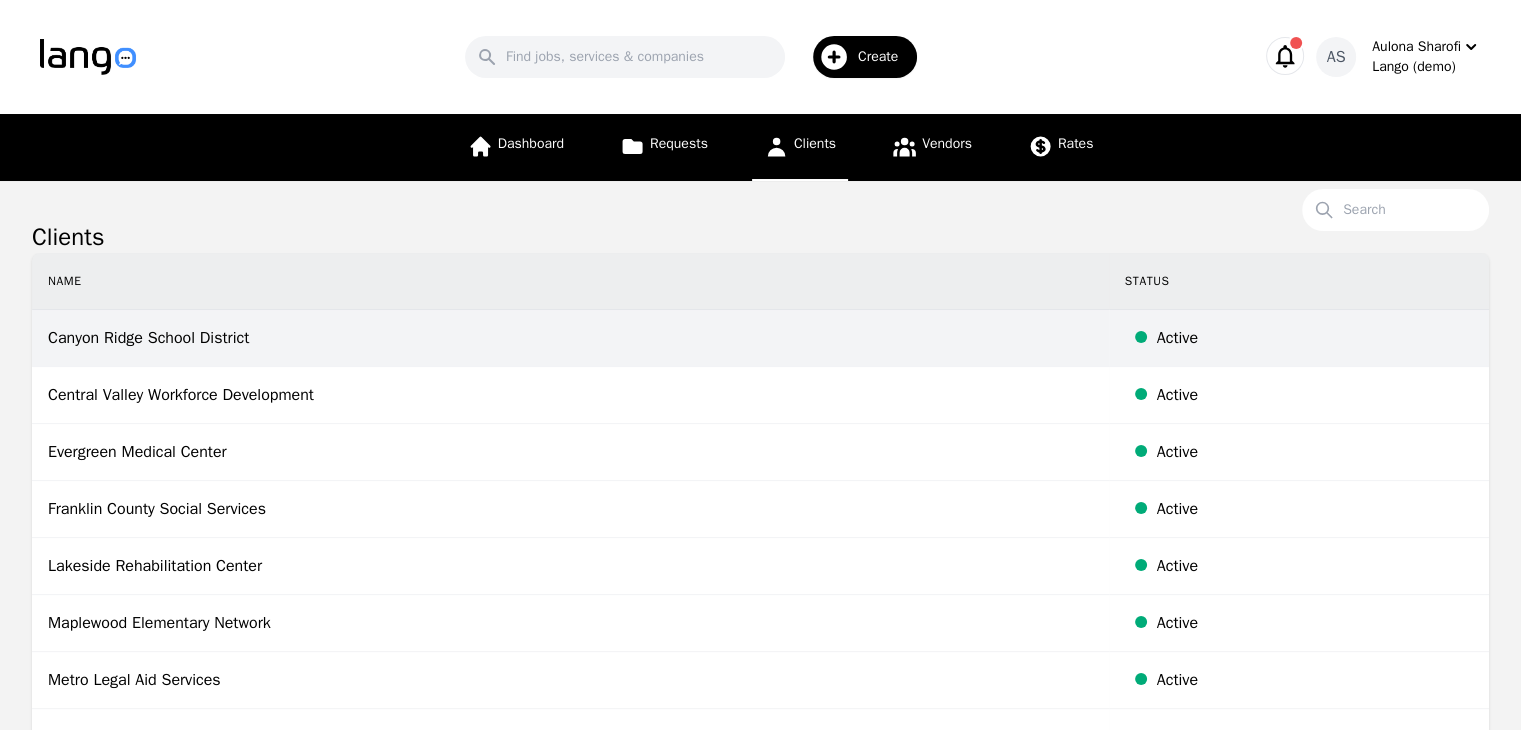 click on "Canyon Ridge School District" at bounding box center [570, 338] 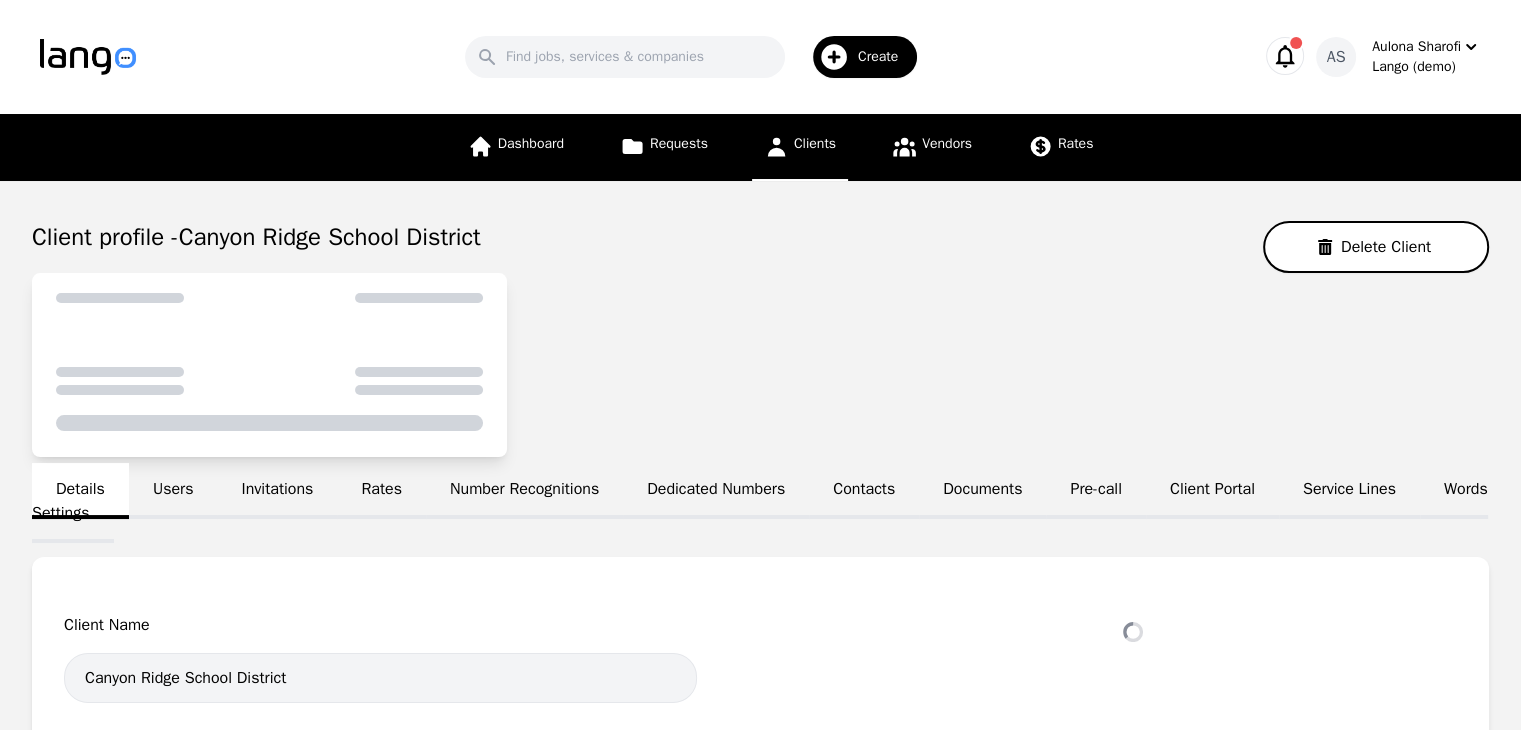 select on "active" 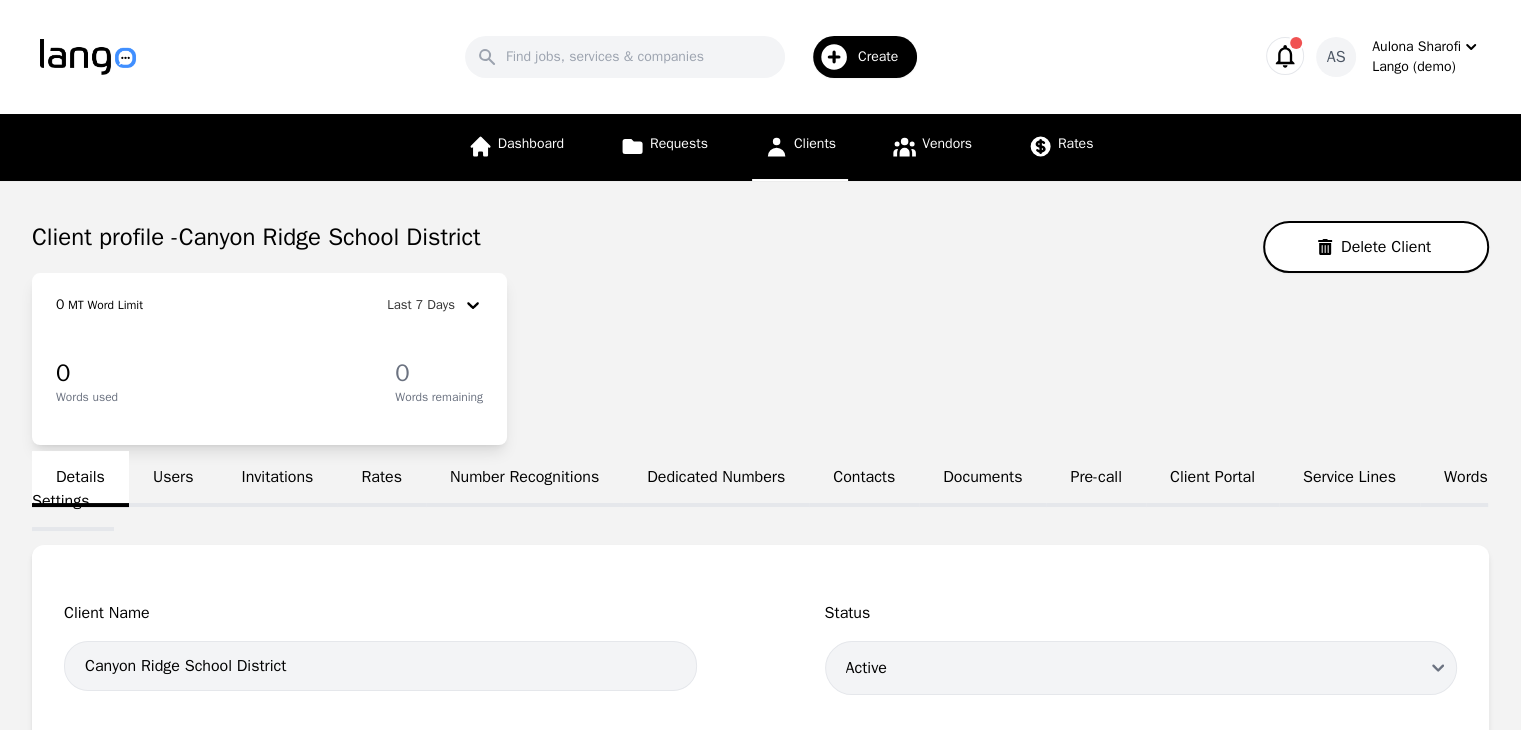 click on "Service Lines" at bounding box center (1349, 479) 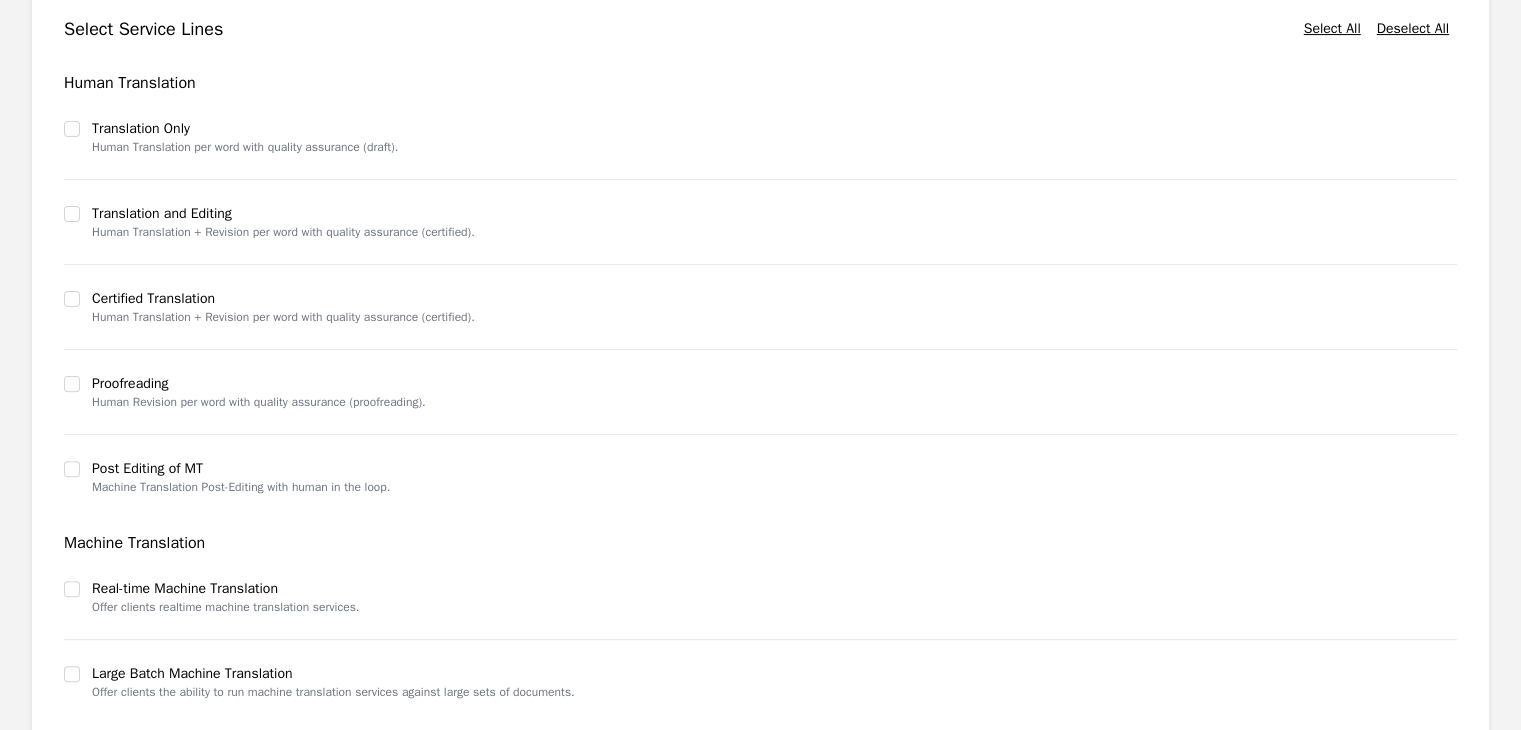 scroll, scrollTop: 900, scrollLeft: 0, axis: vertical 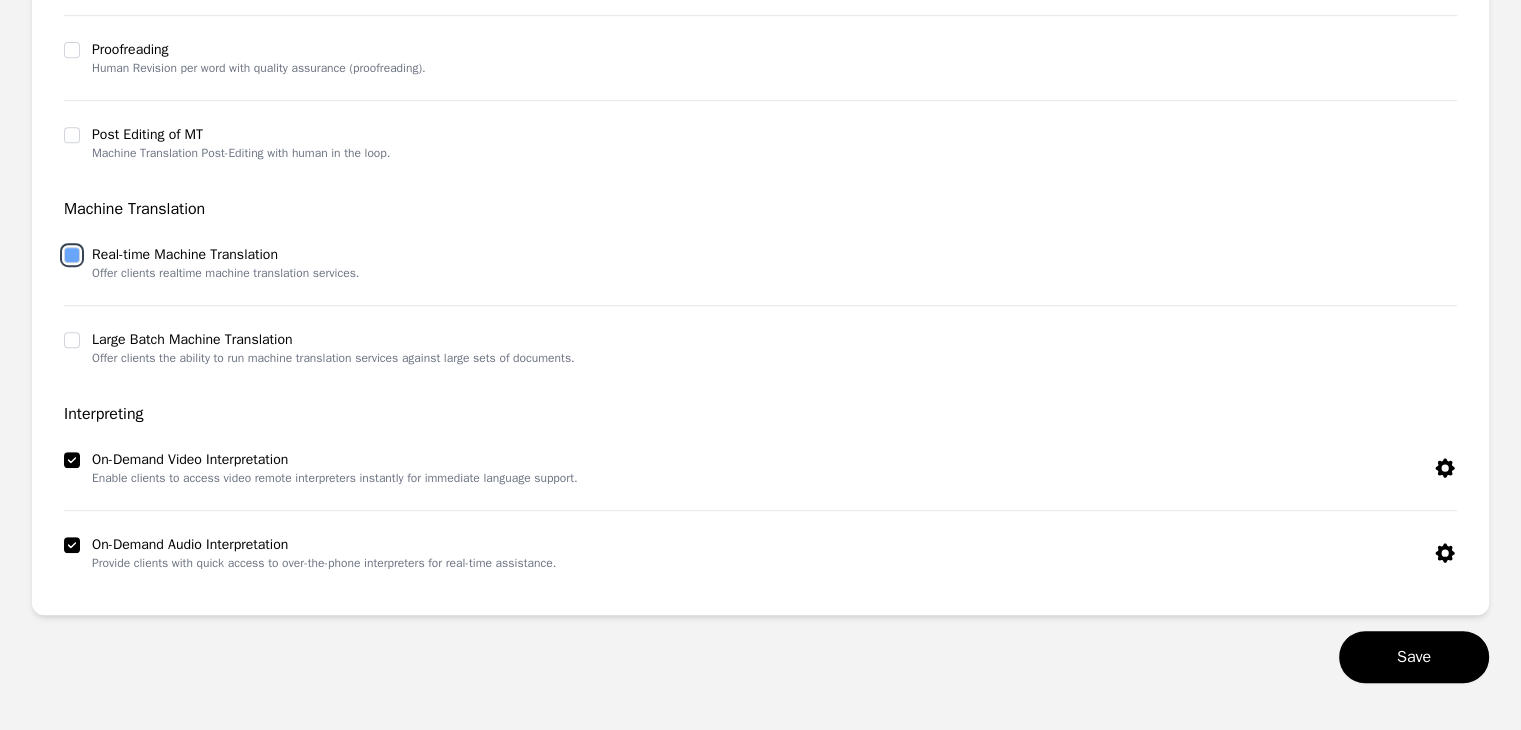 click at bounding box center (72, 255) 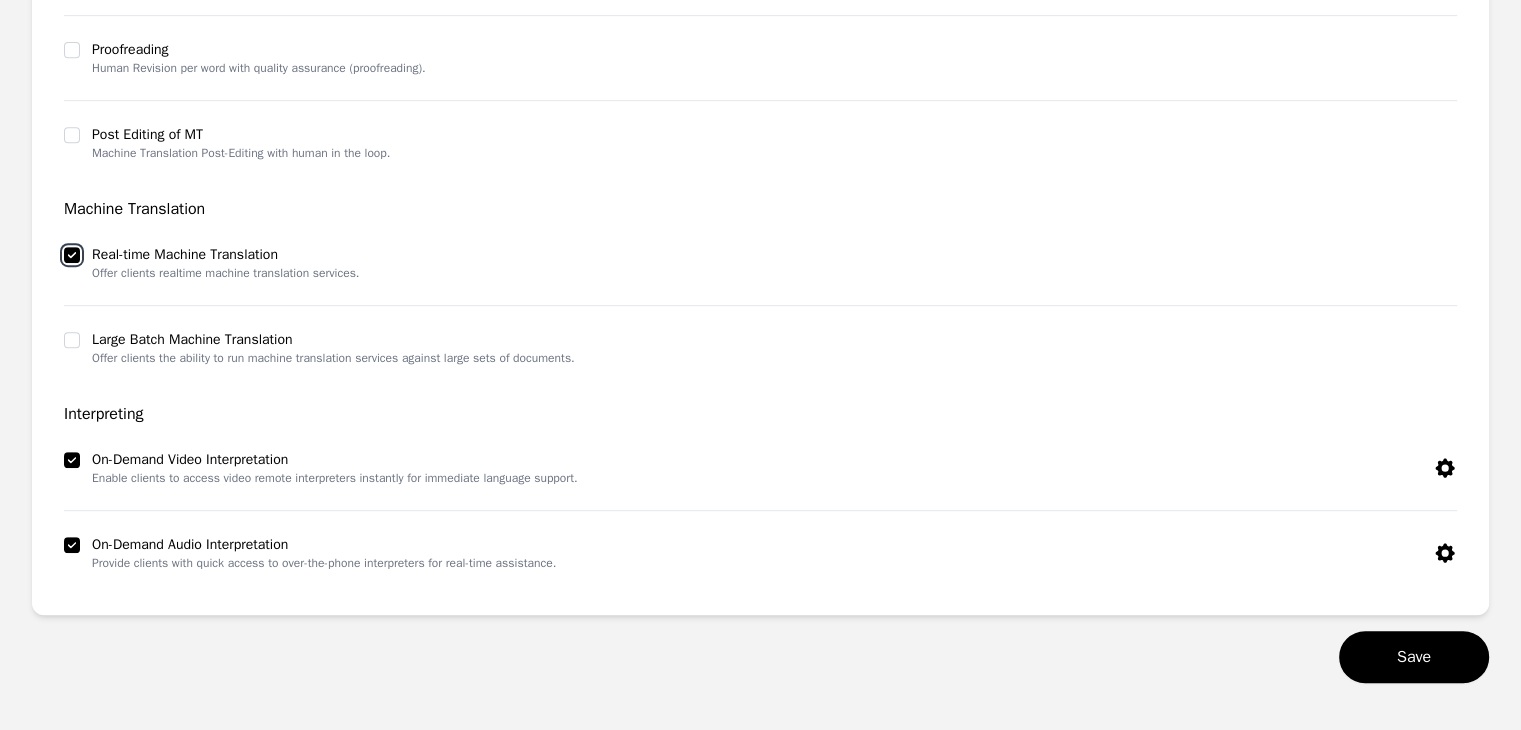 checkbox on "true" 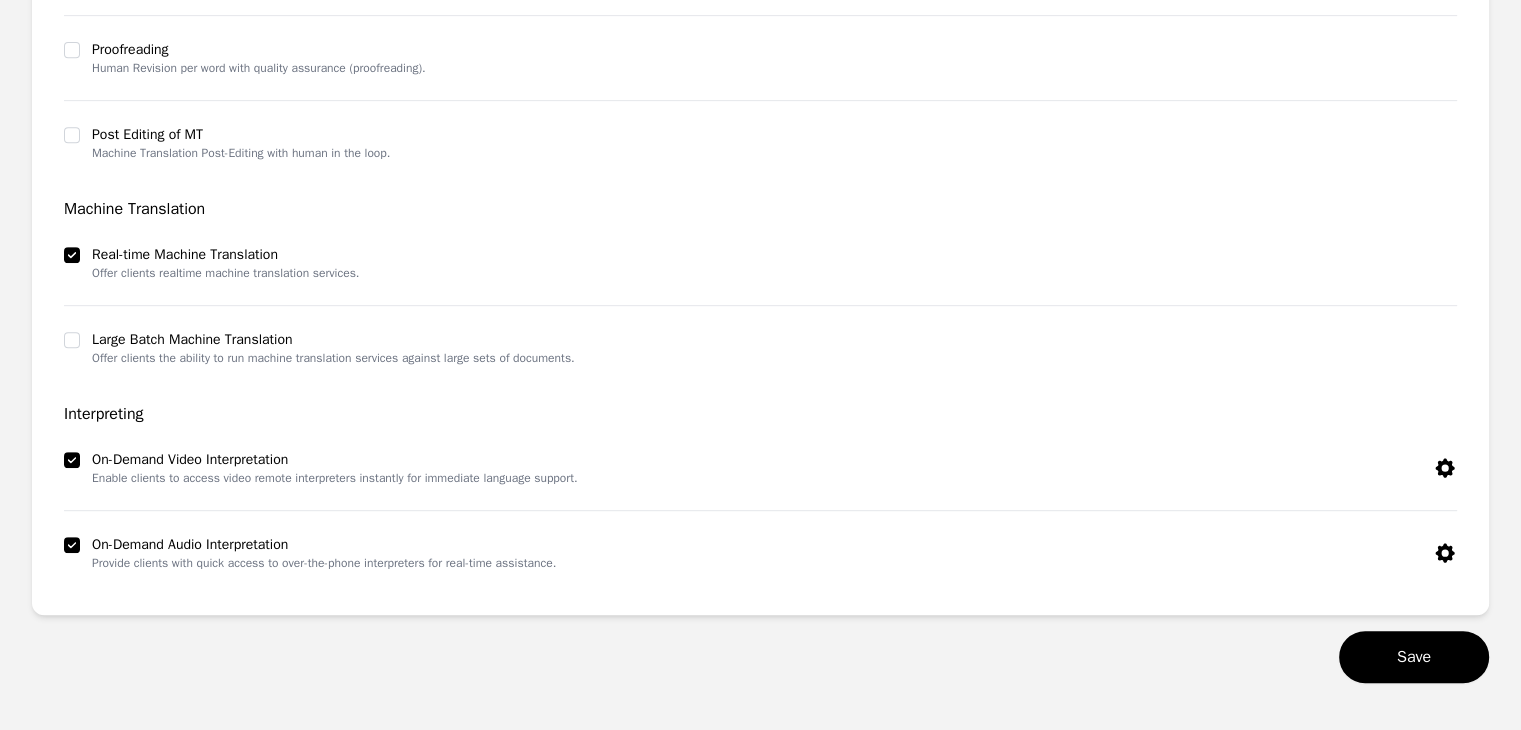 click on "Large Batch Machine Translation Offer clients the ability to run machine translation services against large sets of documents." at bounding box center [319, 348] 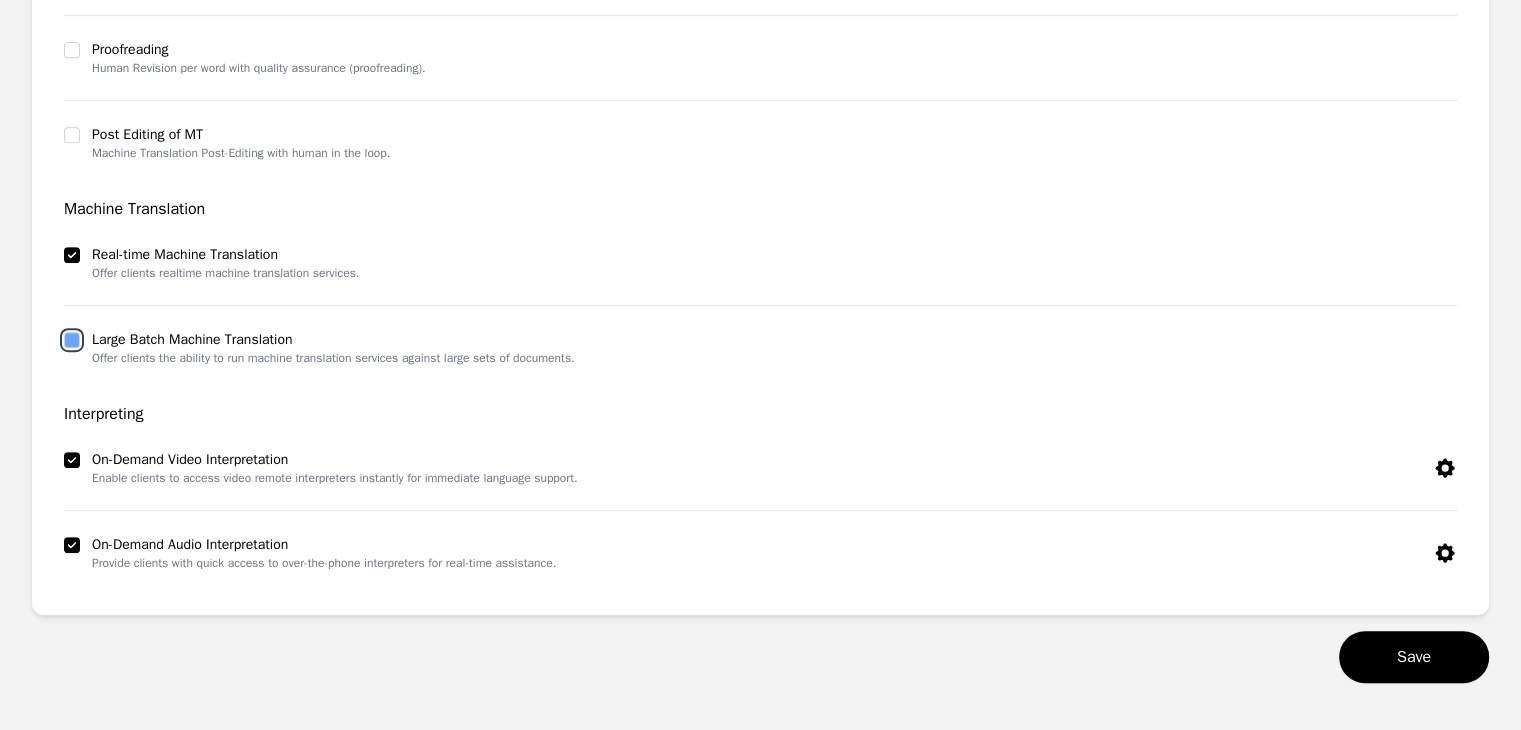 click at bounding box center (72, 340) 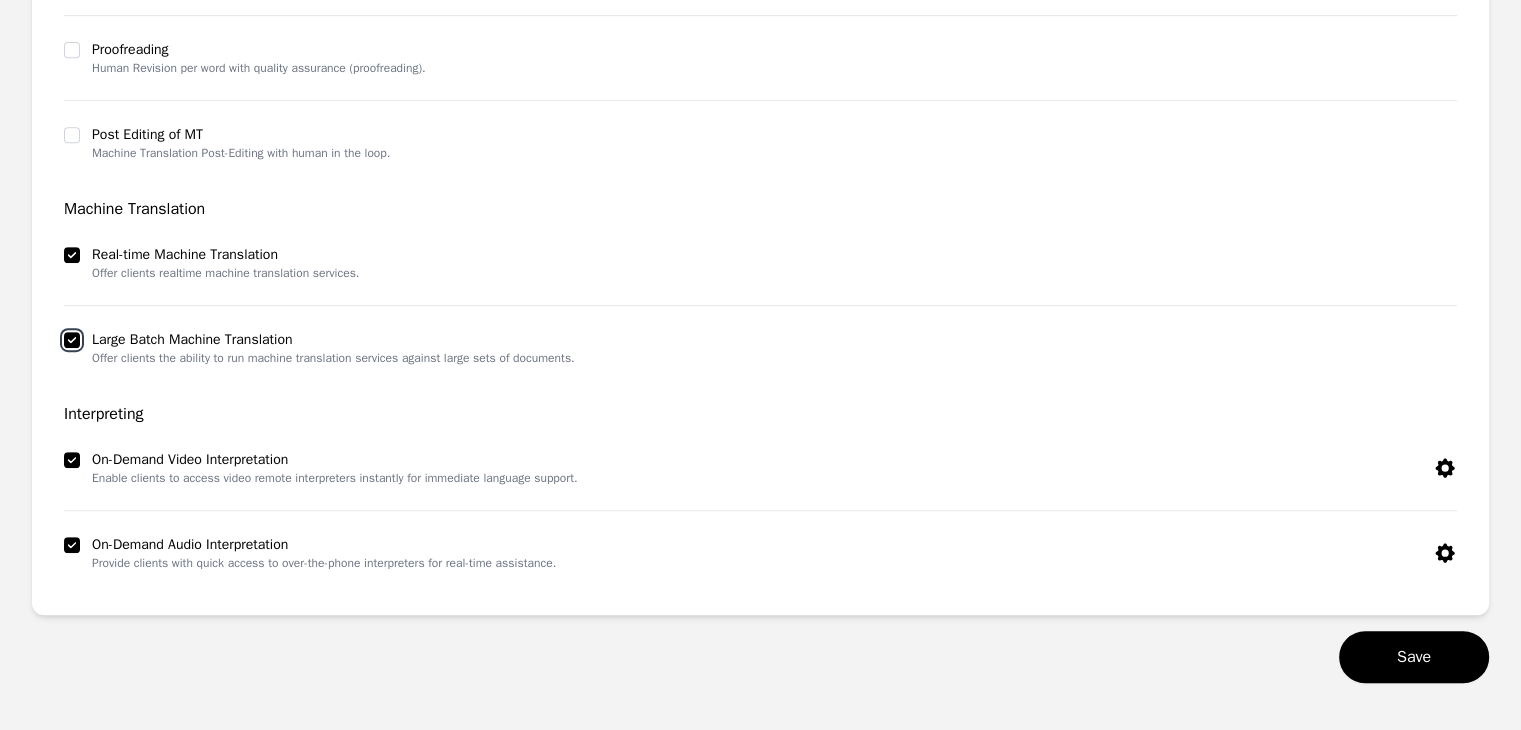 click at bounding box center [72, 340] 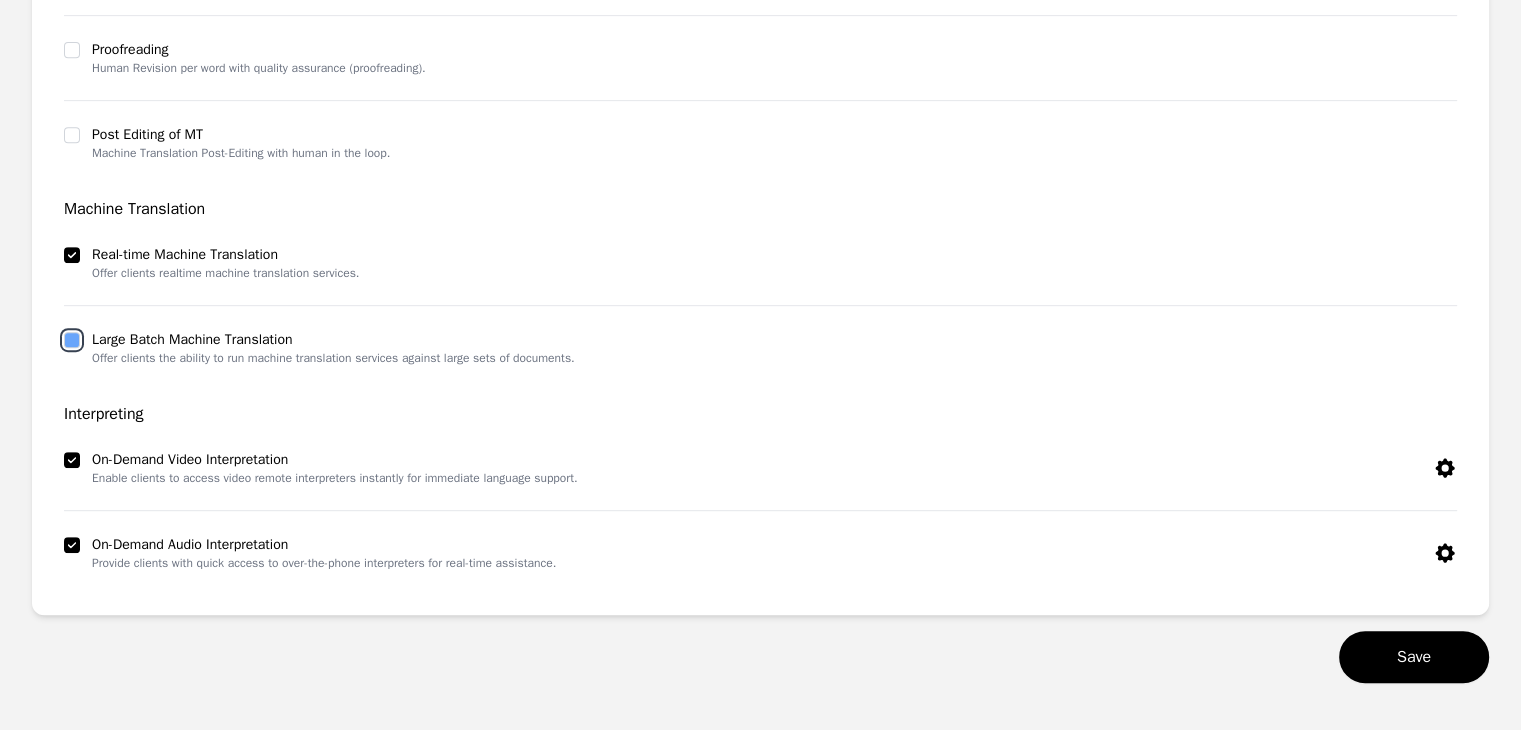checkbox on "false" 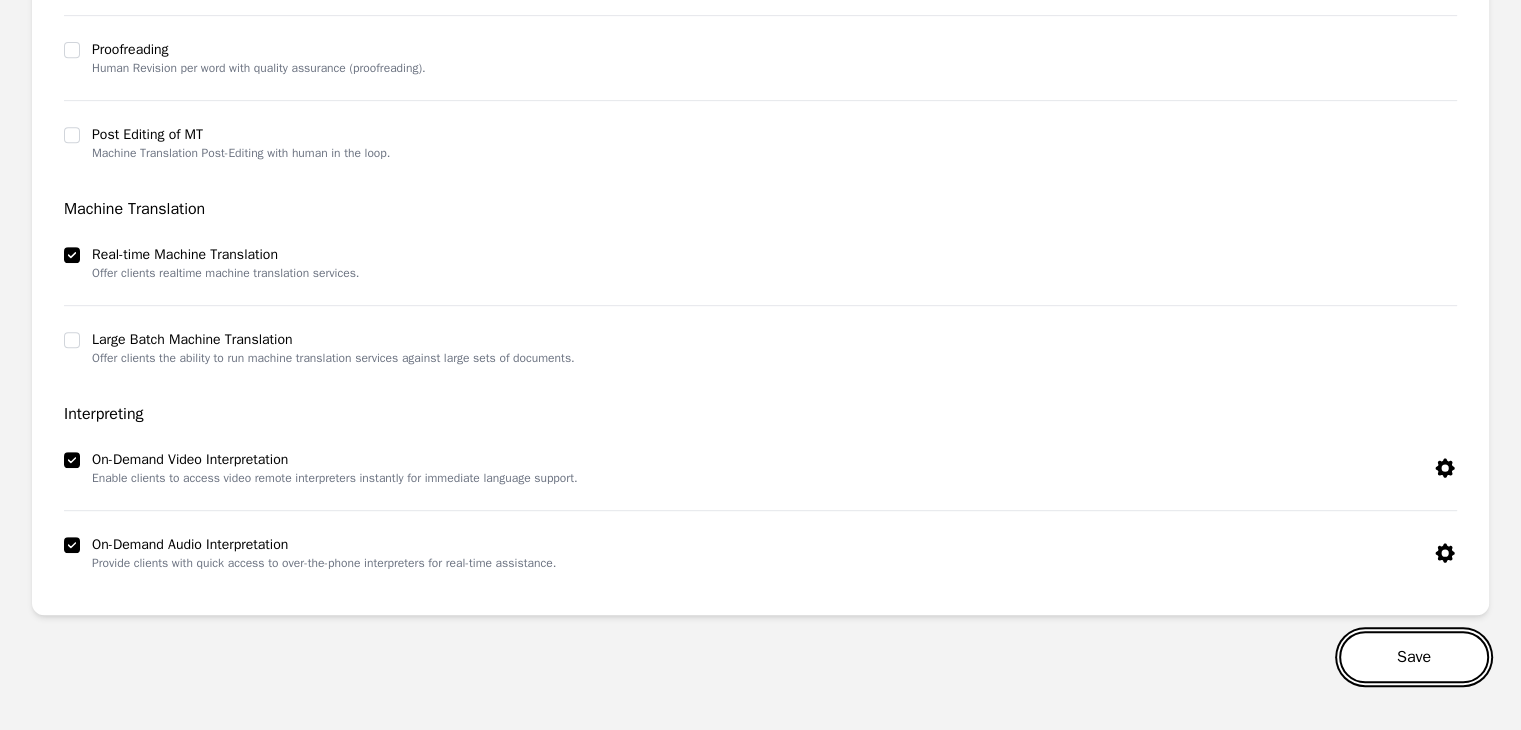 click on "Save" at bounding box center [1414, 657] 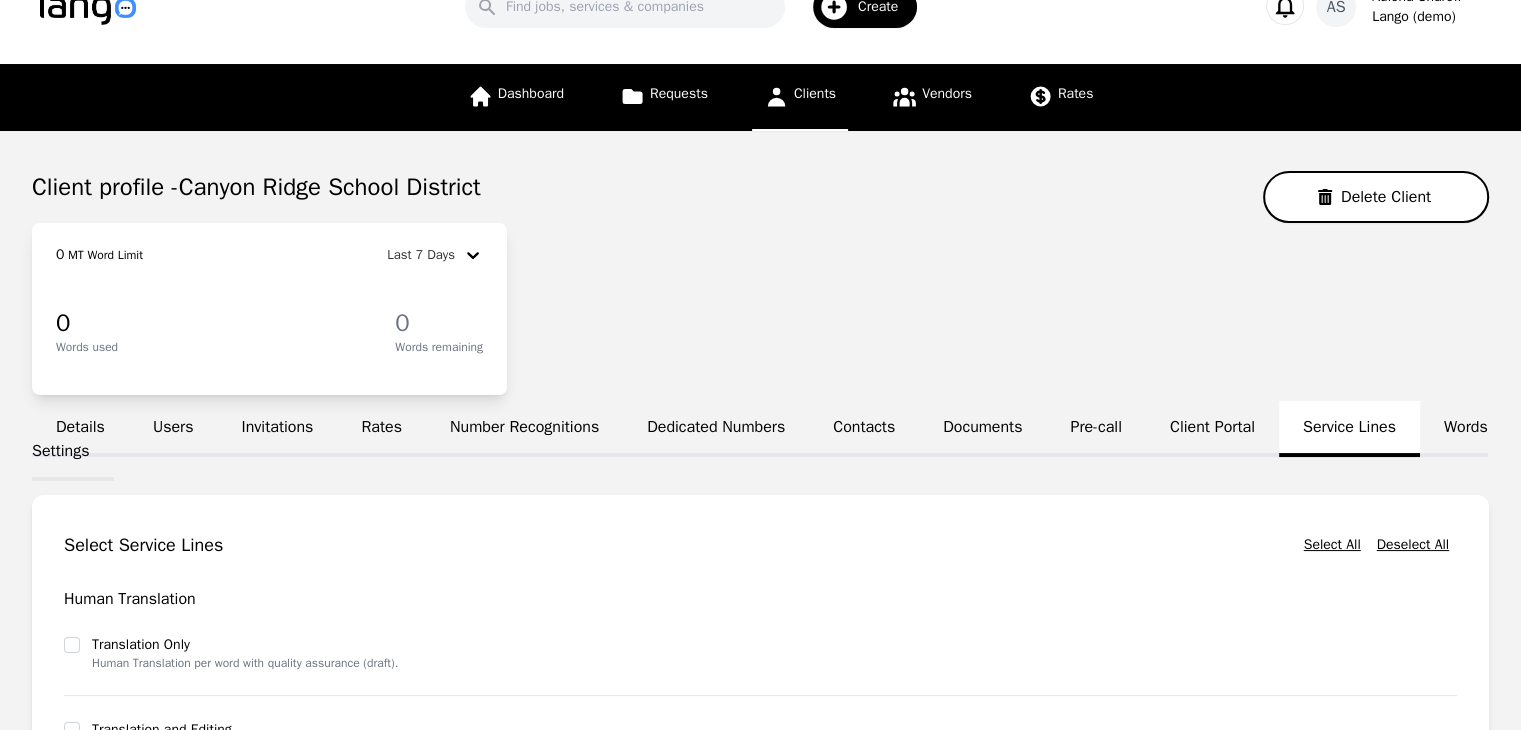 scroll, scrollTop: 100, scrollLeft: 0, axis: vertical 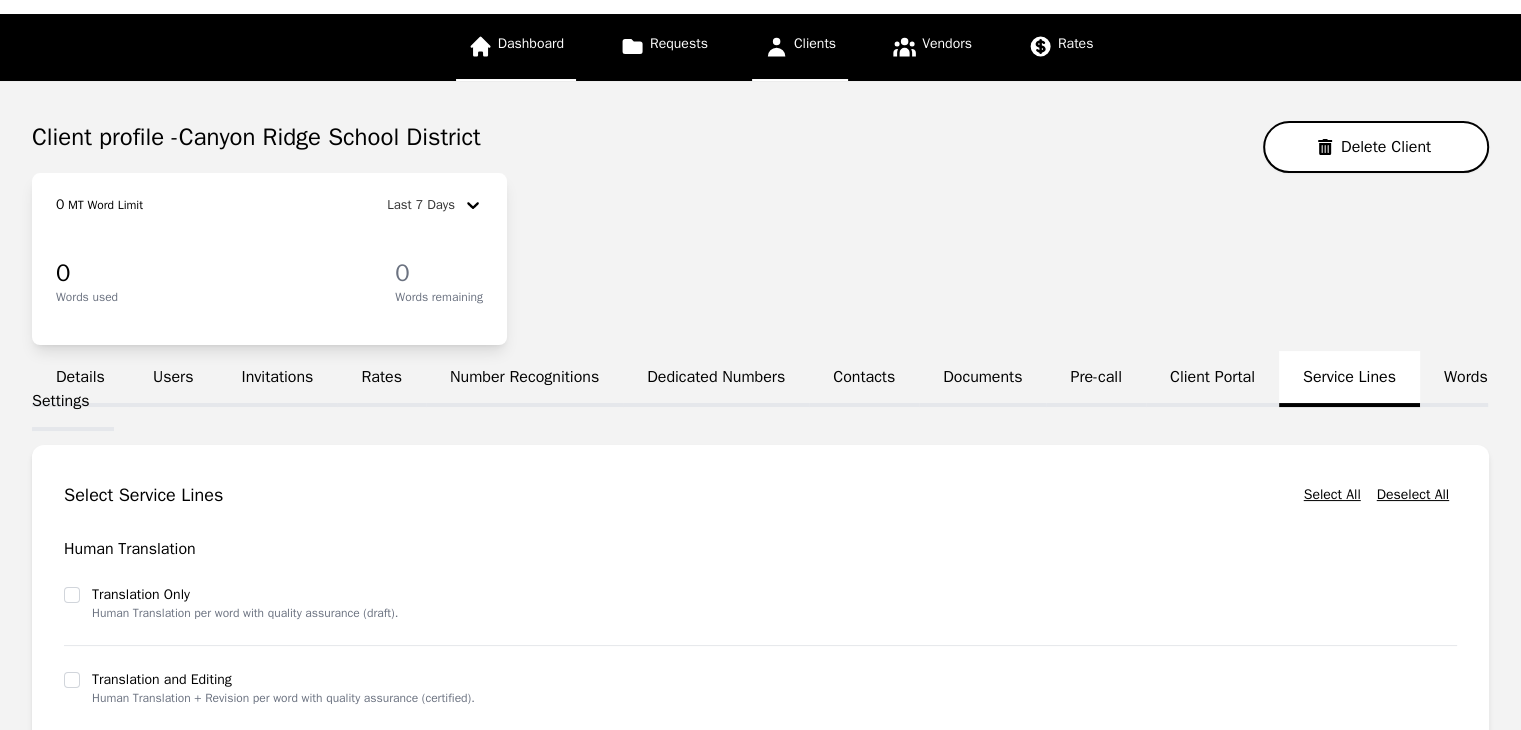 click on "Dashboard" at bounding box center [516, 47] 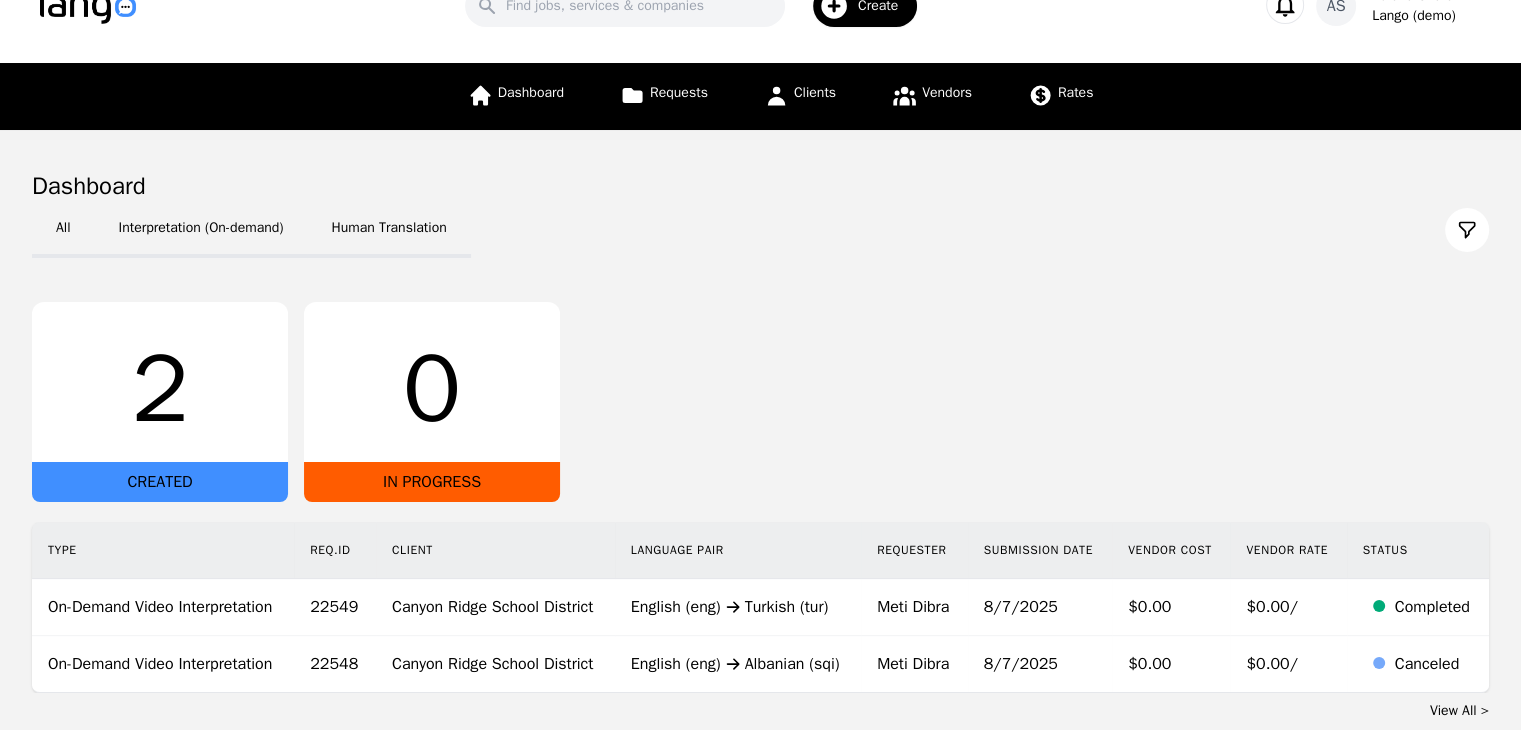 scroll, scrollTop: 100, scrollLeft: 0, axis: vertical 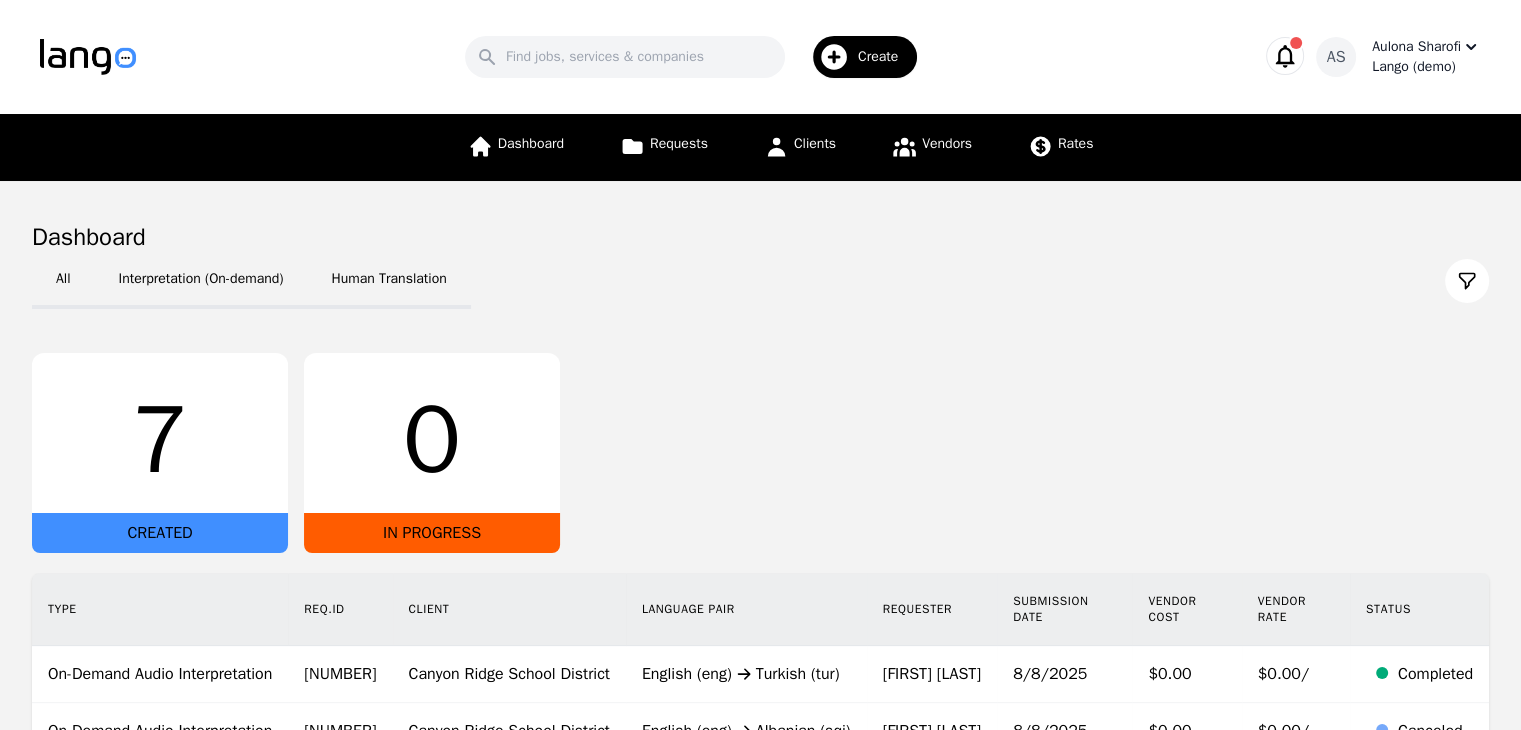 click on "Lango (demo)" at bounding box center [1426, 67] 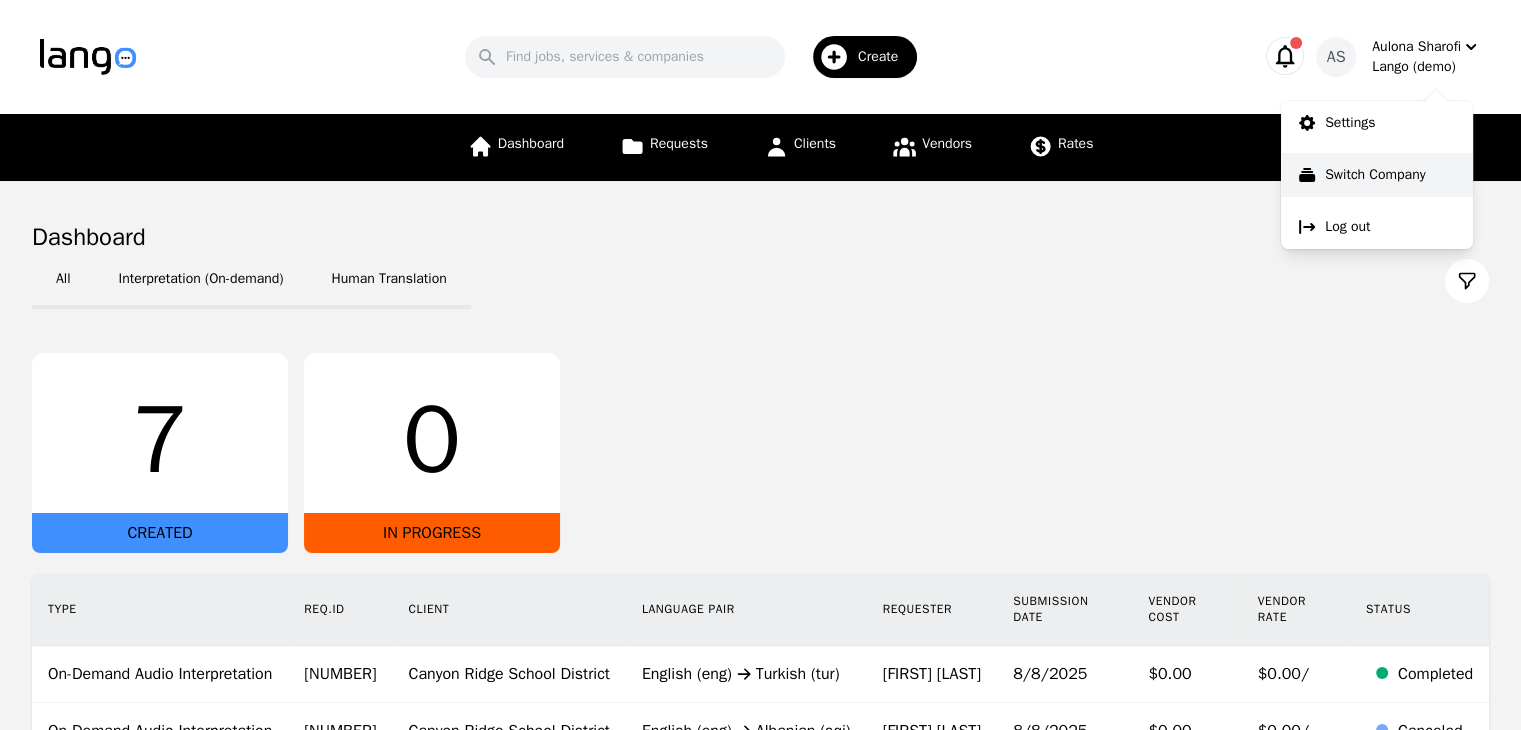 click on "Switch Company" at bounding box center [1375, 175] 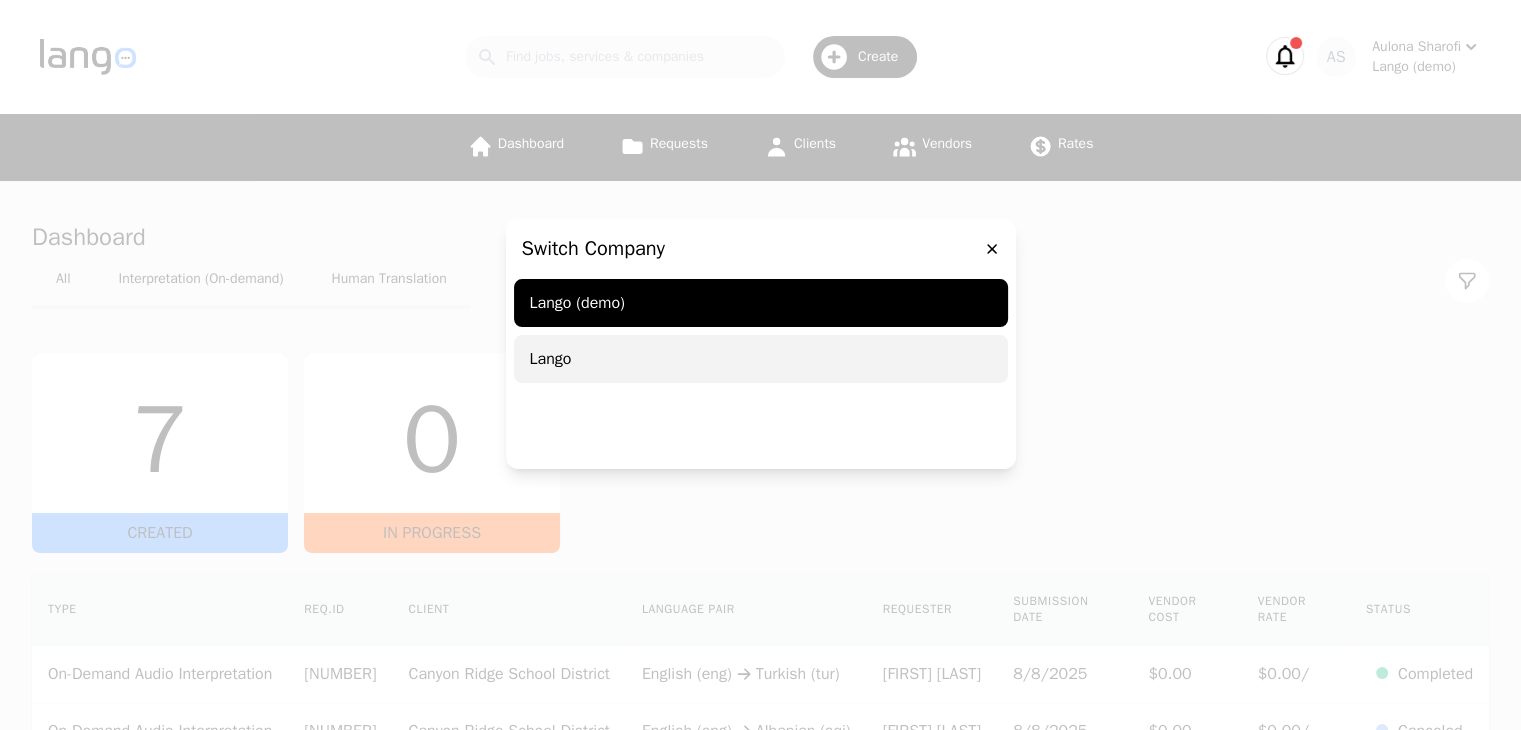 click on "Lango" at bounding box center [761, 359] 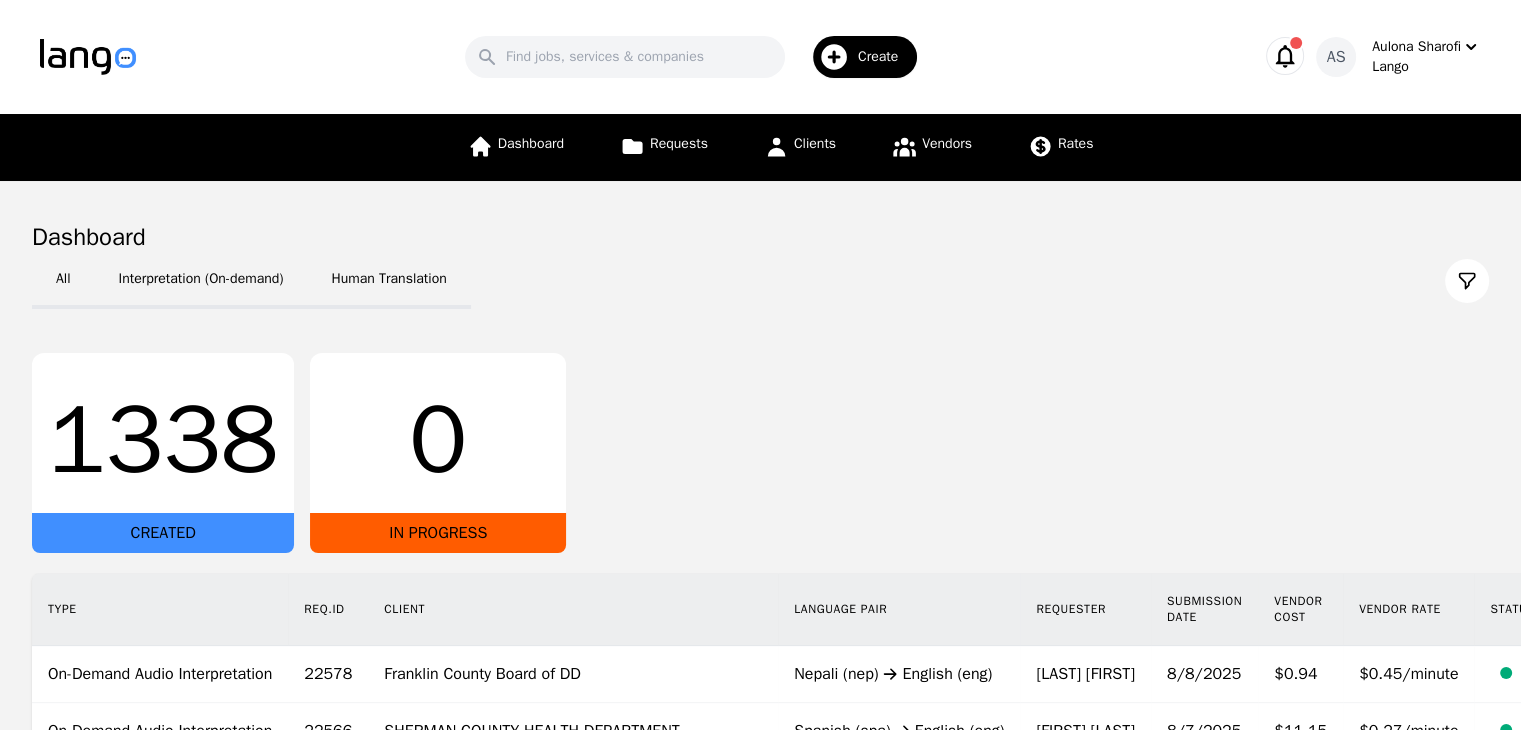 click on "[NUMBER] CREATED 0 IN PROGRESS" at bounding box center [760, 453] 